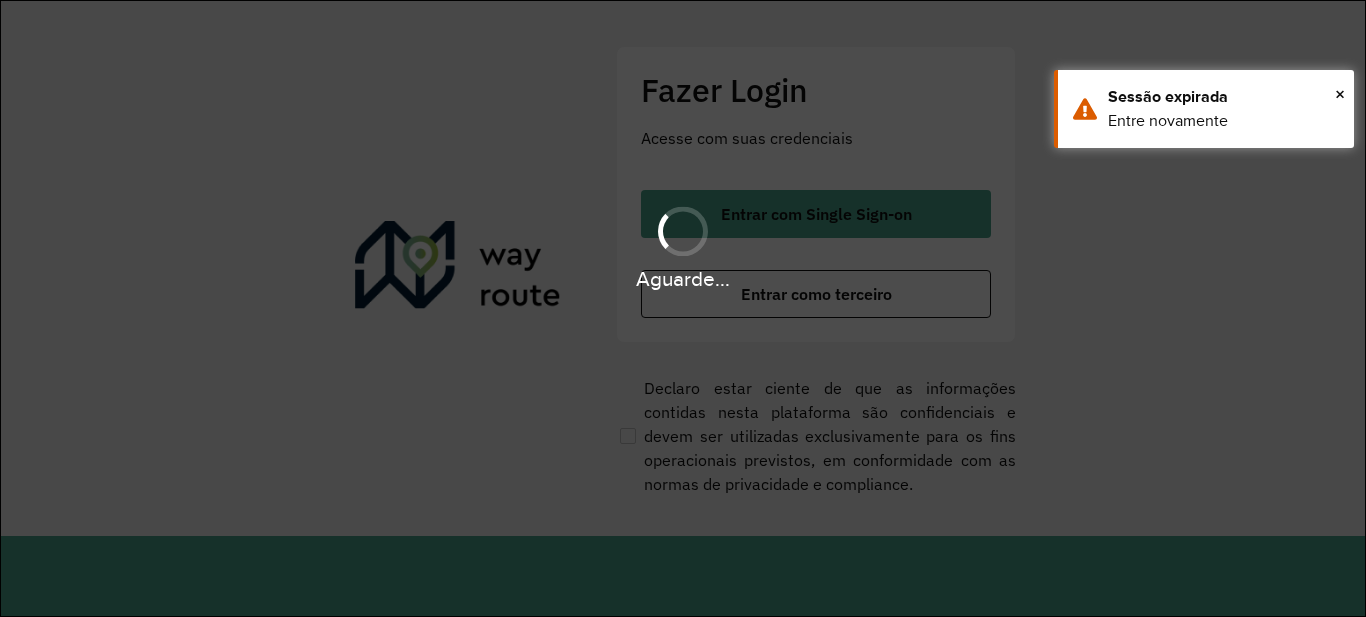 scroll, scrollTop: 0, scrollLeft: 0, axis: both 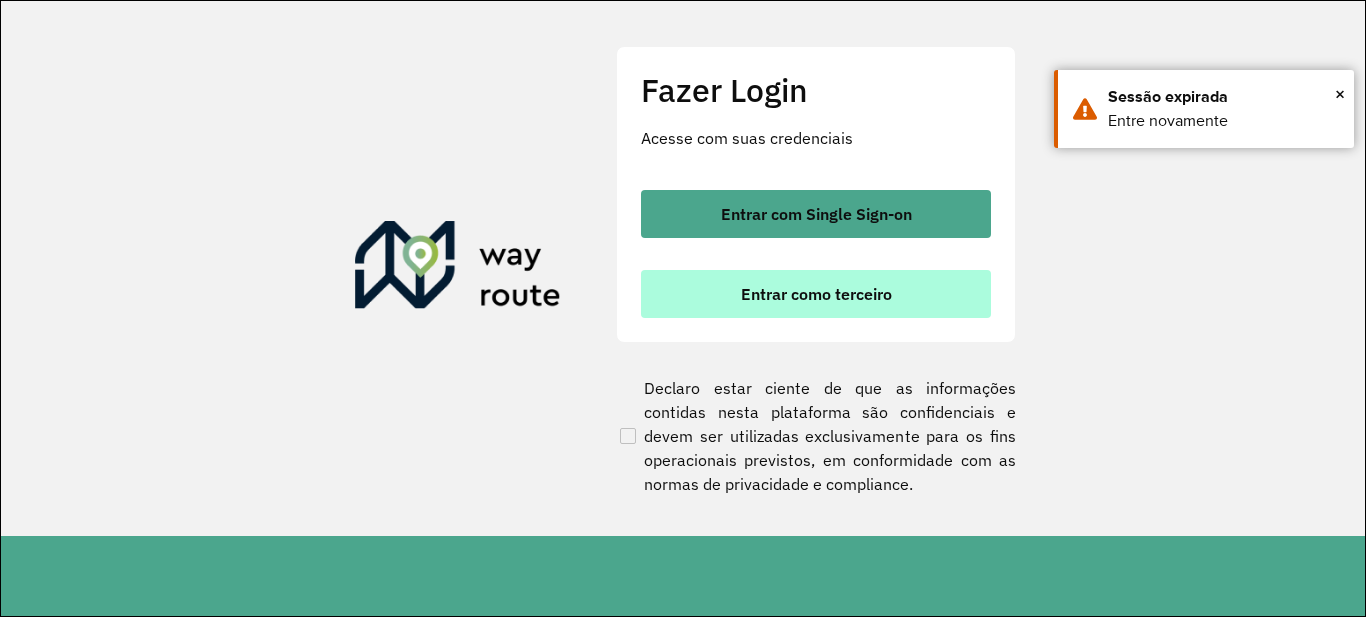 click on "Entrar como terceiro" at bounding box center [816, 294] 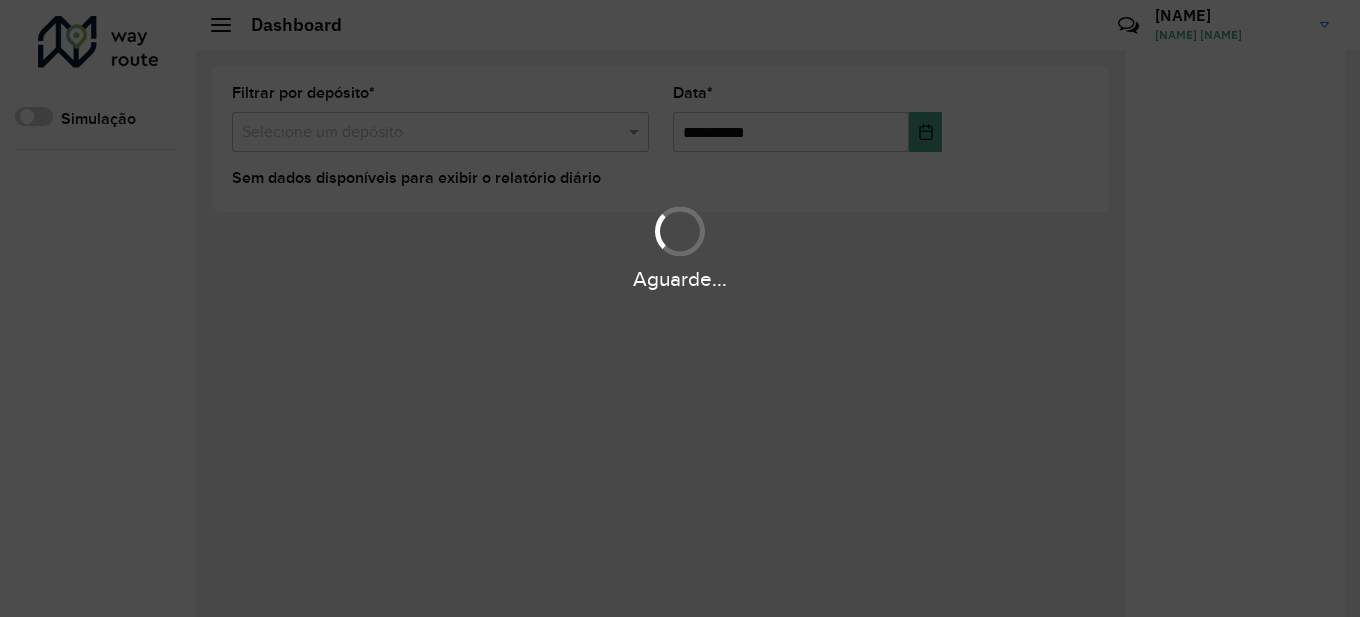 scroll, scrollTop: 0, scrollLeft: 0, axis: both 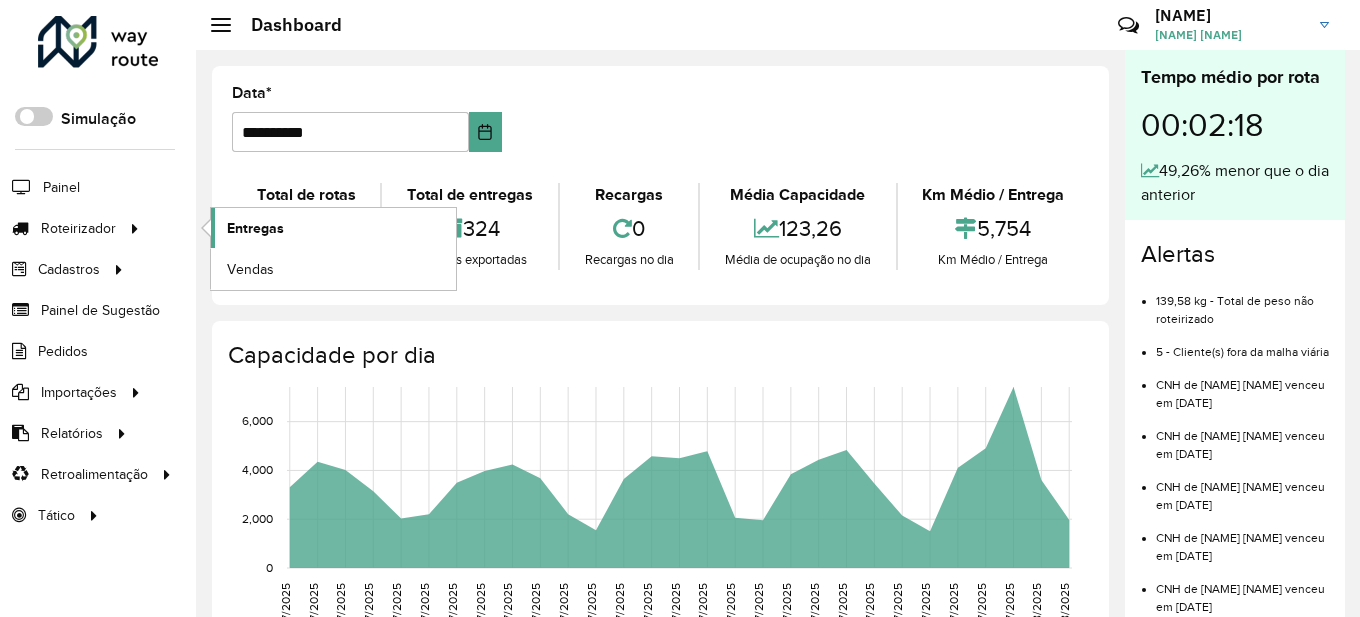 click on "Entregas" 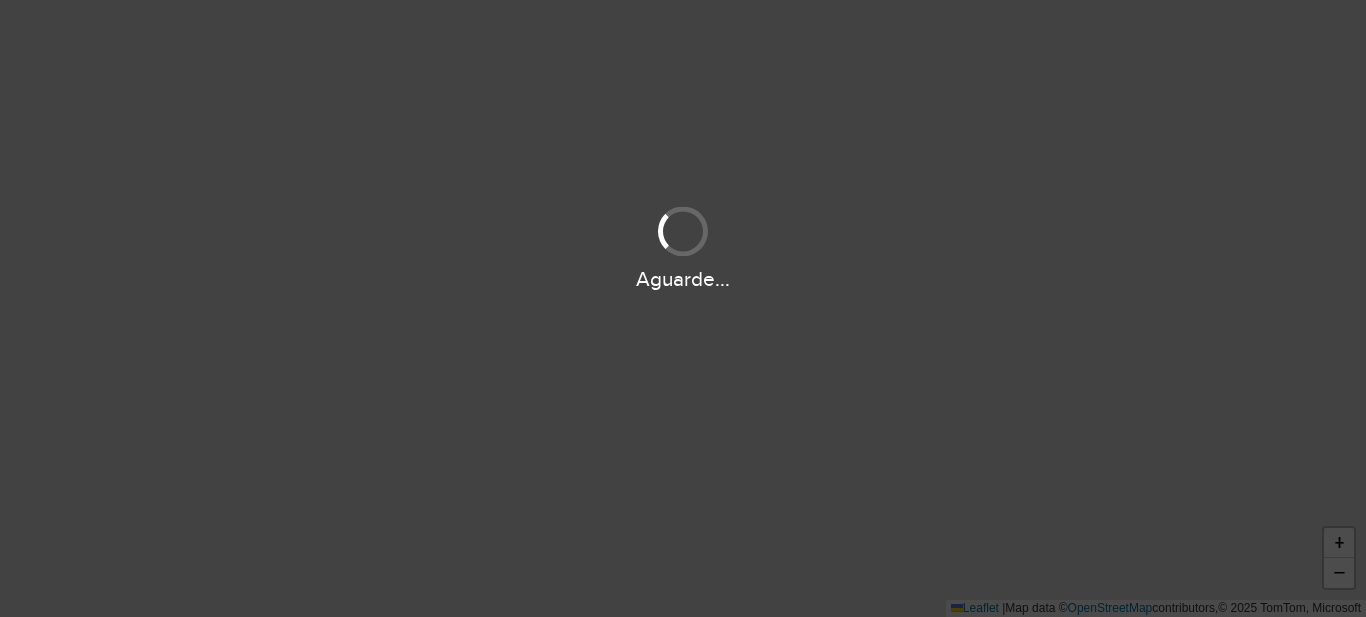 scroll, scrollTop: 0, scrollLeft: 0, axis: both 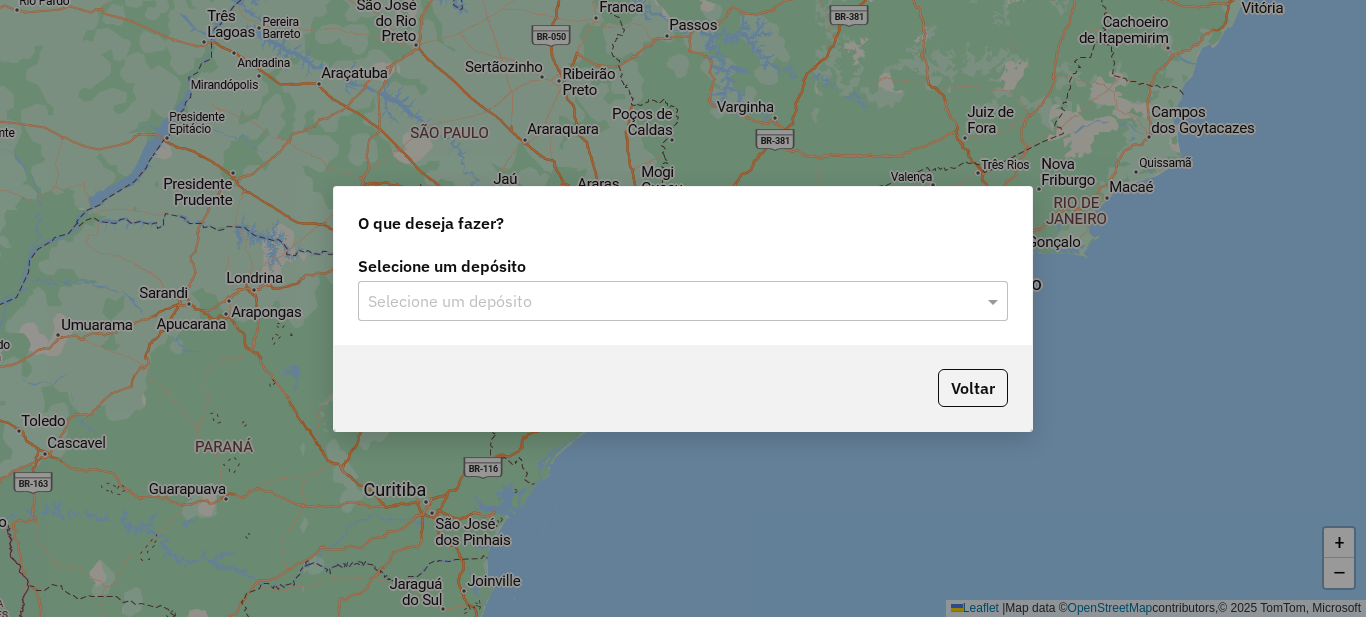 click on "Selecione um depósito" 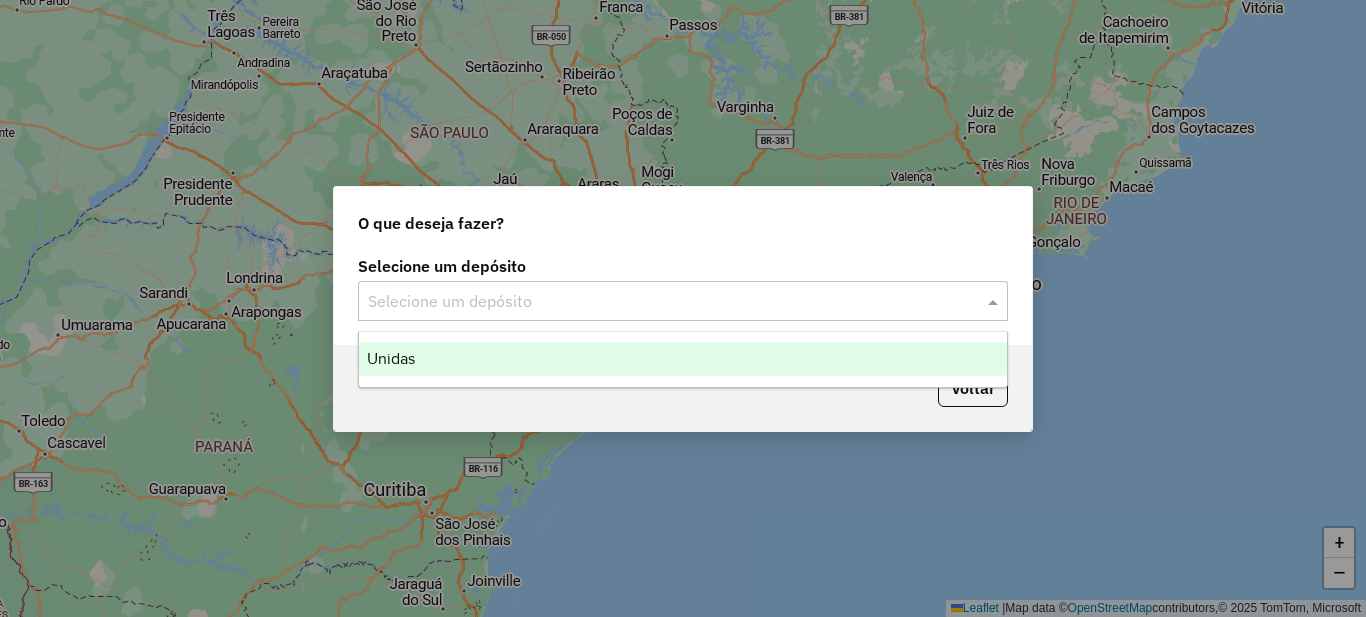 click on "Unidas" at bounding box center (683, 359) 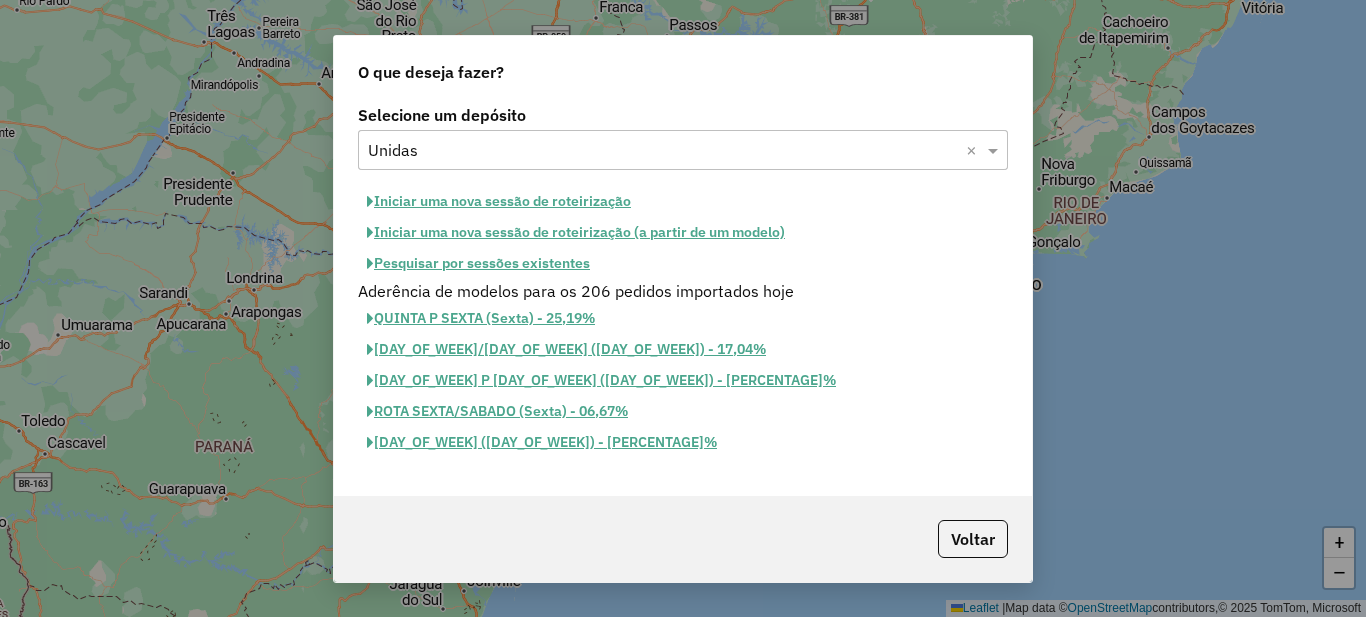 click on "Iniciar uma nova sessão de roteirização" 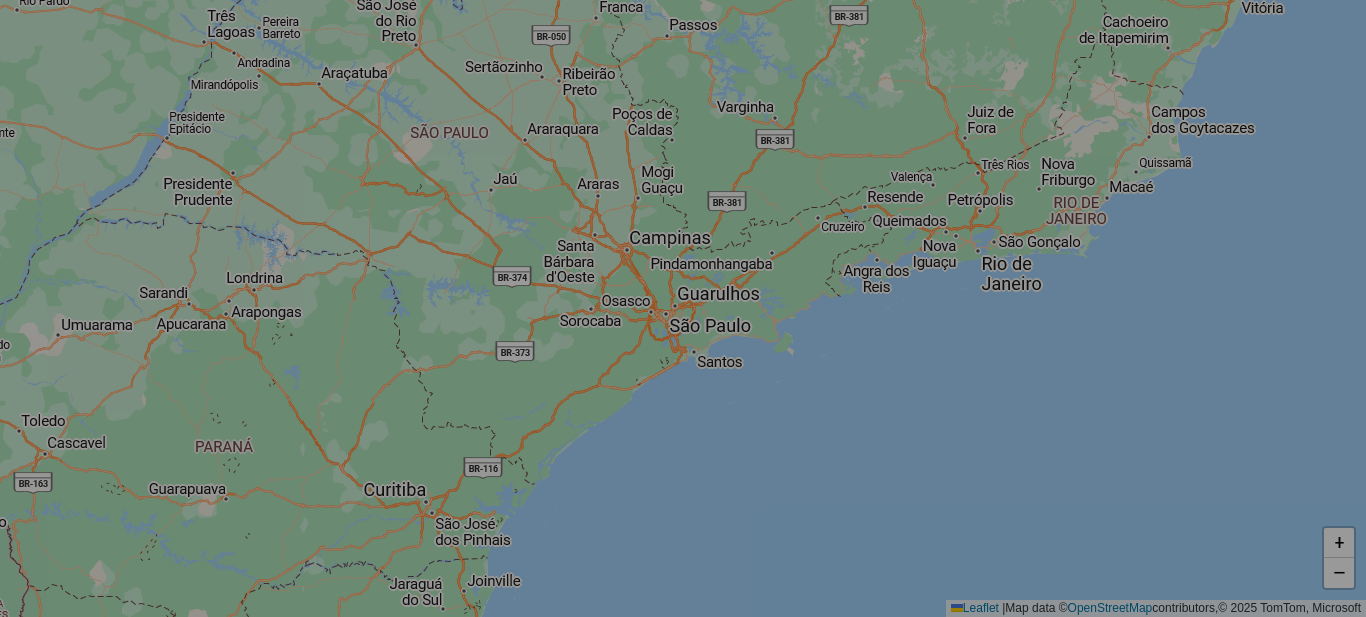 select on "*" 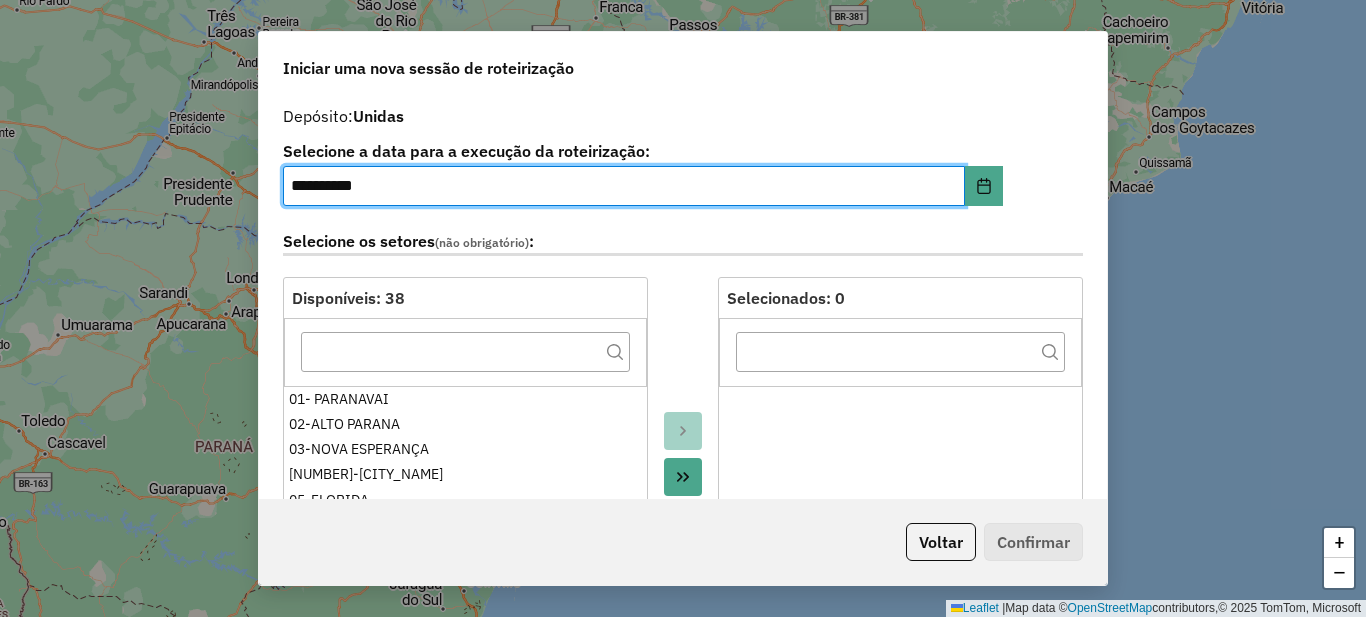 click 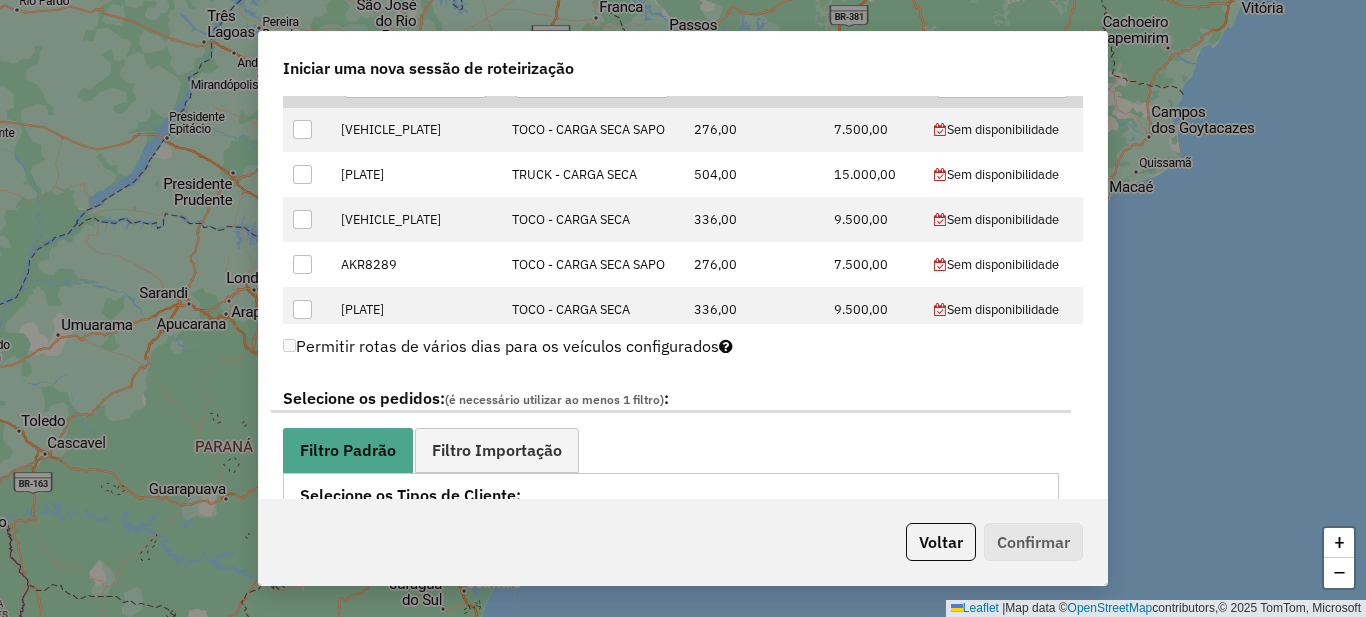 scroll, scrollTop: 1100, scrollLeft: 0, axis: vertical 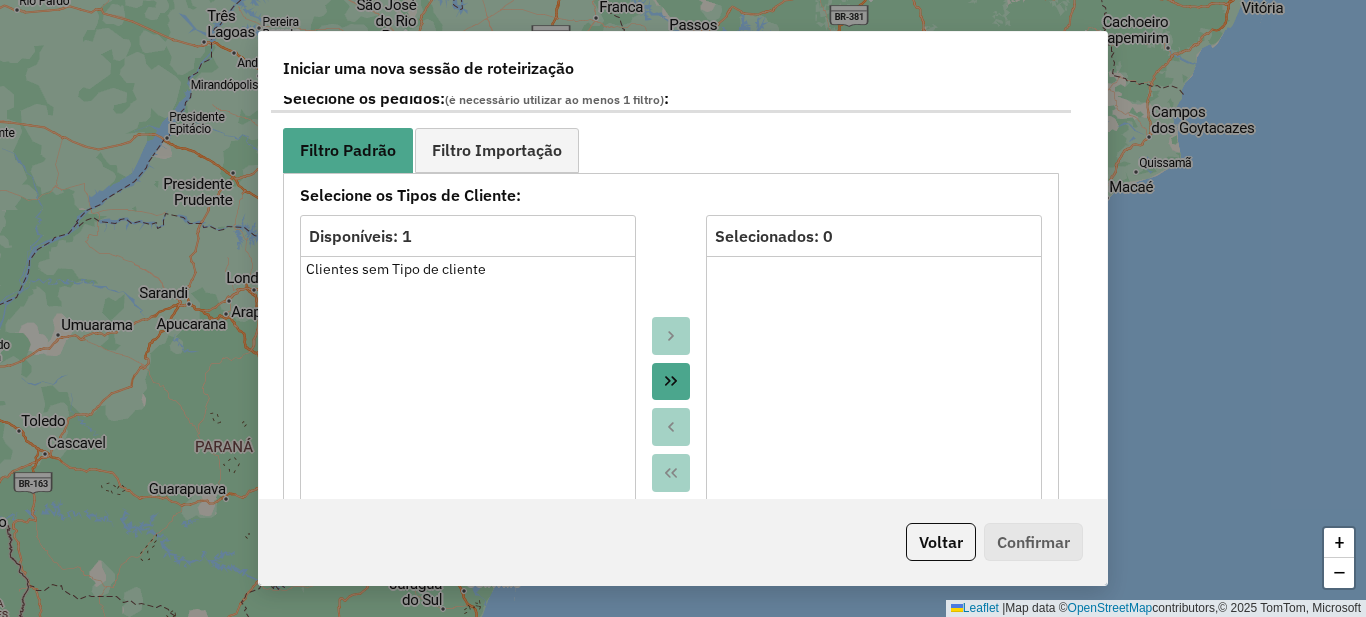 click at bounding box center (671, 382) 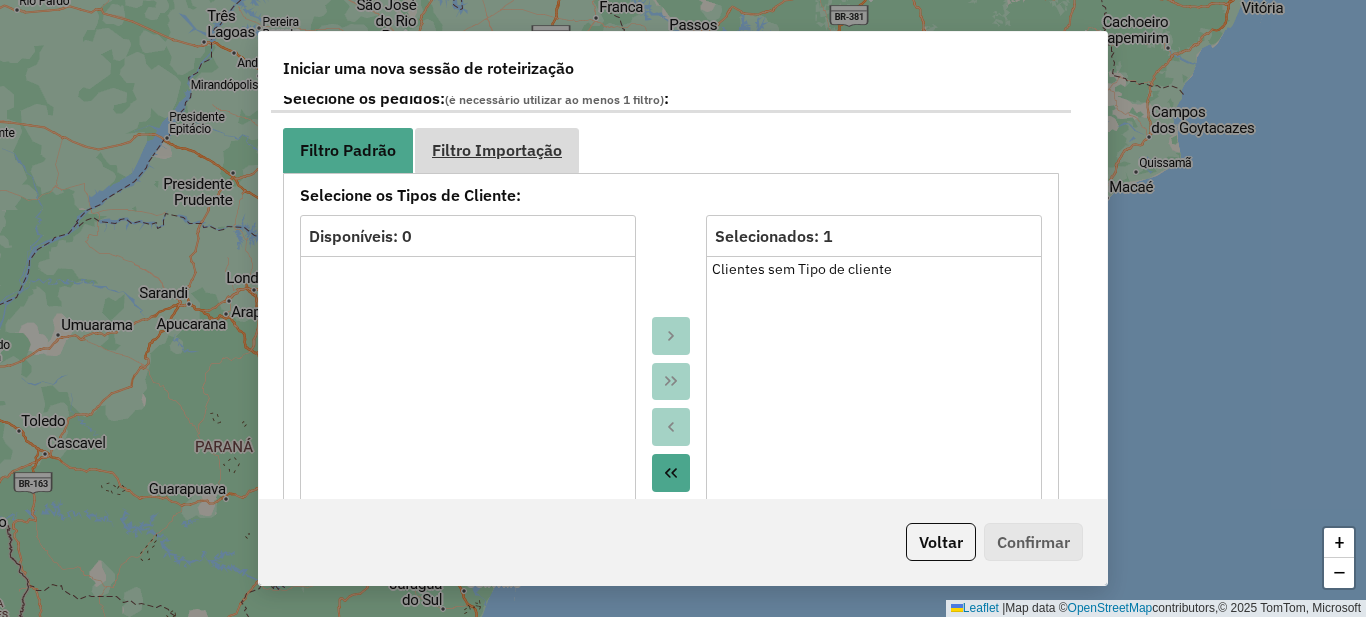 click on "Filtro Importação" at bounding box center [497, 150] 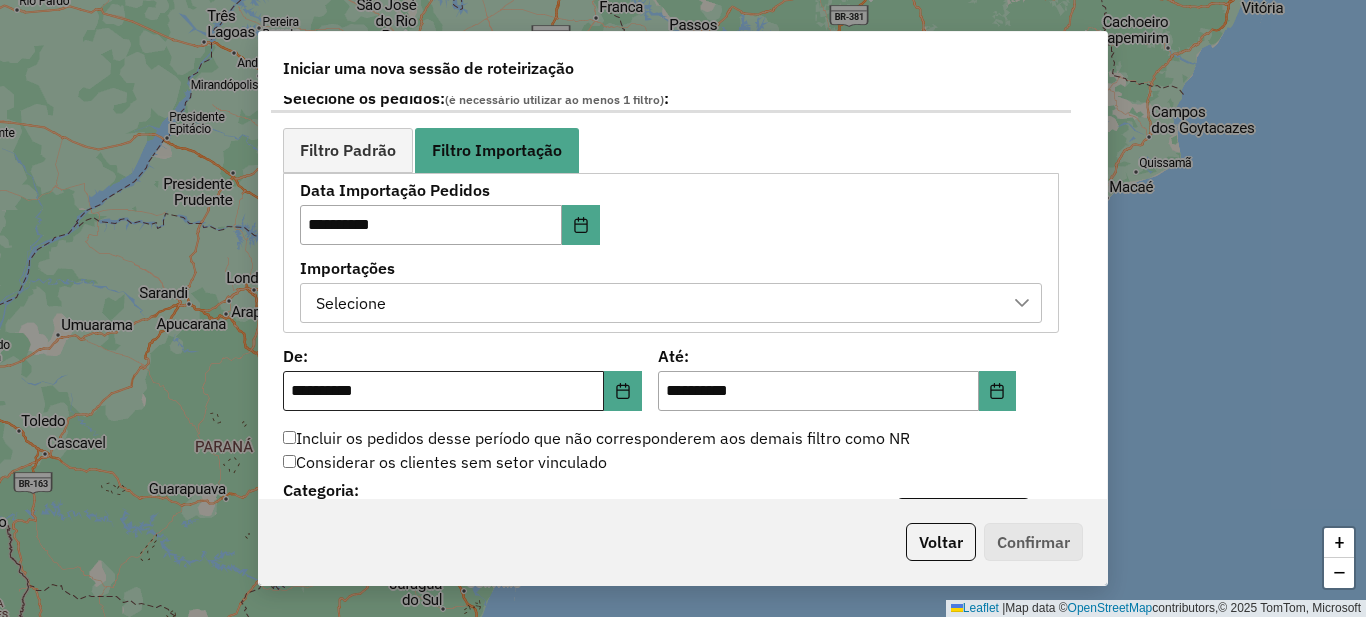 scroll, scrollTop: 1200, scrollLeft: 0, axis: vertical 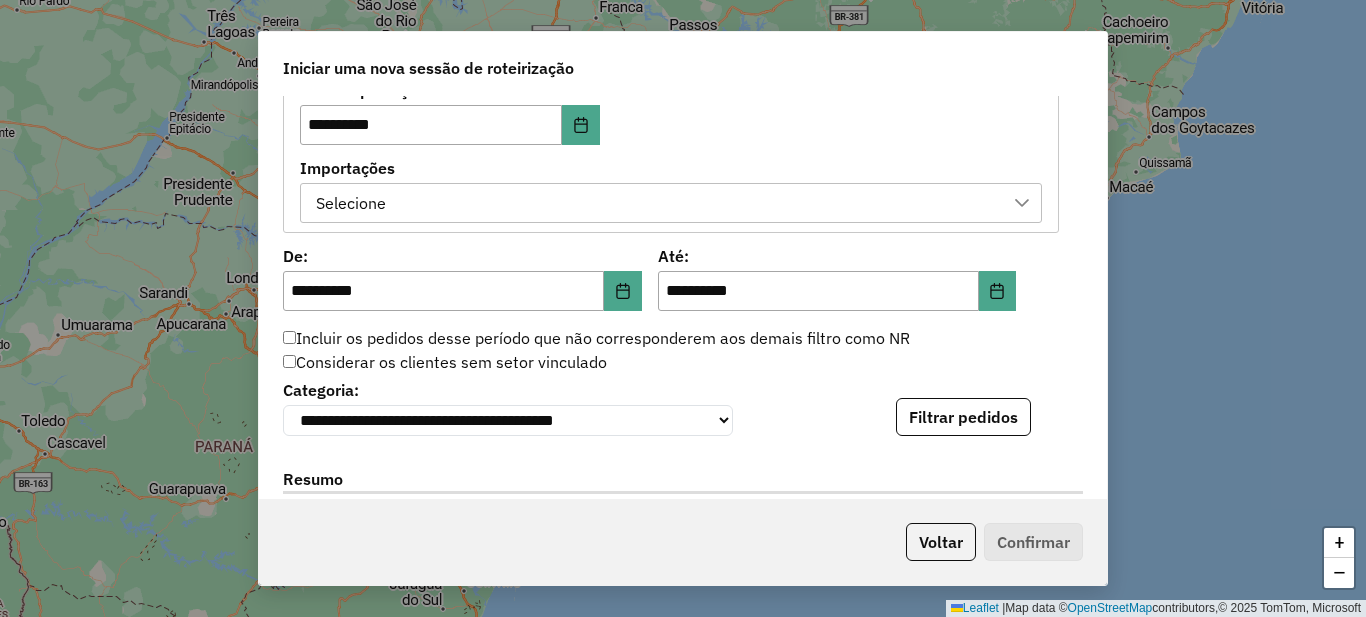 click on "Selecione" at bounding box center (351, 203) 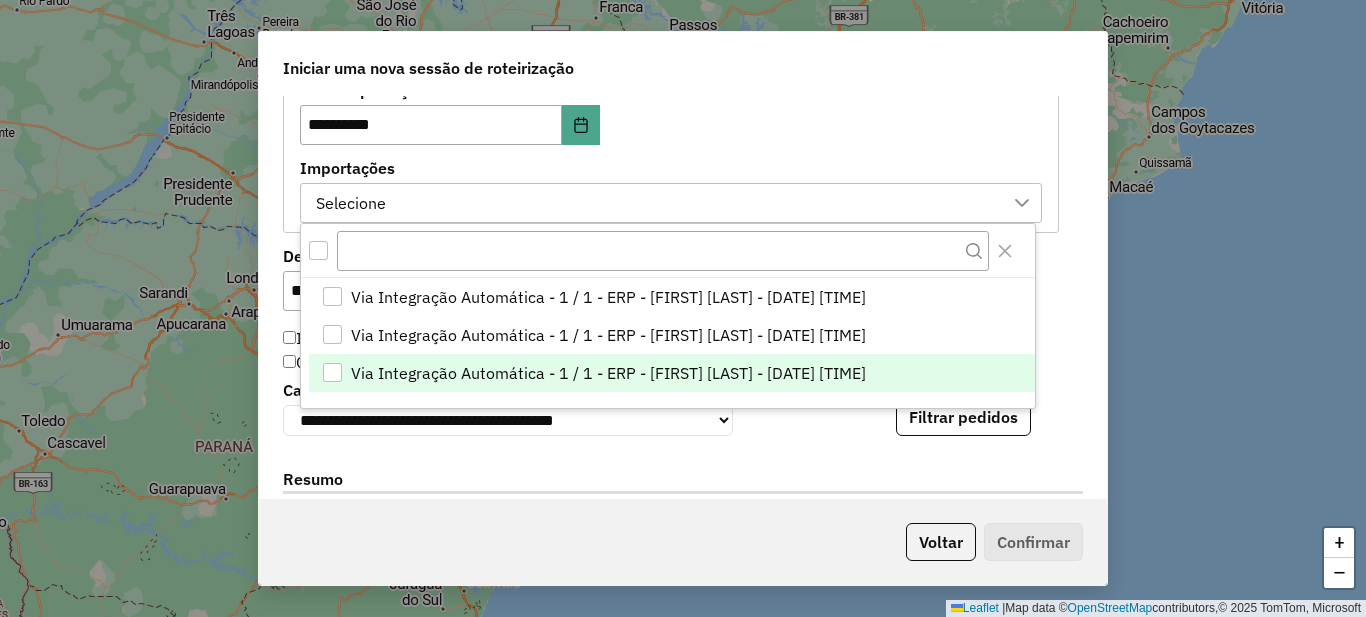 click on "Via Integração Automática - 1 / 1 - ERP - [FIRST] [LAST] - [DATE] [TIME]" at bounding box center [608, 373] 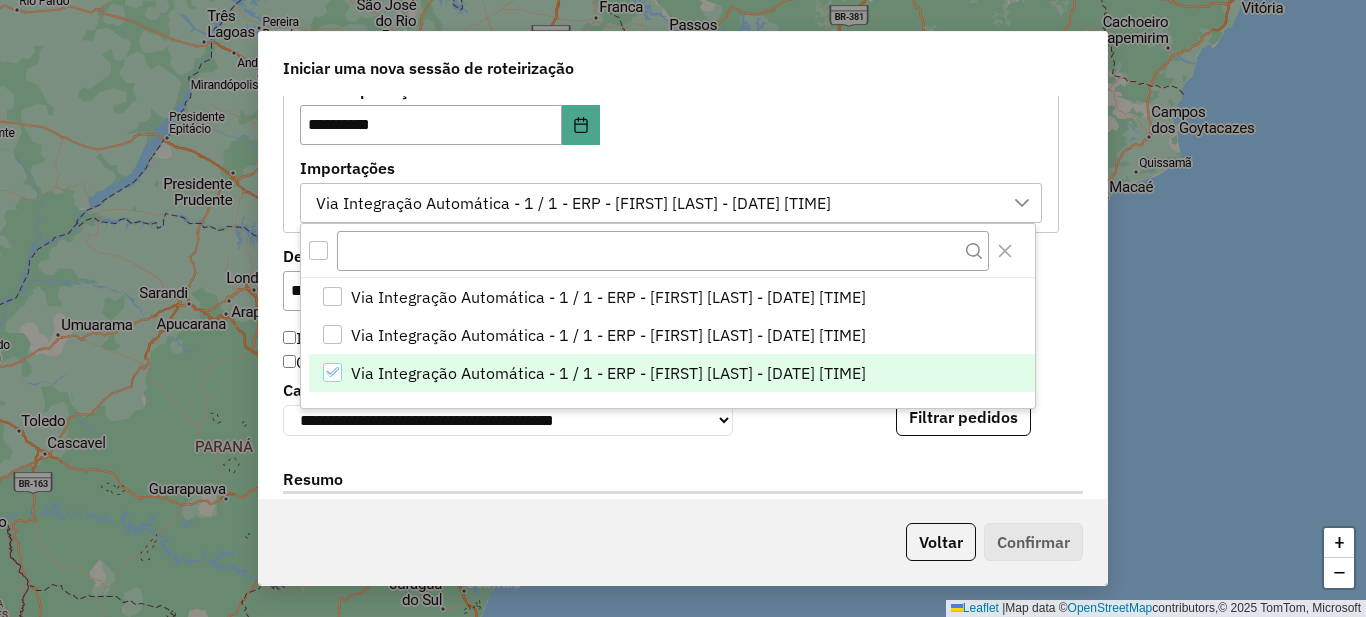 drag, startPoint x: 239, startPoint y: 217, endPoint x: 254, endPoint y: 229, distance: 19.209373 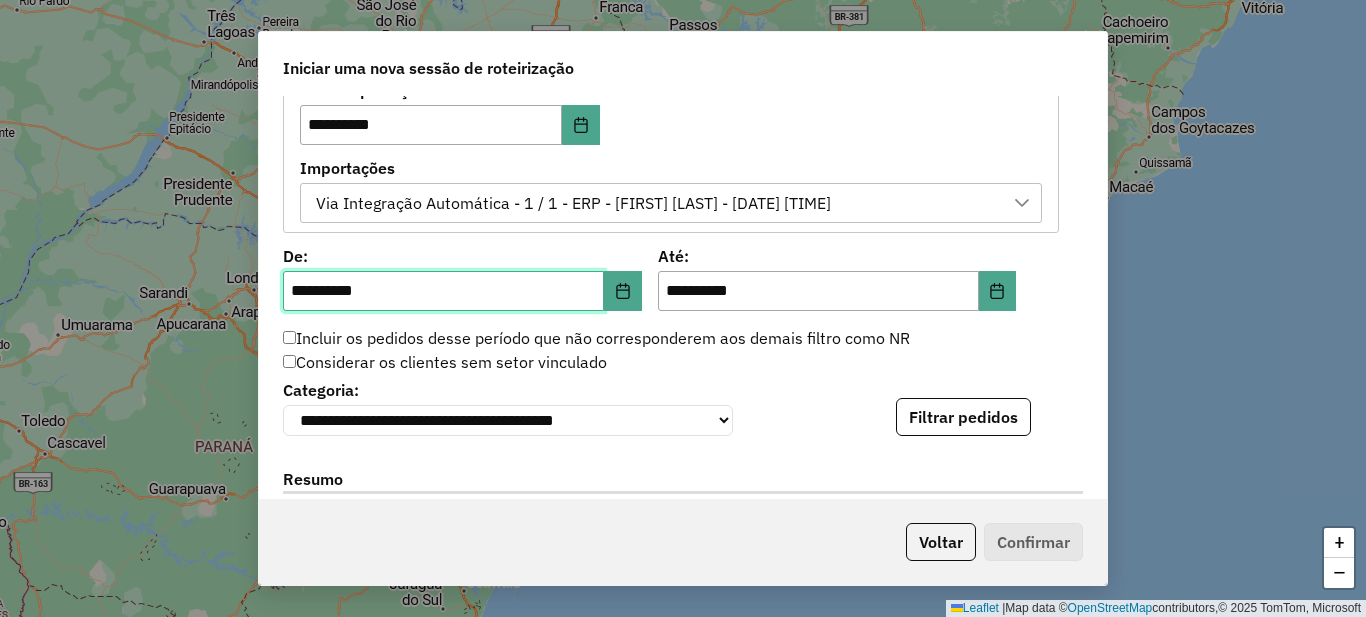 click on "**********" at bounding box center (443, 291) 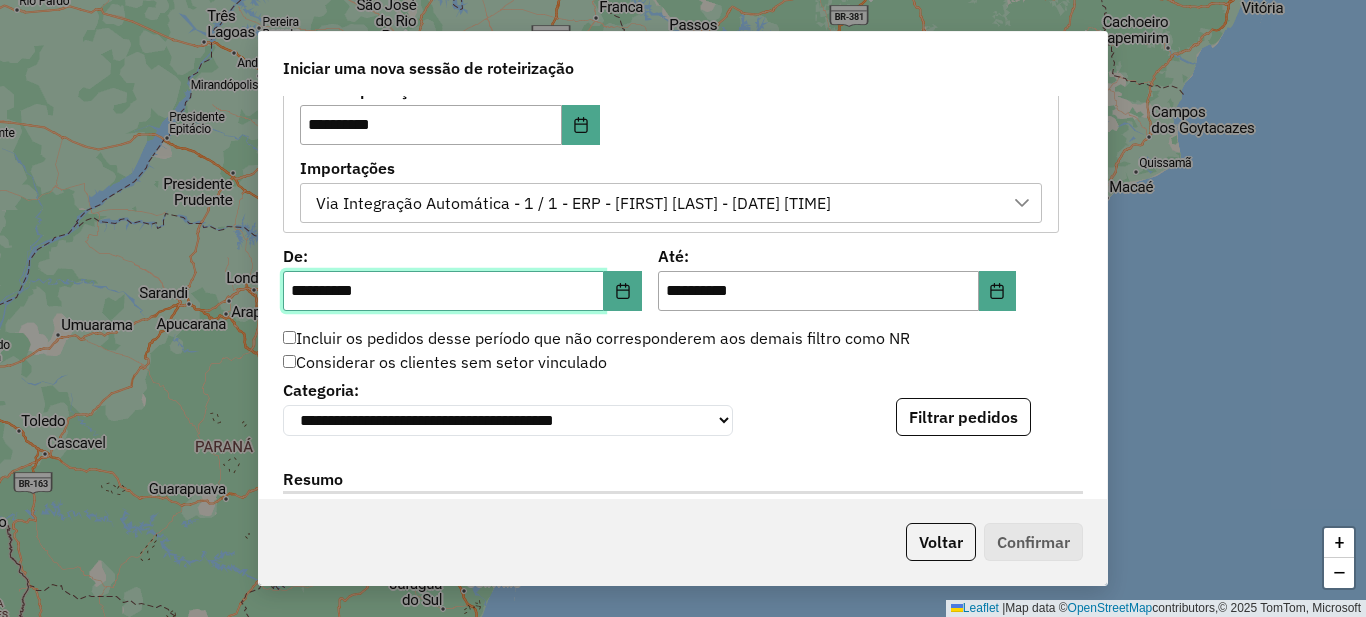 scroll, scrollTop: 1300, scrollLeft: 0, axis: vertical 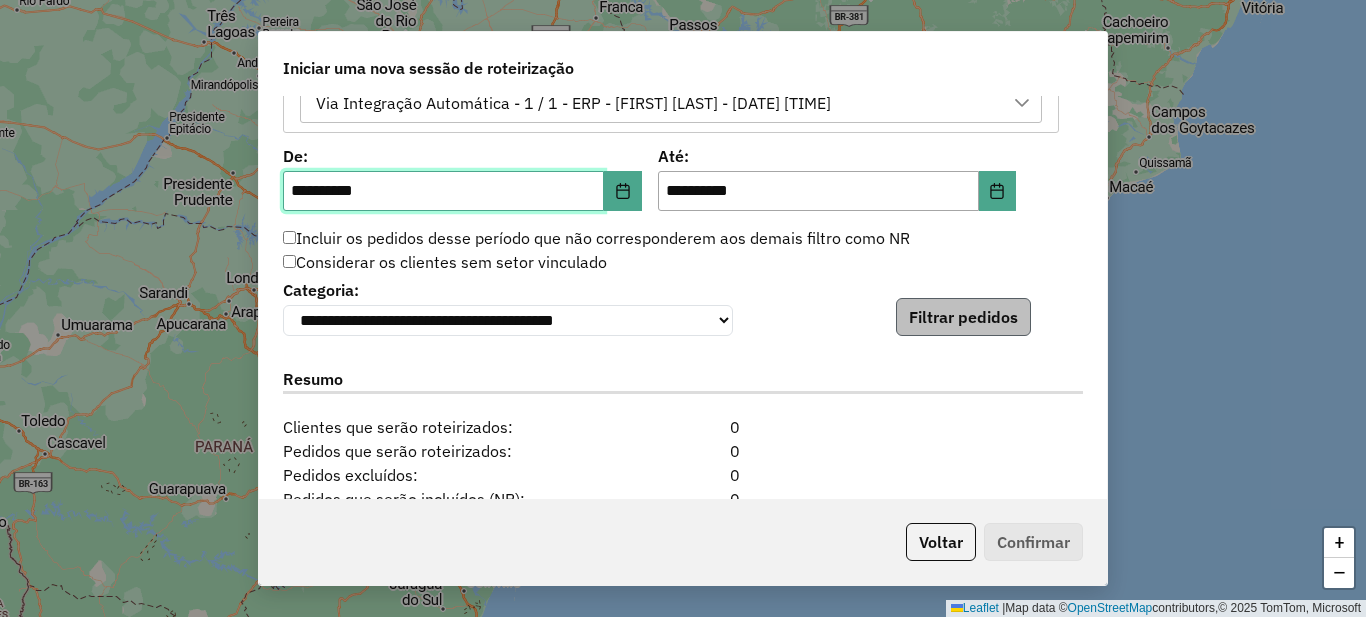 type on "**********" 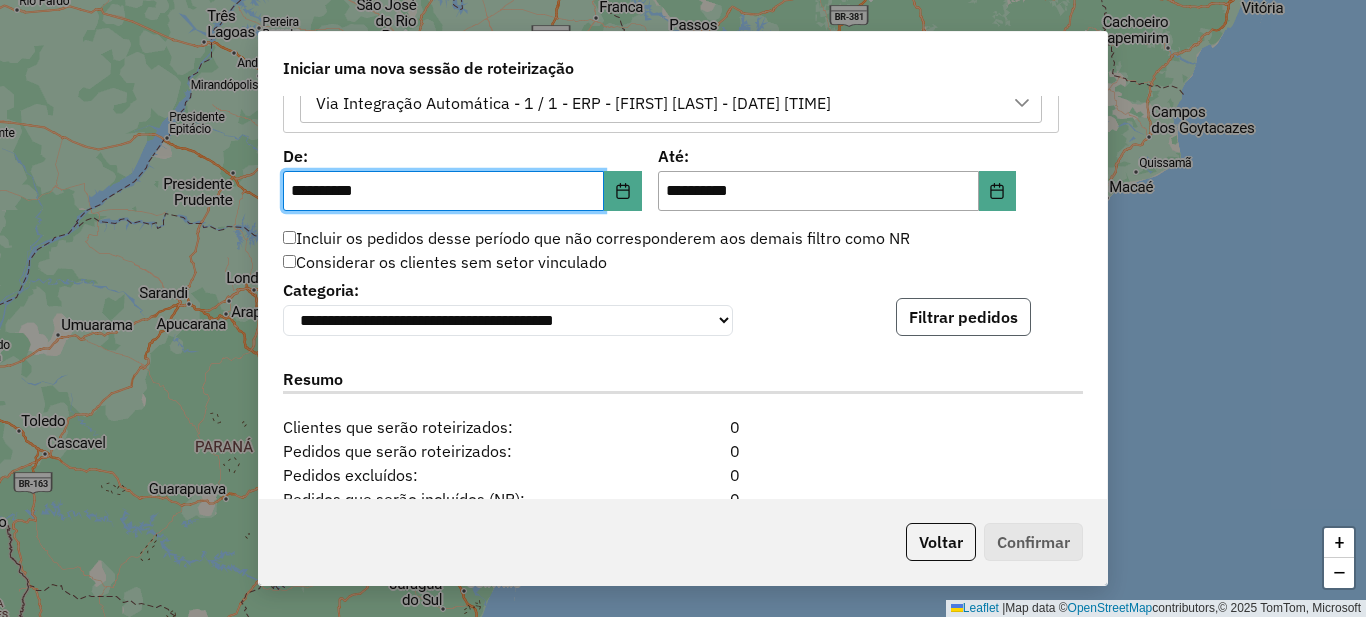 click on "Filtrar pedidos" 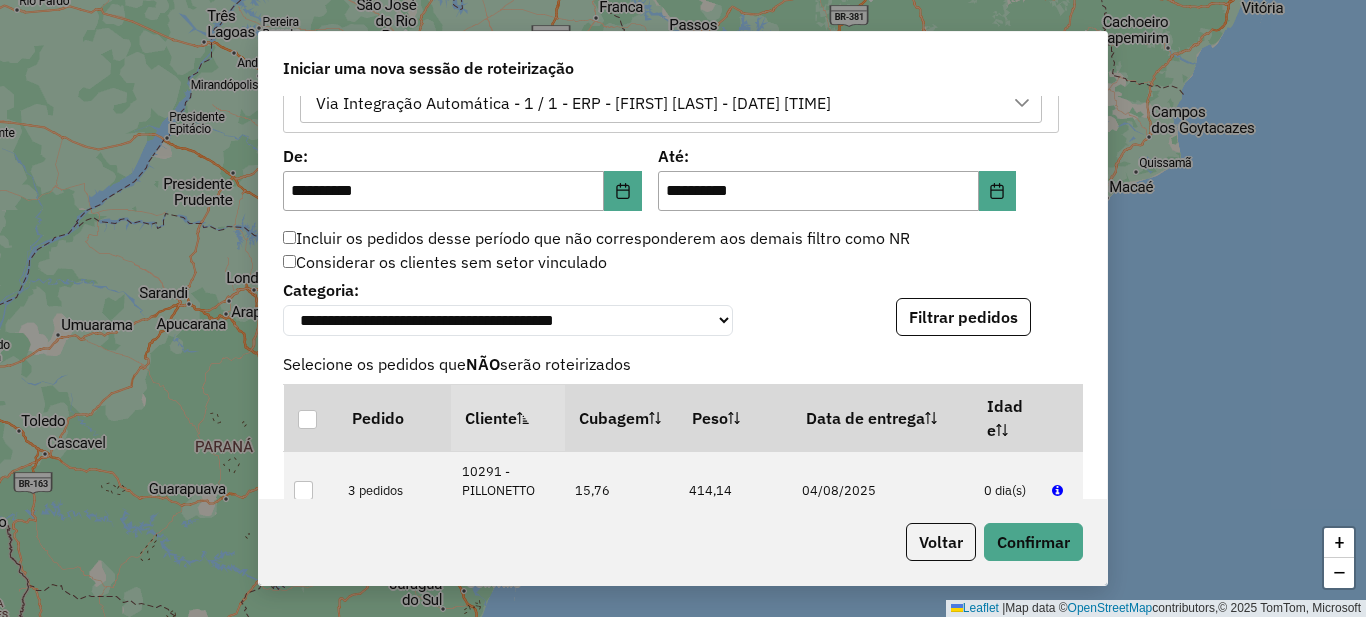scroll, scrollTop: 1963, scrollLeft: 0, axis: vertical 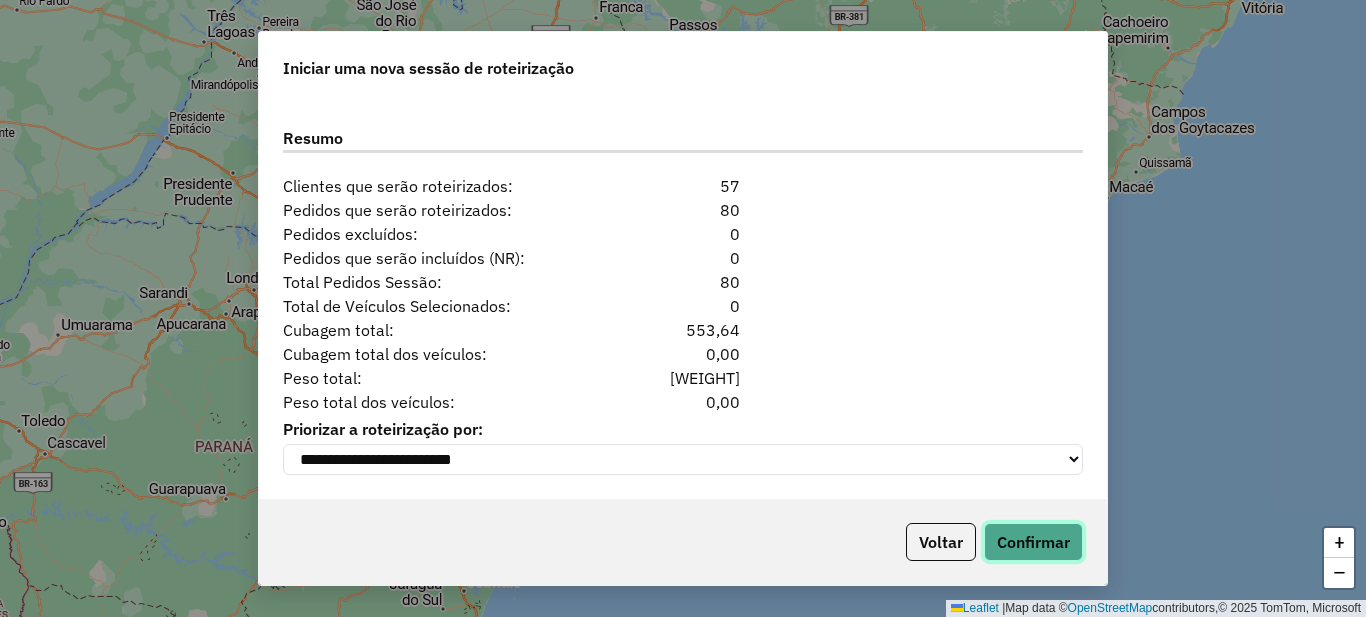 click on "Confirmar" 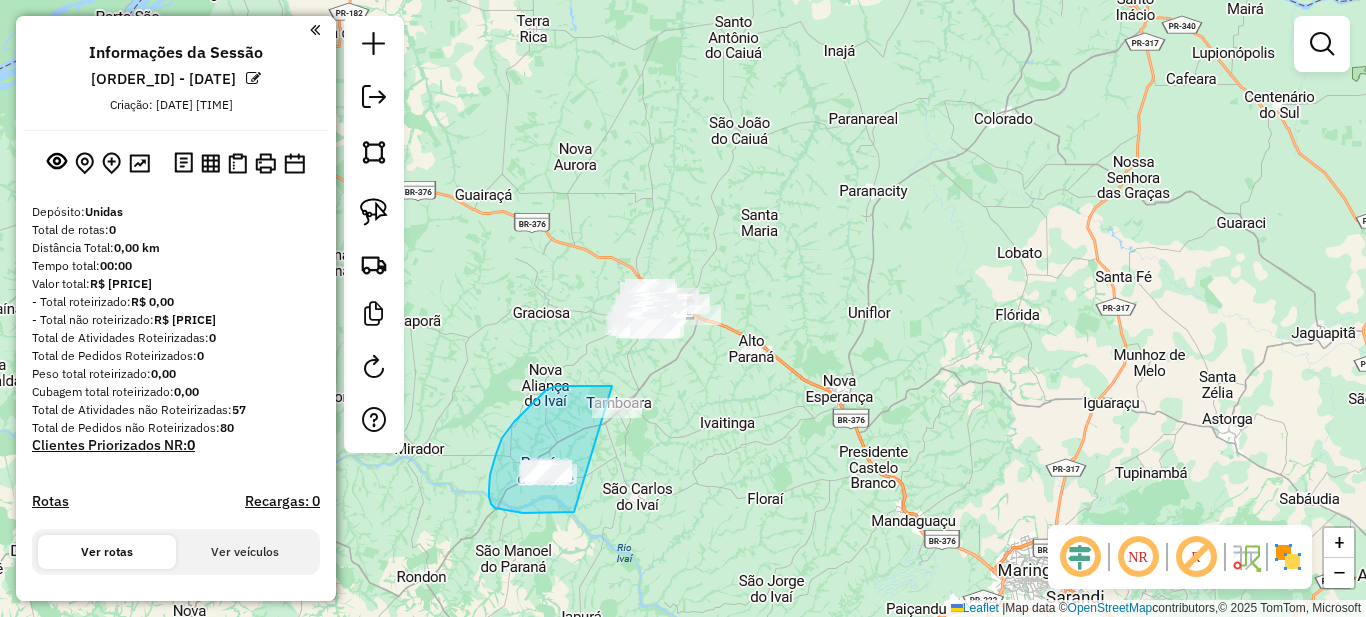 drag, startPoint x: 558, startPoint y: 386, endPoint x: 711, endPoint y: 395, distance: 153.26448 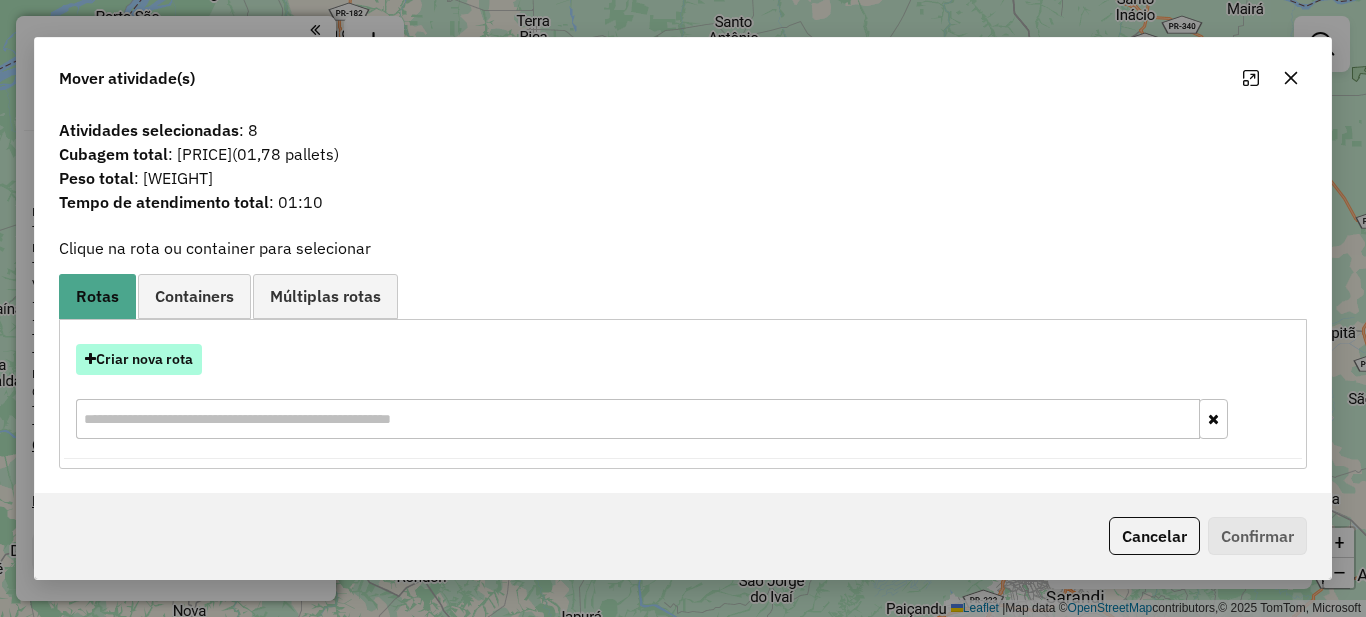 click on "Criar nova rota" at bounding box center (139, 359) 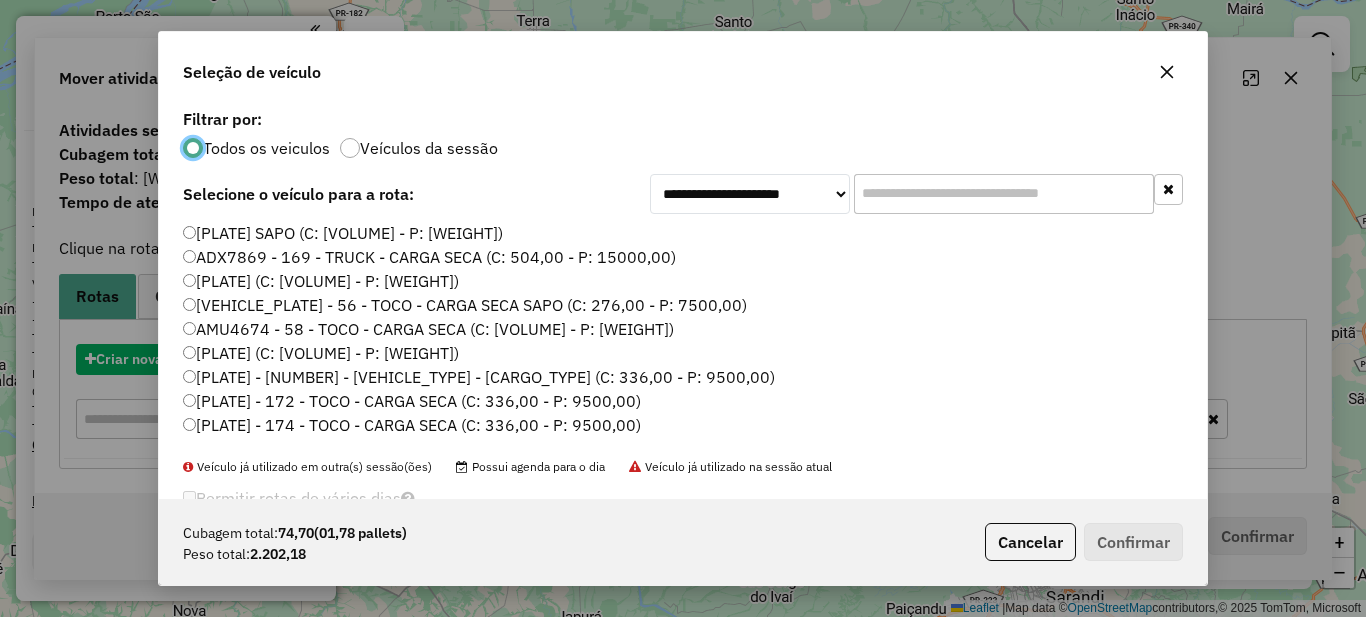 scroll, scrollTop: 11, scrollLeft: 6, axis: both 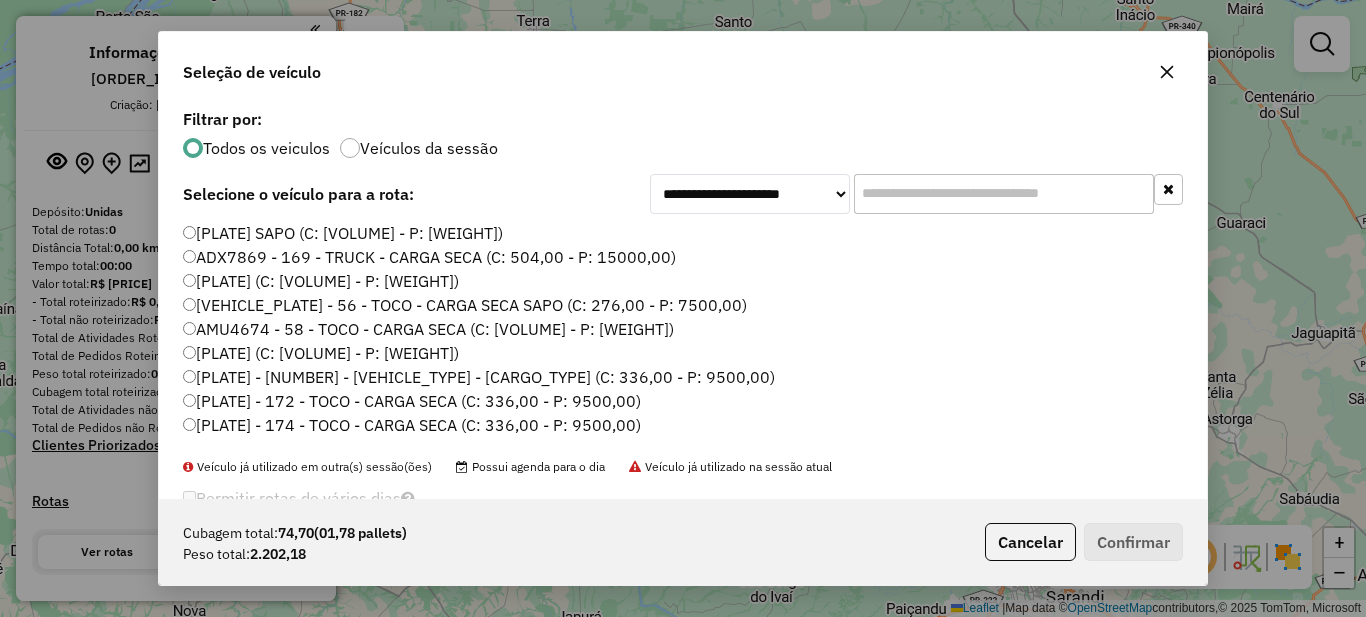 click 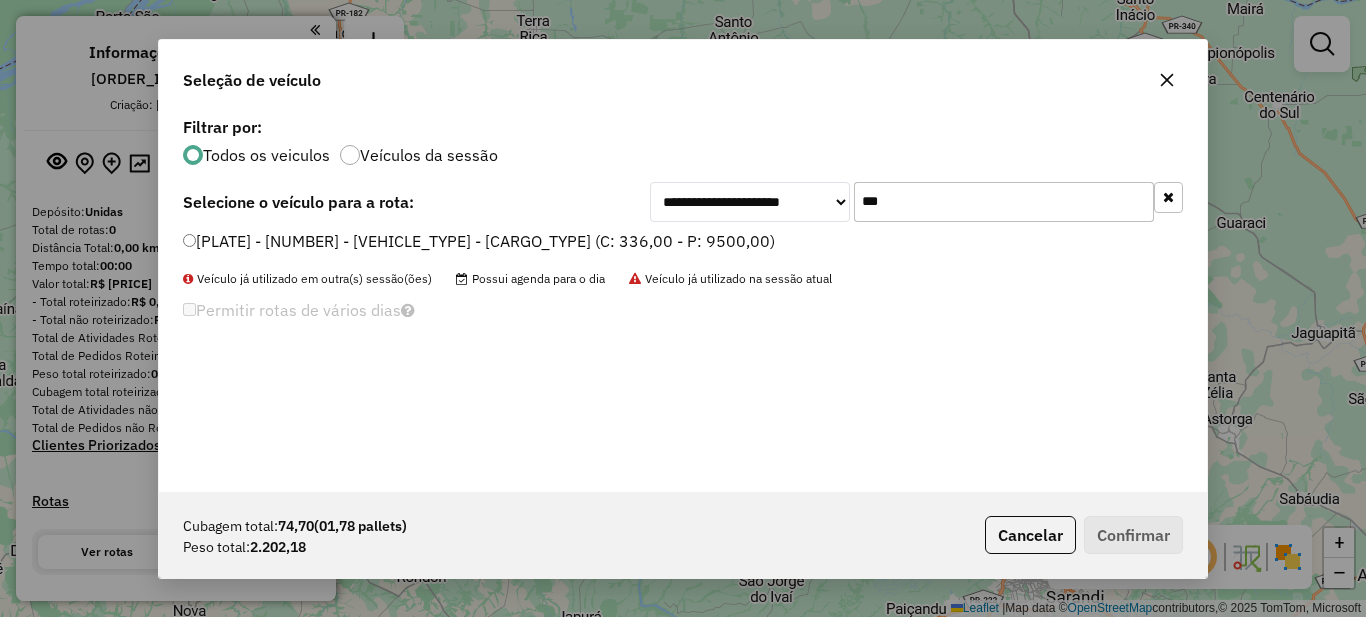 type on "***" 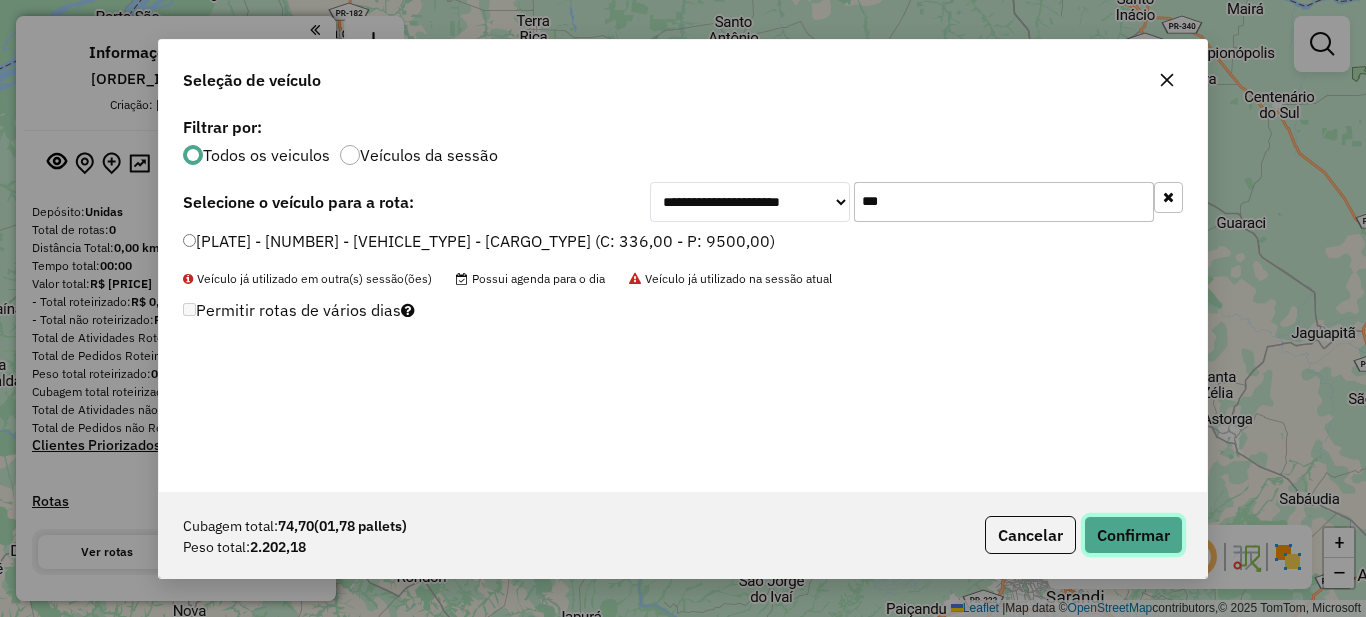 click on "Confirmar" 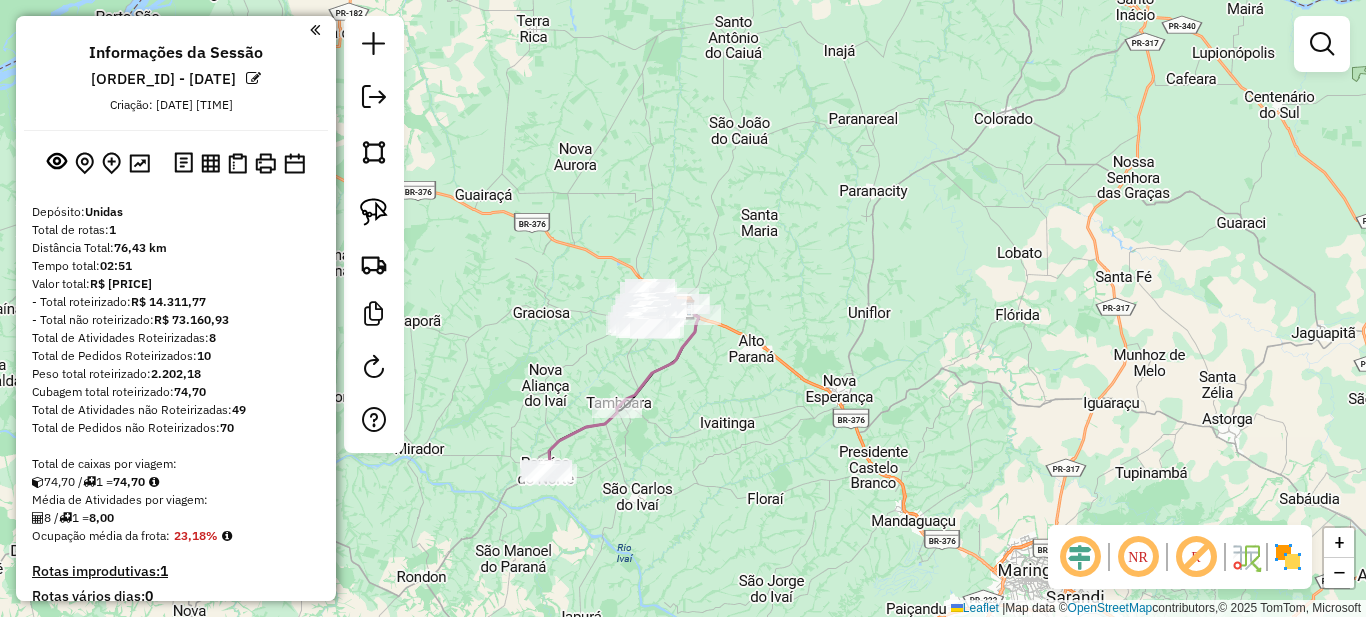 scroll, scrollTop: 400, scrollLeft: 0, axis: vertical 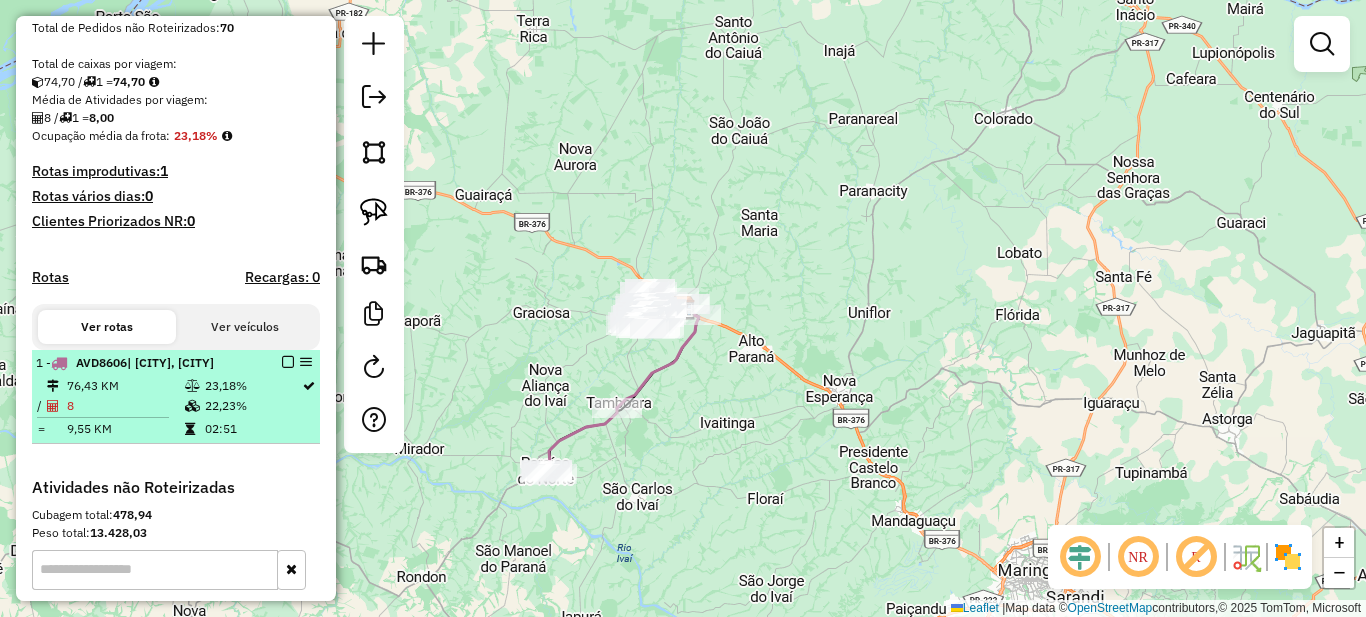 click on "[NUMBER] -     [PLATE]   | [NUMBER]-[CITY_NAME], [NUMBER]-[CITY_NAME]" at bounding box center (176, 363) 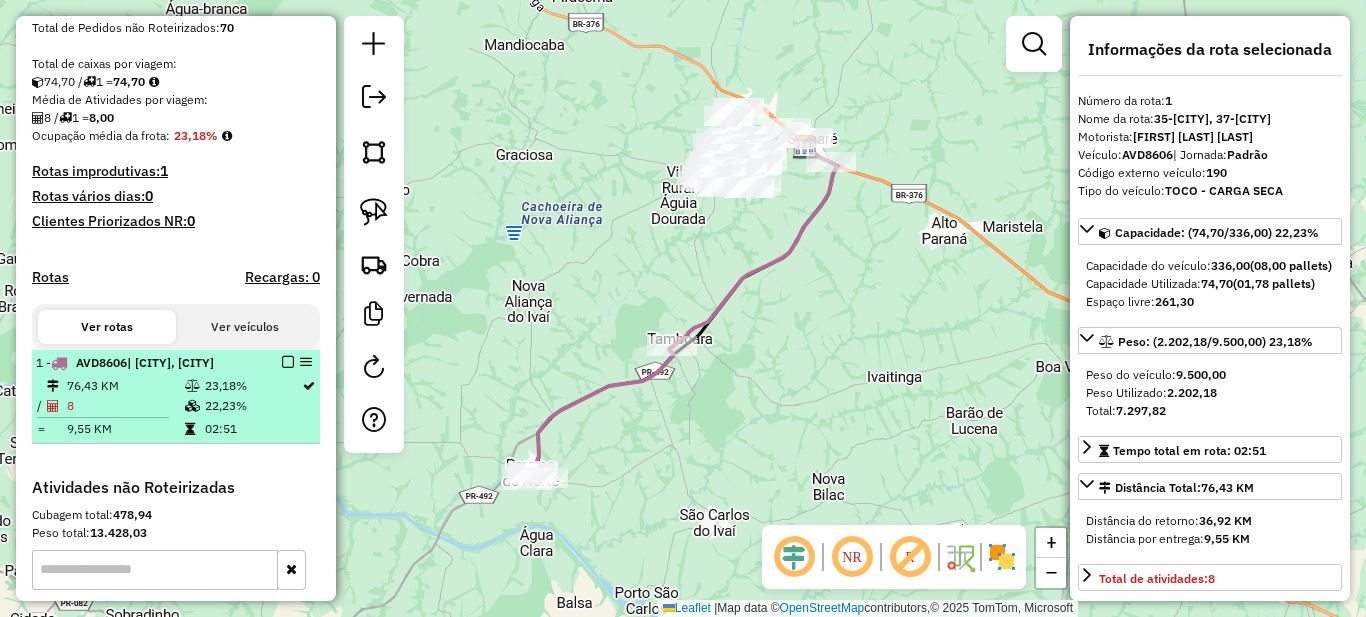 click at bounding box center (288, 362) 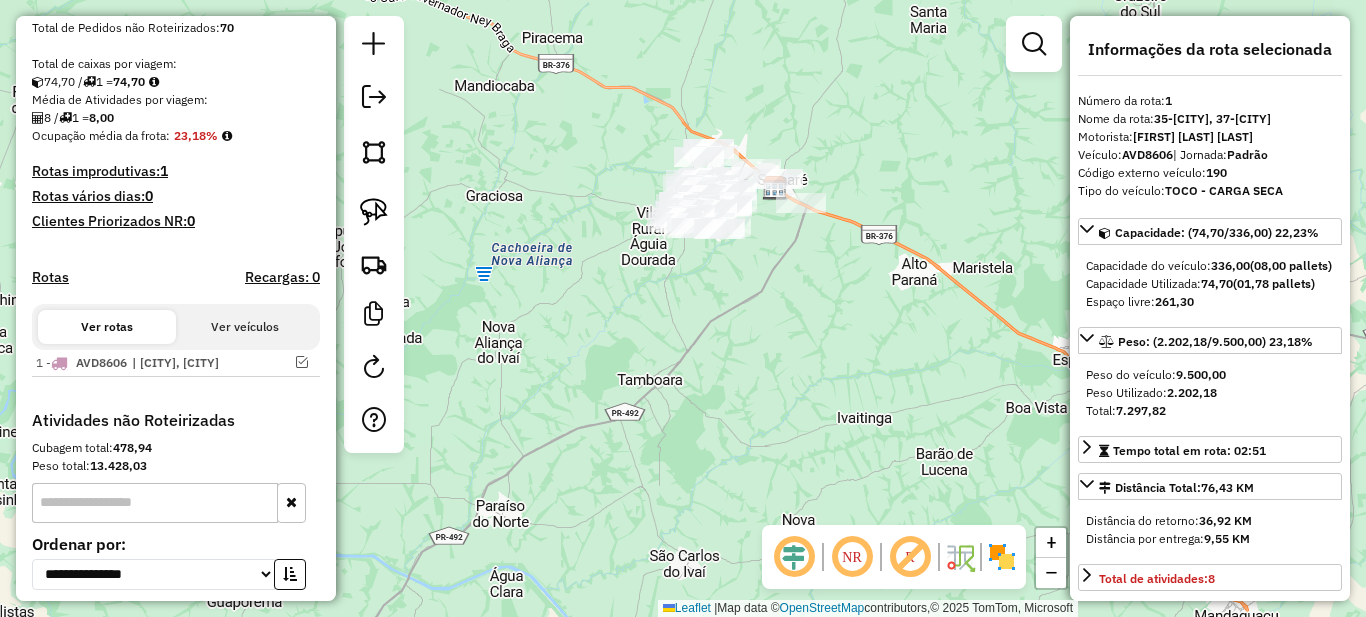 drag, startPoint x: 738, startPoint y: 296, endPoint x: 721, endPoint y: 317, distance: 27.018513 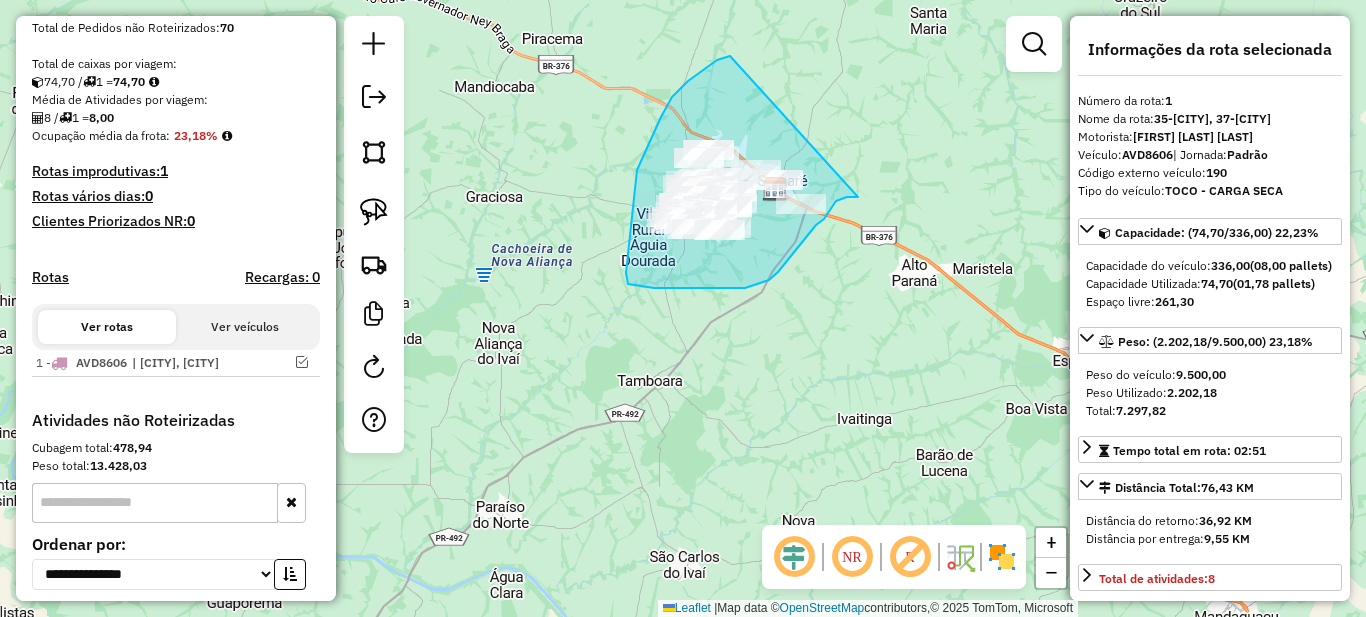 drag, startPoint x: 730, startPoint y: 56, endPoint x: 895, endPoint y: 192, distance: 213.82469 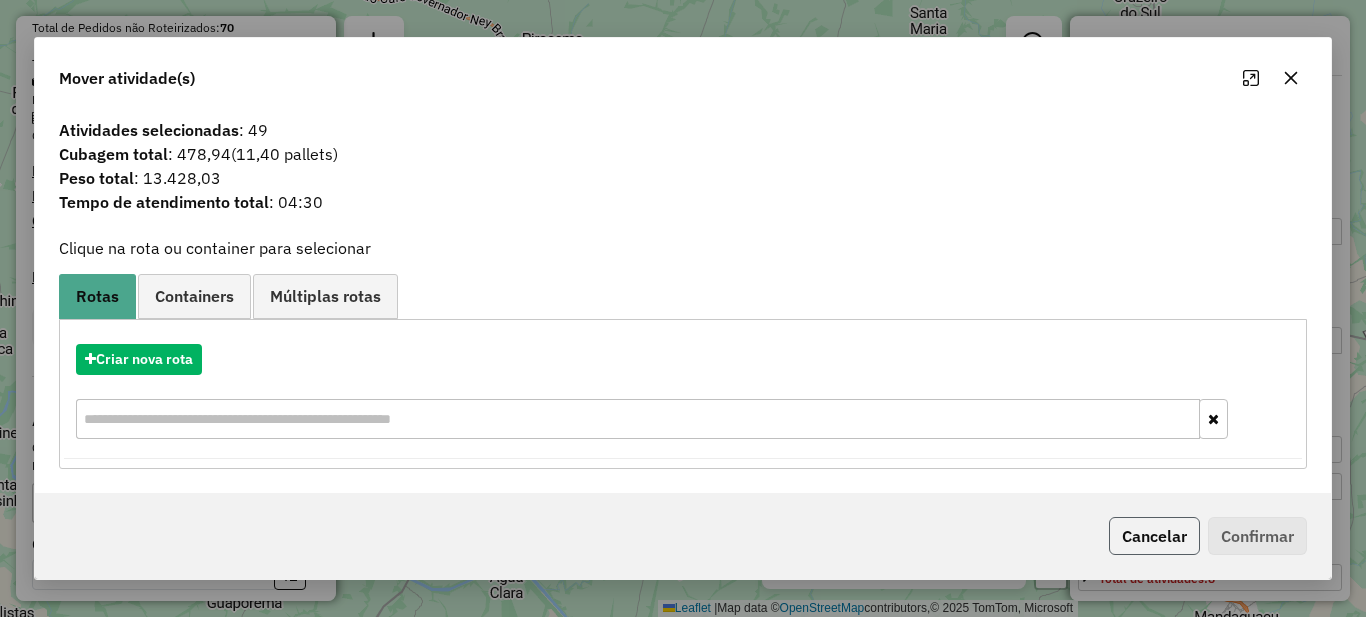 click on "Cancelar" 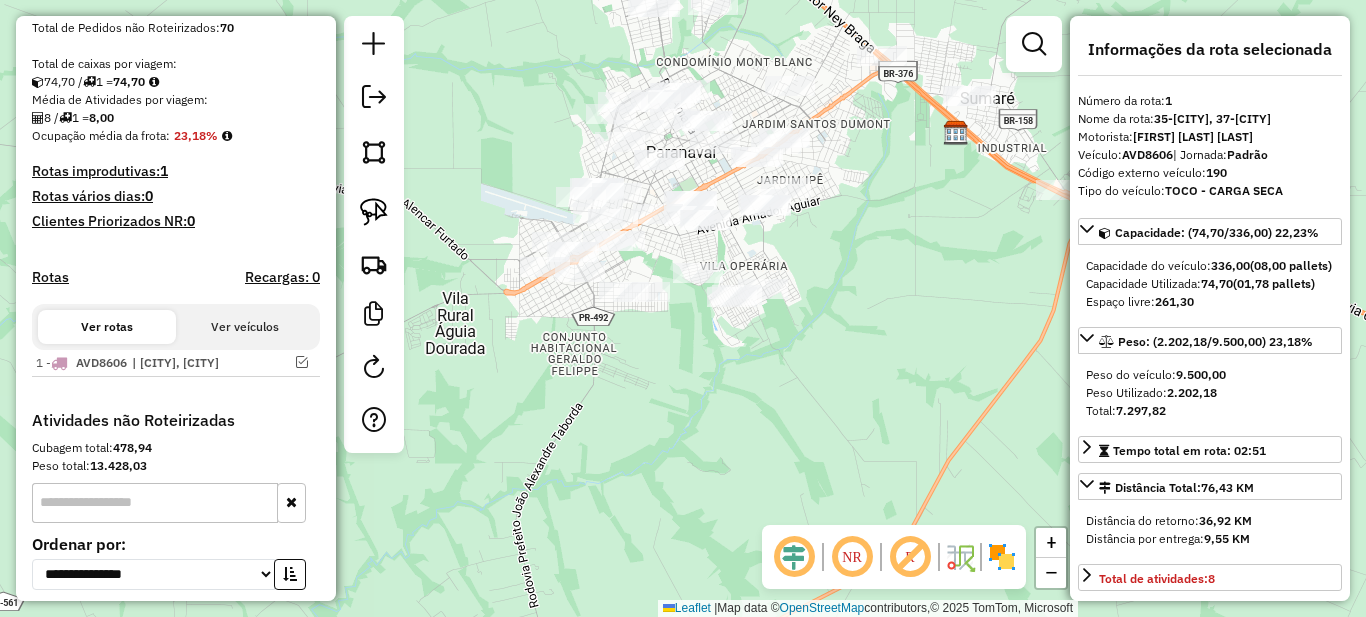 drag, startPoint x: 678, startPoint y: 374, endPoint x: 710, endPoint y: 385, distance: 33.83785 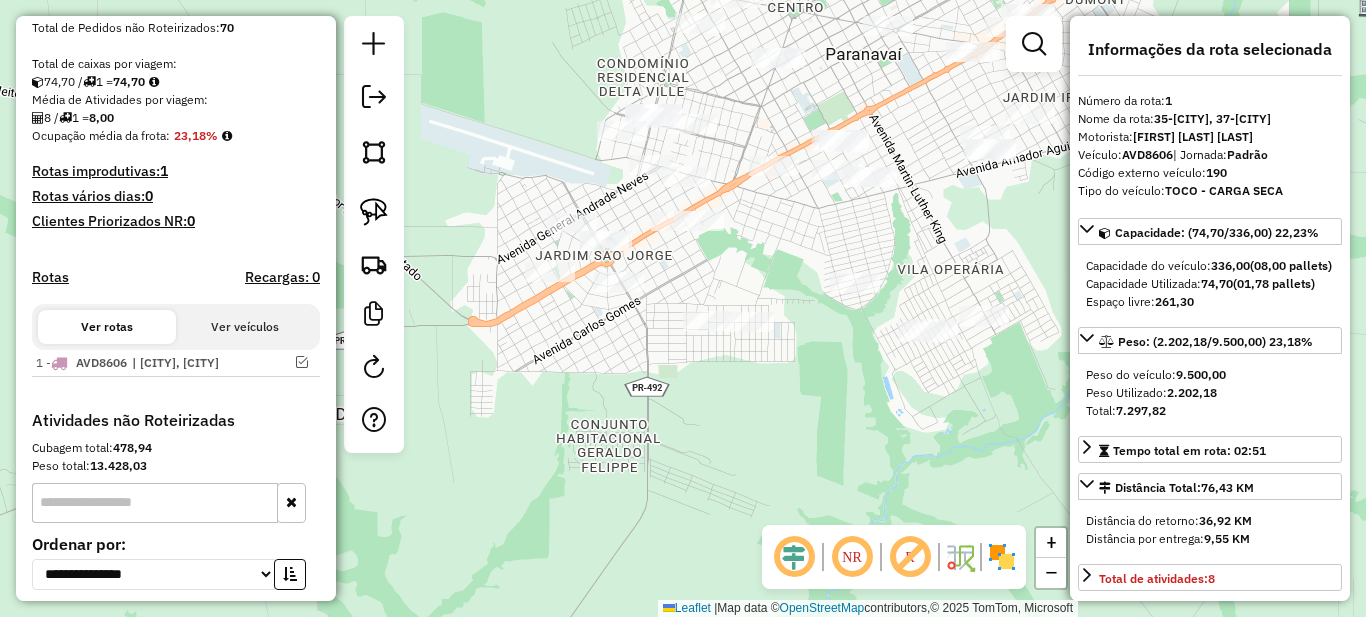 drag, startPoint x: 683, startPoint y: 280, endPoint x: 762, endPoint y: 287, distance: 79.30952 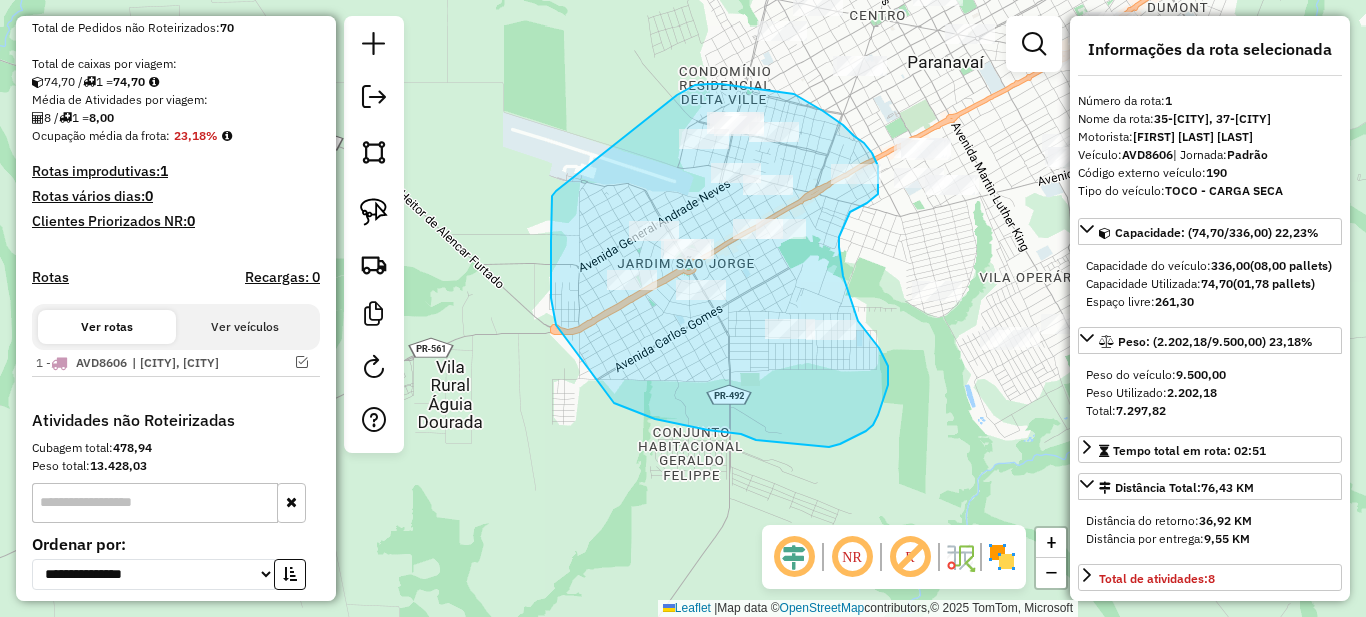 drag, startPoint x: 556, startPoint y: 191, endPoint x: 676, endPoint y: 96, distance: 153.05228 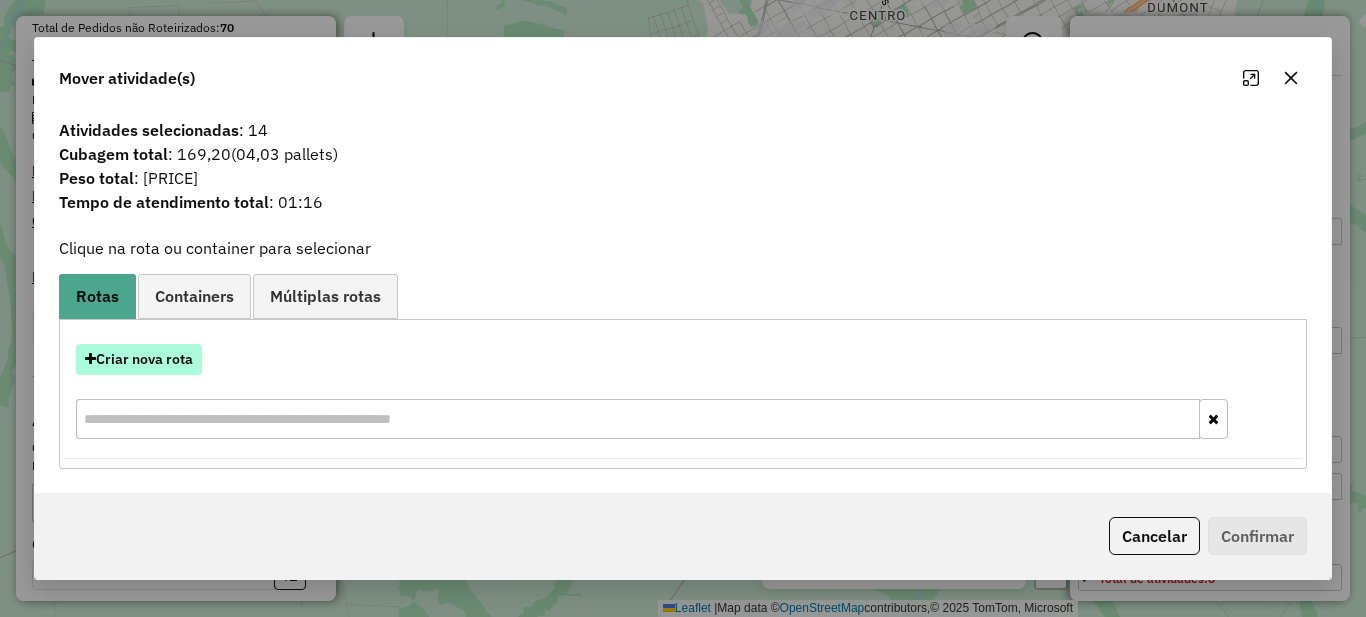 click on "Criar nova rota" at bounding box center [139, 359] 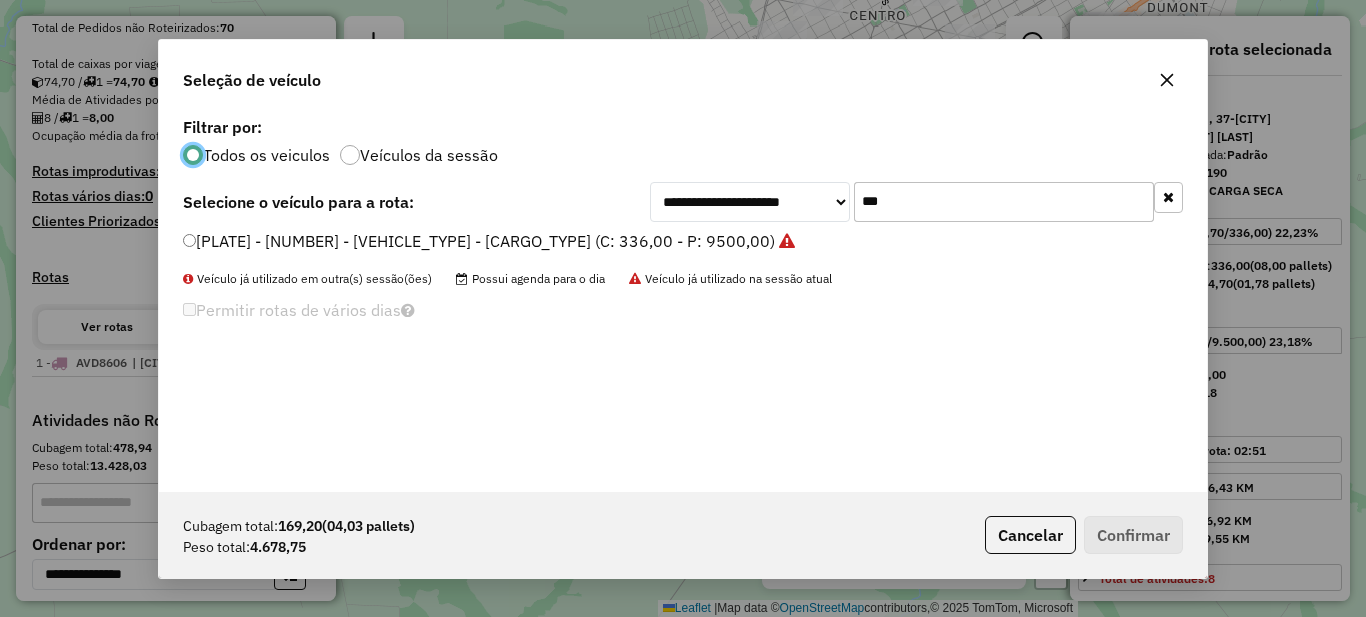 scroll, scrollTop: 11, scrollLeft: 6, axis: both 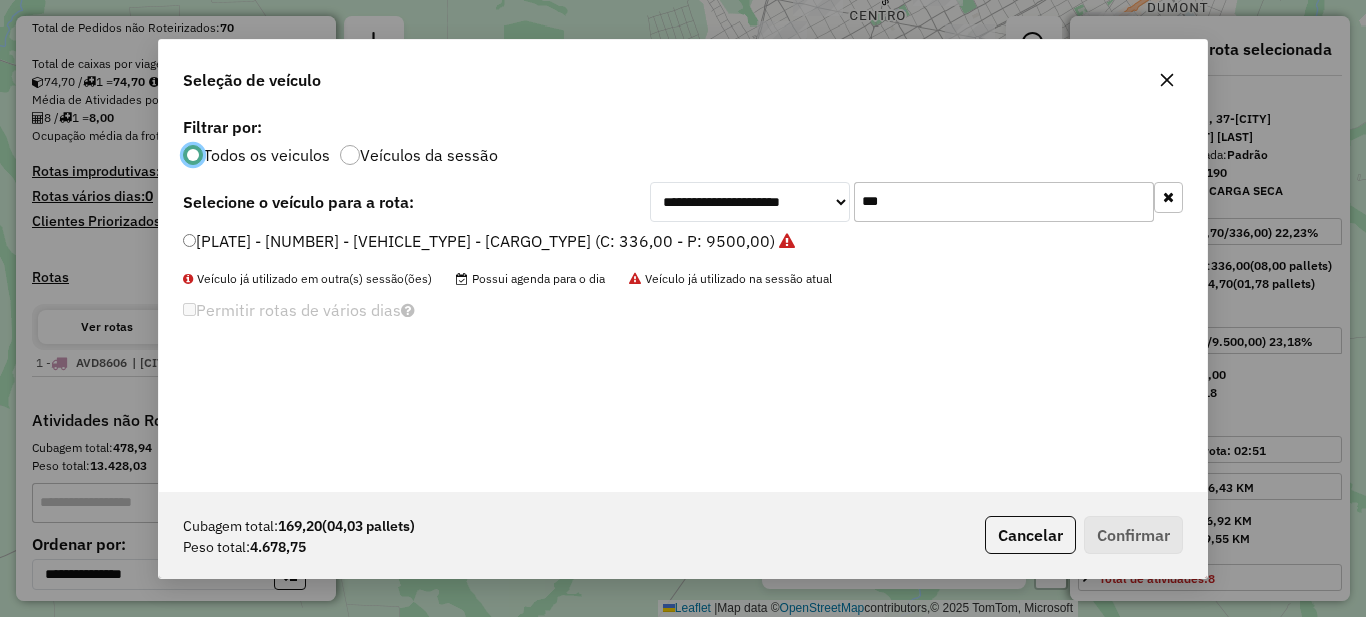 click on "***" 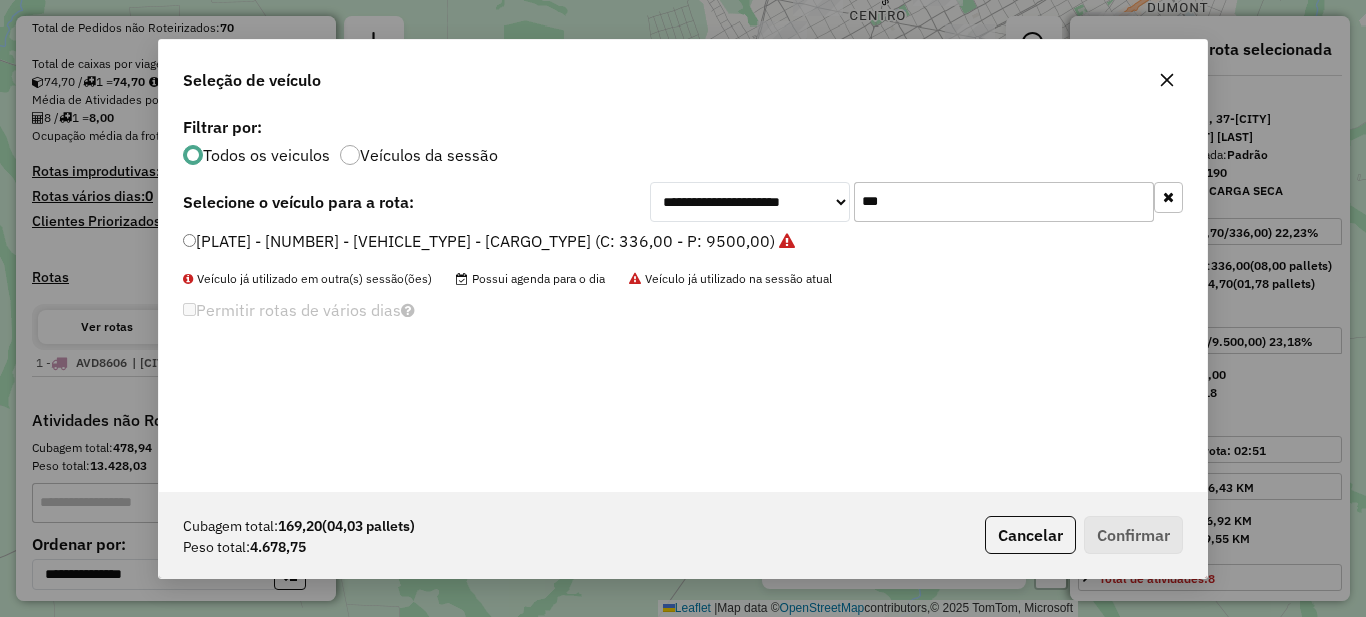 click on "***" 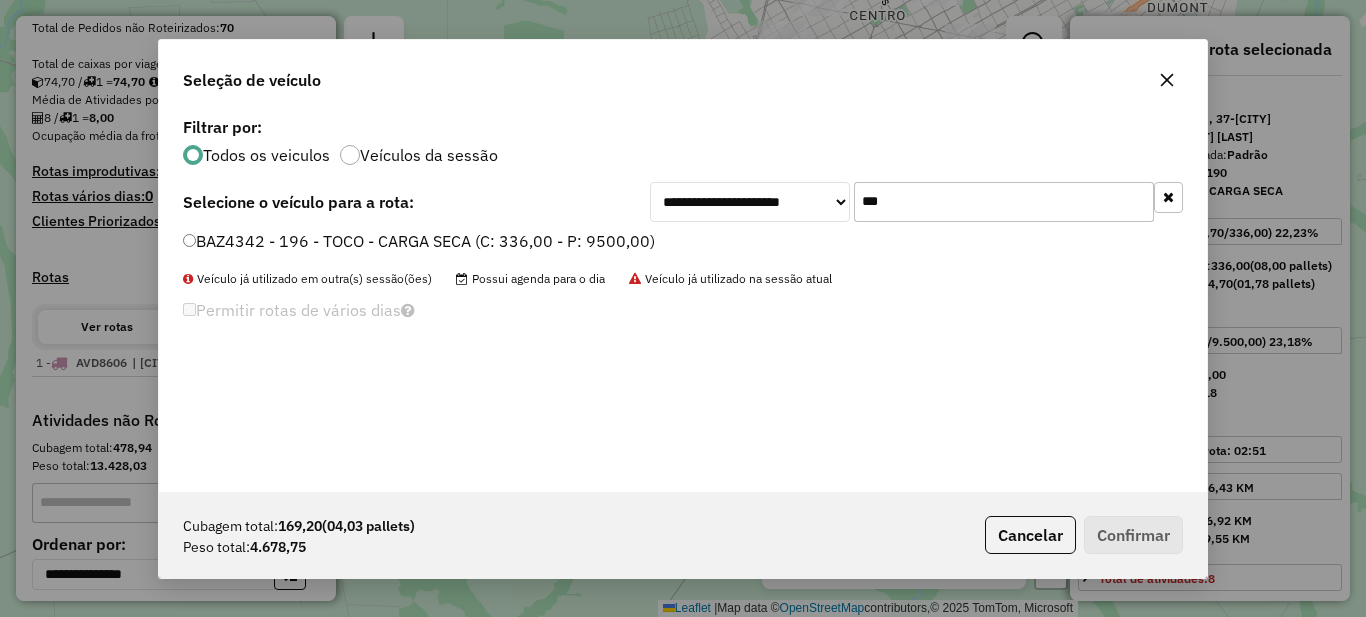 type on "***" 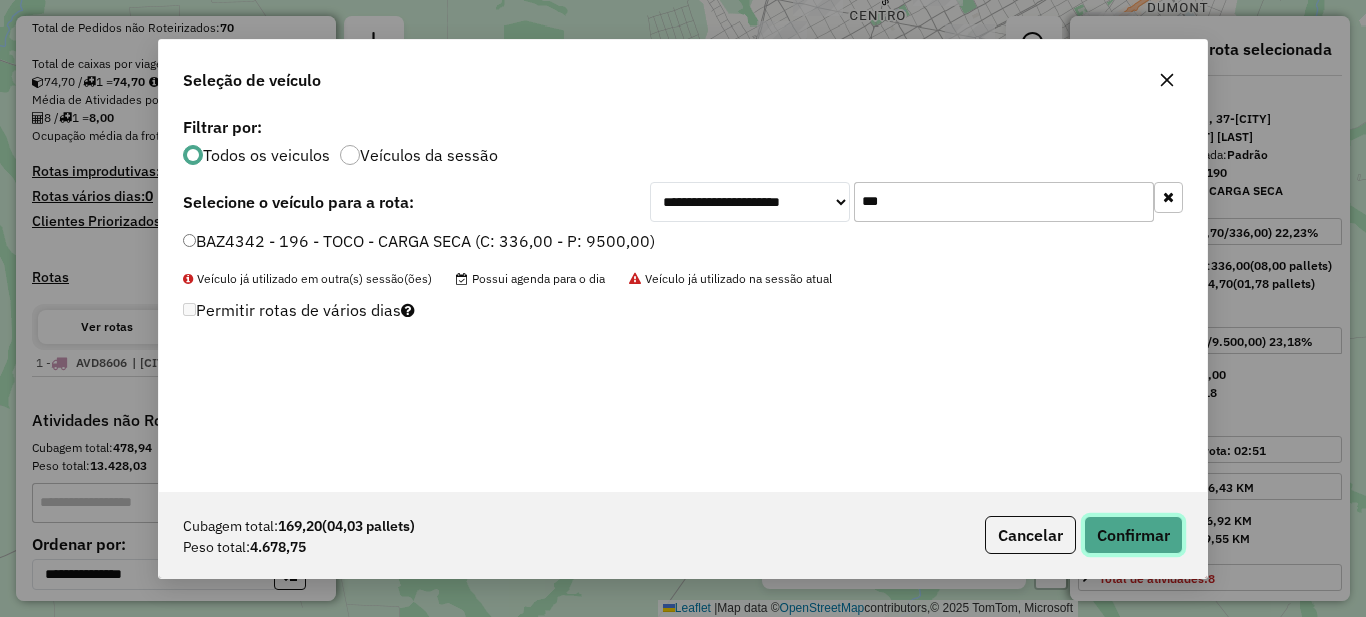 click on "Confirmar" 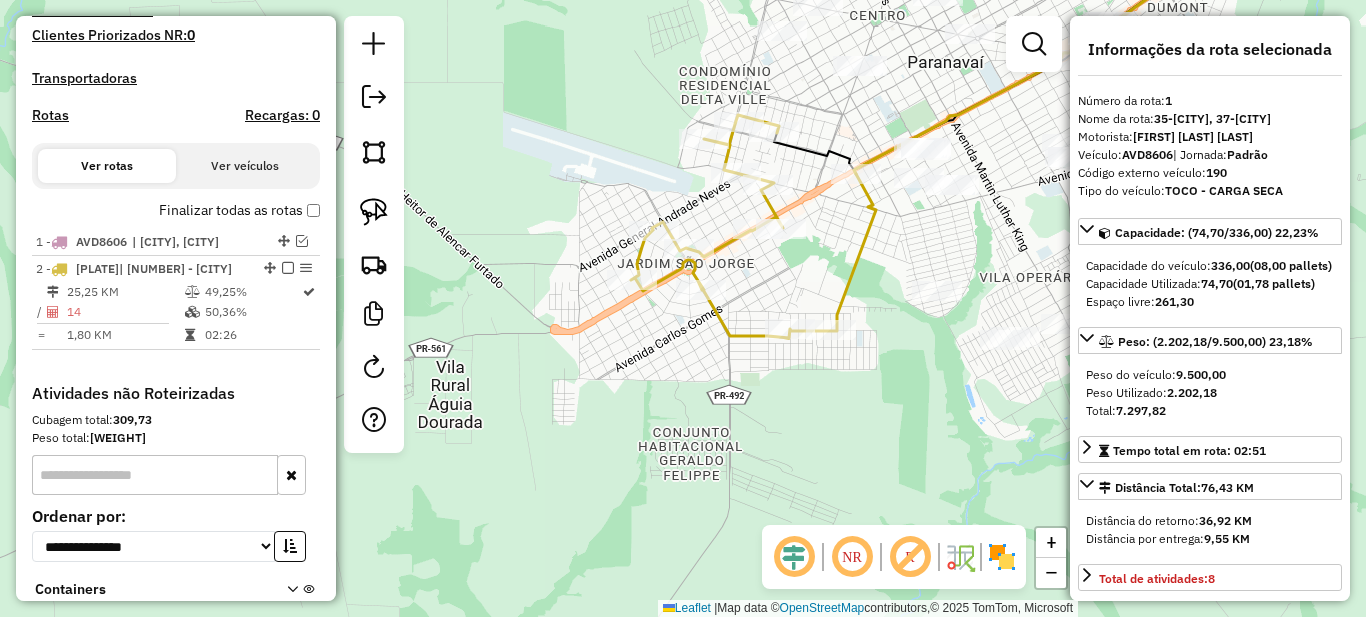 scroll, scrollTop: 729, scrollLeft: 0, axis: vertical 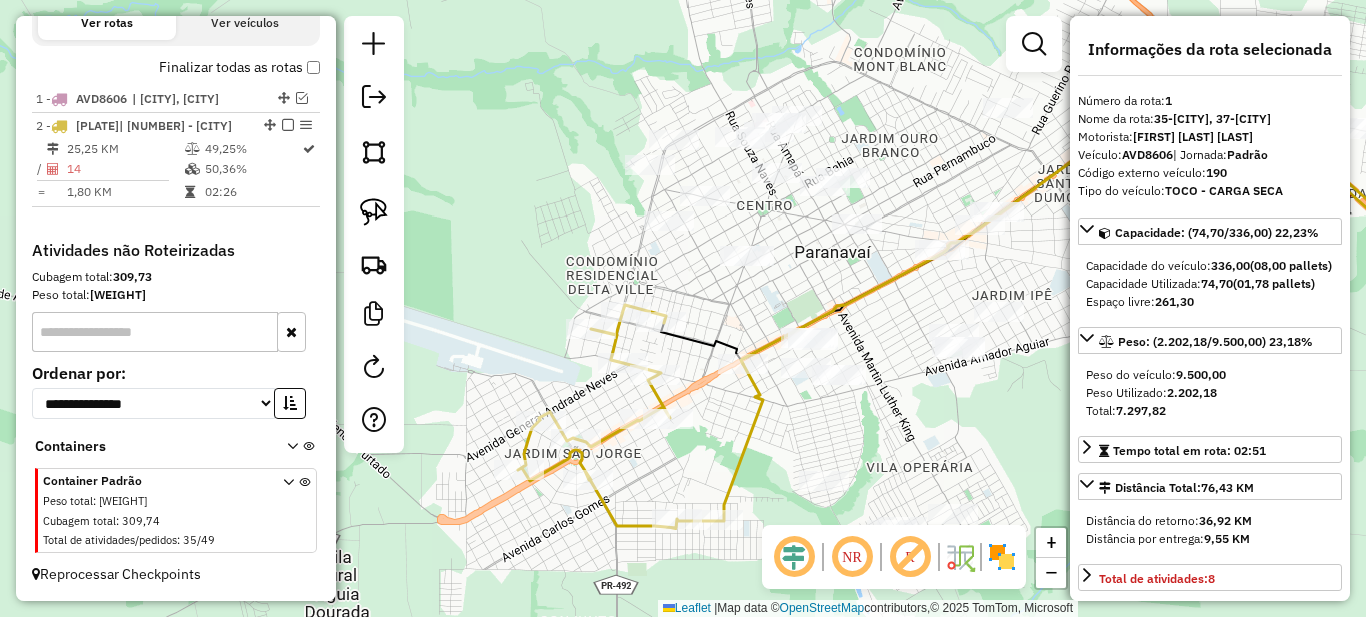 drag, startPoint x: 824, startPoint y: 229, endPoint x: 708, endPoint y: 433, distance: 234.67424 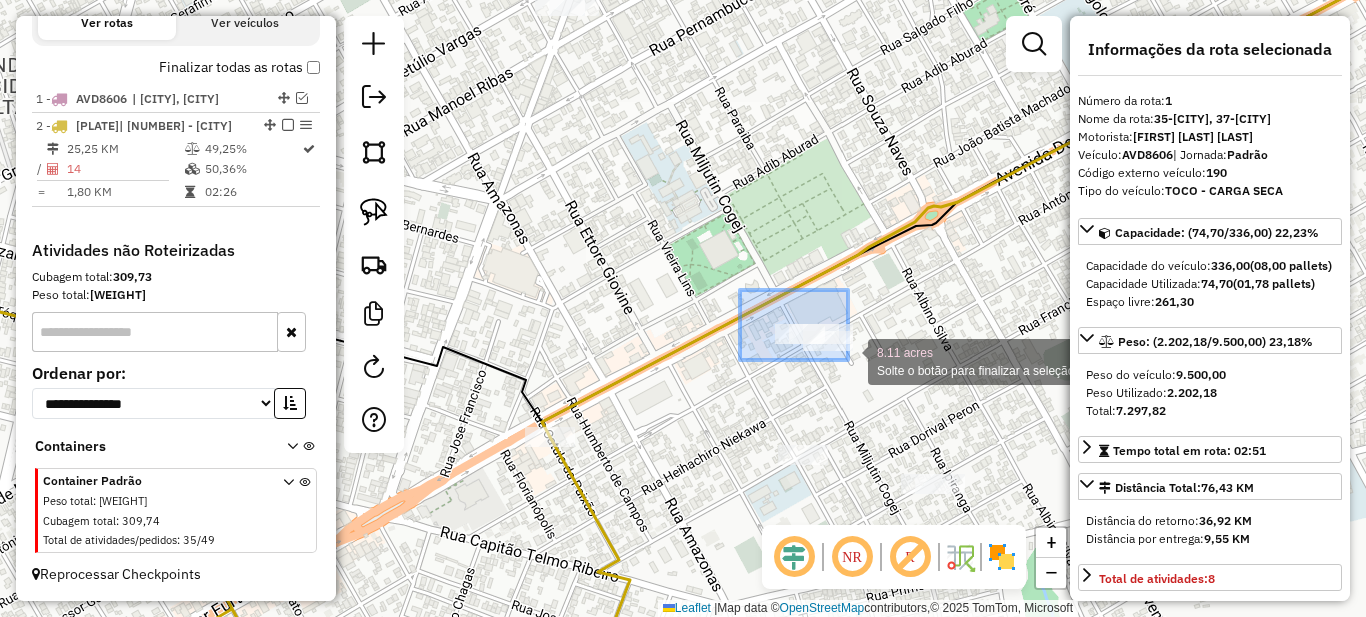 drag, startPoint x: 740, startPoint y: 290, endPoint x: 848, endPoint y: 360, distance: 128.7012 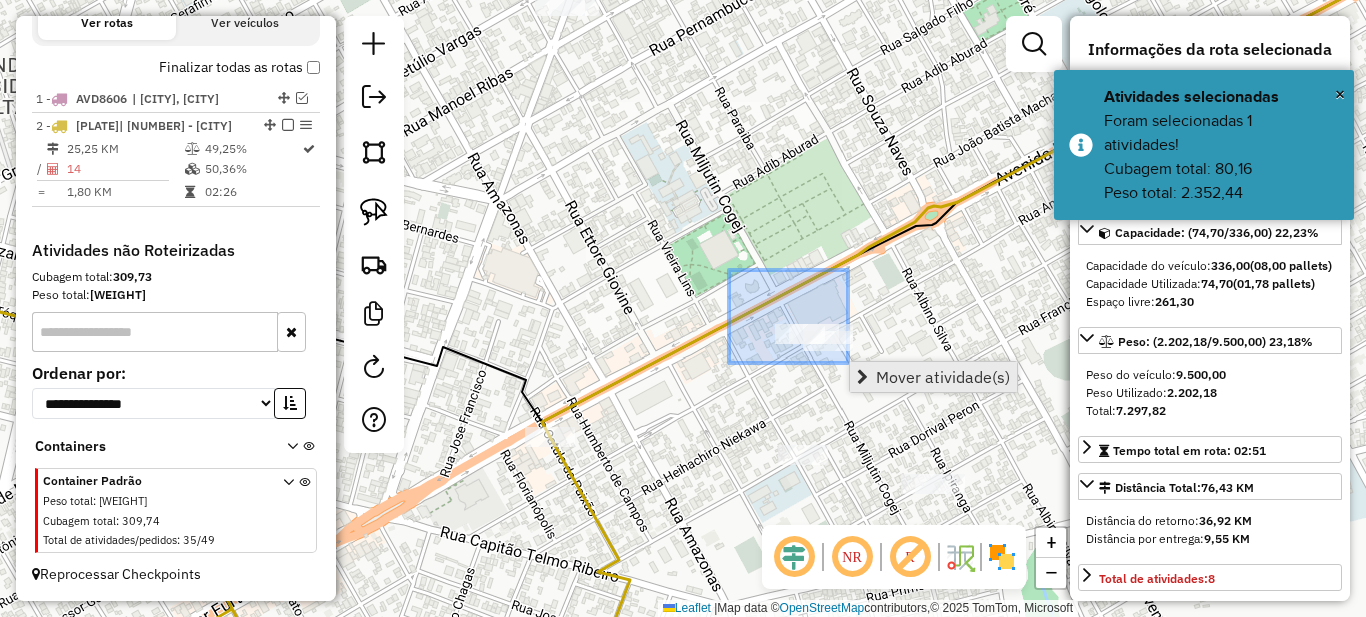 drag, startPoint x: 773, startPoint y: 314, endPoint x: 872, endPoint y: 382, distance: 120.10412 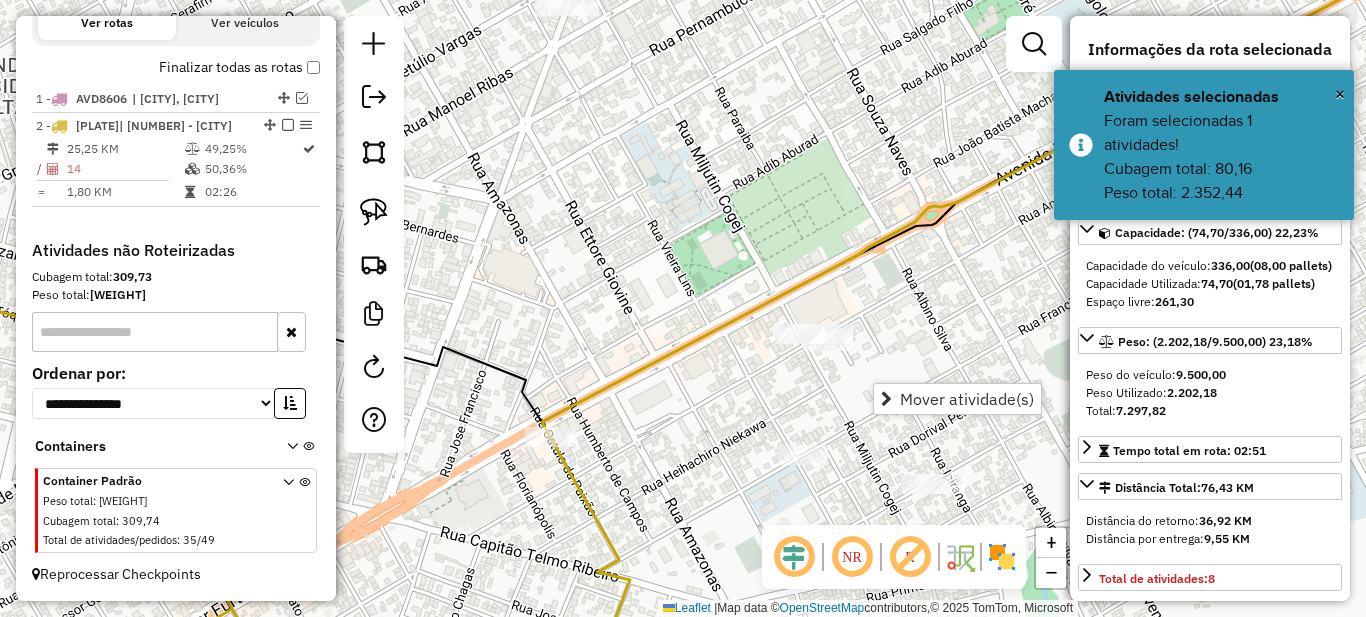 click on "Janela de atendimento Grade de atendimento Capacidade Transportadoras Veículos Cliente Pedidos  Rotas Selecione os dias de semana para filtrar as janelas de atendimento  Seg   Ter   Qua   Qui   Sex   Sáb   Dom  Informe o período da janela de atendimento: De: Até:  Filtrar exatamente a janela do cliente  Considerar janela de atendimento padrão  Selecione os dias de semana para filtrar as grades de atendimento  Seg   Ter   Qua   Qui   Sex   Sáb   Dom   Considerar clientes sem dia de atendimento cadastrado  Clientes fora do dia de atendimento selecionado Filtrar as atividades entre os valores definidos abaixo:  Peso mínimo:   Peso máximo:   Cubagem mínima:   Cubagem máxima:   De:   Até:  Filtrar as atividades entre o tempo de atendimento definido abaixo:  De:   Até:   Considerar capacidade total dos clientes não roteirizados Transportadora: Selecione um ou mais itens Tipo de veículo: Selecione um ou mais itens Veículo: Selecione um ou mais itens Motorista: Selecione um ou mais itens Nome: Rótulo:" 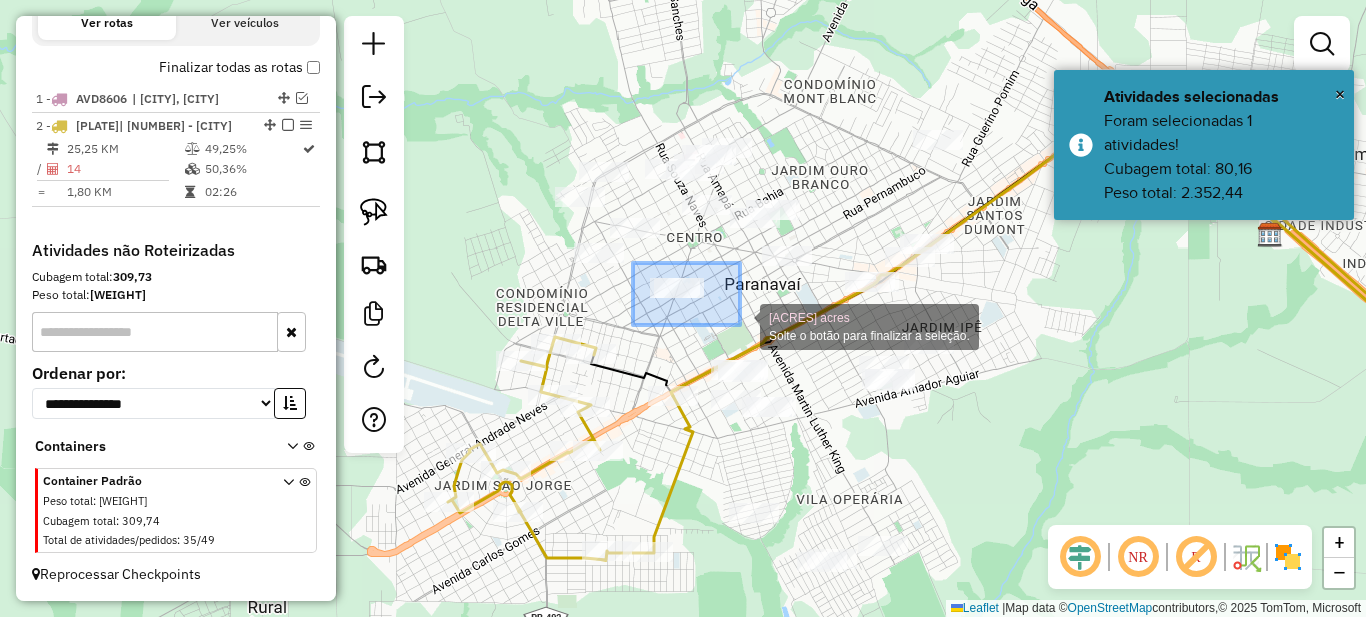 drag, startPoint x: 635, startPoint y: 264, endPoint x: 740, endPoint y: 325, distance: 121.433105 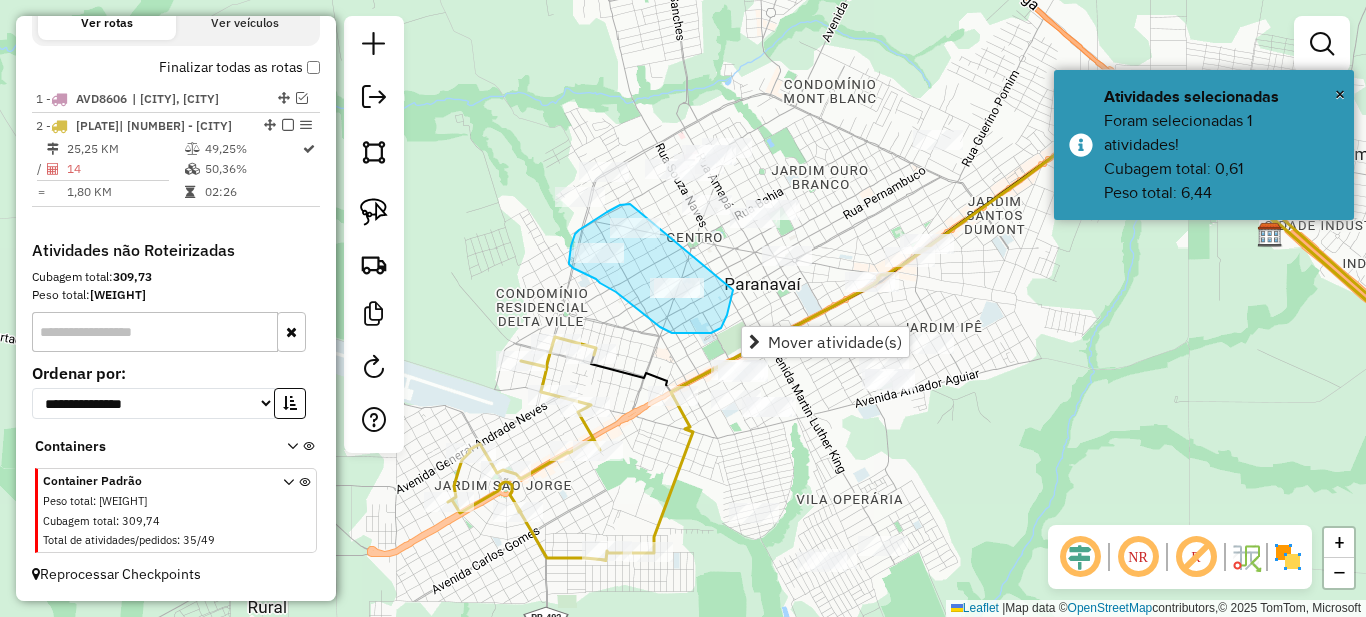 drag, startPoint x: 607, startPoint y: 212, endPoint x: 733, endPoint y: 290, distance: 148.18907 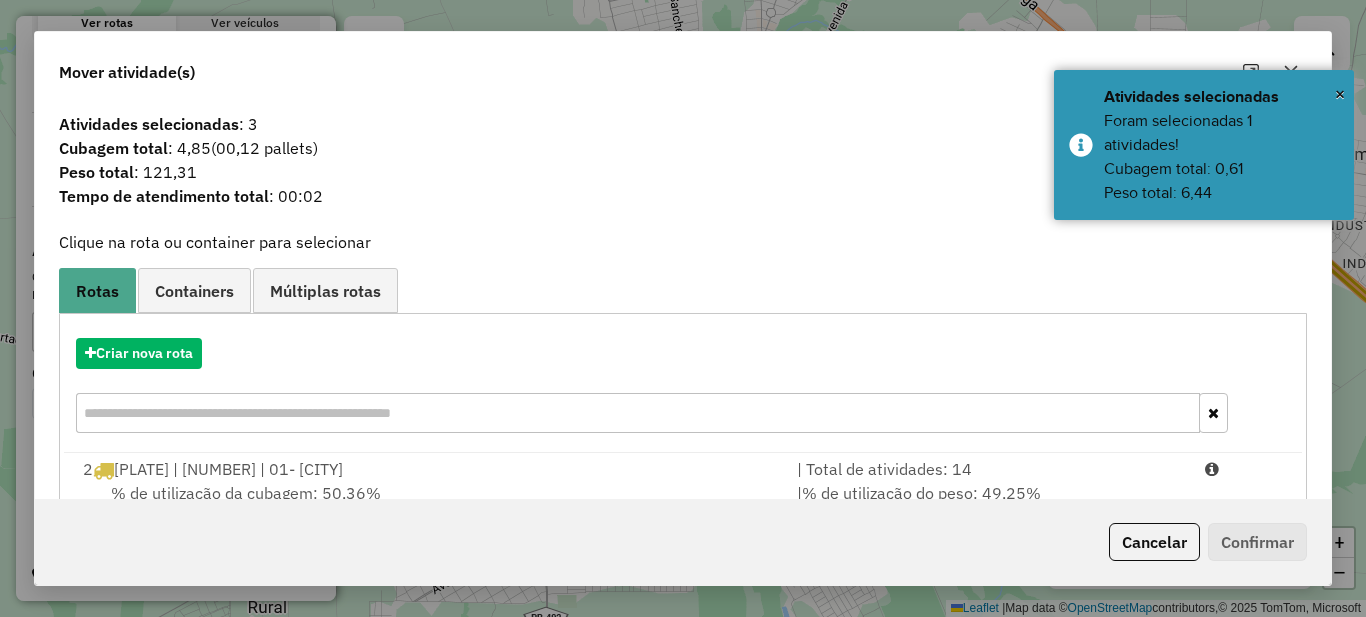 scroll, scrollTop: 70, scrollLeft: 0, axis: vertical 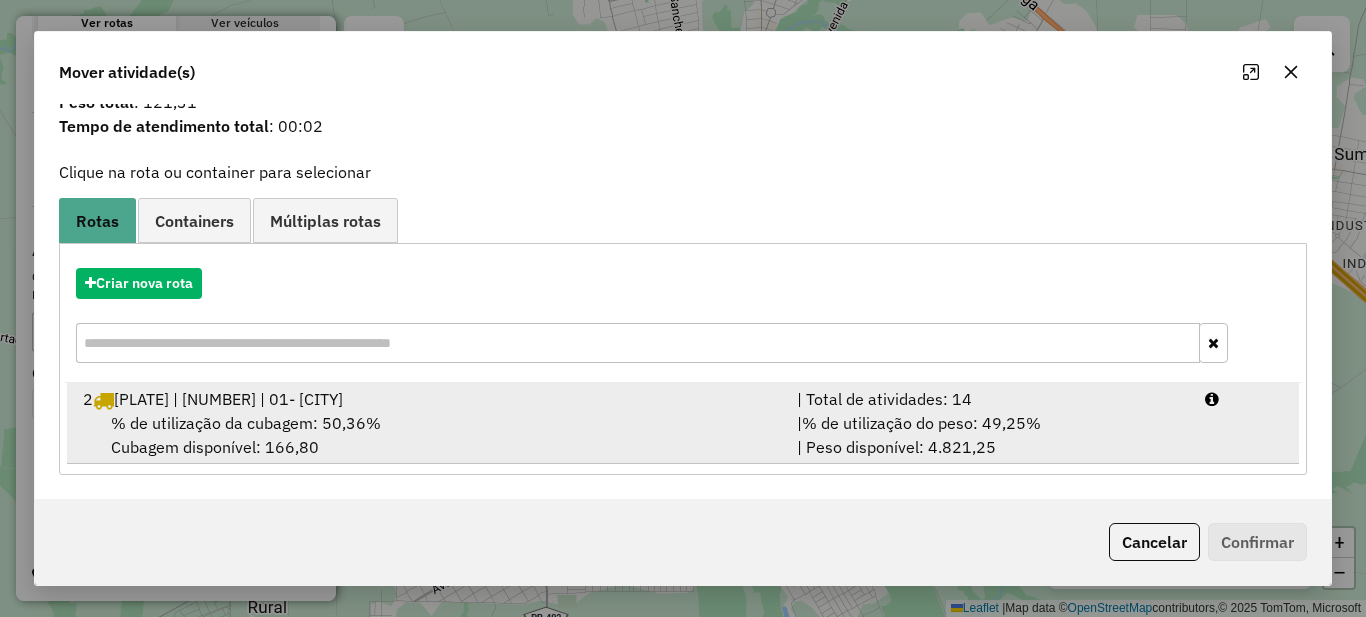 click on "|  % de utilização do peso: 49,25%  | Peso disponível: 4.821,25" at bounding box center (989, 435) 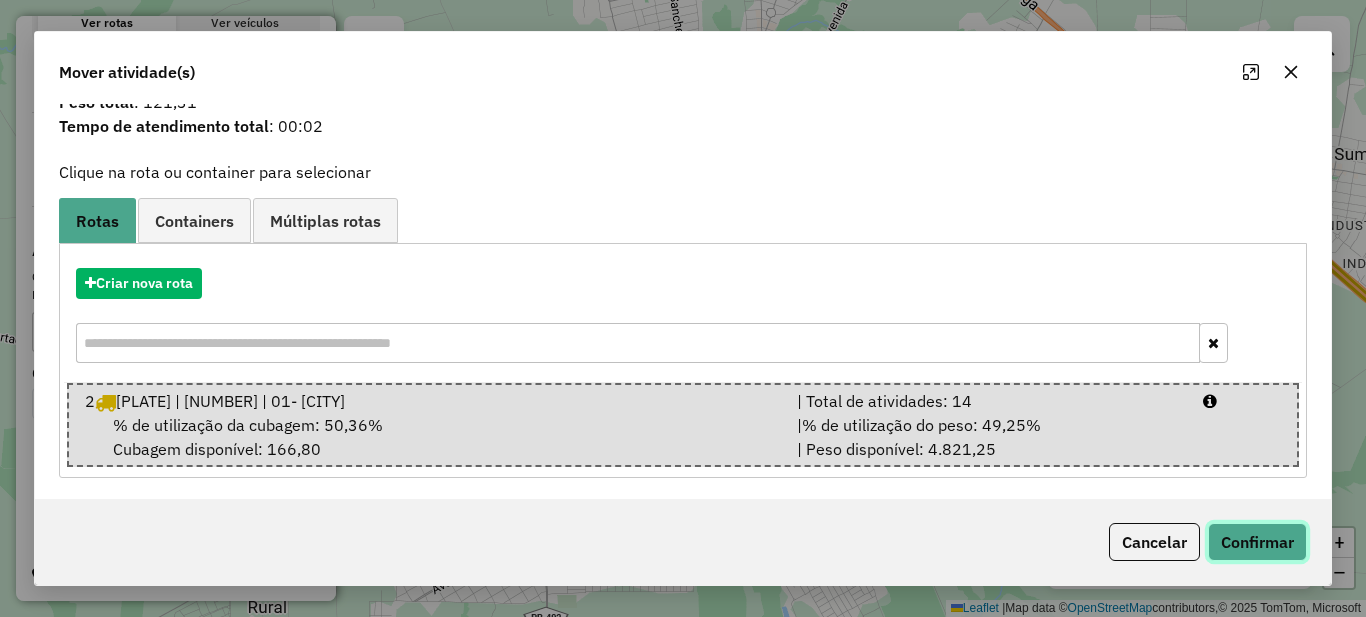 click on "Confirmar" 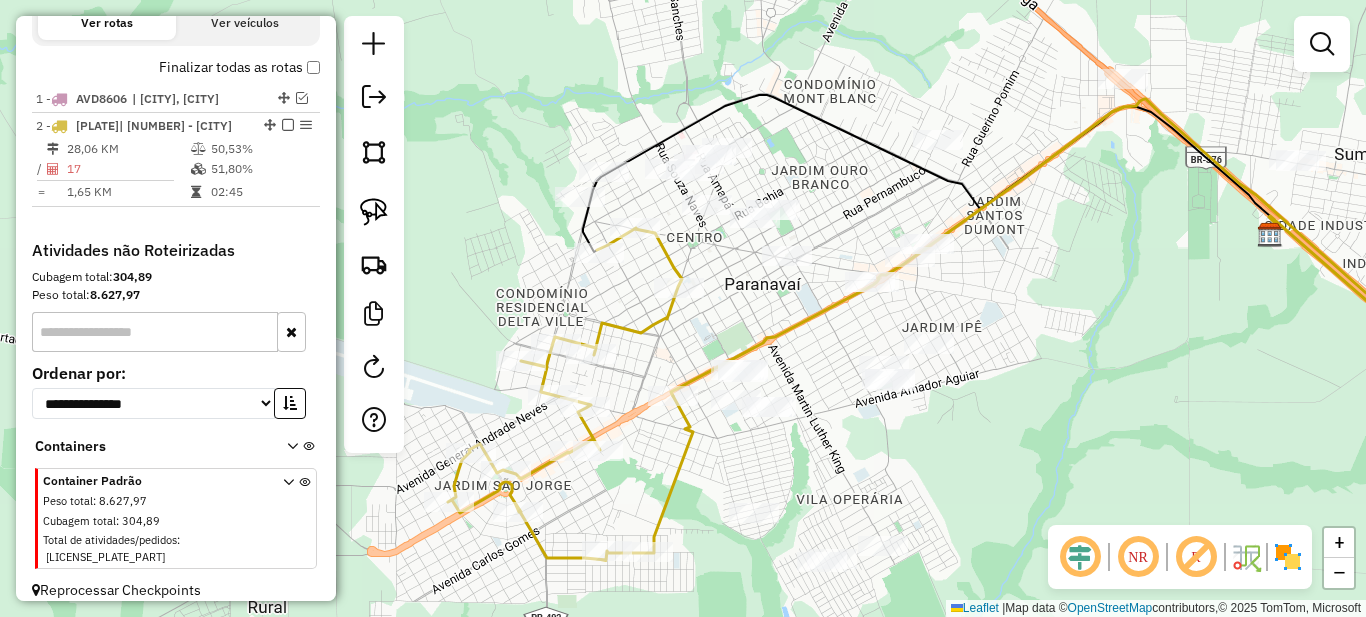 scroll, scrollTop: 0, scrollLeft: 0, axis: both 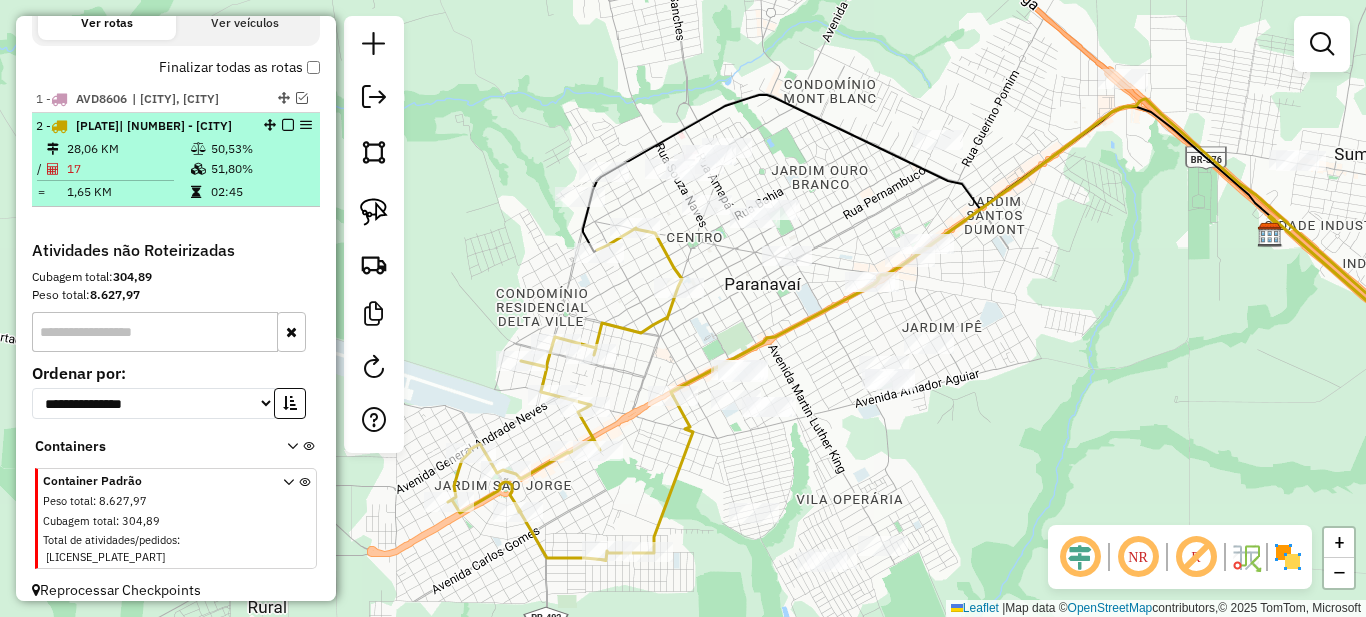 click on "50,53%" at bounding box center [260, 149] 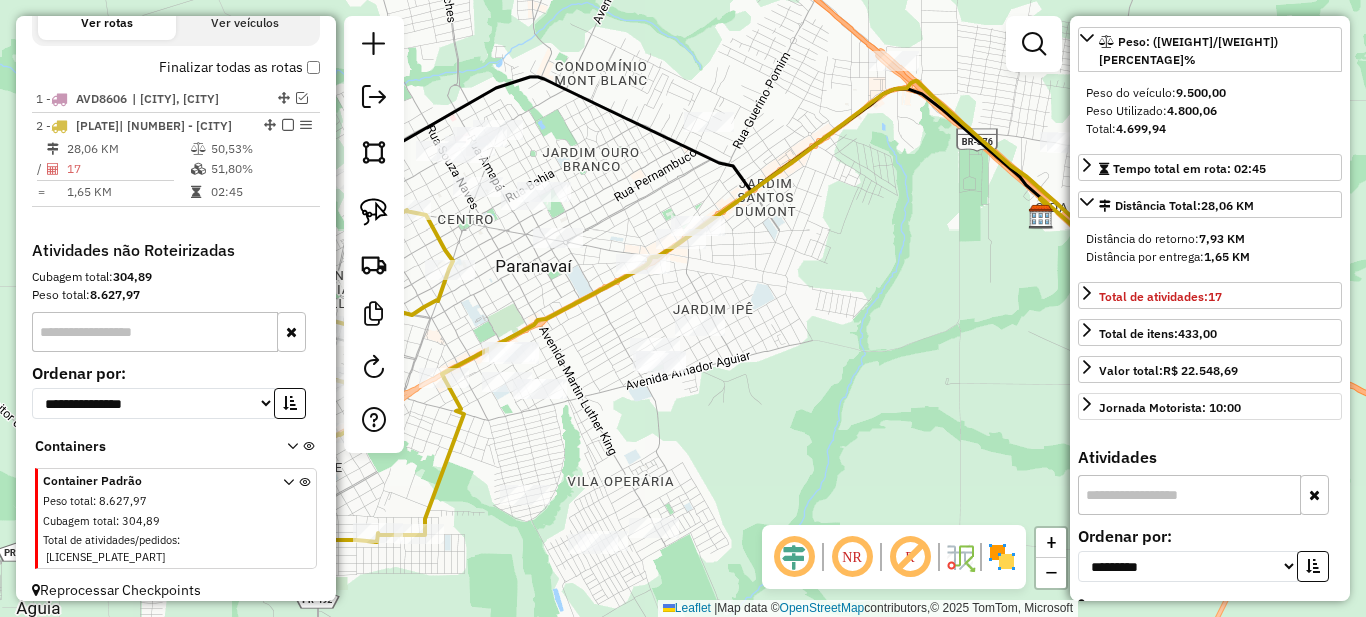 scroll, scrollTop: 500, scrollLeft: 0, axis: vertical 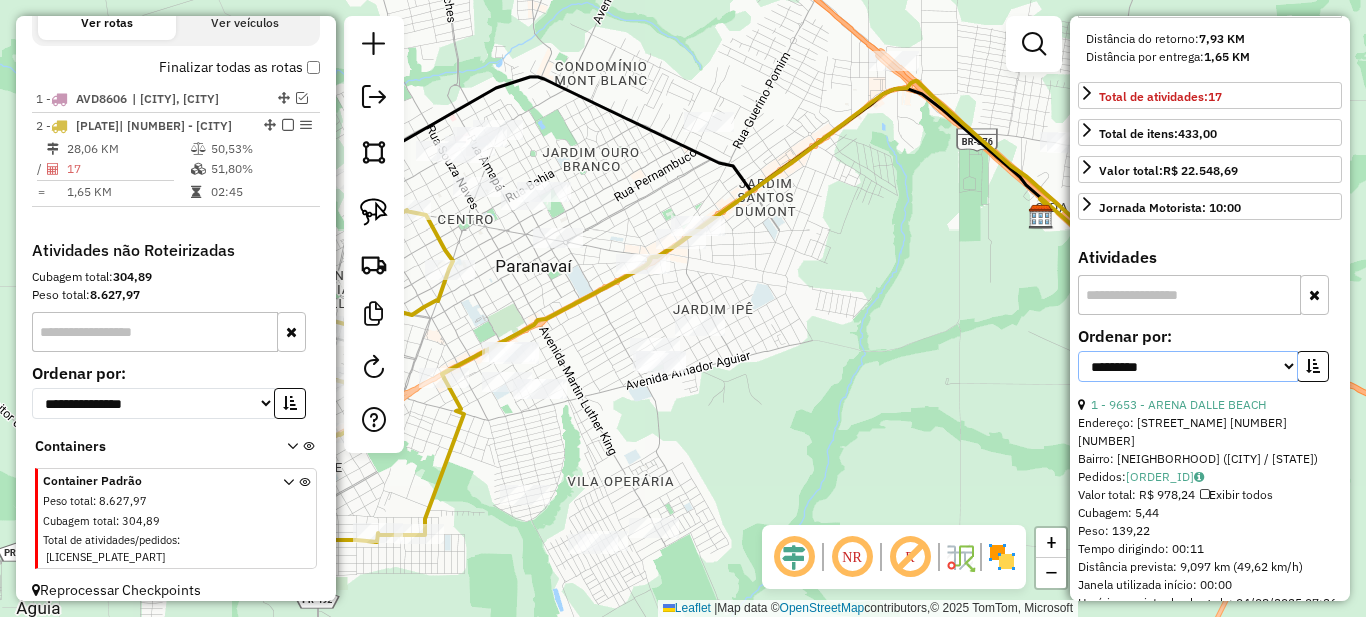 click on "**********" at bounding box center [1188, 366] 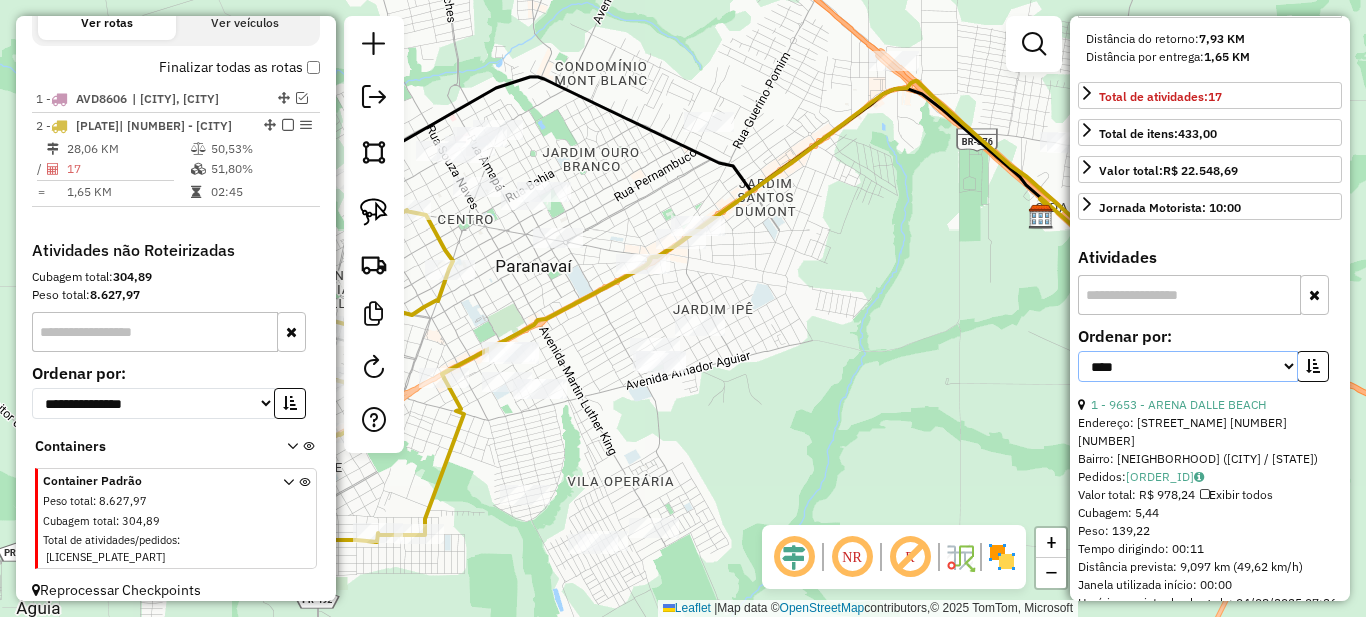click on "**********" at bounding box center (1188, 366) 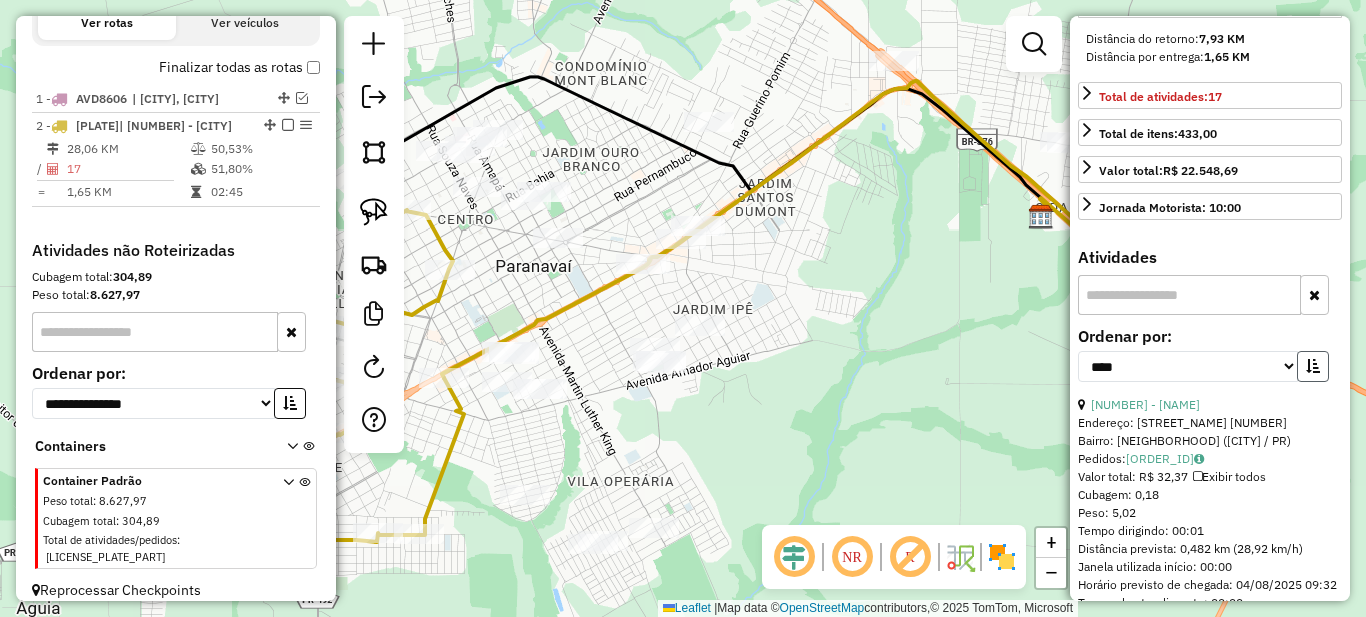 click at bounding box center [1313, 366] 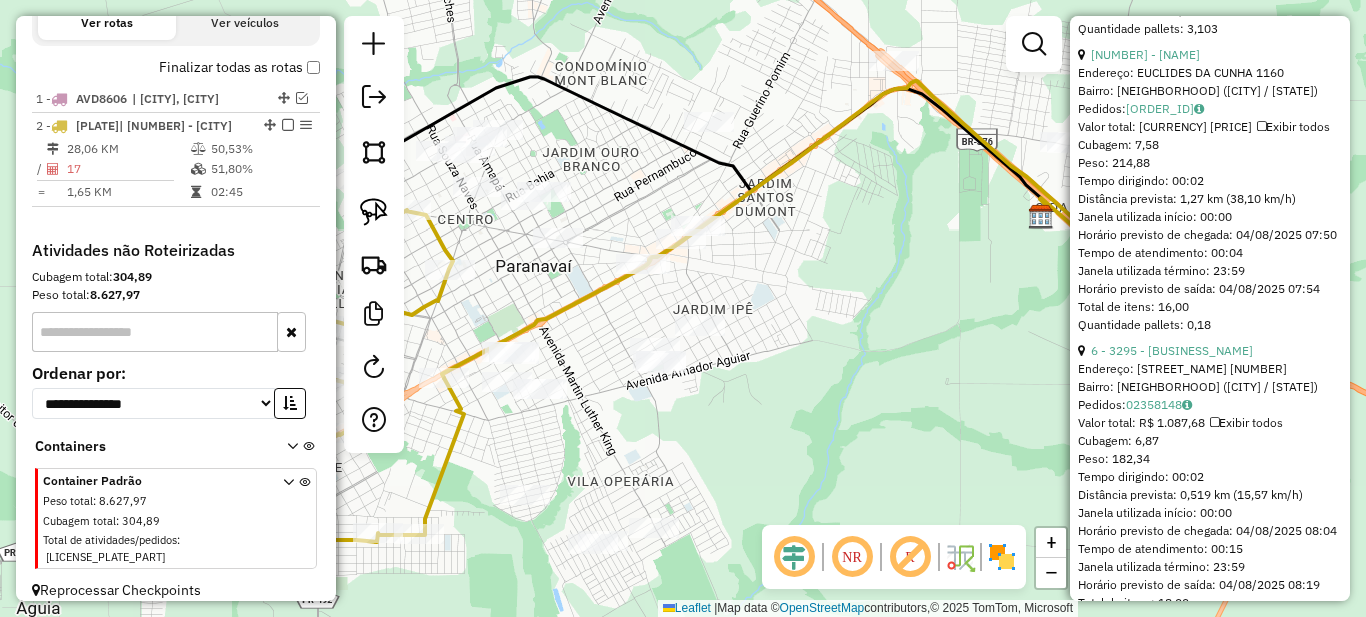 scroll, scrollTop: 1300, scrollLeft: 0, axis: vertical 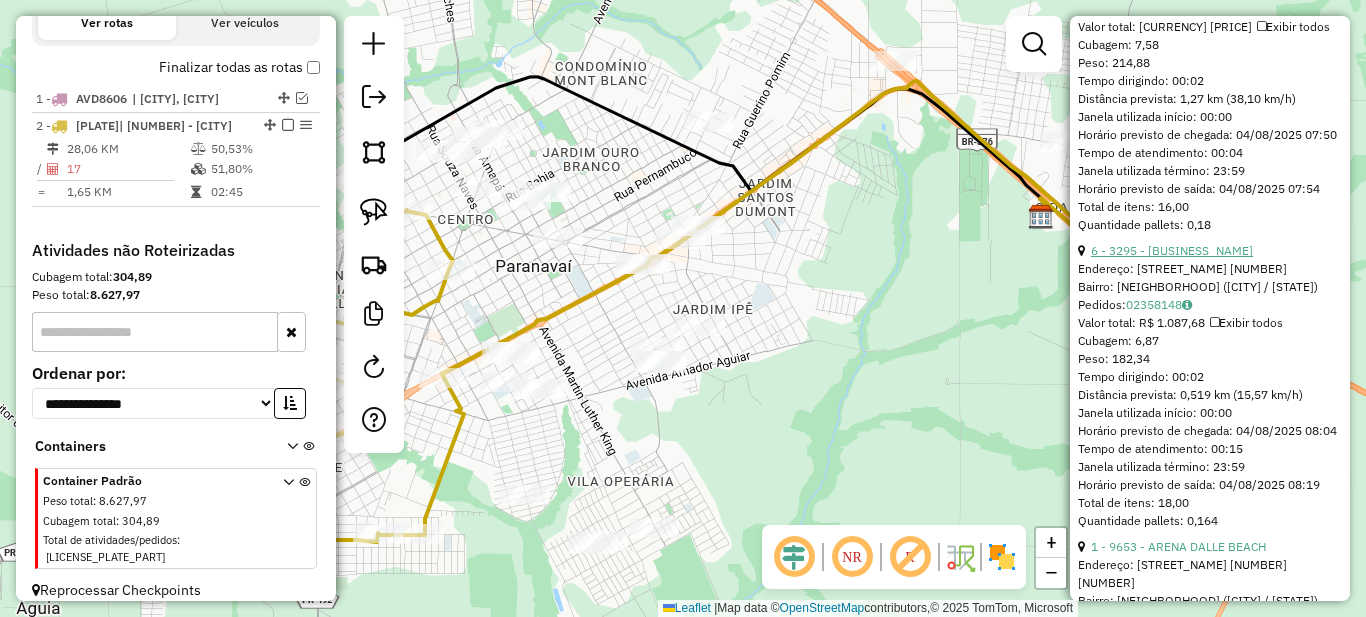 click on "6 - 3295 - [BUSINESS_NAME]" at bounding box center [1172, 250] 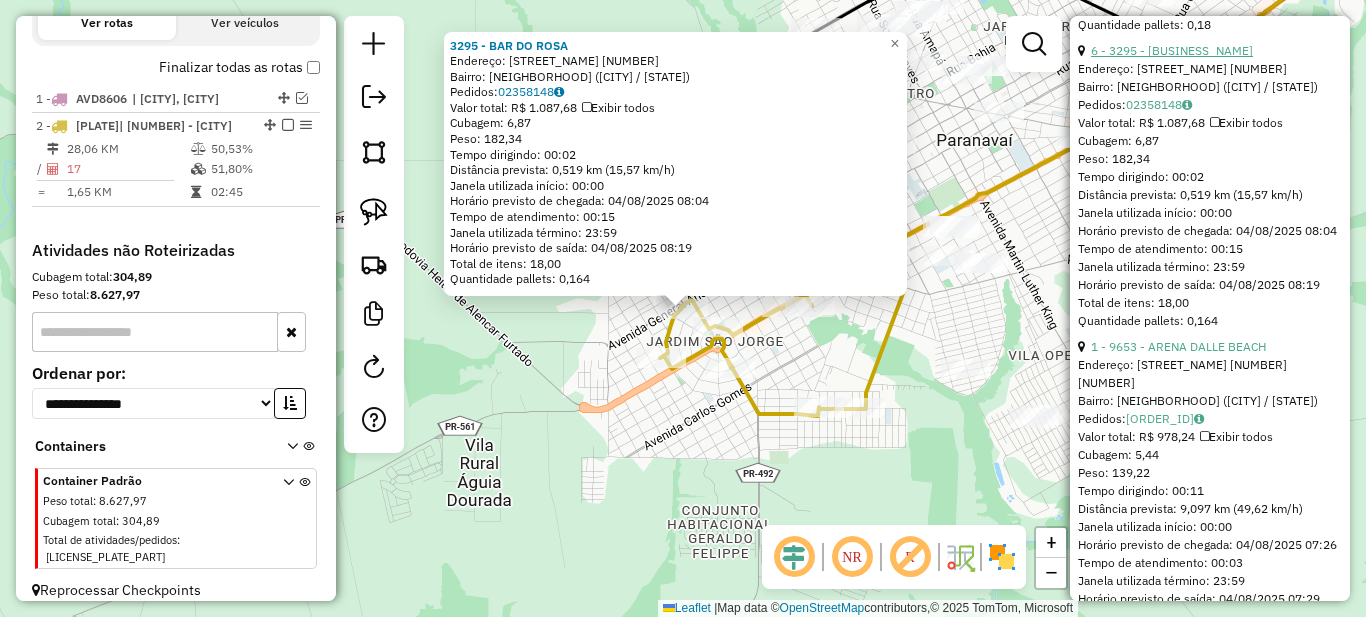 scroll, scrollTop: 1600, scrollLeft: 0, axis: vertical 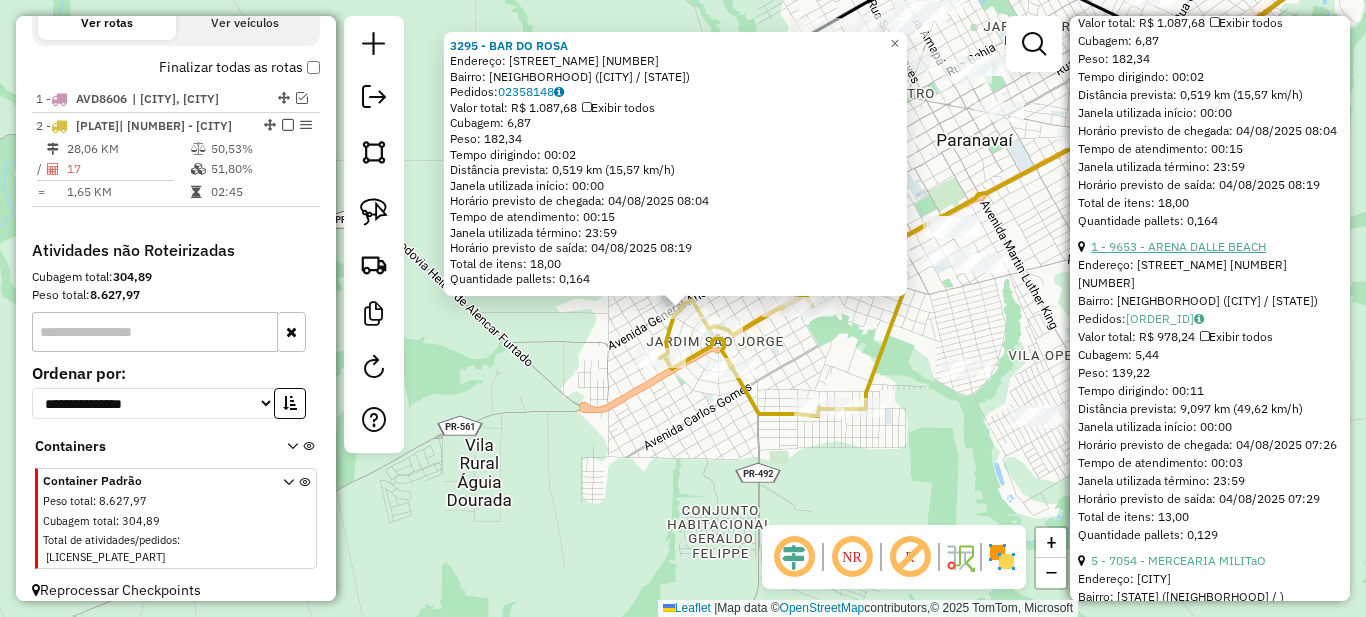 click on "1 - 9653 - ARENA DALLE BEACH" at bounding box center [1178, 246] 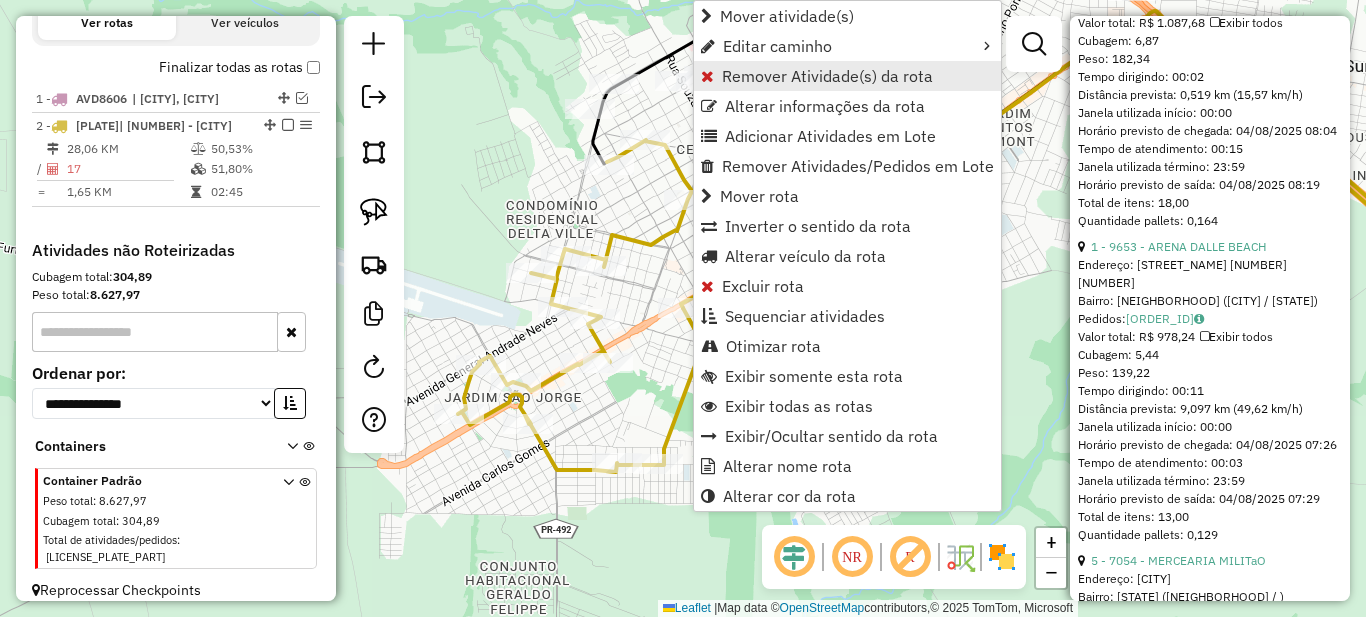 click on "Remover Atividade(s) da rota" at bounding box center [827, 76] 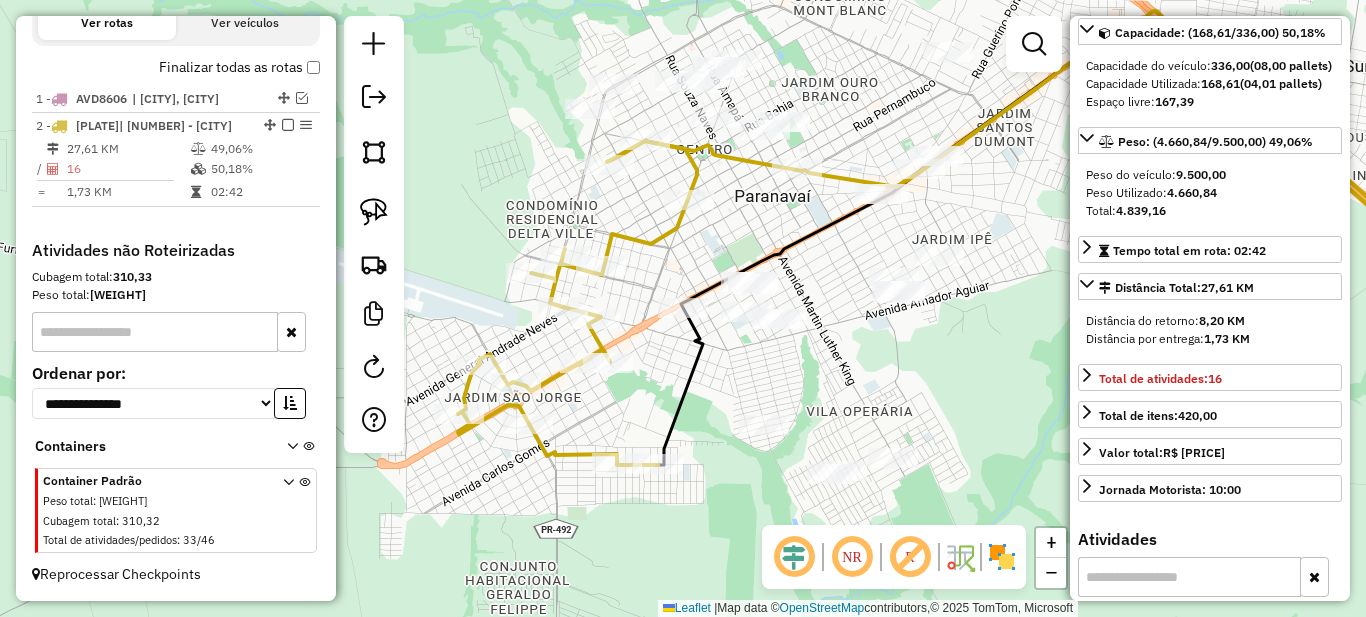 scroll, scrollTop: 0, scrollLeft: 0, axis: both 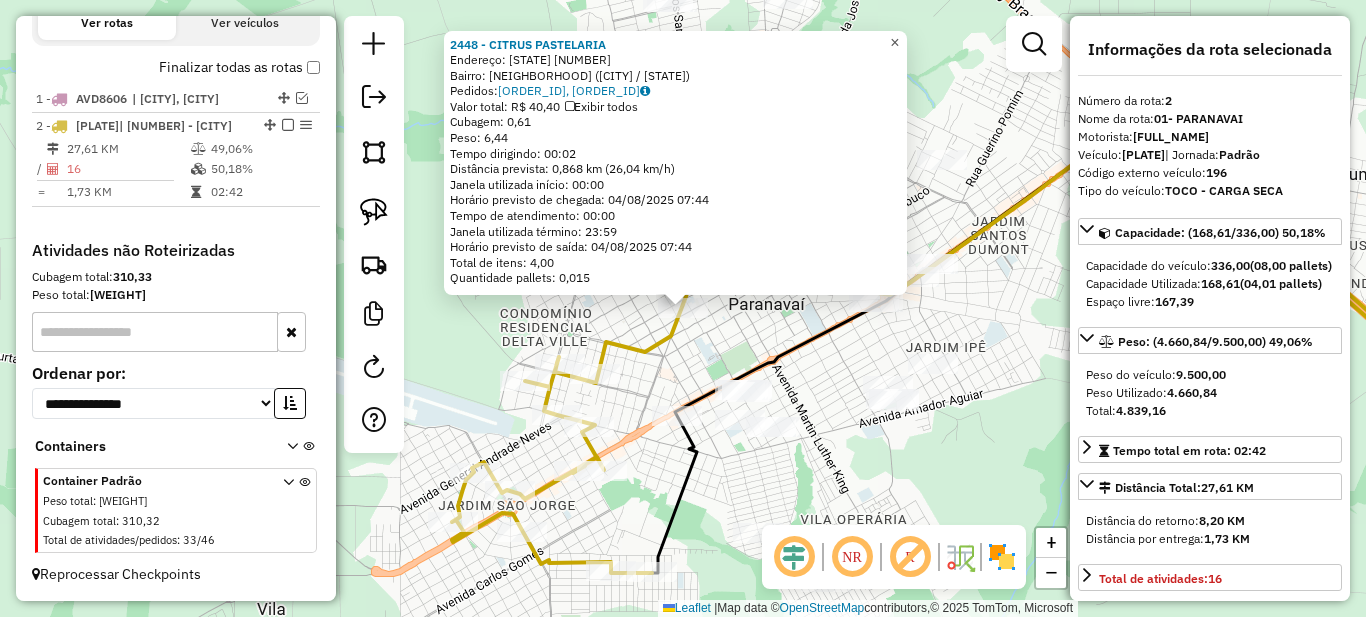 click on "×" 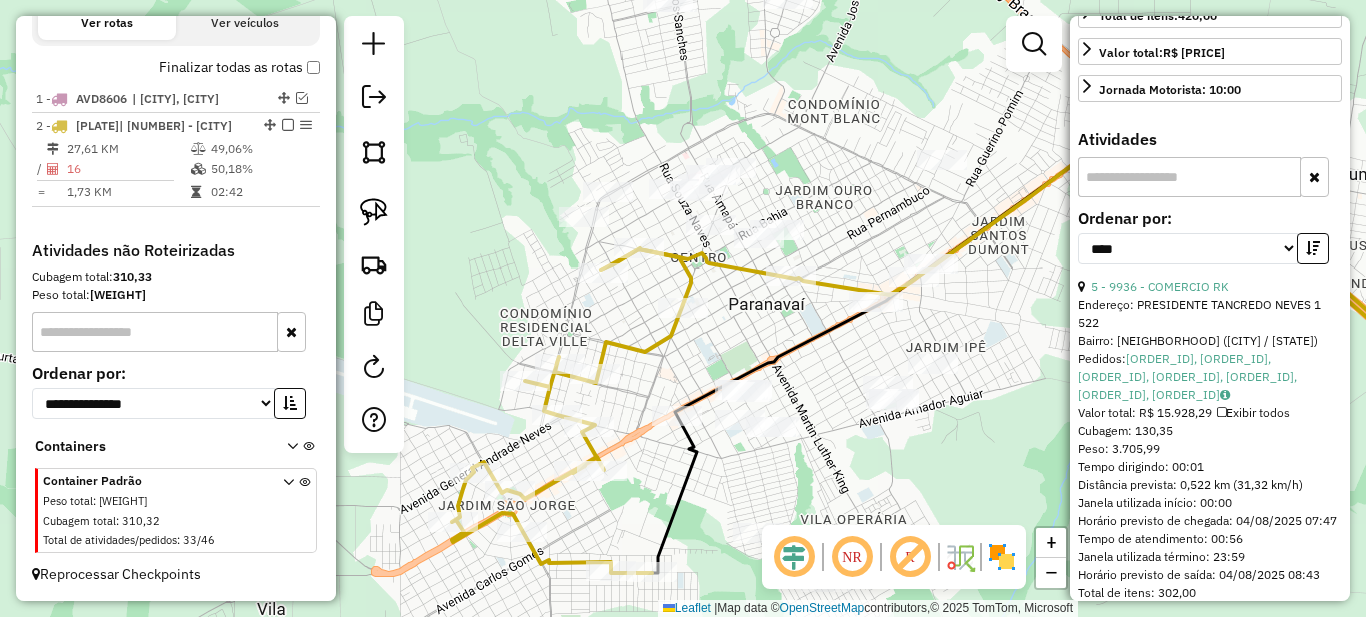 scroll, scrollTop: 700, scrollLeft: 0, axis: vertical 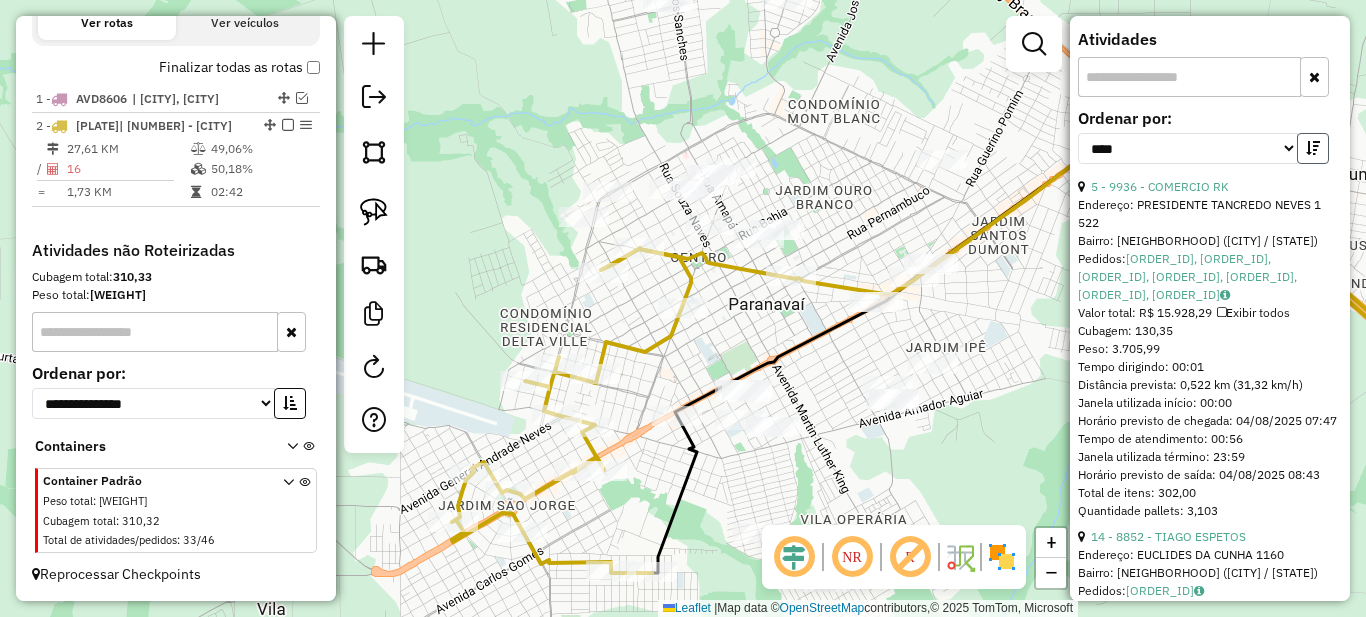 click at bounding box center (1313, 148) 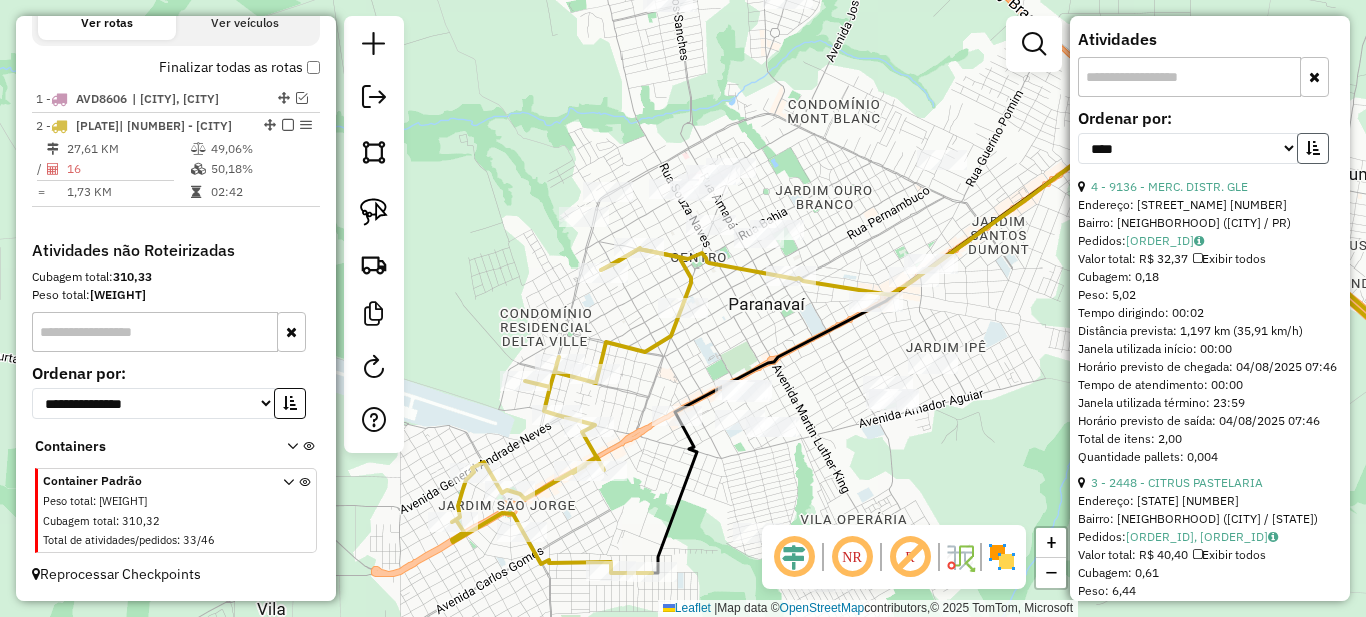 click at bounding box center (1313, 148) 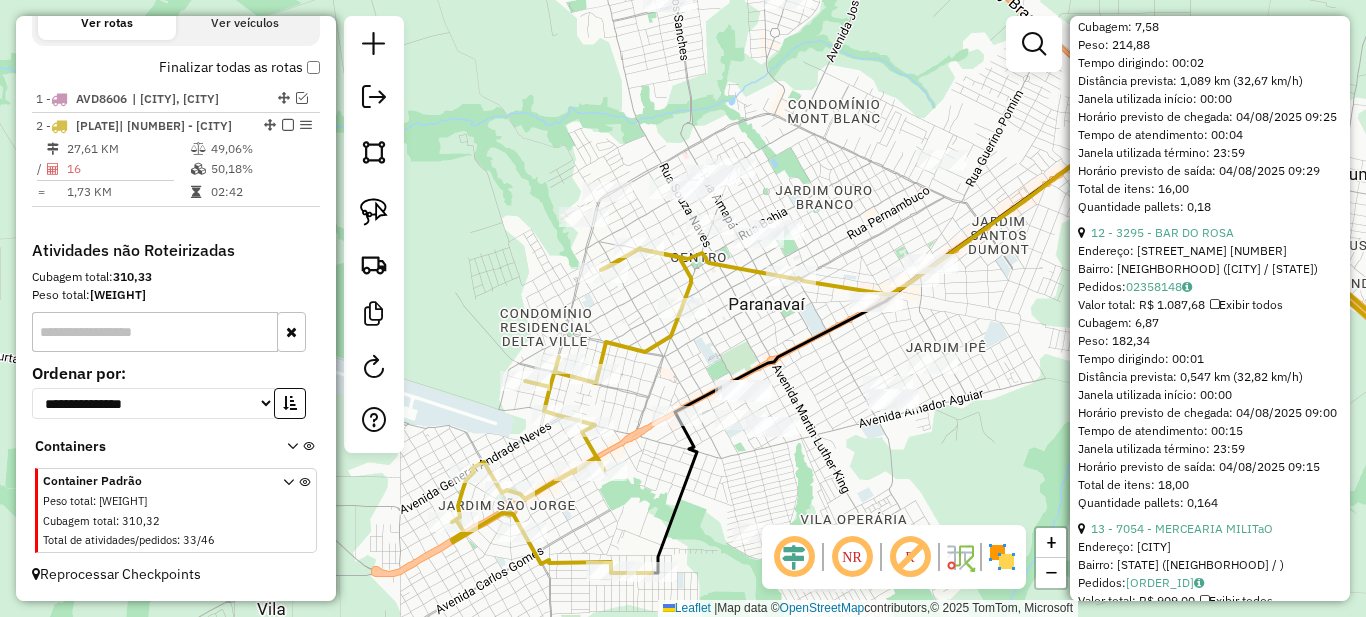 scroll, scrollTop: 1400, scrollLeft: 0, axis: vertical 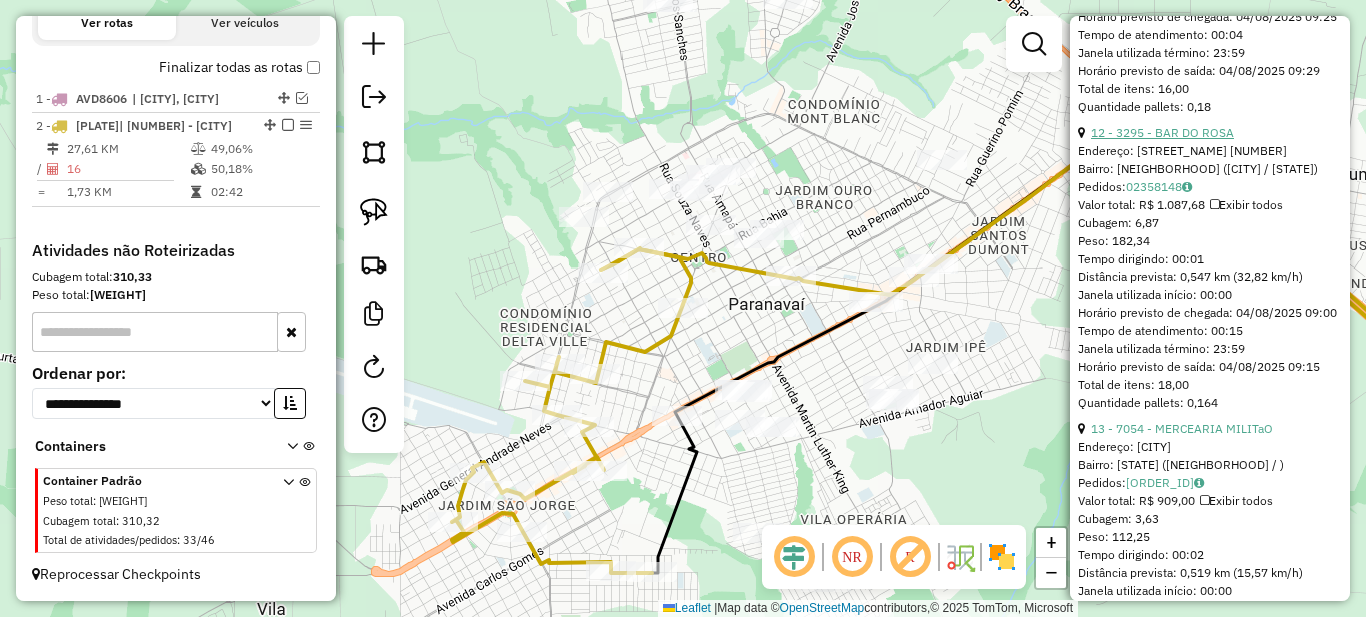 click on "12 - 3295 - BAR DO ROSA" at bounding box center [1162, 132] 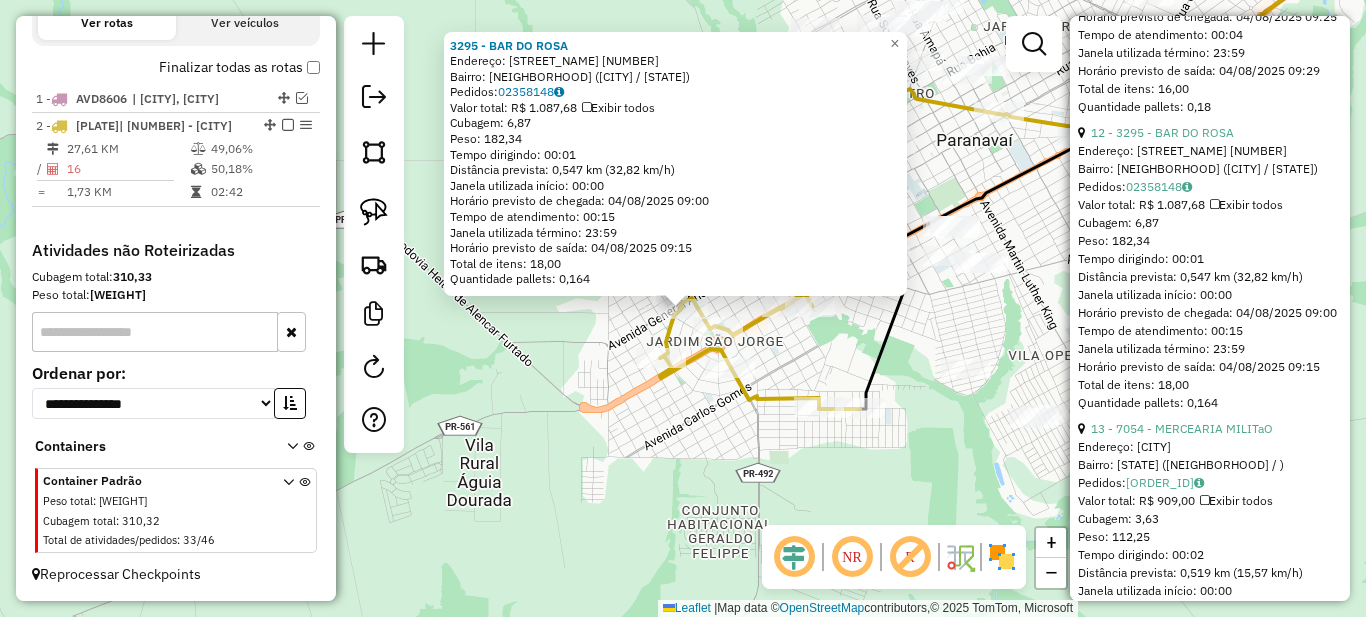 scroll, scrollTop: 1600, scrollLeft: 0, axis: vertical 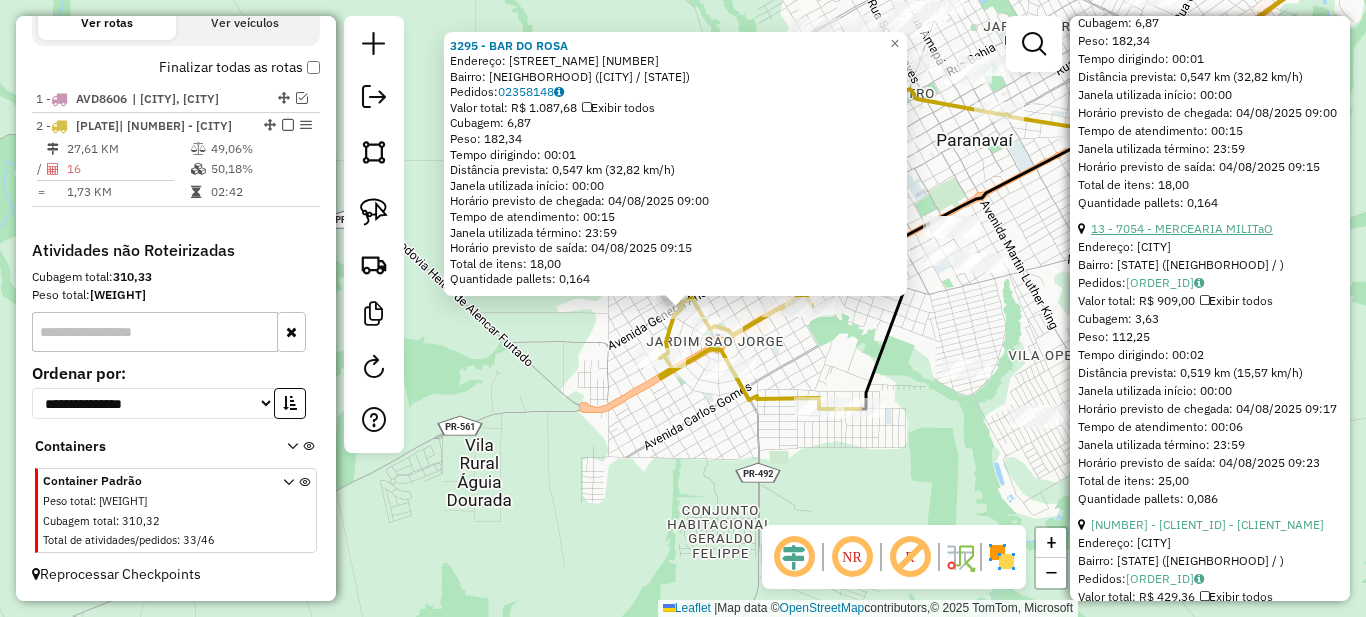 click on "13 - 7054 - MERCEARIA MILITaO" at bounding box center [1182, 228] 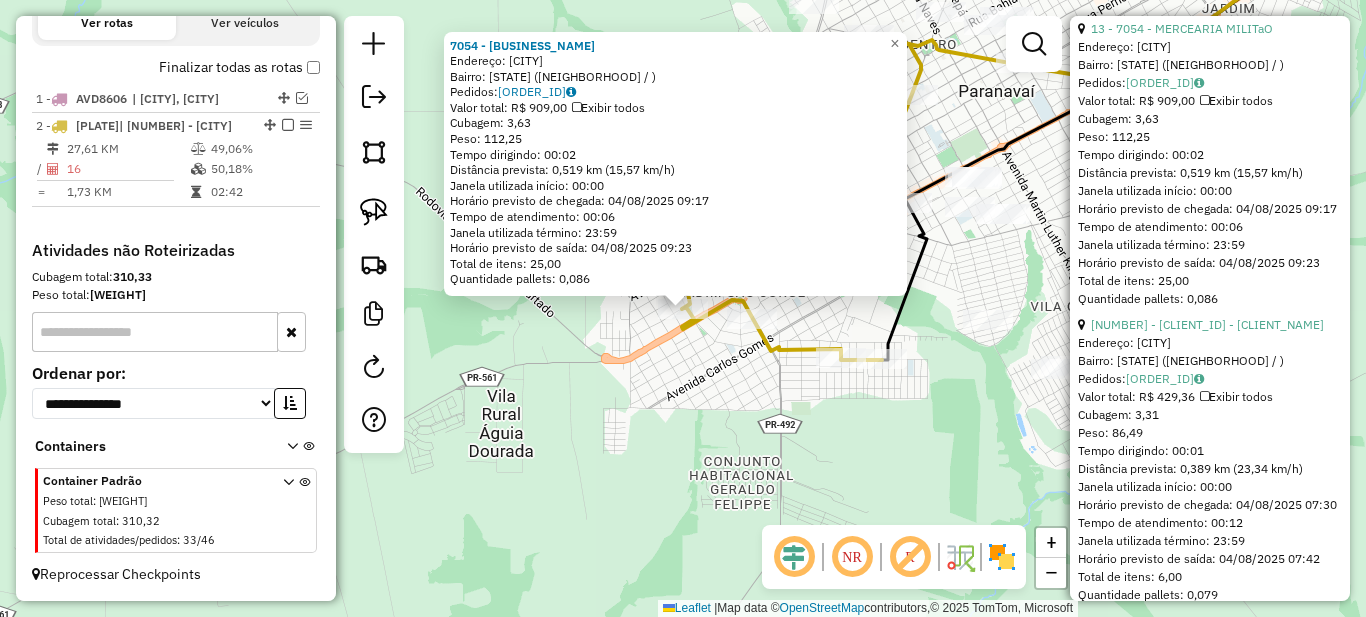 scroll, scrollTop: 1900, scrollLeft: 0, axis: vertical 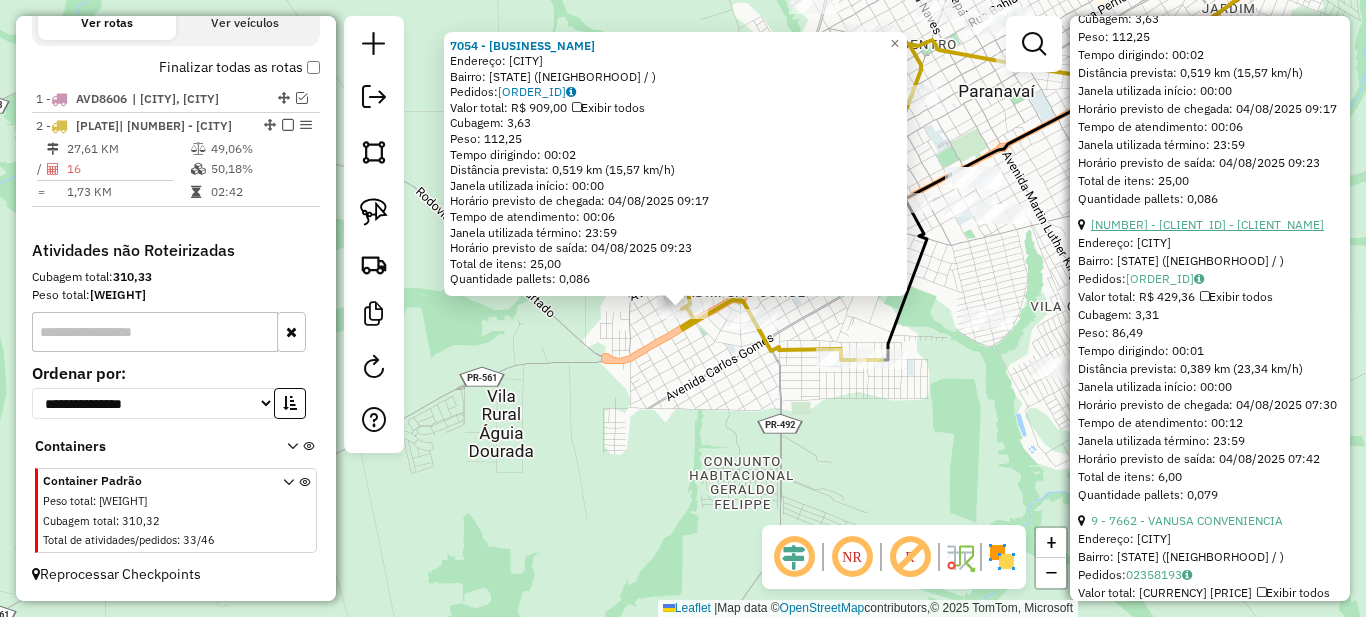 click on "[NUMBER] - [CLIENT_ID] - [CLIENT_NAME]" at bounding box center [1207, 224] 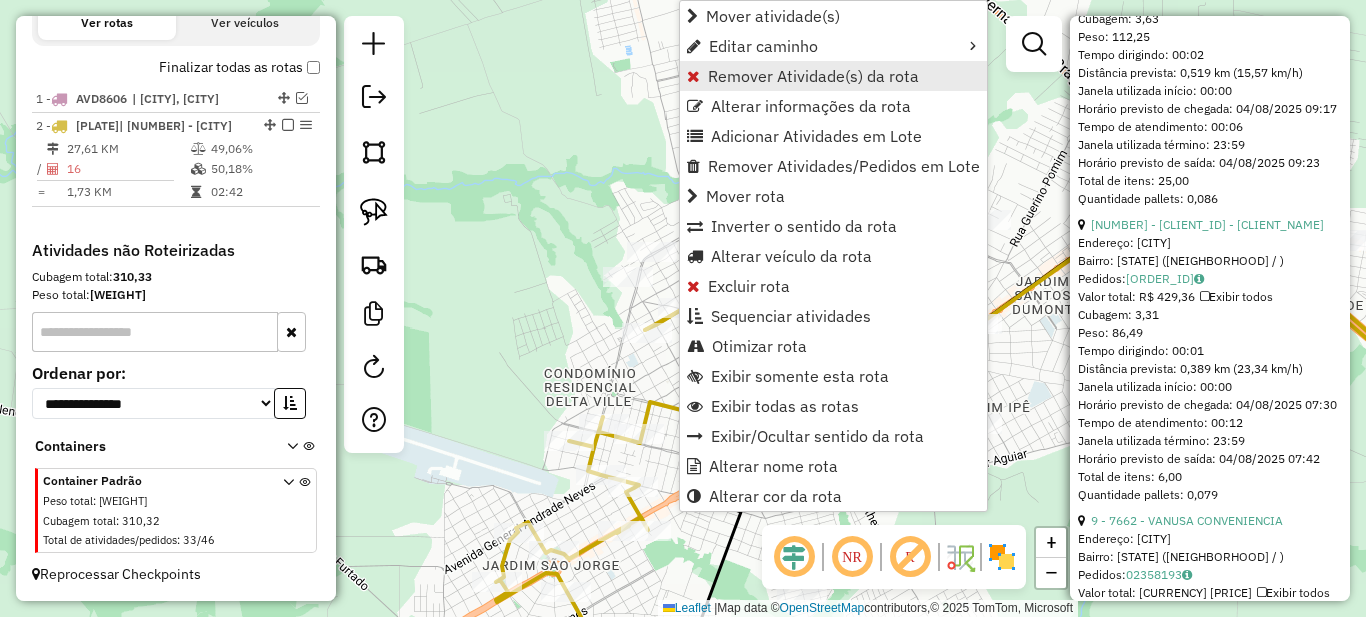 click on "Remover Atividade(s) da rota" at bounding box center (813, 76) 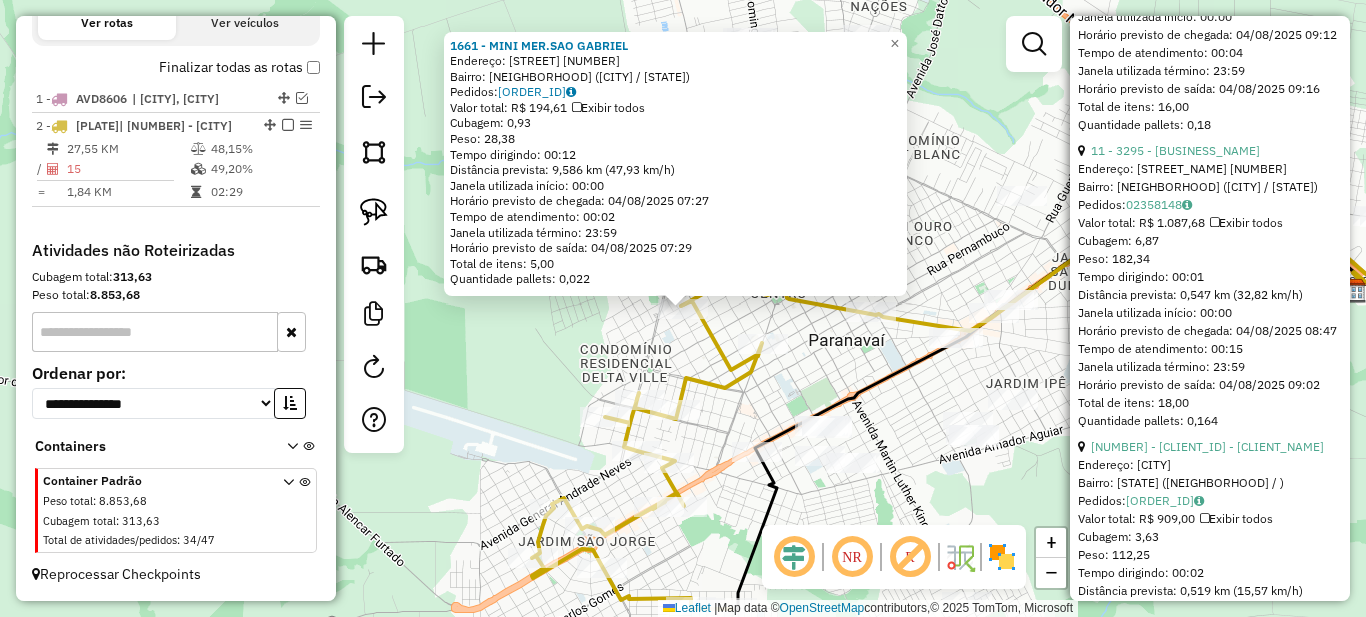scroll, scrollTop: 1700, scrollLeft: 0, axis: vertical 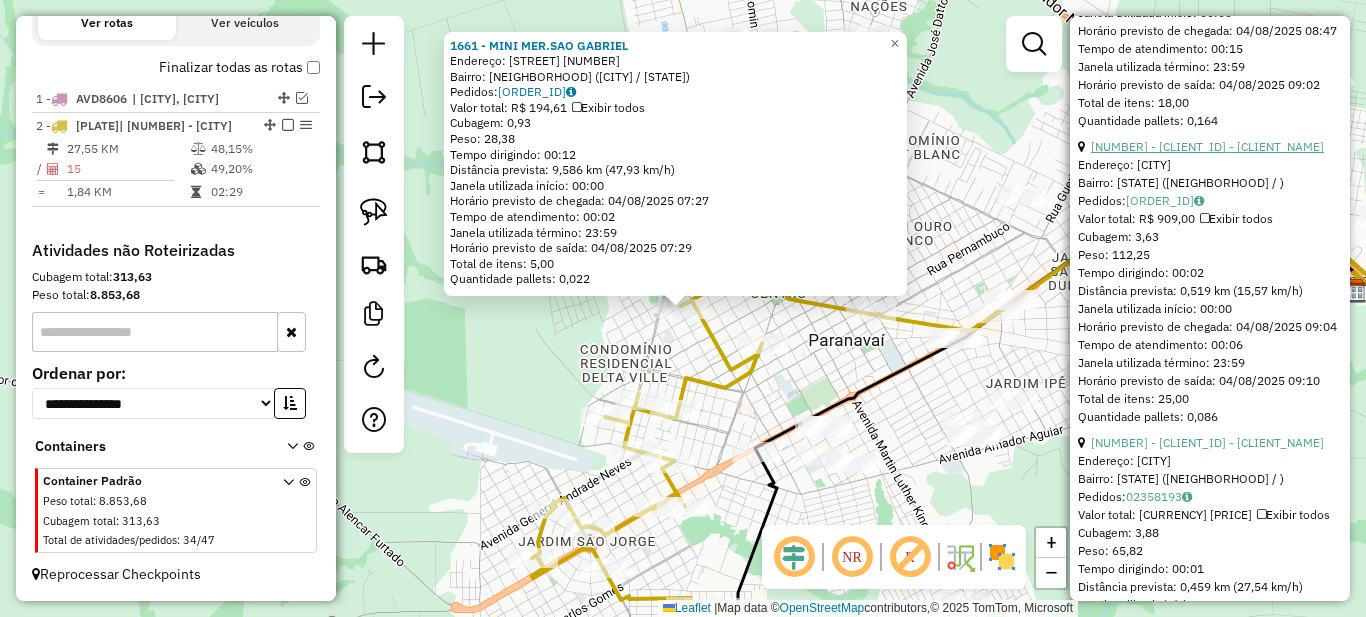 click on "[NUMBER] - [CLIENT_ID] - [CLIENT_NAME]" at bounding box center [1207, 146] 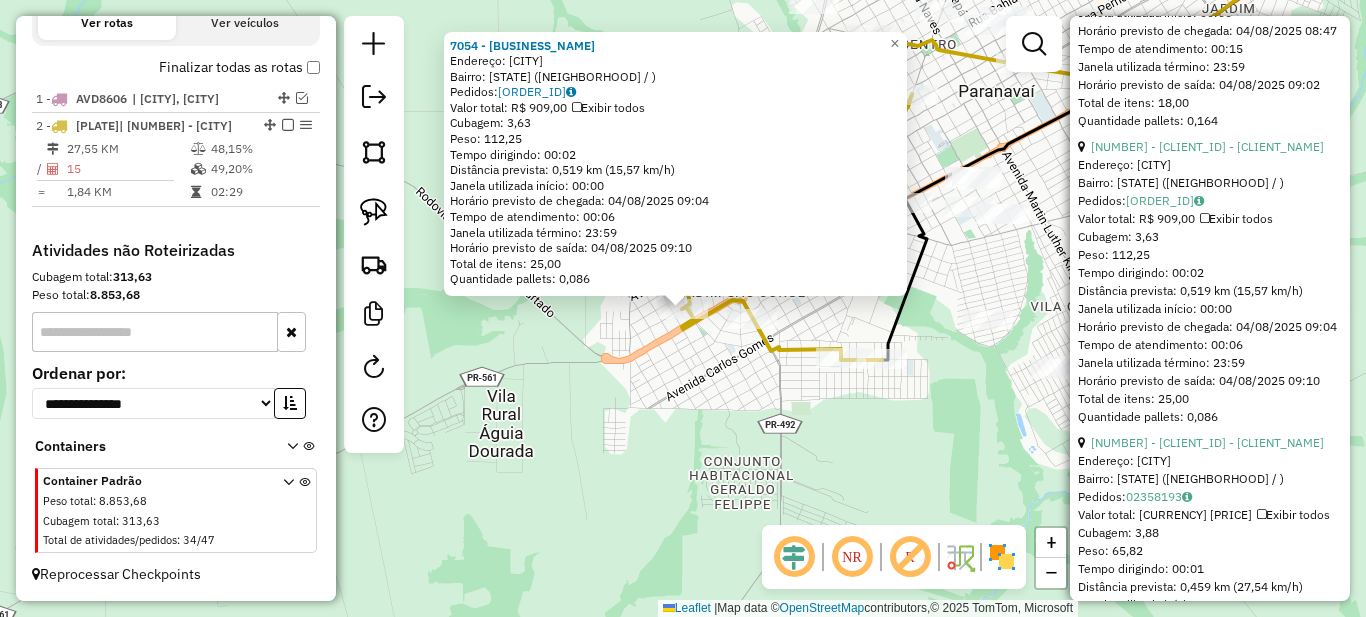 scroll, scrollTop: 1900, scrollLeft: 0, axis: vertical 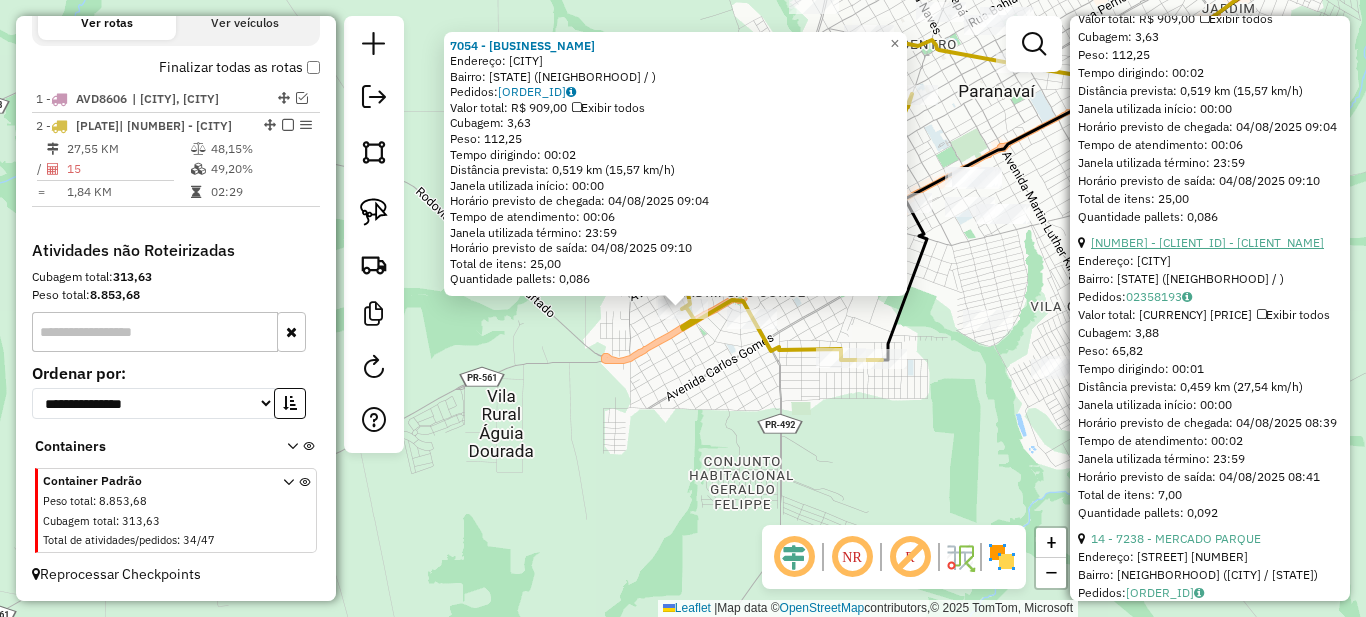 click on "[NUMBER] - [CLIENT_ID] - [CLIENT_NAME]" at bounding box center [1207, 242] 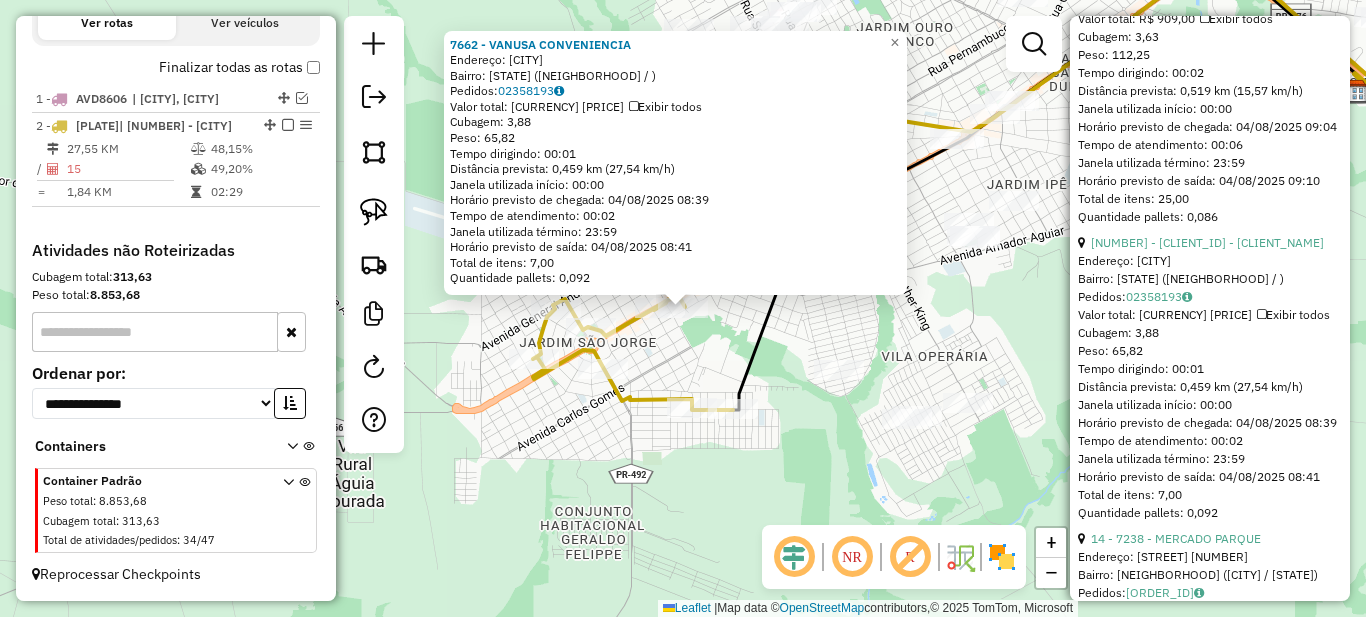 scroll, scrollTop: 2100, scrollLeft: 0, axis: vertical 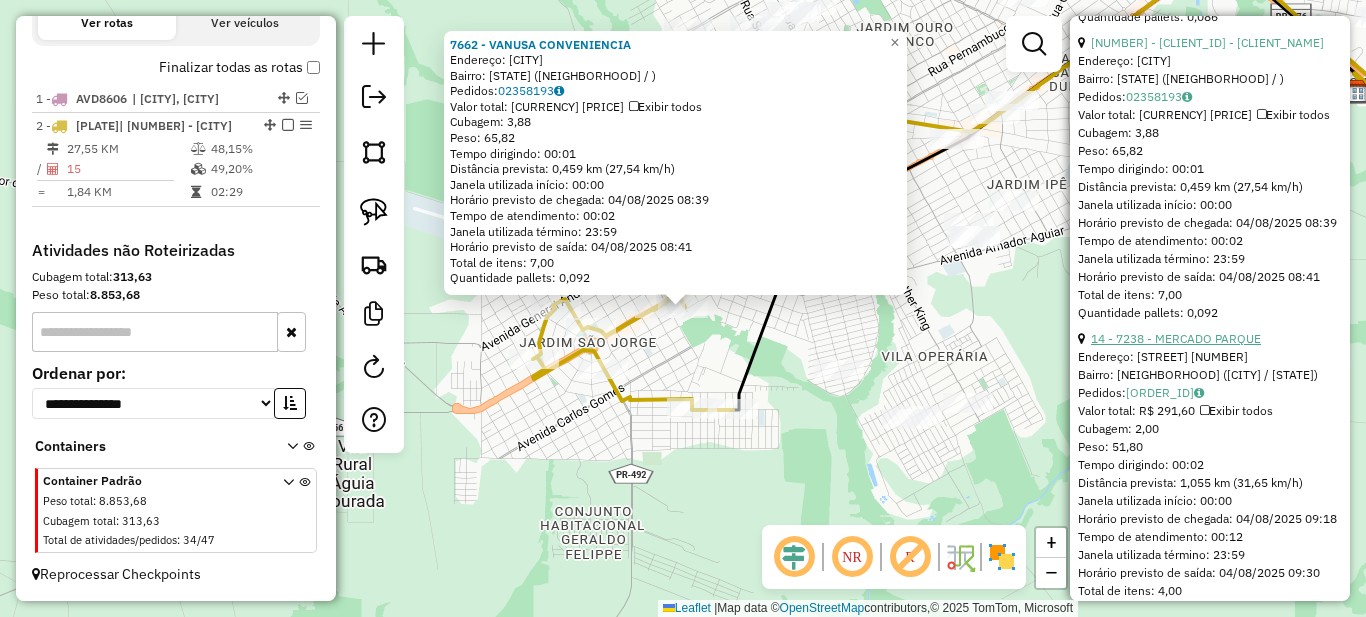 click on "14 - 7238 - MERCADO PARQUE" at bounding box center [1176, 338] 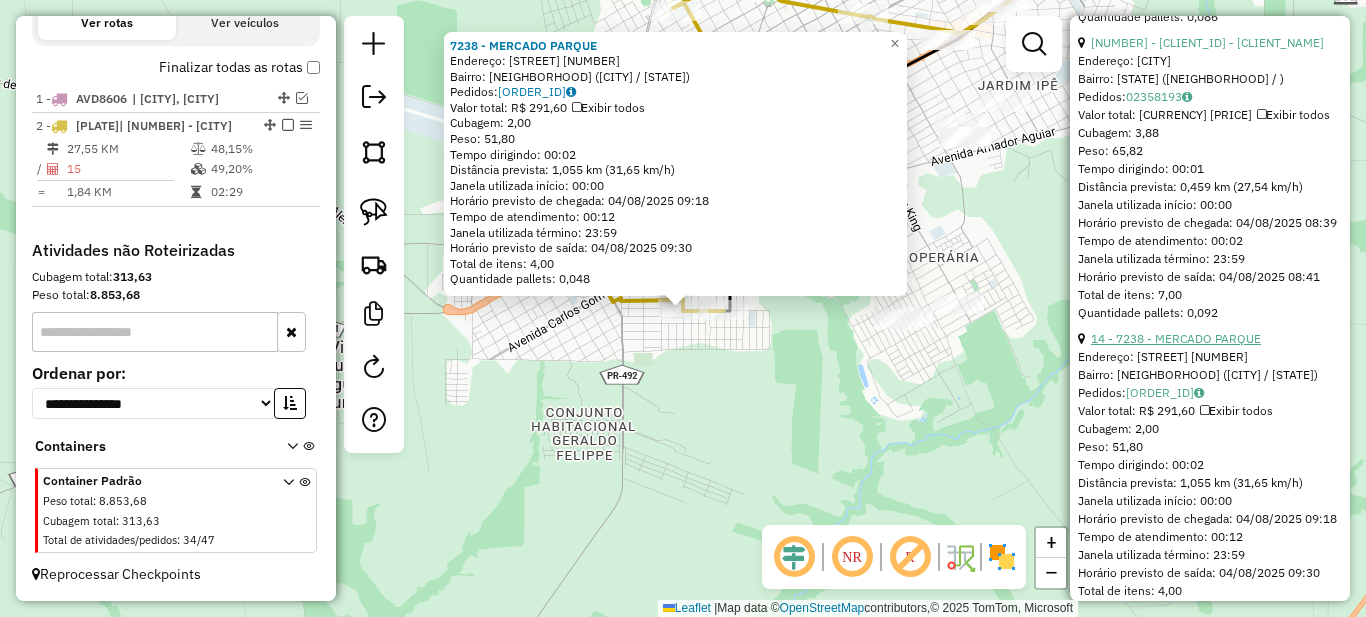 scroll, scrollTop: 2400, scrollLeft: 0, axis: vertical 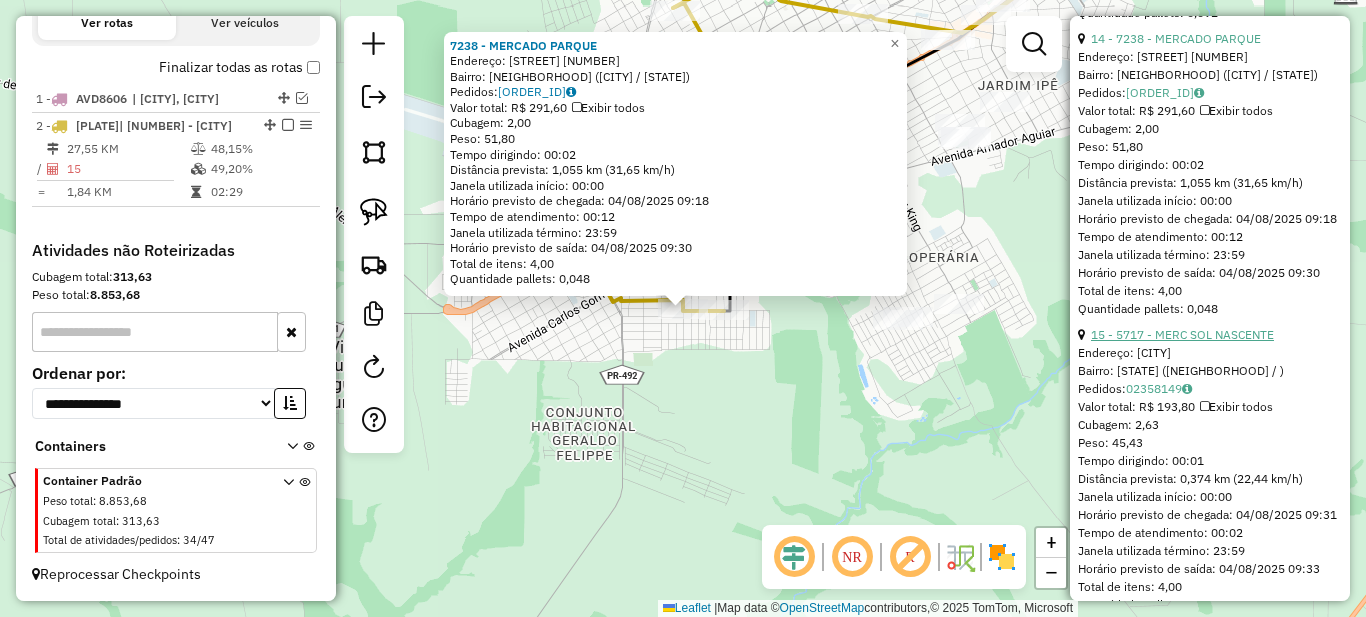 click on "15 - 5717 - MERC SOL NASCENTE" at bounding box center (1182, 334) 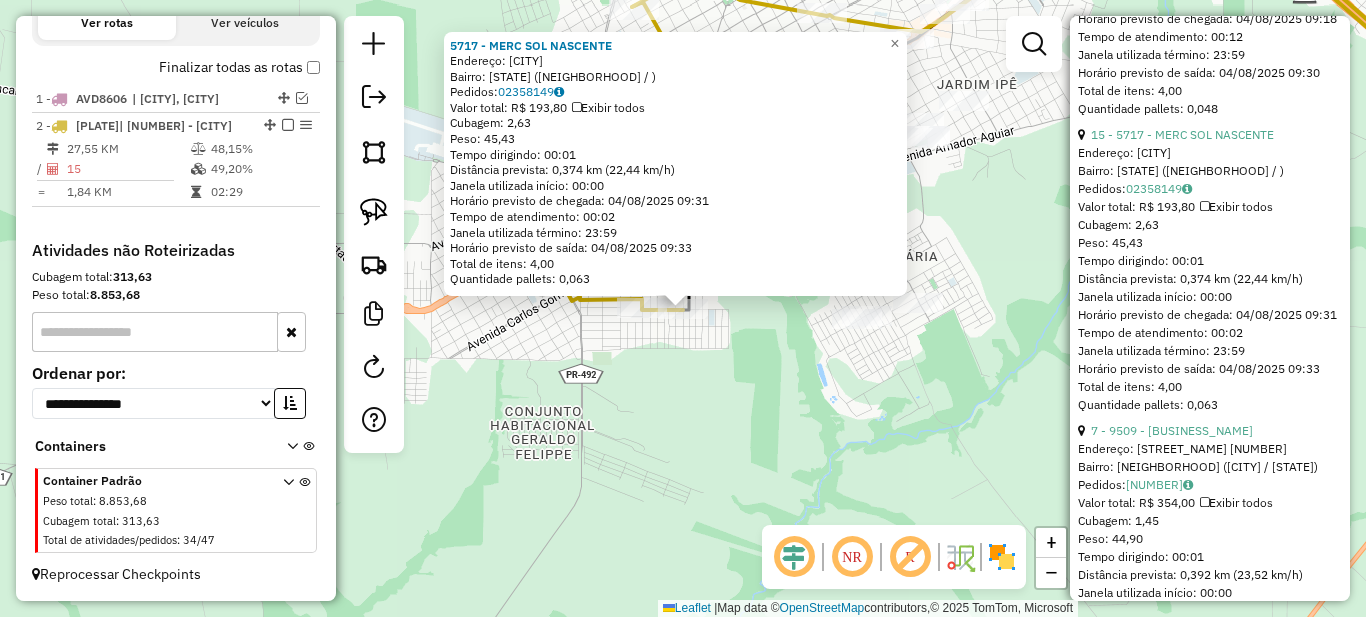 scroll, scrollTop: 2700, scrollLeft: 0, axis: vertical 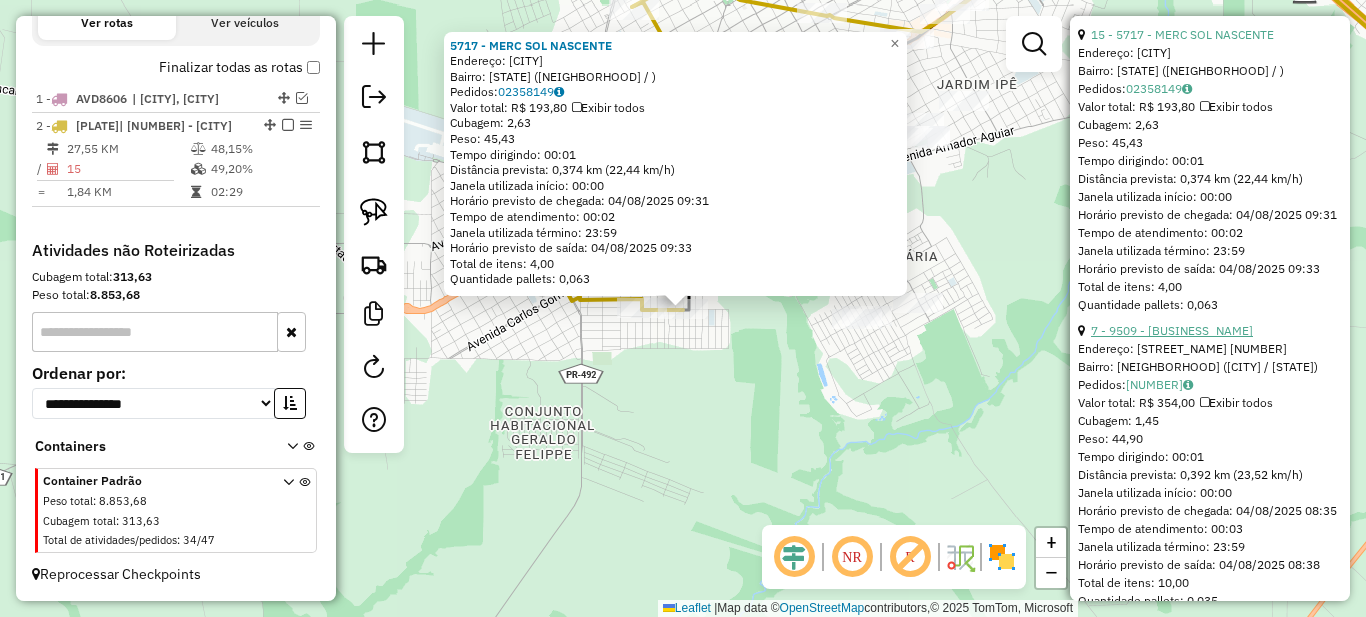 click on "7 - 9509 - [BUSINESS_NAME]" at bounding box center (1172, 330) 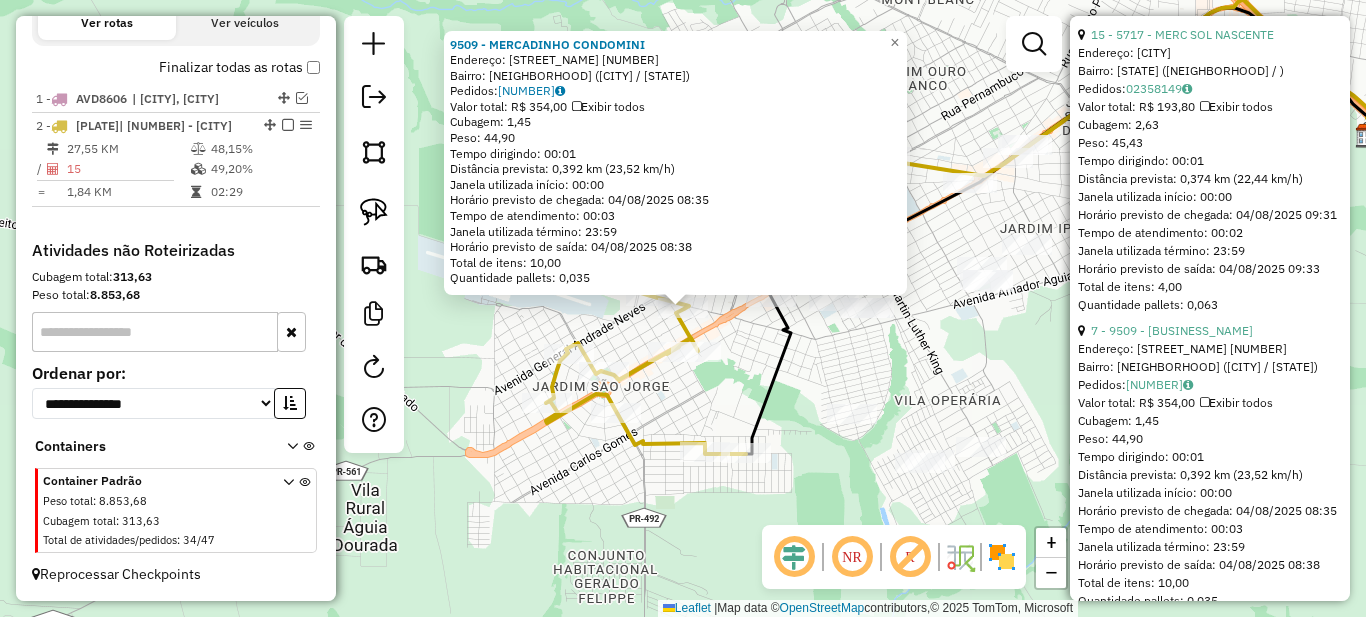 click on "9509 - MERCADINHO CONDOMINI  Endereço:  ANTONIO JOAO 1325   Bairro: JARDIM SAO JORGE ([CITY] / [STATE])   Pedidos:  02358157   Valor total: R$ 354,00   Exibir todos   Cubagem: 1,45  Peso: 44,90  Tempo dirigindo: 00:01   Distância prevista: 0,392 km (23,52 km/h)   Janela utilizada início: 00:00   Horário previsto de chegada: 04/08/2025 08:35   Tempo de atendimento: 00:03   Janela utilizada término: 23:59   Horário previsto de saída: 04/08/2025 08:38   Total de itens: 10,00   Quantidade pallets: 0,035  × Janela de atendimento Grade de atendimento Capacidade Transportadoras Veículos Cliente Pedidos  Rotas Selecione os dias de semana para filtrar as janelas de atendimento  Seg   Ter   Qua   Qui   Sex   Sáb   Dom  Informe o período da janela de atendimento: De: Até:  Filtrar exatamente a janela do cliente  Considerar janela de atendimento padrão  Selecione os dias de semana para filtrar as grades de atendimento  Seg   Ter   Qua   Qui   Sex   Sáb   Dom   Clientes fora do dia de atendimento selecionado +" 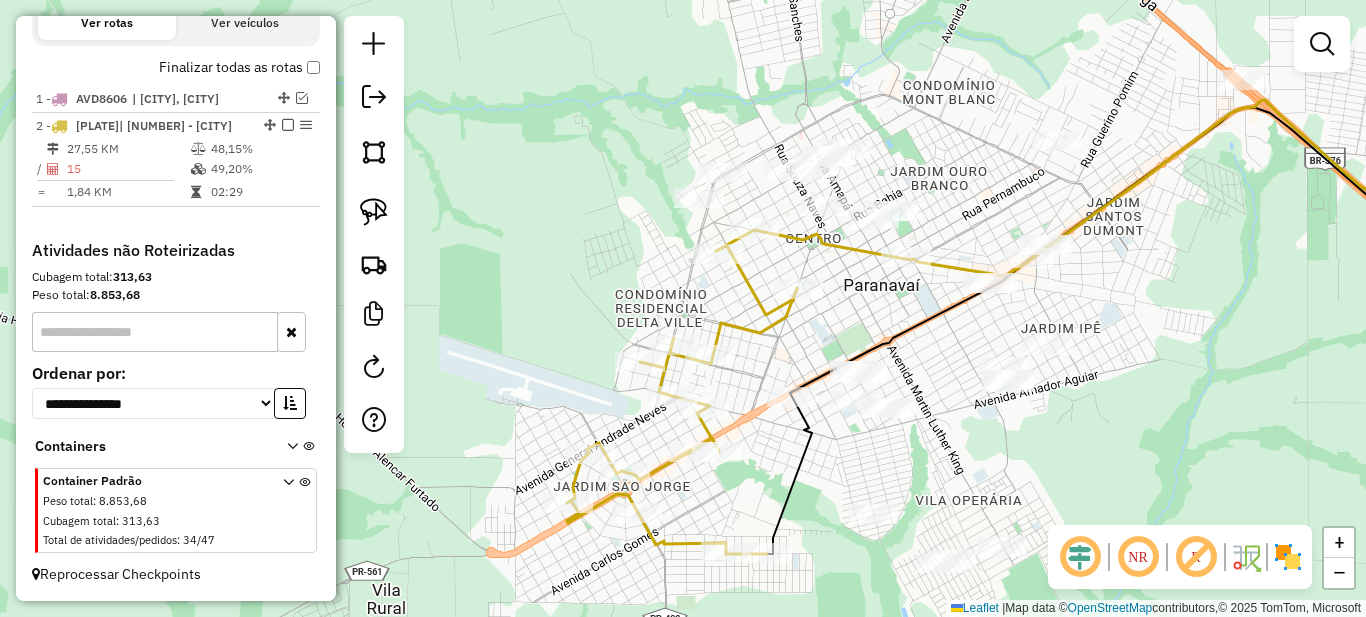 drag, startPoint x: 719, startPoint y: 298, endPoint x: 740, endPoint y: 398, distance: 102.18121 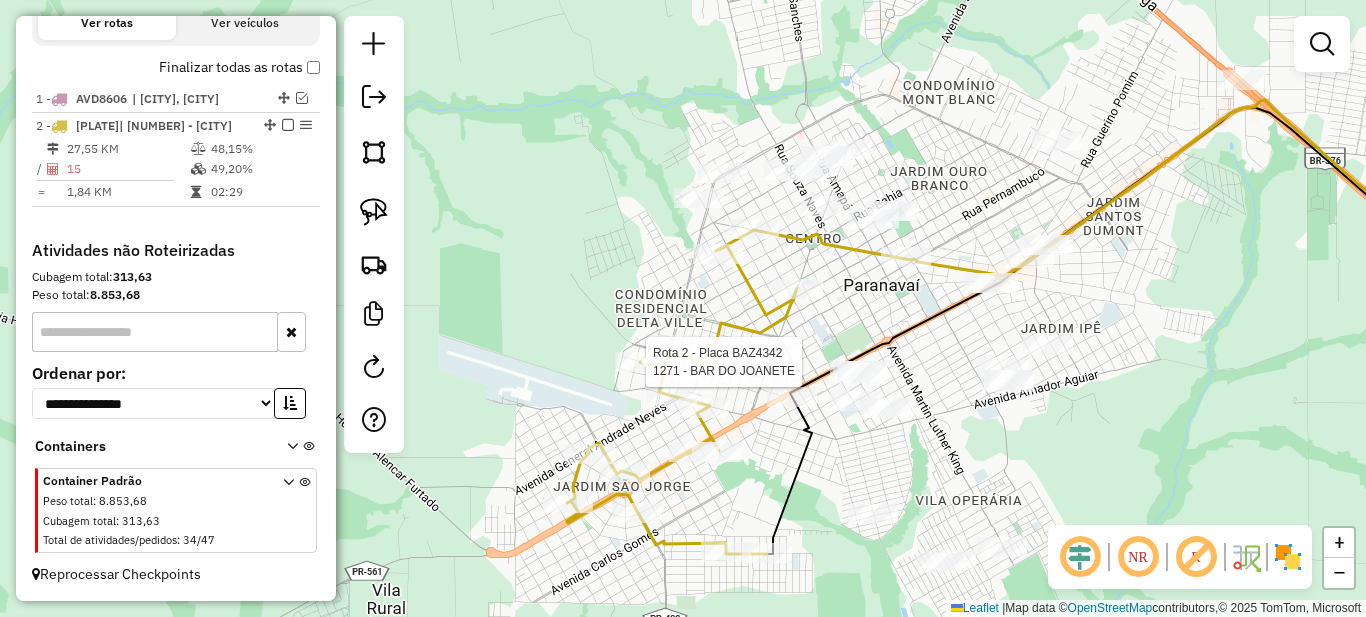 select on "*********" 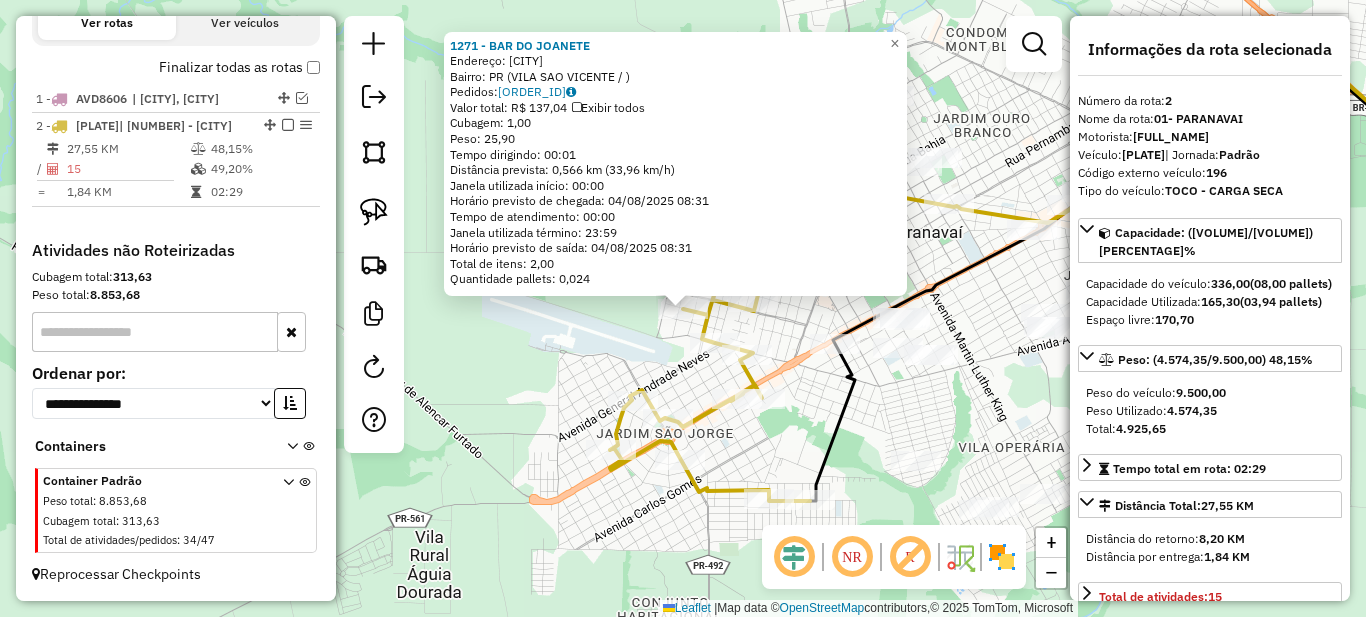 click on "[ORDER_ID] Endereço: [CITY] Bairro: [NEIGHBORHOOD] Pedidos: [ORDER_ID] Valor total: R$ [PRICE] Exibir todos Cubagem: [CUBAGE] Peso: [WEIGHT] Tempo dirigindo: [TIME] Distância prevista: [DISTANCE] ([SPEED]) Janela utilizada início: [TIME] Horário previsto de chegada: [DATE] [TIME] Tempo de atendimento: [TIME] Janela utilizada término: [TIME] Horário previsto de saída: [DATE] [TIME] Total de itens: [ITEMS] Quantidade pallets: [PALLETS] × Janela de atendimento Grade de atendimento Capacidade Transportadoras Veículos Cliente Pedidos Rotas Selecione os dias de semana para filtrar as janelas de atendimento Seg Ter Qua Qui Sex Sáb Dom Informe o período da janela de atendimento: De: Até: Filtrar exatamente a janela do cliente Considerar janela de atendimento padrão Selecione os dias de semana para filtrar as grades de atendimento Seg Ter Qua Qui Sex Sáb Dom Considerar clientes sem dia de atendimento cadastrado Peso mínimo: De:" 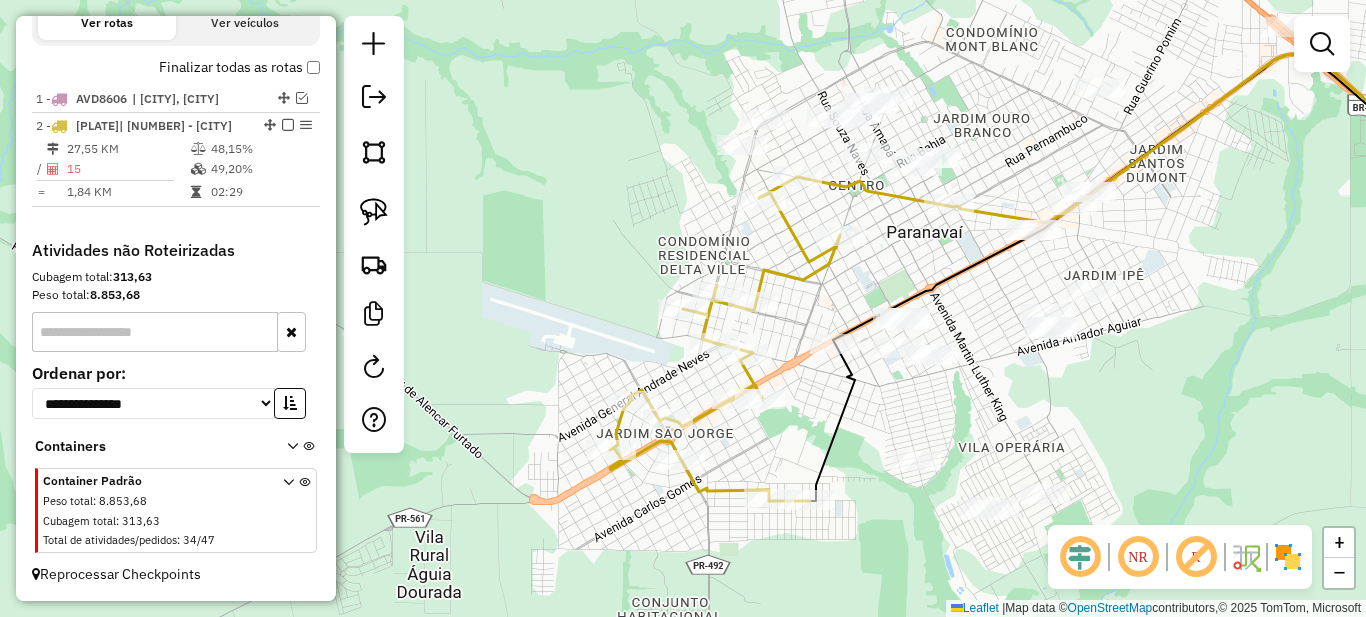 select on "*********" 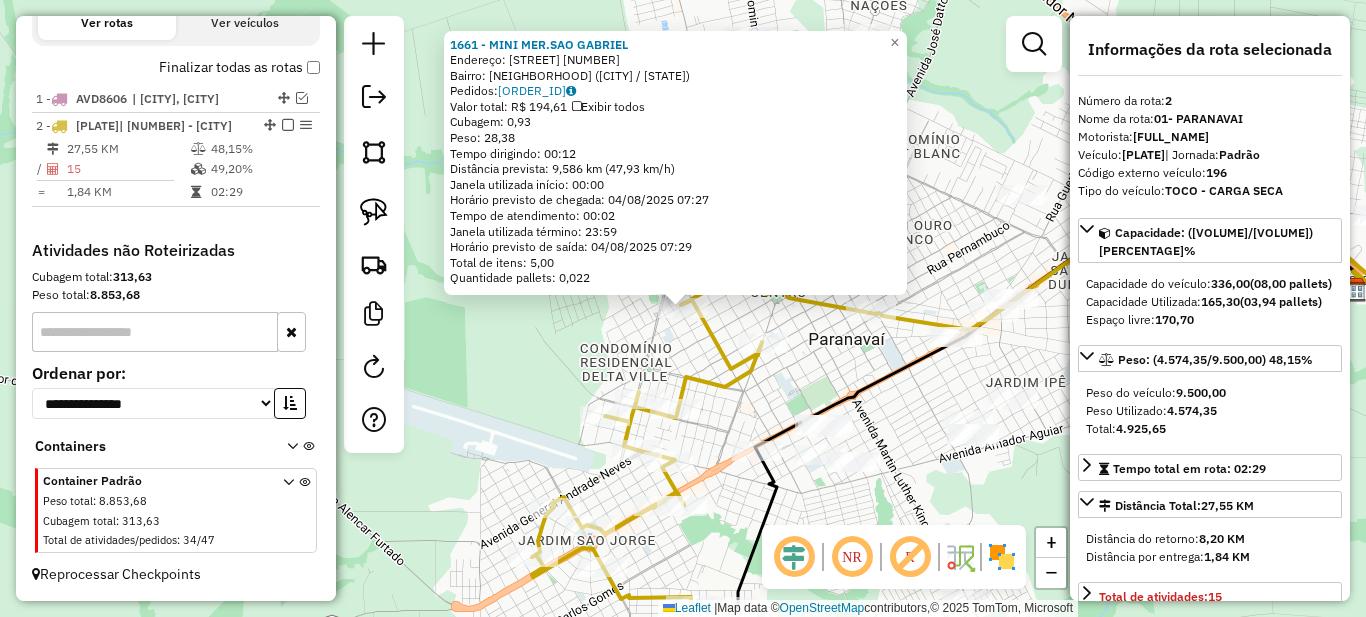 scroll, scrollTop: 100, scrollLeft: 0, axis: vertical 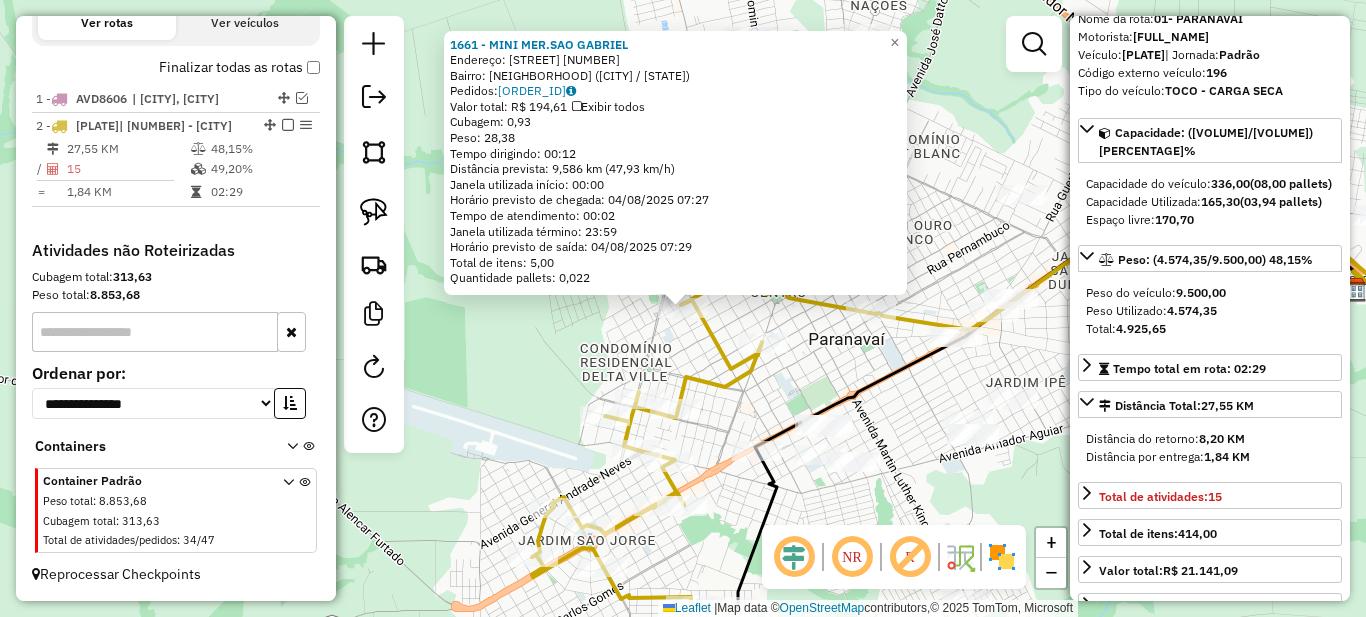 click on "[NUMBER] - [NAME]  Endereço:  [CITY] 1 001310   Bairro: [CITY] ([CITY] / [STATE])   Pedidos:  [ORDER_ID]   Valor total: R$ 194,61   Exibir todos   Cubagem: 0,93  Peso: 28,38  Tempo dirigindo: 00:12   Distância prevista: 9,586 km (47,93 km/h)   Janela utilizada início: 00:00   Horário previsto de chegada: 04/08/2025 07:27   Tempo de atendimento: 00:02   Janela utilizada término: 23:59   Horário previsto de saída: 04/08/2025 07:29   Total de itens: 5,00   Quantidade pallets: 0,022  × Janela de atendimento Grade de atendimento Capacidade Transportadoras Veículos Cliente Pedidos  Rotas Selecione os dias de semana para filtrar as janelas de atendimento  Seg   Ter   Qua   Qui   Sex   Sáb   Dom  Informe o período da janela de atendimento: De: Até:  Filtrar exatamente a janela do cliente  Considerar janela de atendimento padrão  Selecione os dias de semana para filtrar as grades de atendimento  Seg   Ter   Qua   Qui   Sex   Sáb   Dom   Considerar clientes sem dia de atendimento cadastrado  De:" 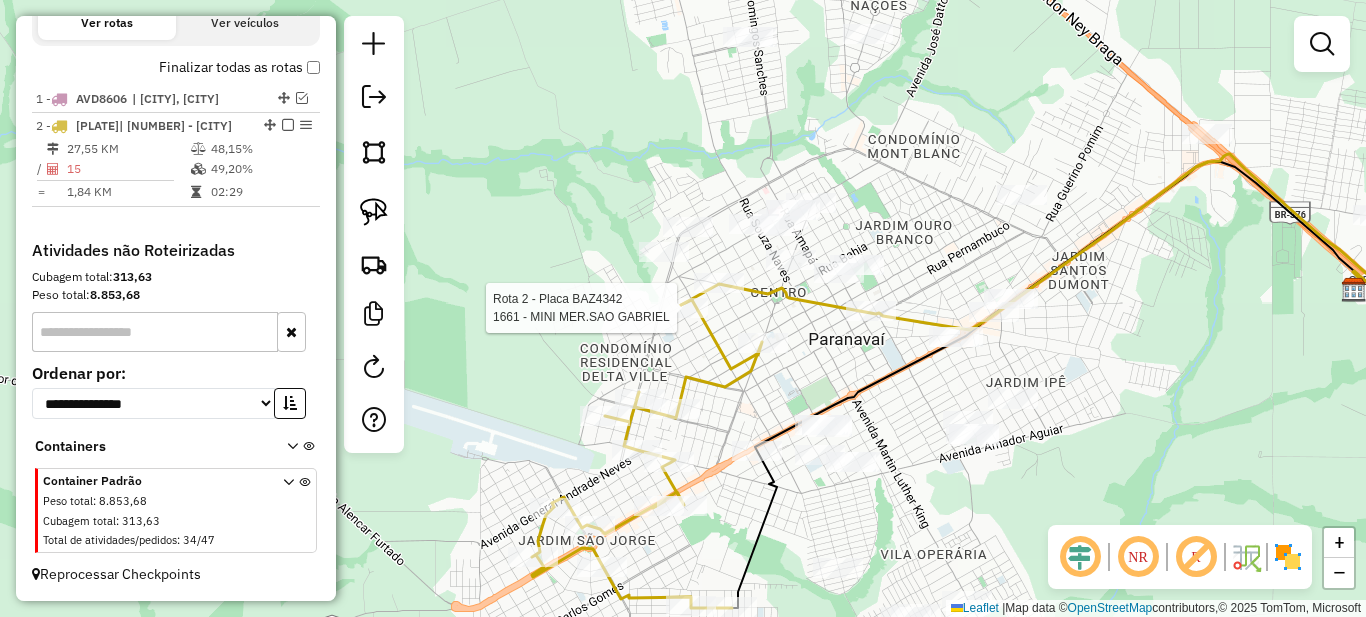 select on "*********" 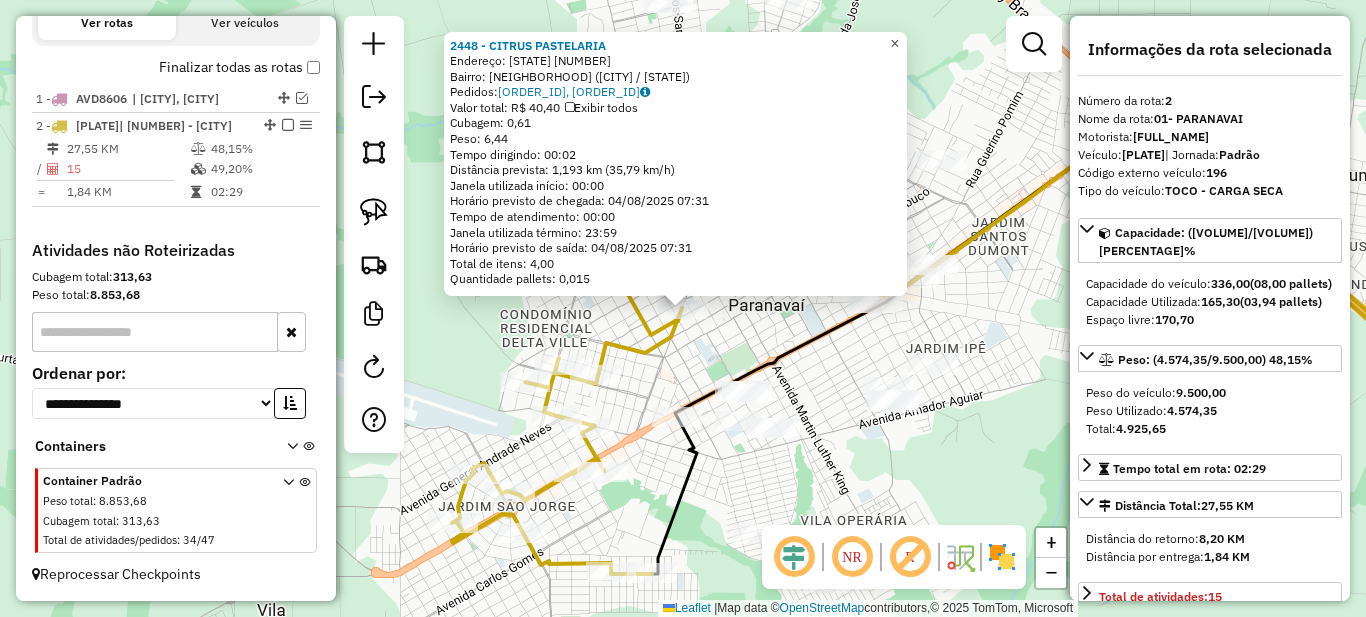 click on "×" 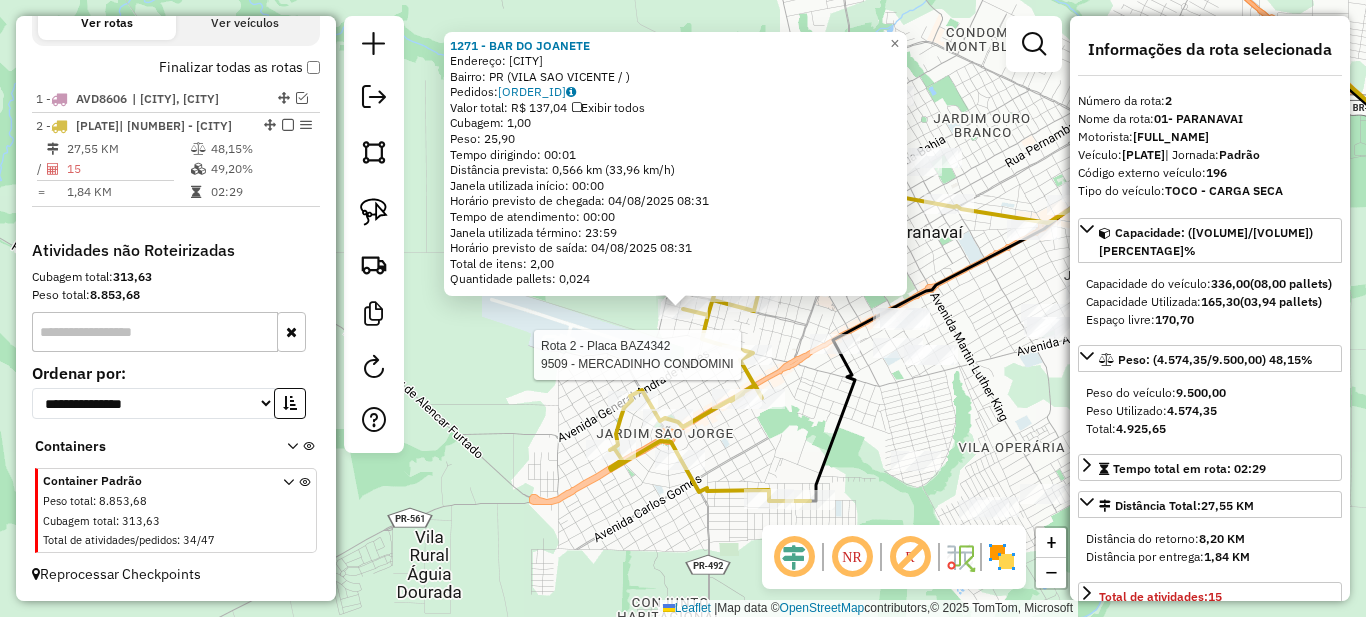 click 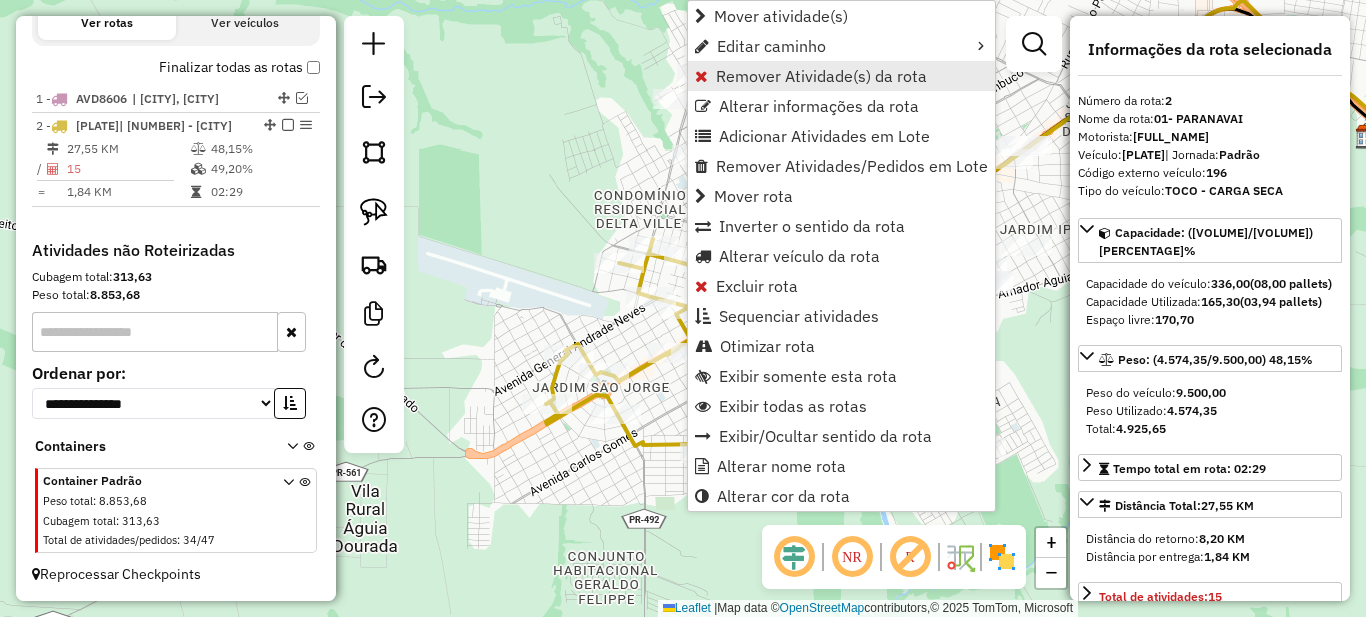click on "Remover Atividade(s) da rota" at bounding box center (821, 76) 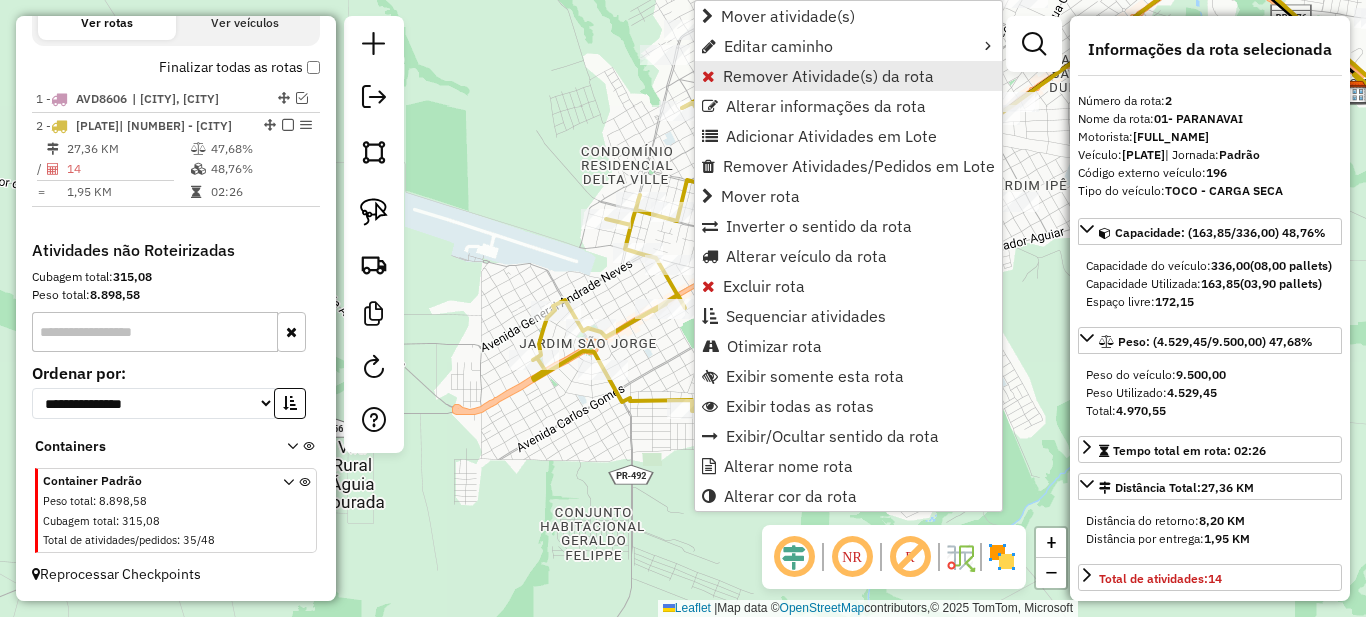 click on "Remover Atividade(s) da rota" at bounding box center (828, 76) 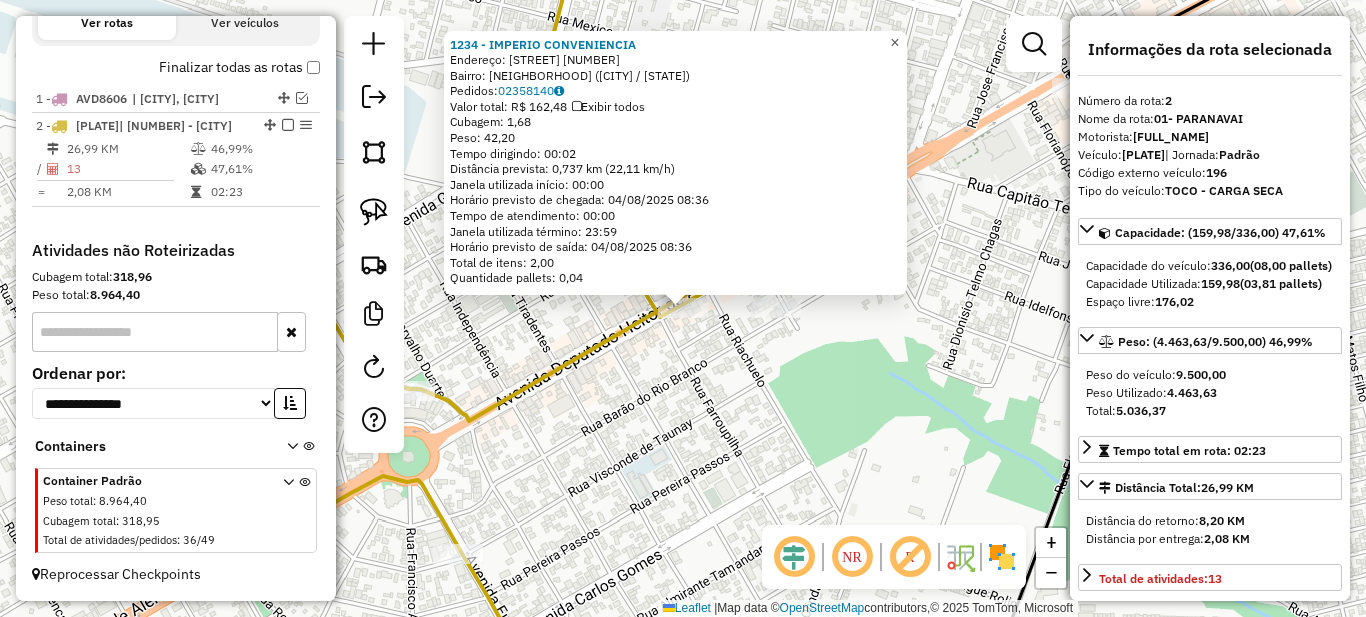click on "×" 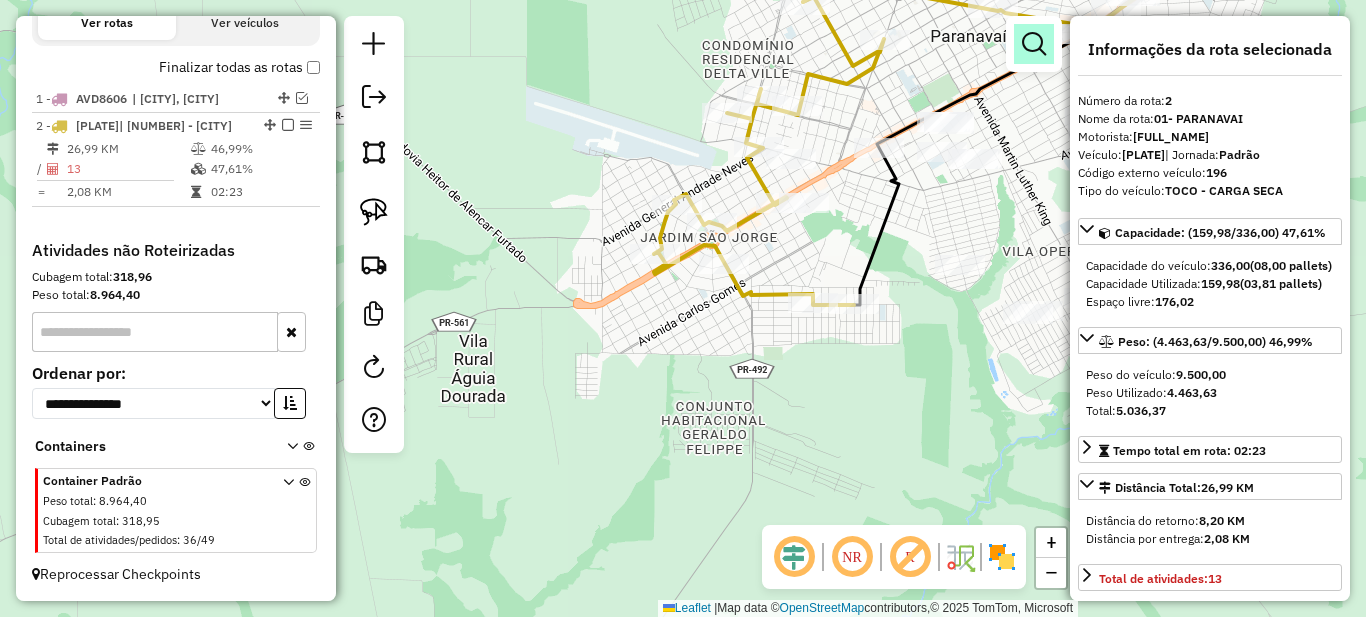 click at bounding box center (1034, 44) 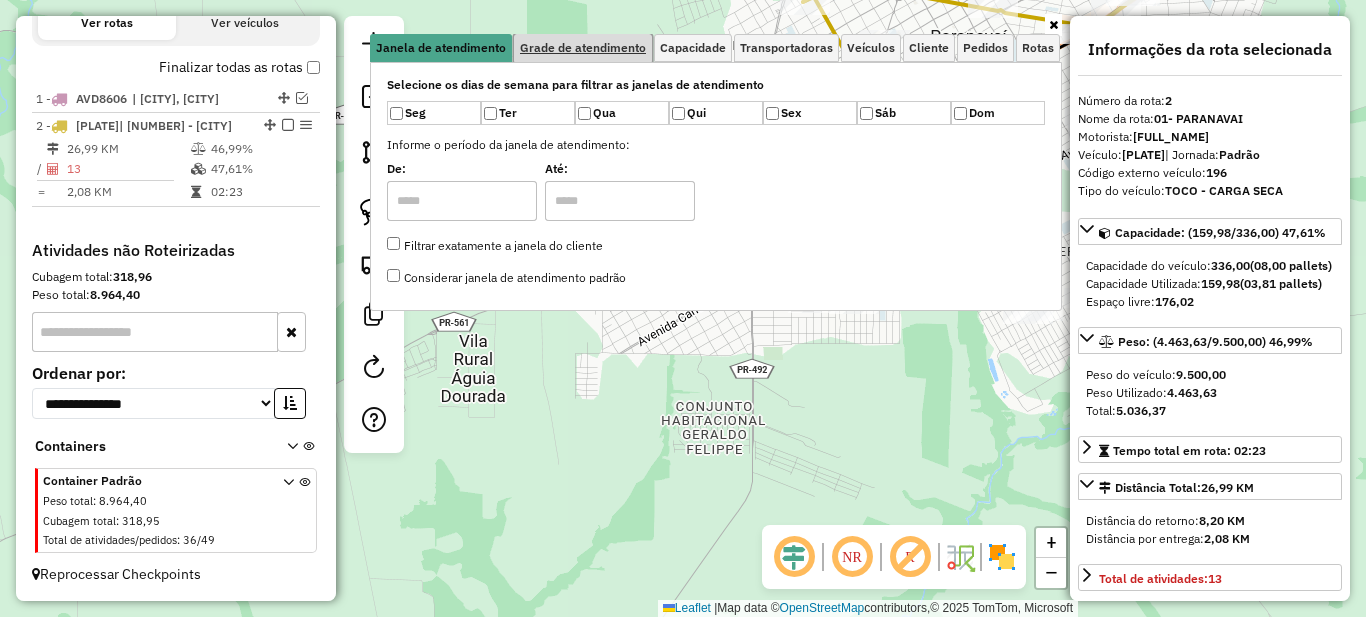 click on "Grade de atendimento" at bounding box center (583, 48) 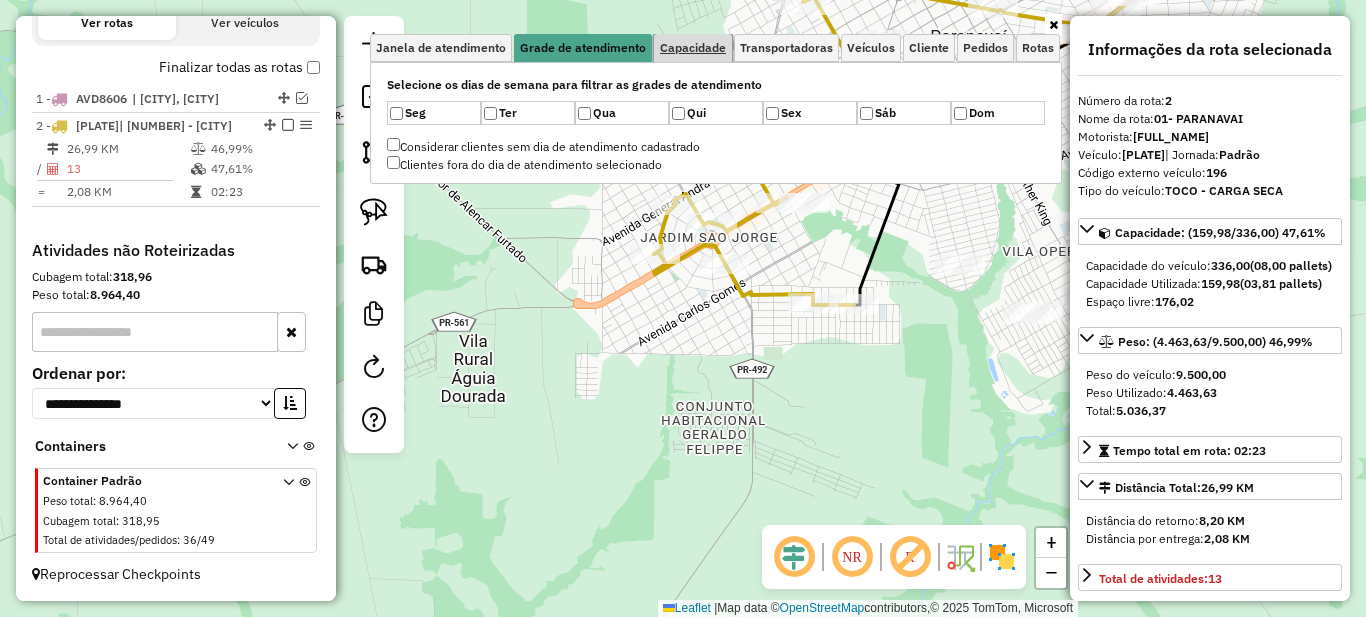 click on "Capacidade" at bounding box center (693, 48) 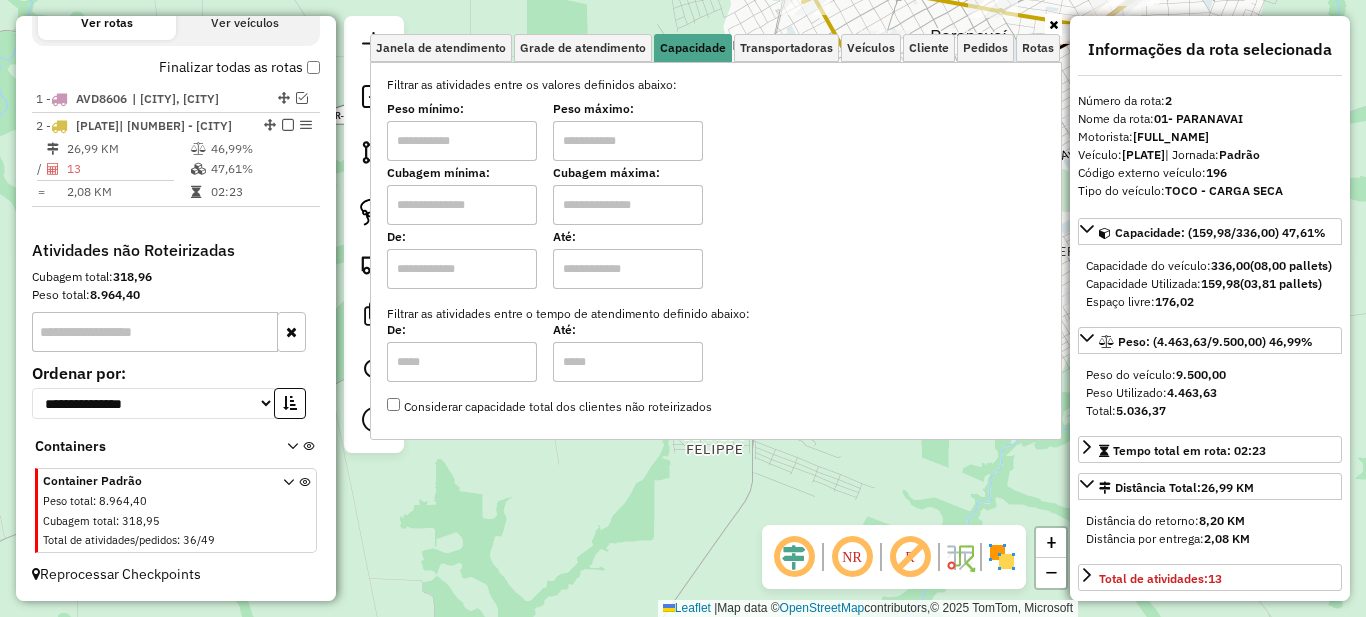 click at bounding box center [462, 141] 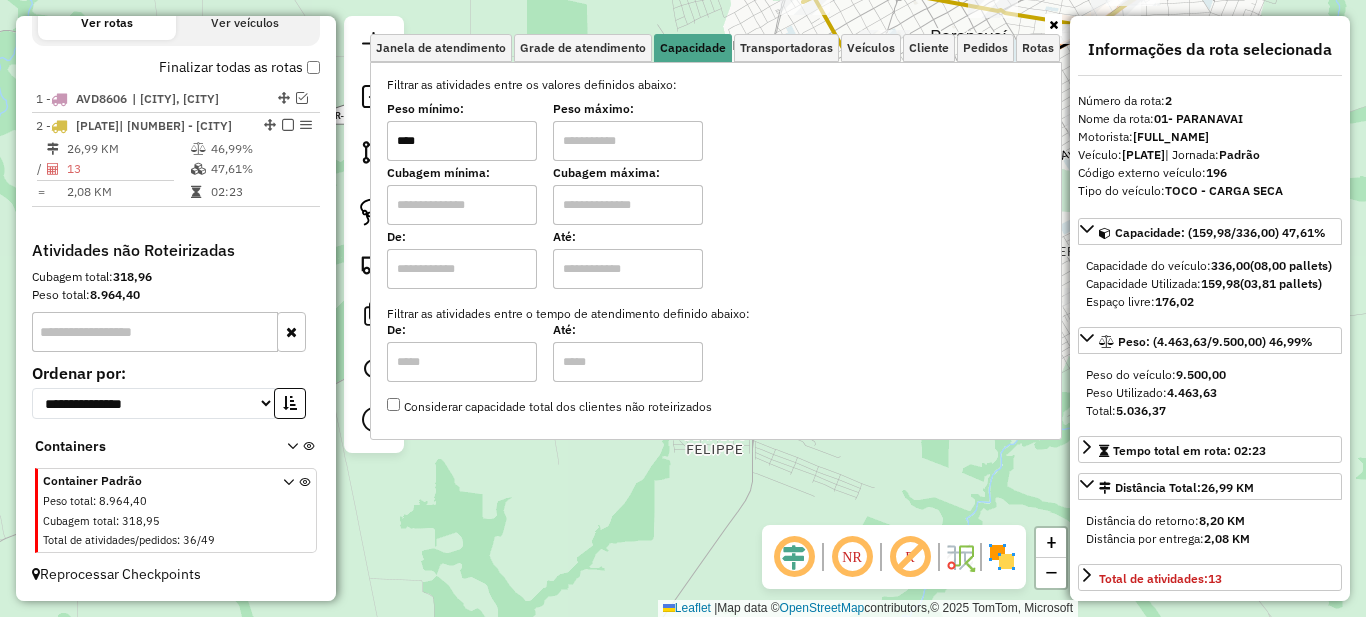 type on "****" 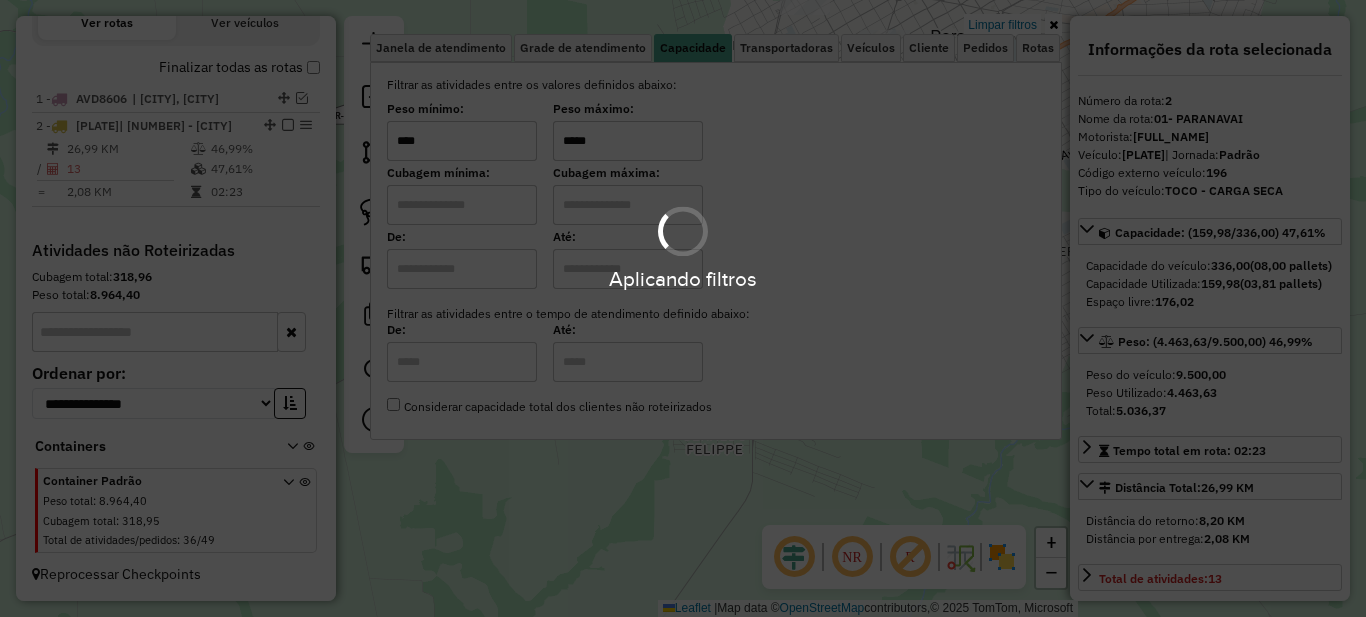 type on "*****" 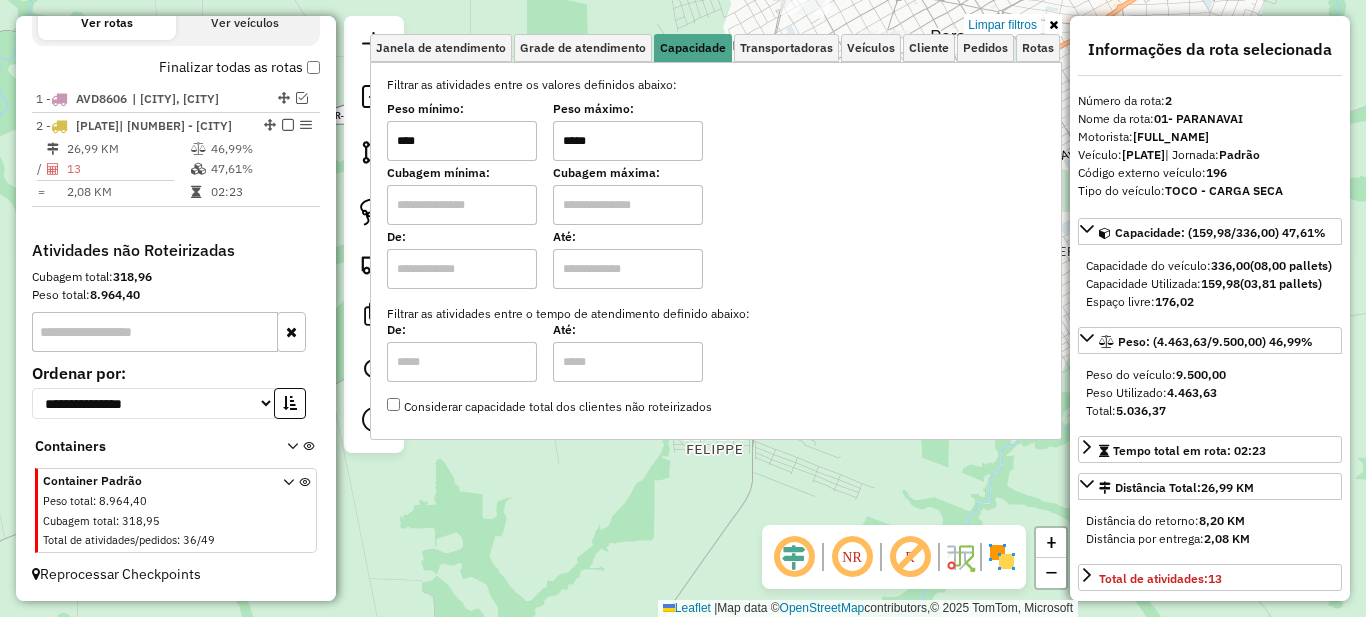 click at bounding box center [1053, 25] 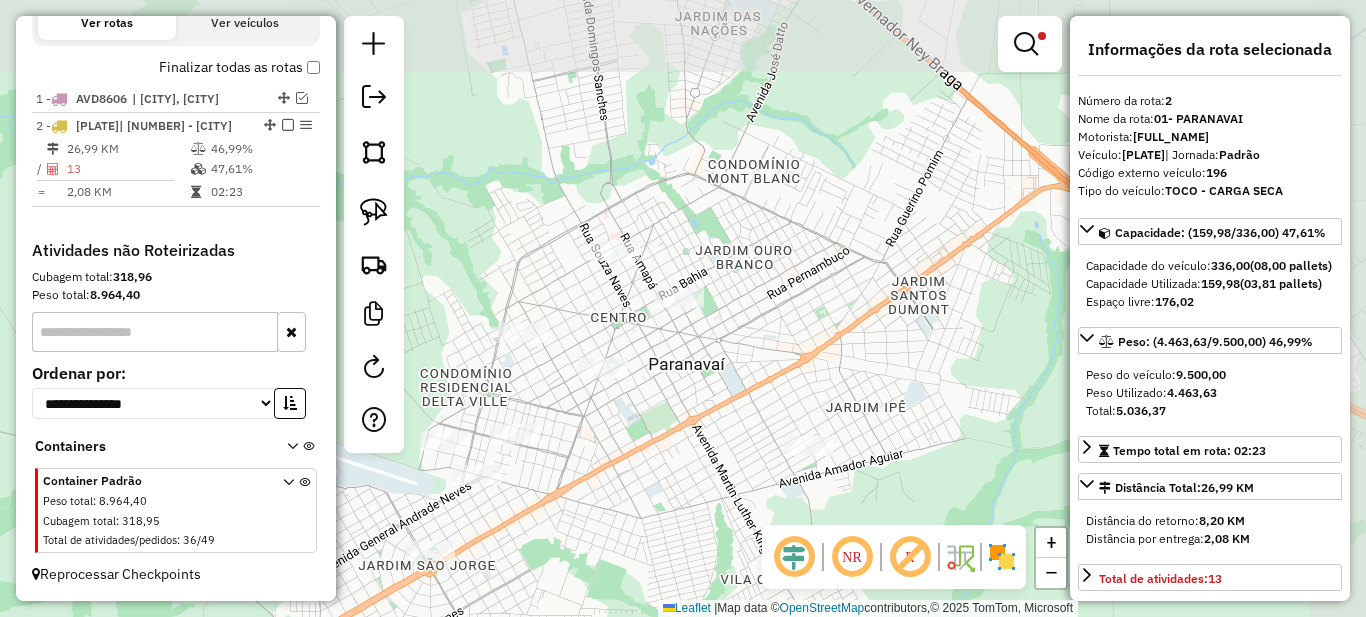 drag, startPoint x: 929, startPoint y: 173, endPoint x: 649, endPoint y: 501, distance: 431.25864 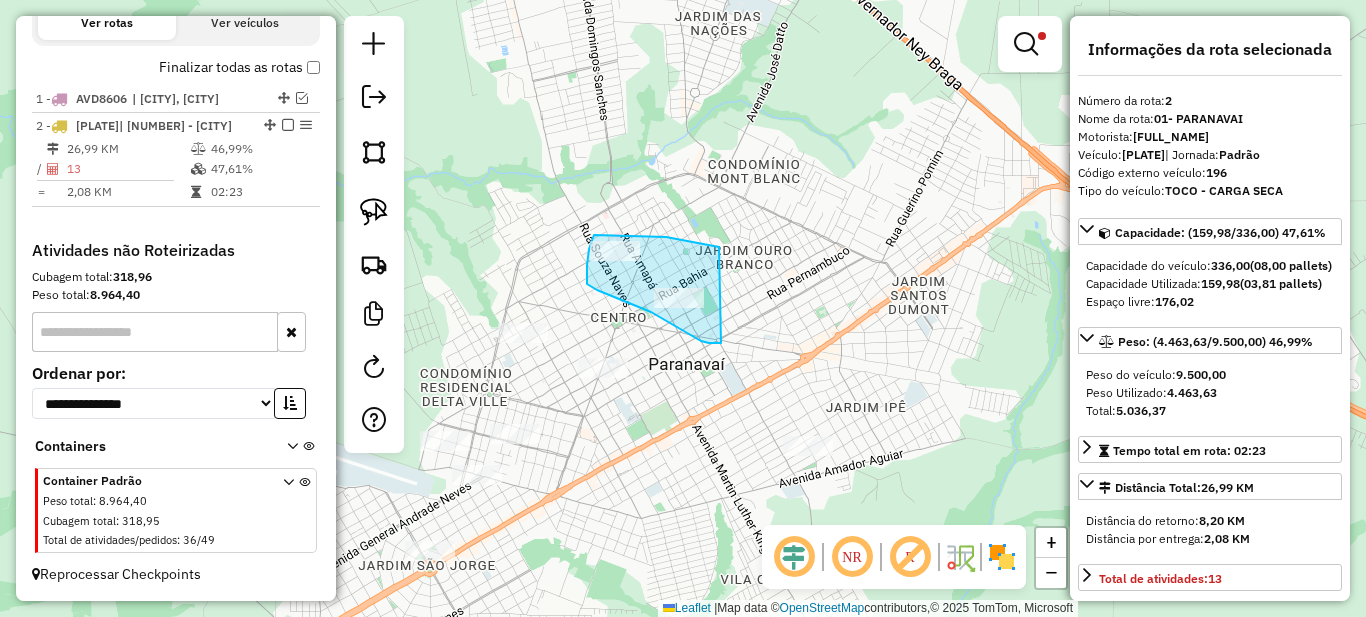 drag, startPoint x: 666, startPoint y: 237, endPoint x: 732, endPoint y: 341, distance: 123.174675 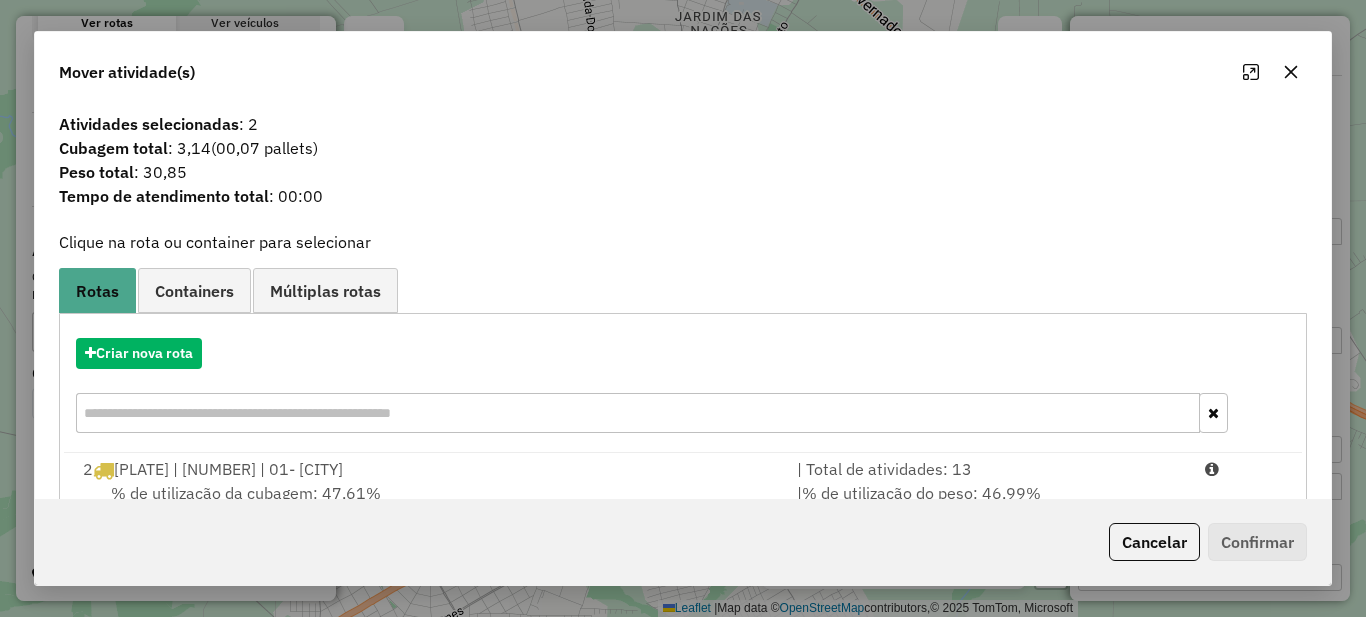 scroll, scrollTop: 70, scrollLeft: 0, axis: vertical 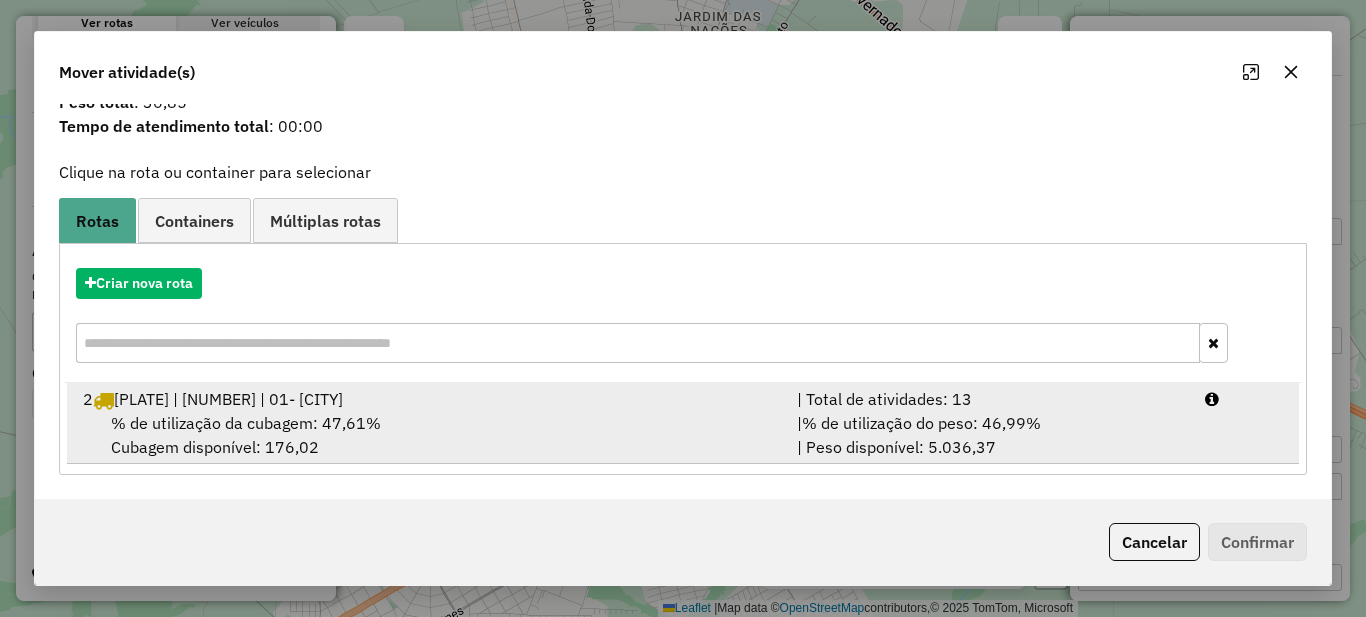click on "| Total de atividades: 13" at bounding box center [989, 399] 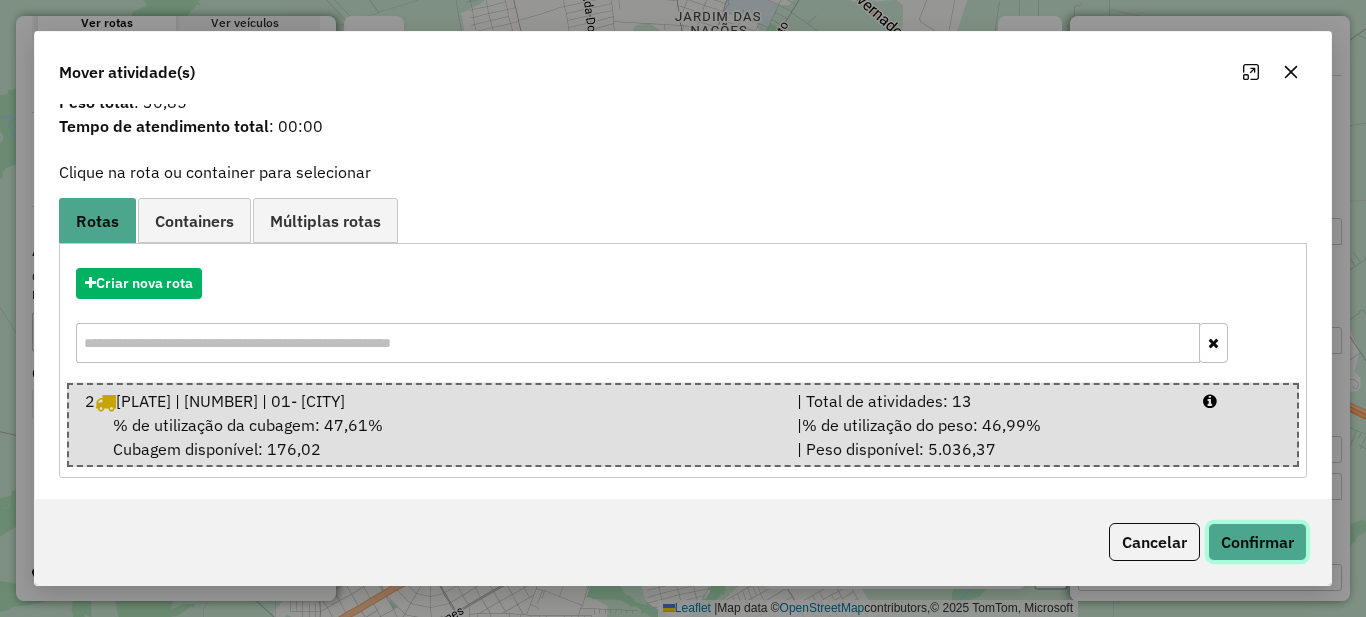 click on "Confirmar" 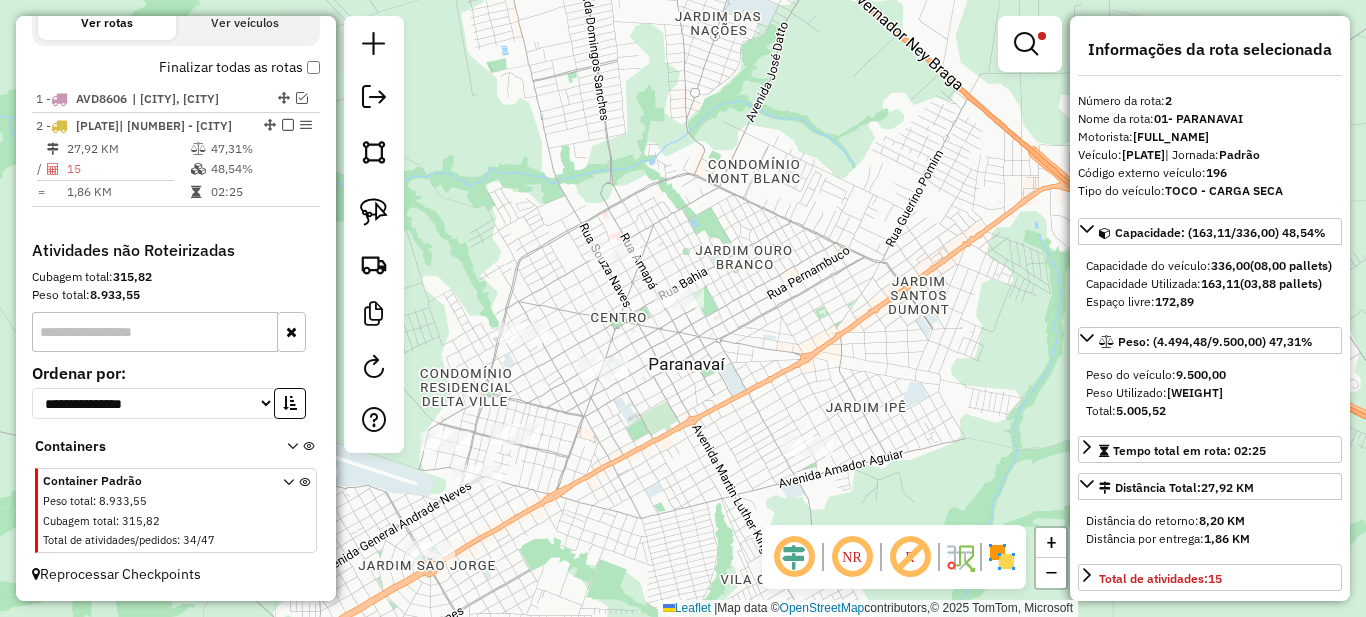 scroll, scrollTop: 0, scrollLeft: 0, axis: both 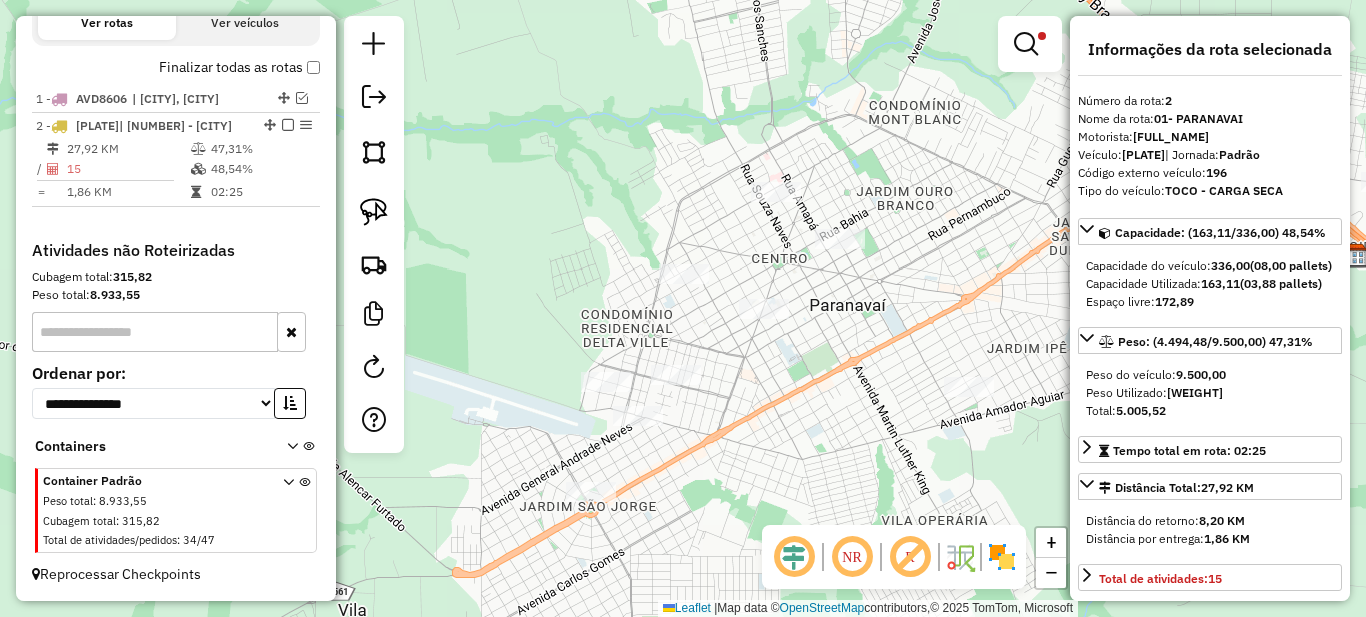 drag, startPoint x: 706, startPoint y: 375, endPoint x: 964, endPoint y: 125, distance: 359.2548 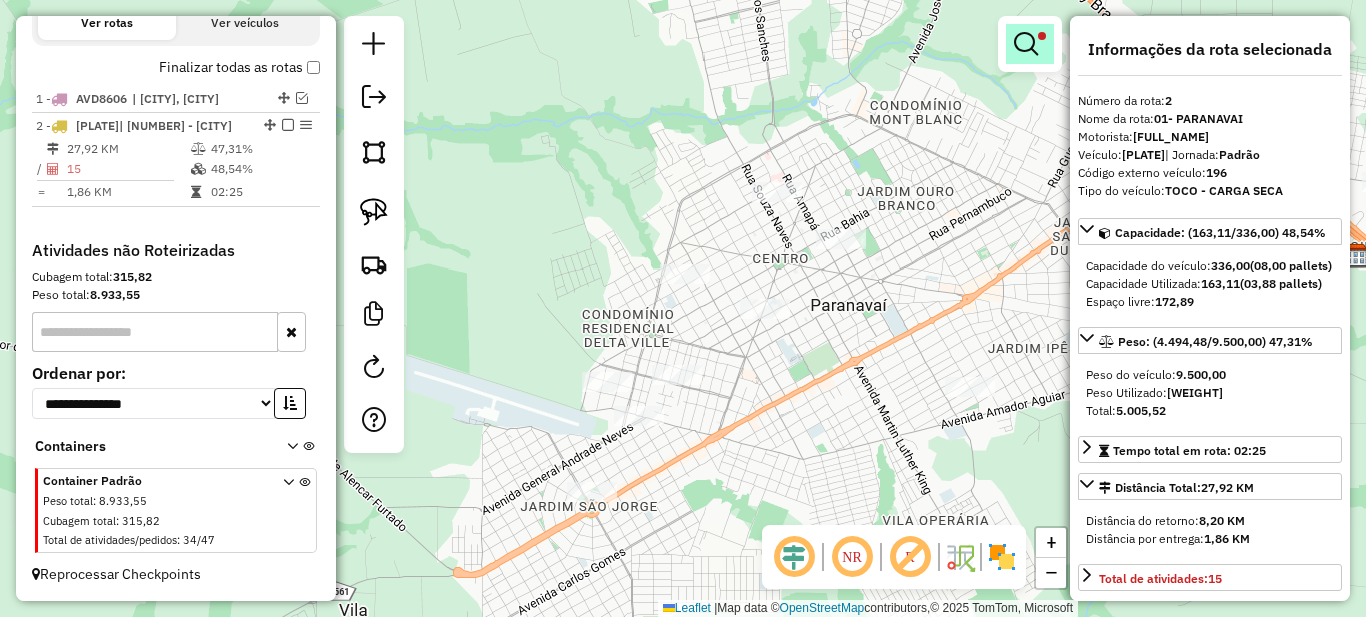 click at bounding box center (1026, 44) 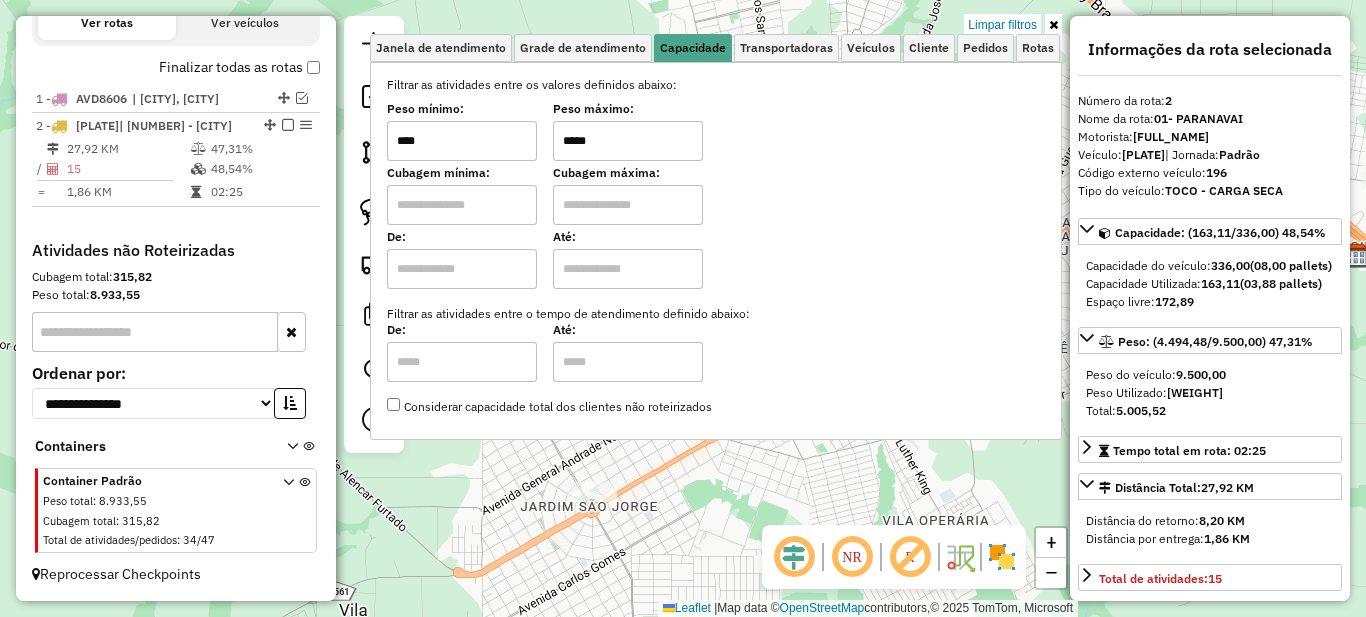 click on "*****" at bounding box center [628, 141] 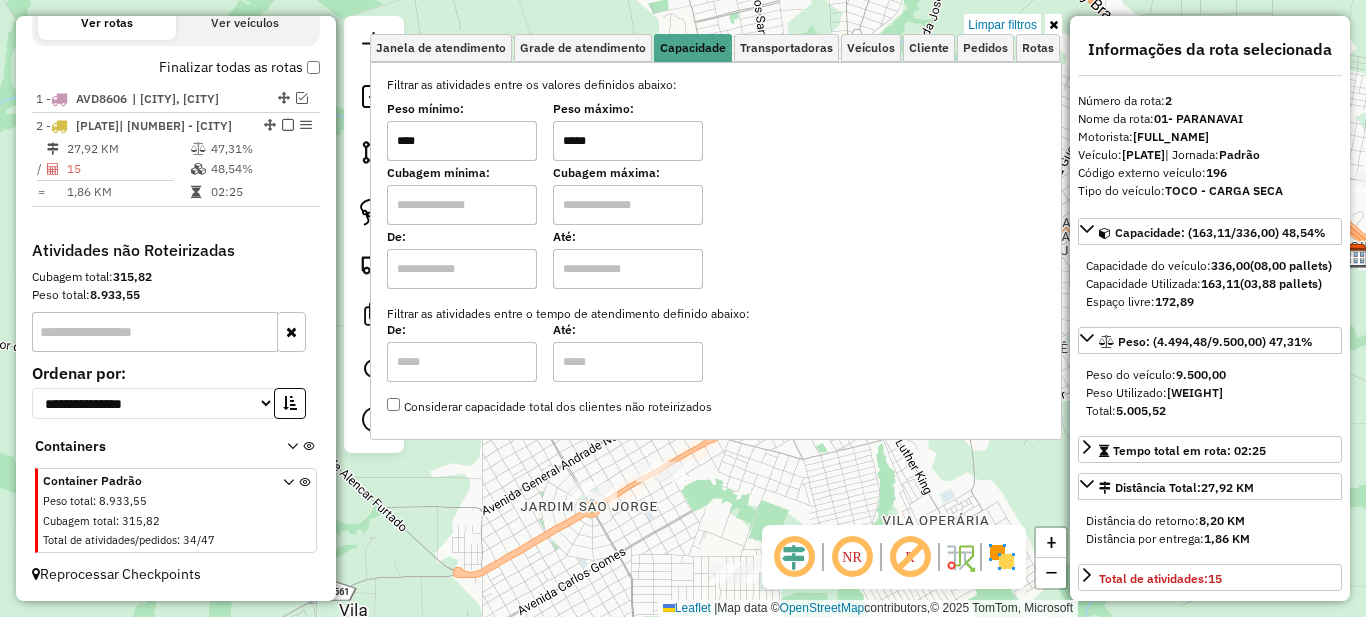 type on "*****" 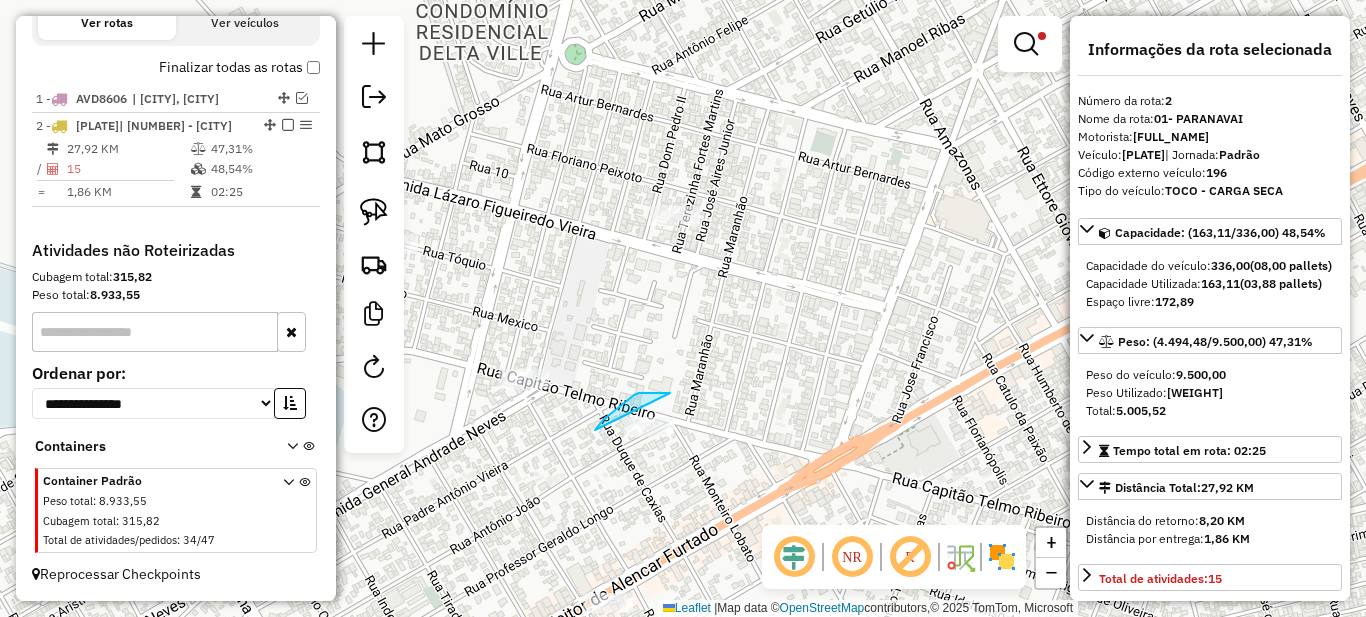 drag, startPoint x: 607, startPoint y: 417, endPoint x: 772, endPoint y: 398, distance: 166.09033 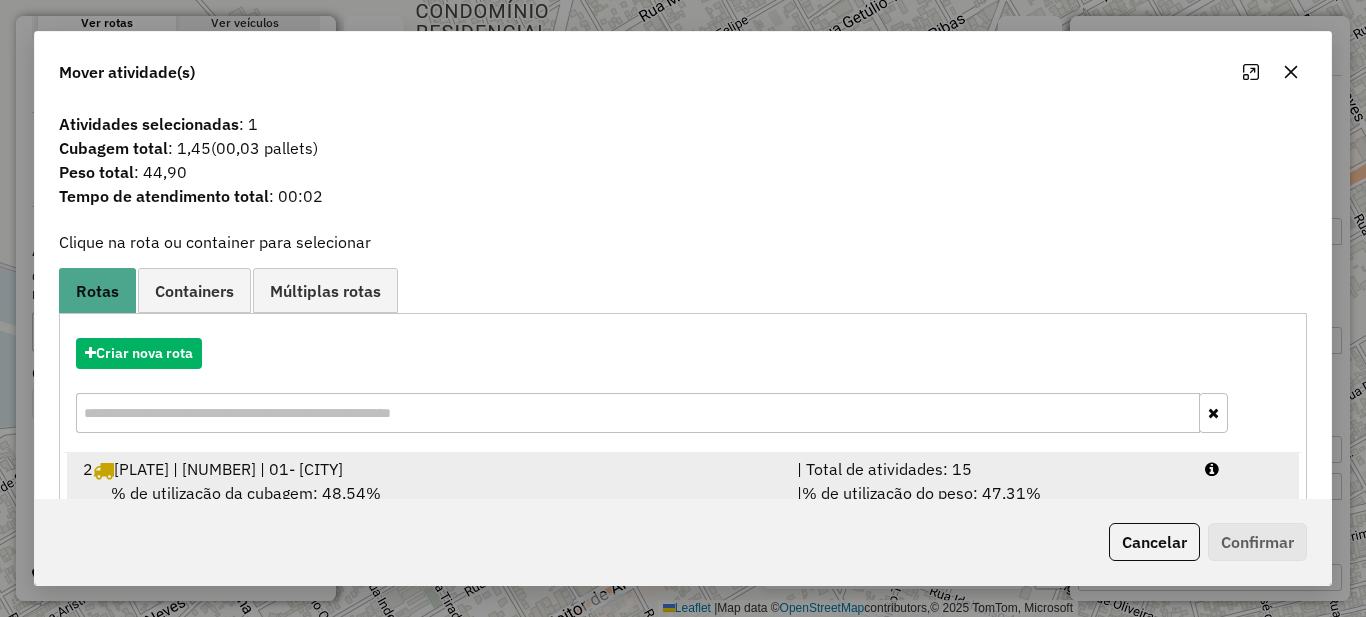 scroll, scrollTop: 70, scrollLeft: 0, axis: vertical 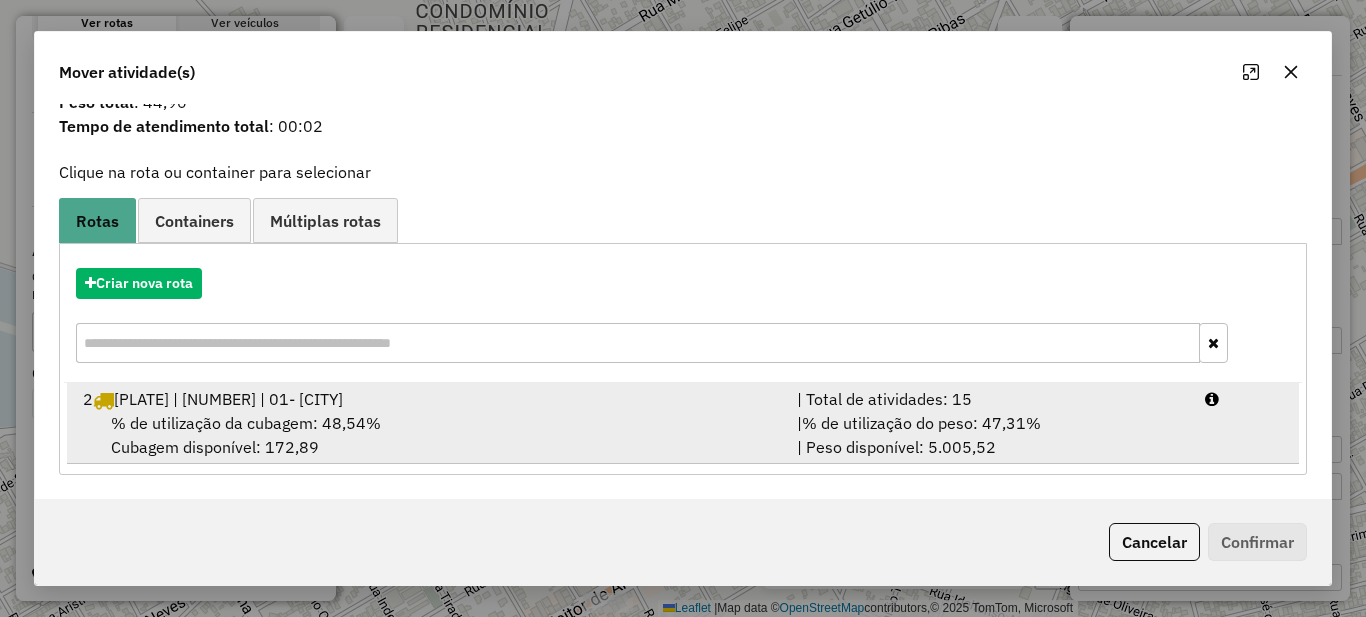 click on "| Total de atividades: 15" at bounding box center [989, 399] 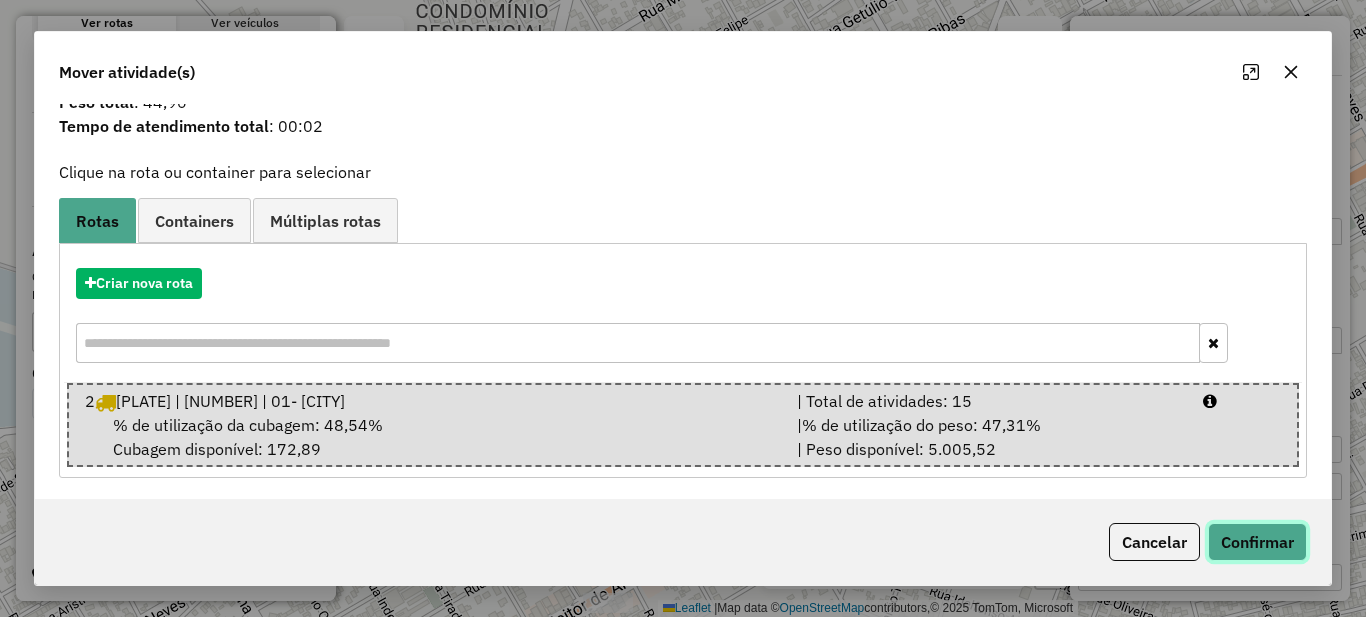 click on "Confirmar" 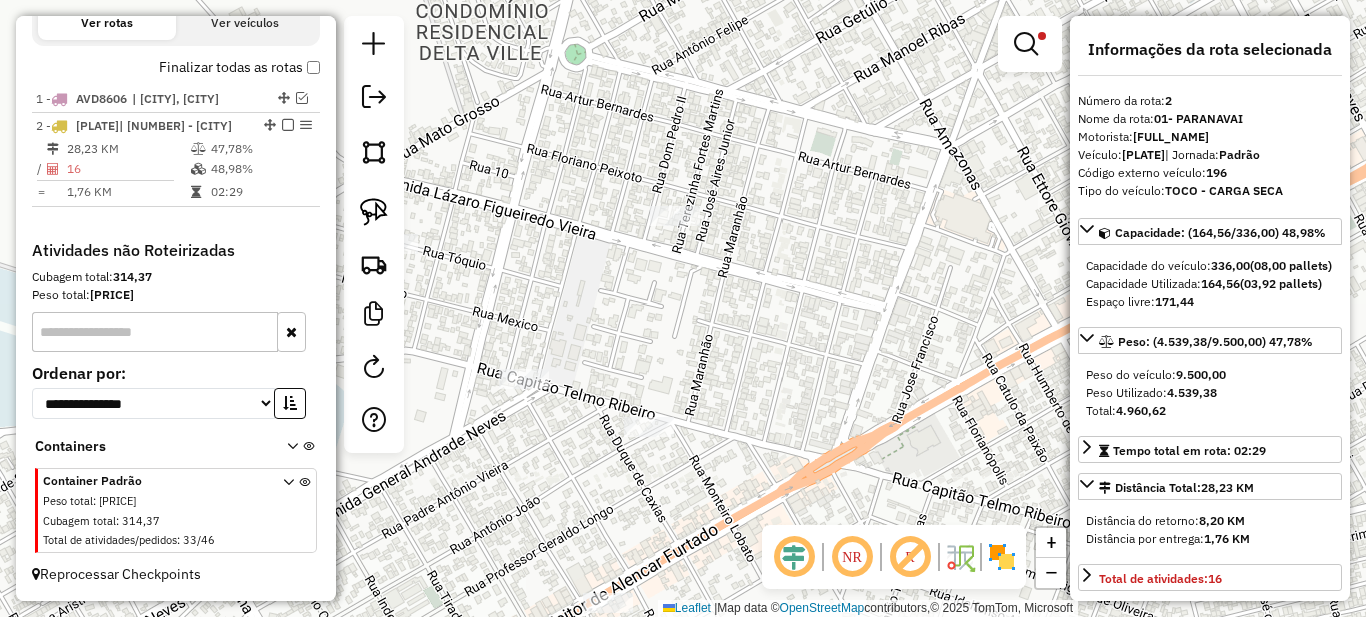 scroll, scrollTop: 0, scrollLeft: 0, axis: both 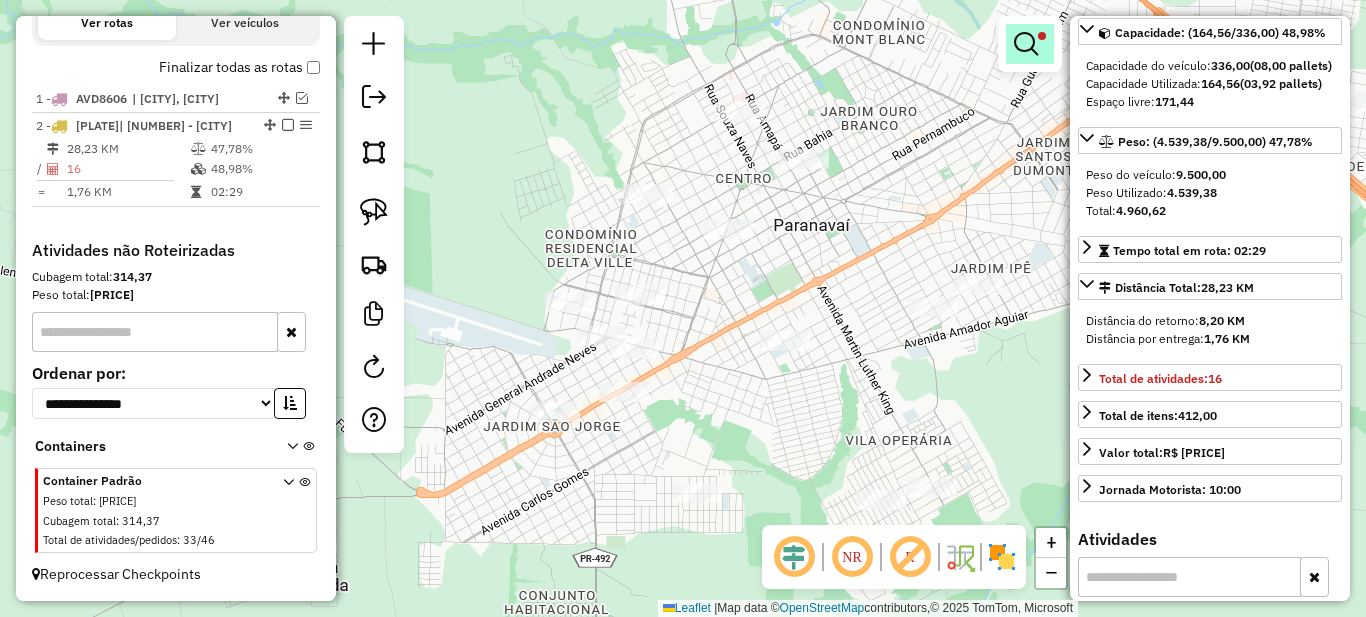 click at bounding box center (1026, 44) 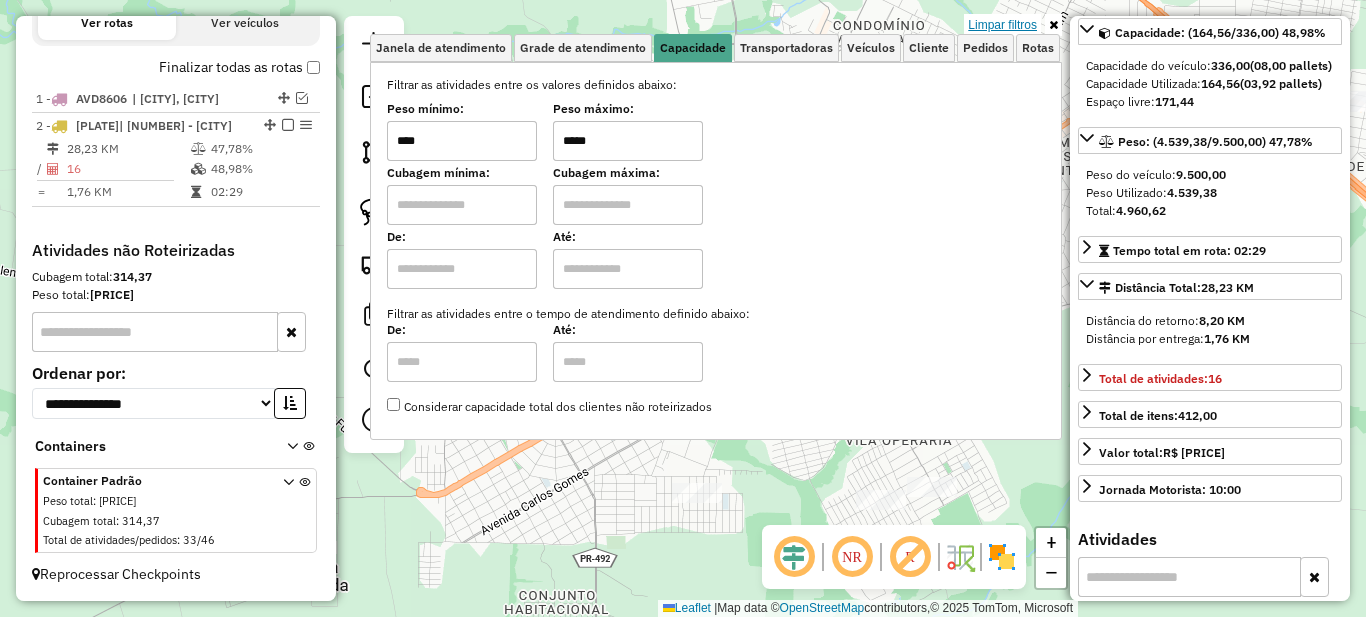 click on "Limpar filtros" at bounding box center [1002, 25] 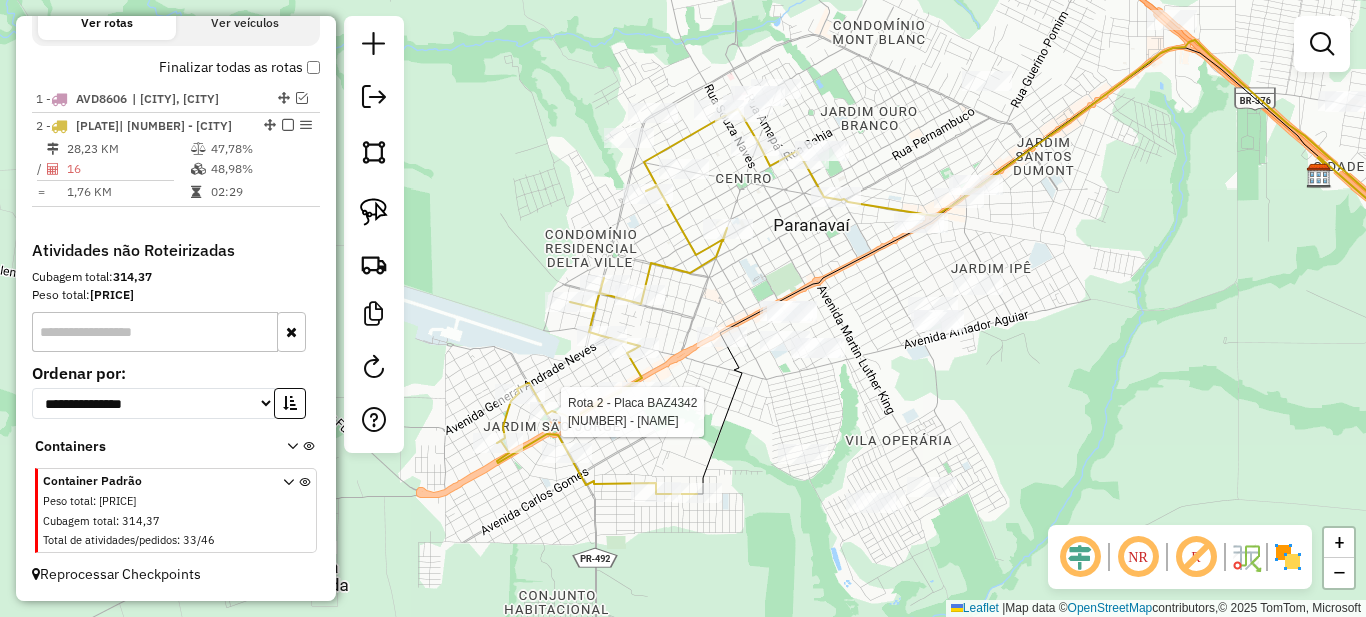 select on "*********" 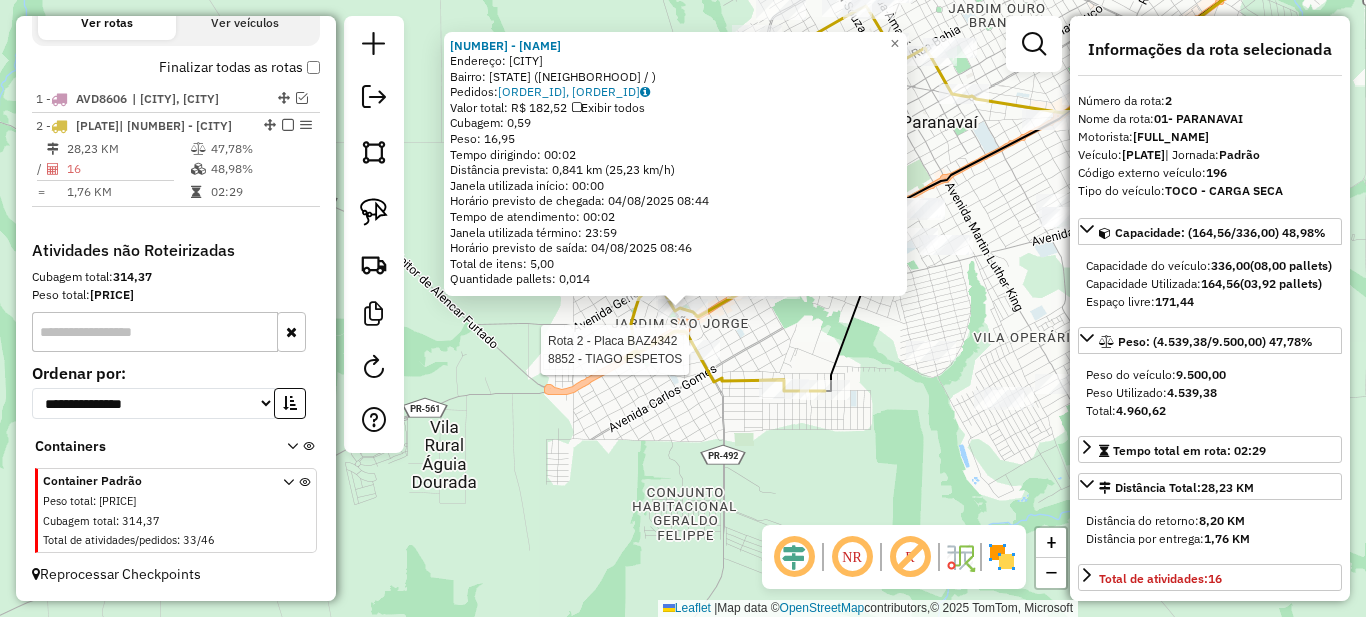 click 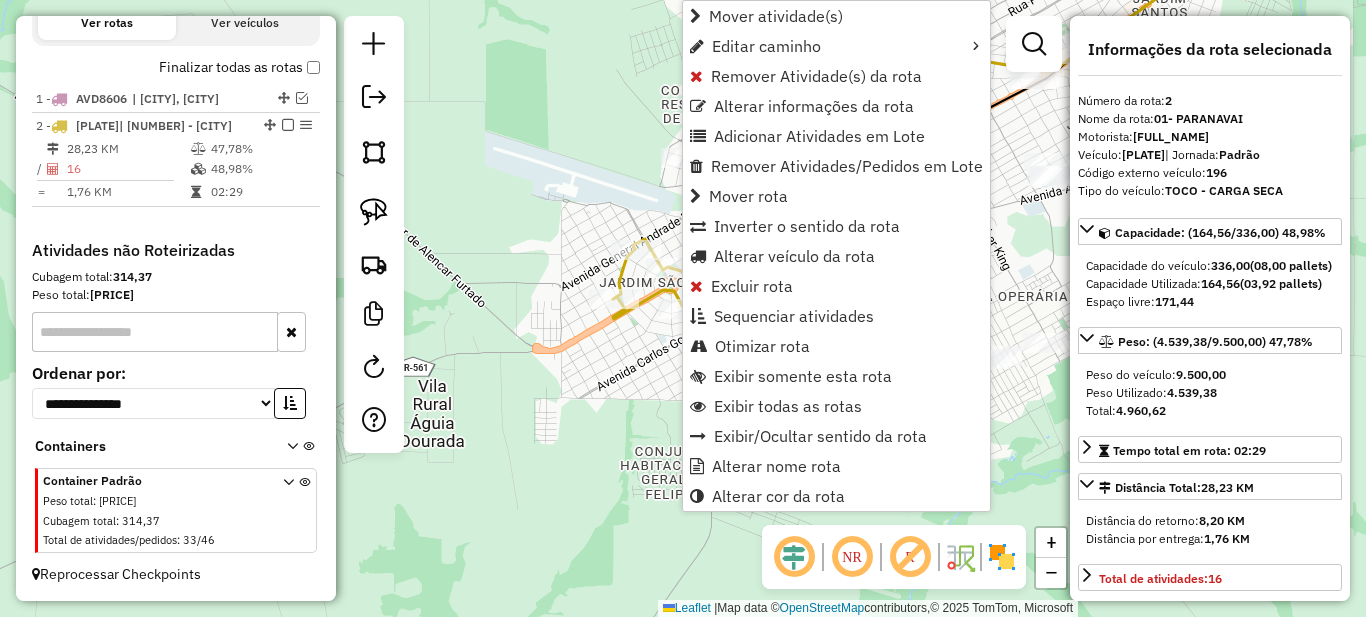 click on "Remover Atividade(s) da rota" at bounding box center (816, 76) 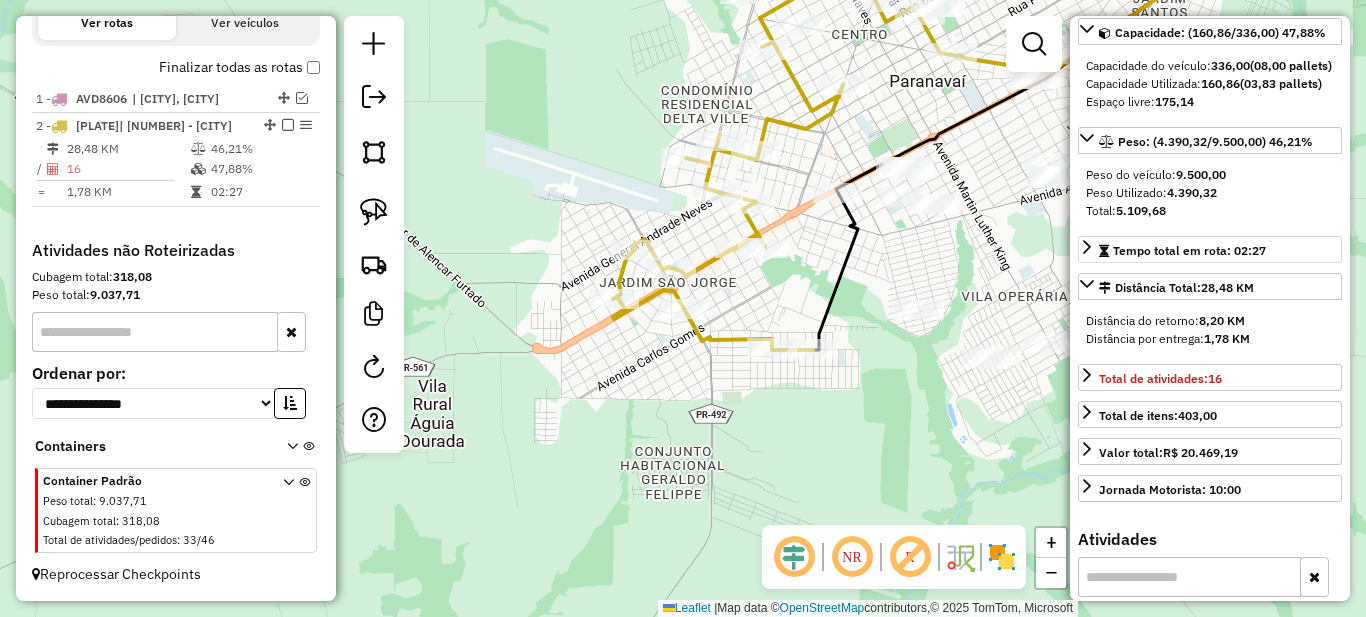 scroll, scrollTop: 300, scrollLeft: 0, axis: vertical 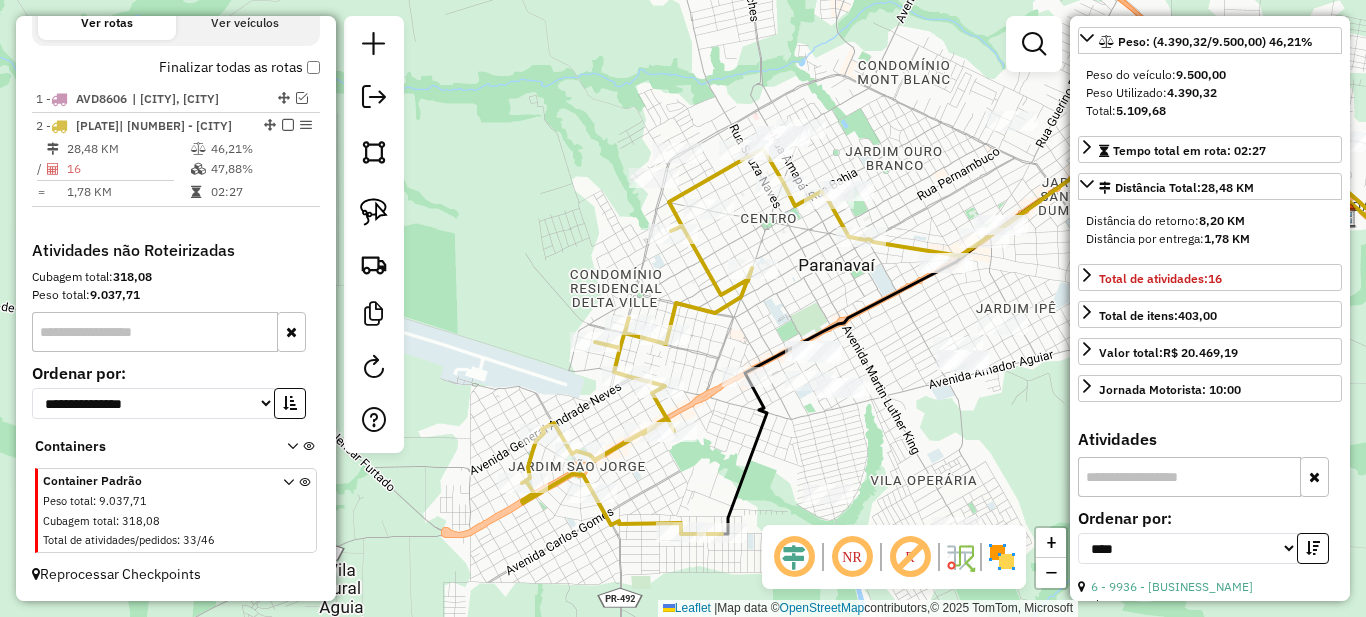 drag, startPoint x: 870, startPoint y: 134, endPoint x: 776, endPoint y: 325, distance: 212.8779 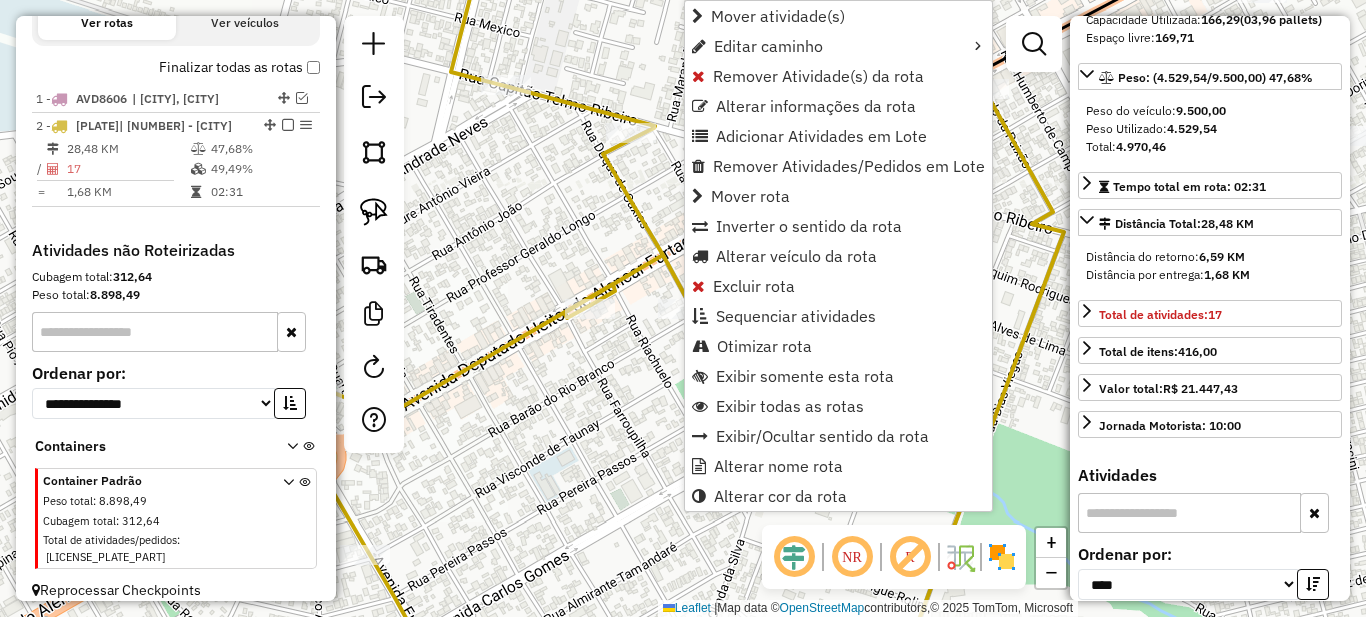 click on "Janela de atendimento Grade de atendimento Capacidade Transportadoras Veículos Cliente Pedidos  Rotas Selecione os dias de semana para filtrar as janelas de atendimento  Seg   Ter   Qua   Qui   Sex   Sáb   Dom  Informe o período da janela de atendimento: De: Até:  Filtrar exatamente a janela do cliente  Considerar janela de atendimento padrão  Selecione os dias de semana para filtrar as grades de atendimento  Seg   Ter   Qua   Qui   Sex   Sáb   Dom   Considerar clientes sem dia de atendimento cadastrado  Clientes fora do dia de atendimento selecionado Filtrar as atividades entre os valores definidos abaixo:  Peso mínimo:   Peso máximo:   Cubagem mínima:   Cubagem máxima:   De:   Até:  Filtrar as atividades entre o tempo de atendimento definido abaixo:  De:   Até:   Considerar capacidade total dos clientes não roteirizados Transportadora: Selecione um ou mais itens Tipo de veículo: Selecione um ou mais itens Veículo: Selecione um ou mais itens Motorista: Selecione um ou mais itens Nome: Rótulo:" 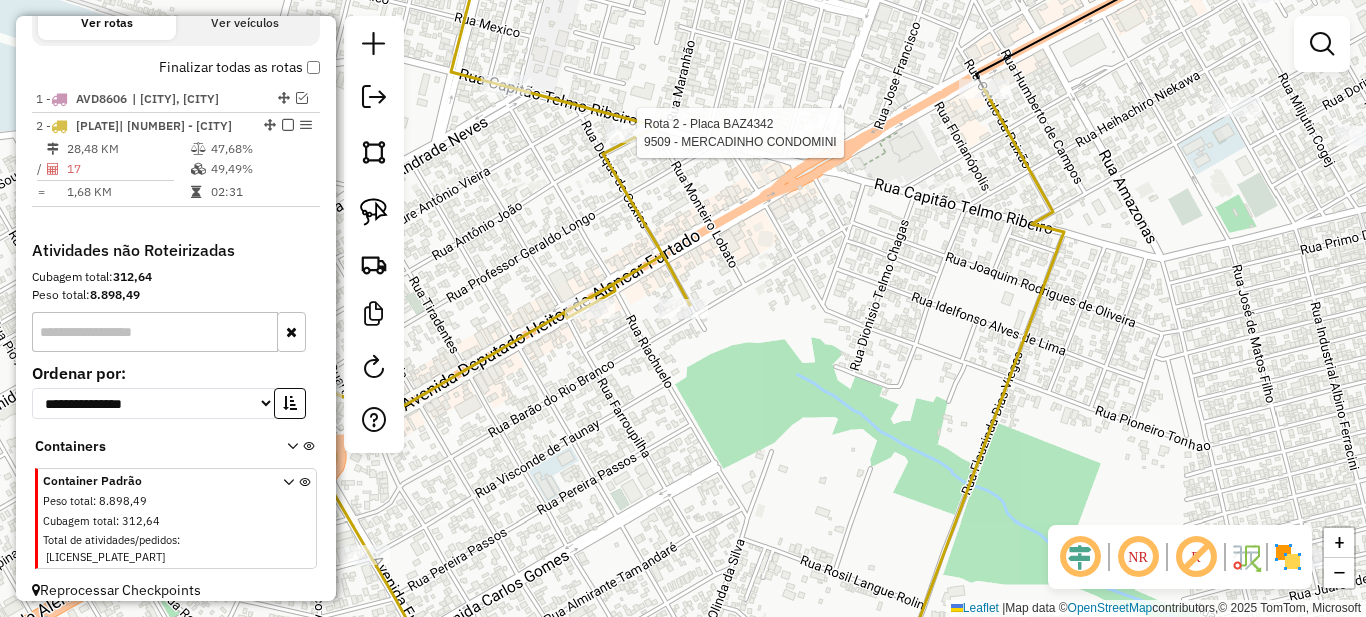 select on "*********" 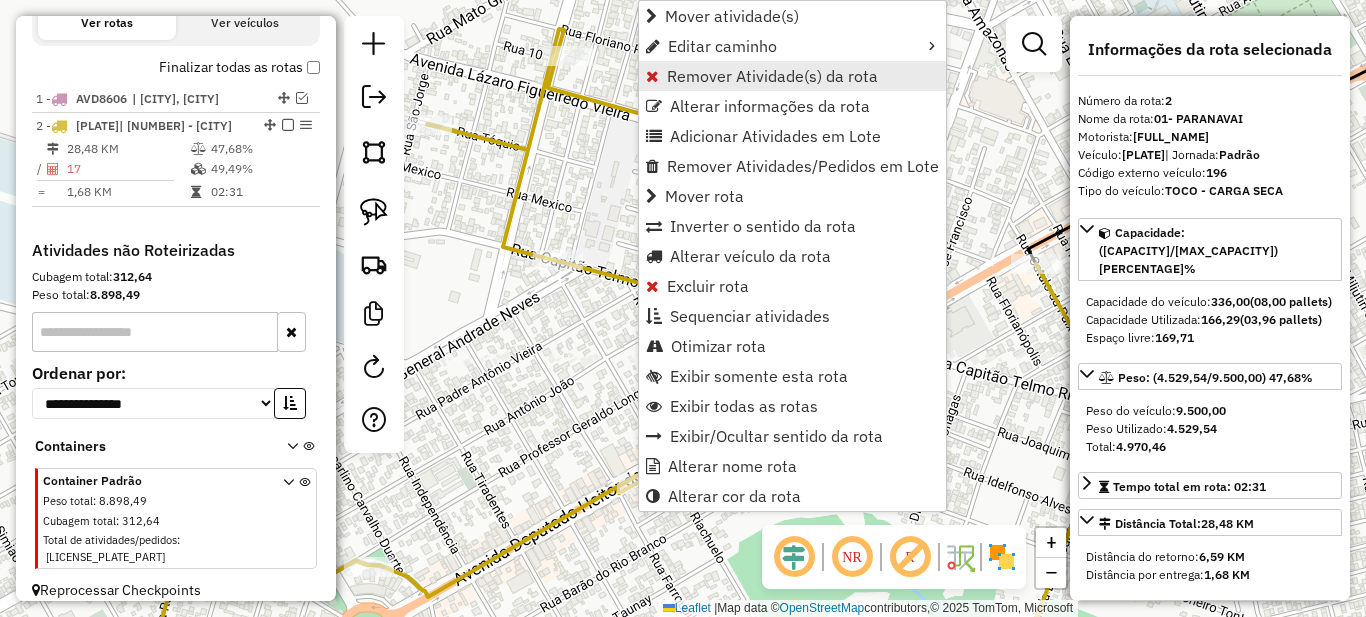 click on "Remover Atividade(s) da rota" at bounding box center (772, 76) 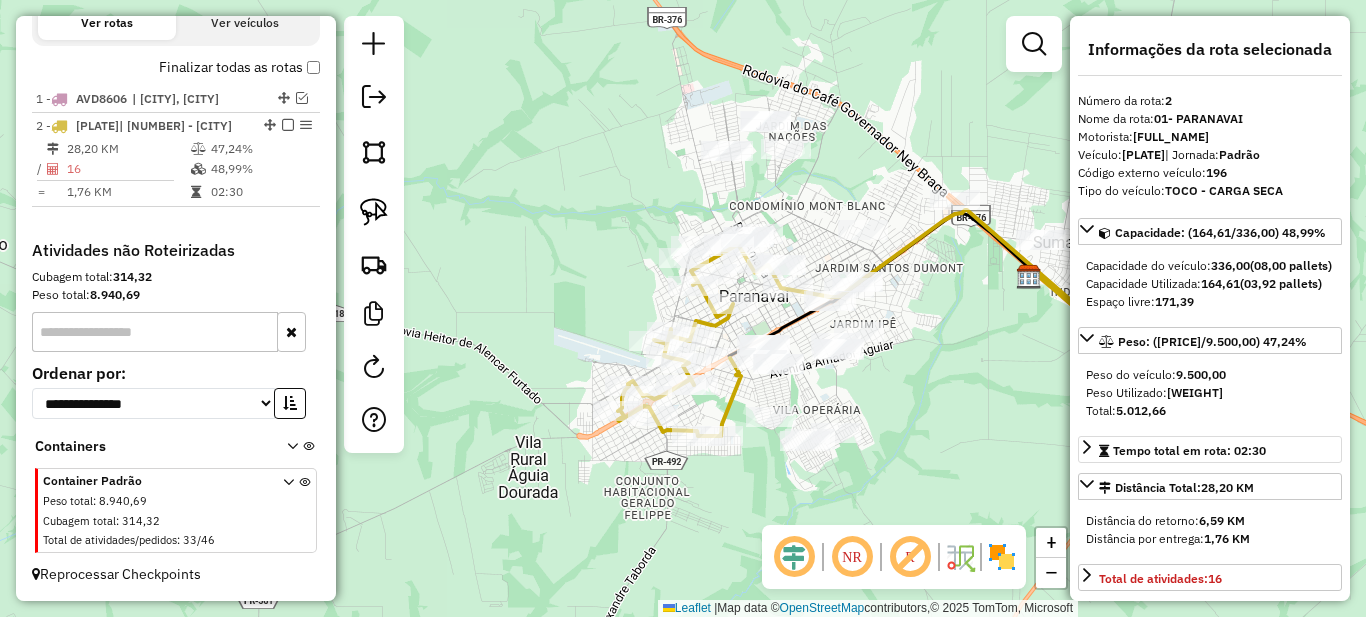 scroll, scrollTop: 200, scrollLeft: 0, axis: vertical 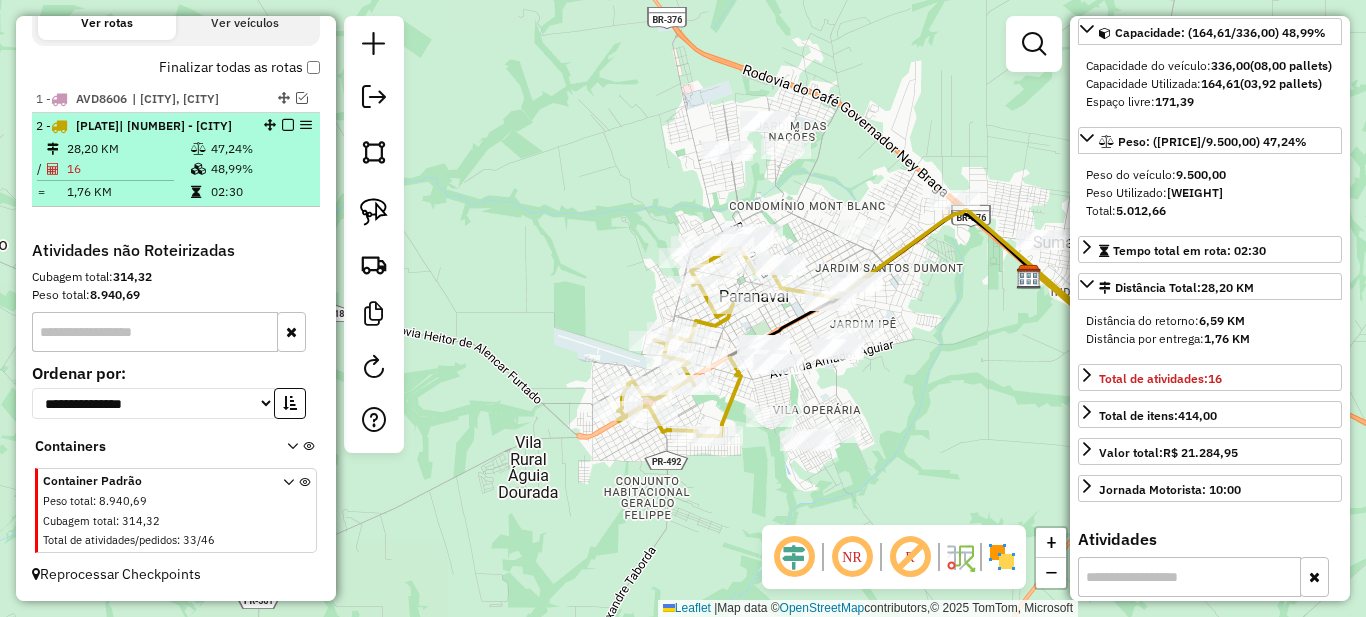 click at bounding box center (288, 125) 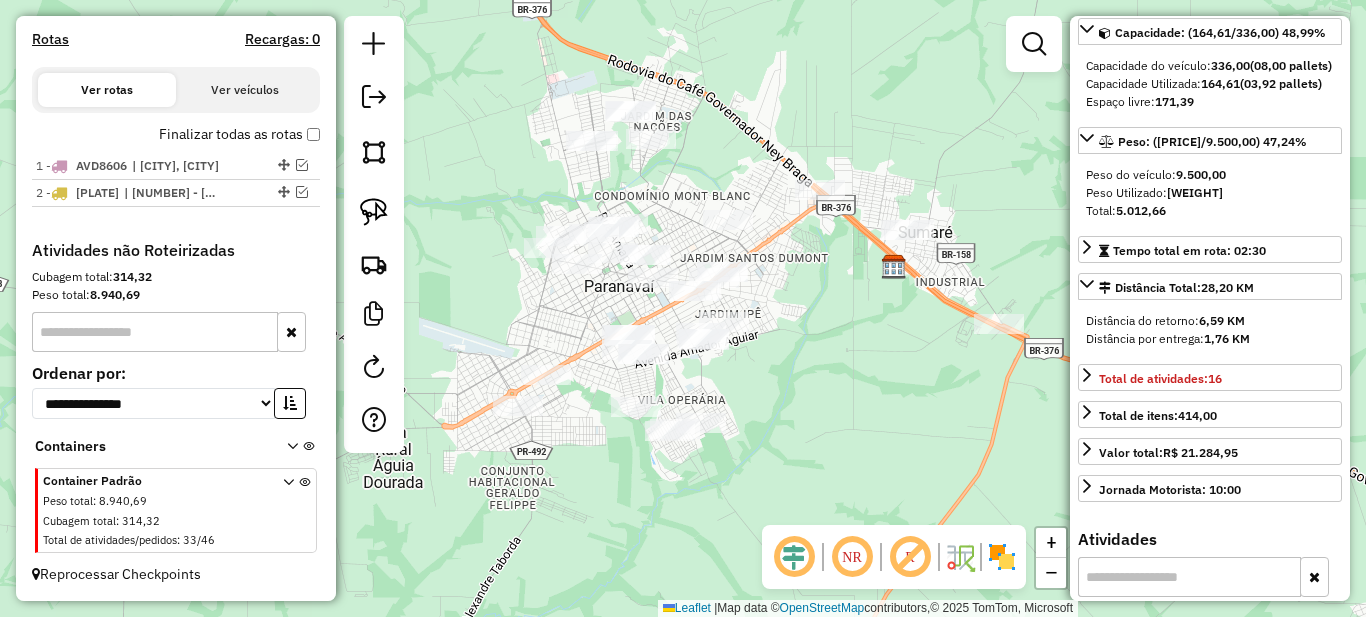 drag, startPoint x: 928, startPoint y: 395, endPoint x: 793, endPoint y: 385, distance: 135.36986 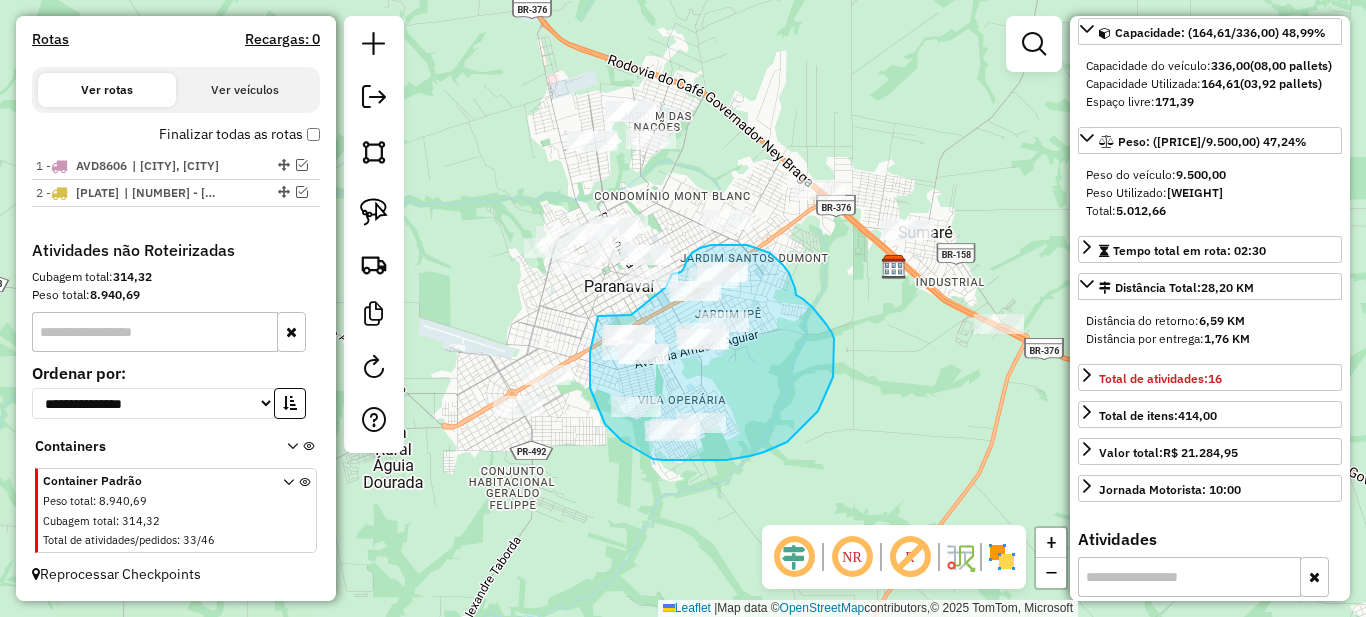 click on "Janela de atendimento Grade de atendimento Capacidade Transportadoras Veículos Cliente Pedidos  Rotas Selecione os dias de semana para filtrar as janelas de atendimento  Seg   Ter   Qua   Qui   Sex   Sáb   Dom  Informe o período da janela de atendimento: De: Até:  Filtrar exatamente a janela do cliente  Considerar janela de atendimento padrão  Selecione os dias de semana para filtrar as grades de atendimento  Seg   Ter   Qua   Qui   Sex   Sáb   Dom   Considerar clientes sem dia de atendimento cadastrado  Clientes fora do dia de atendimento selecionado Filtrar as atividades entre os valores definidos abaixo:  Peso mínimo:   Peso máximo:   Cubagem mínima:   Cubagem máxima:   De:   Até:  Filtrar as atividades entre o tempo de atendimento definido abaixo:  De:   Até:   Considerar capacidade total dos clientes não roteirizados Transportadora: Selecione um ou mais itens Tipo de veículo: Selecione um ou mais itens Veículo: Selecione um ou mais itens Motorista: Selecione um ou mais itens Nome: Rótulo:" 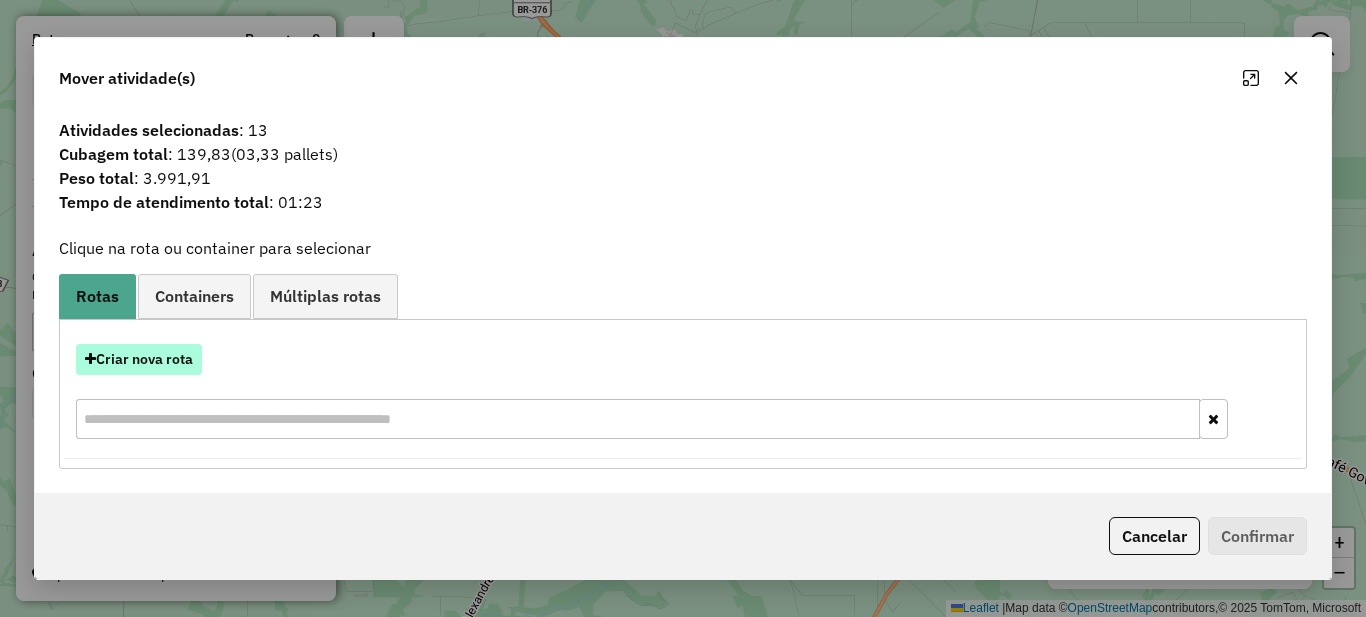 click on "Criar nova rota" at bounding box center [139, 359] 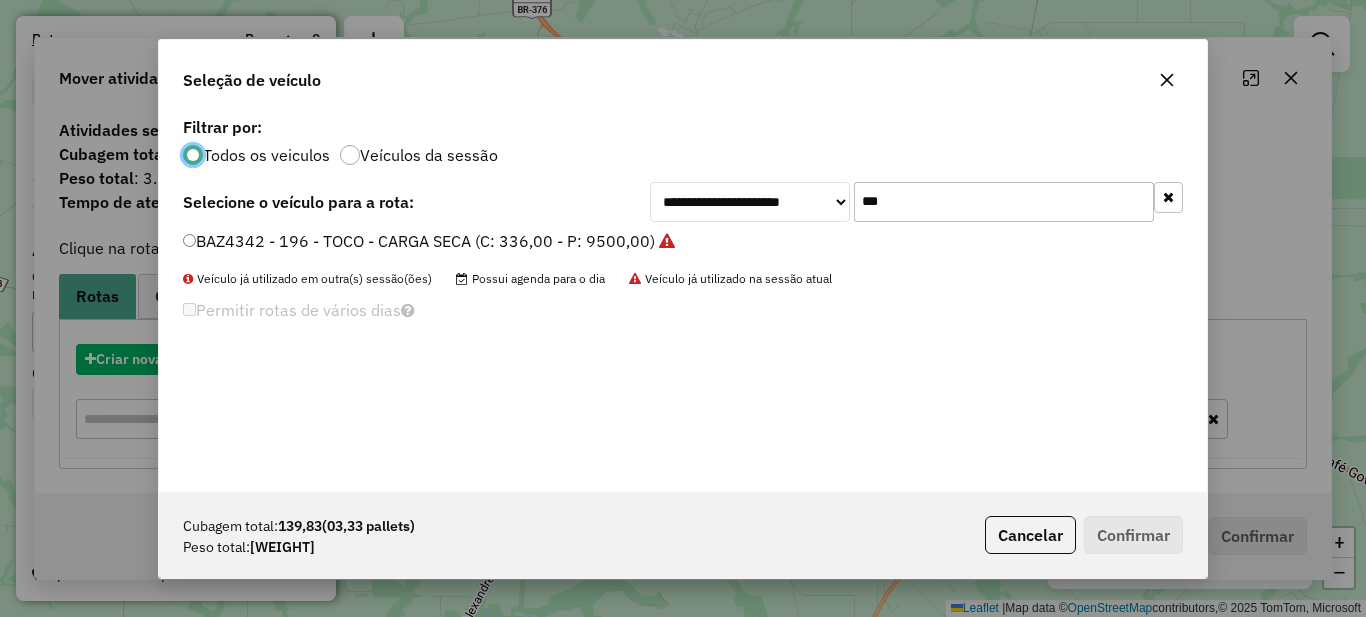 scroll, scrollTop: 11, scrollLeft: 6, axis: both 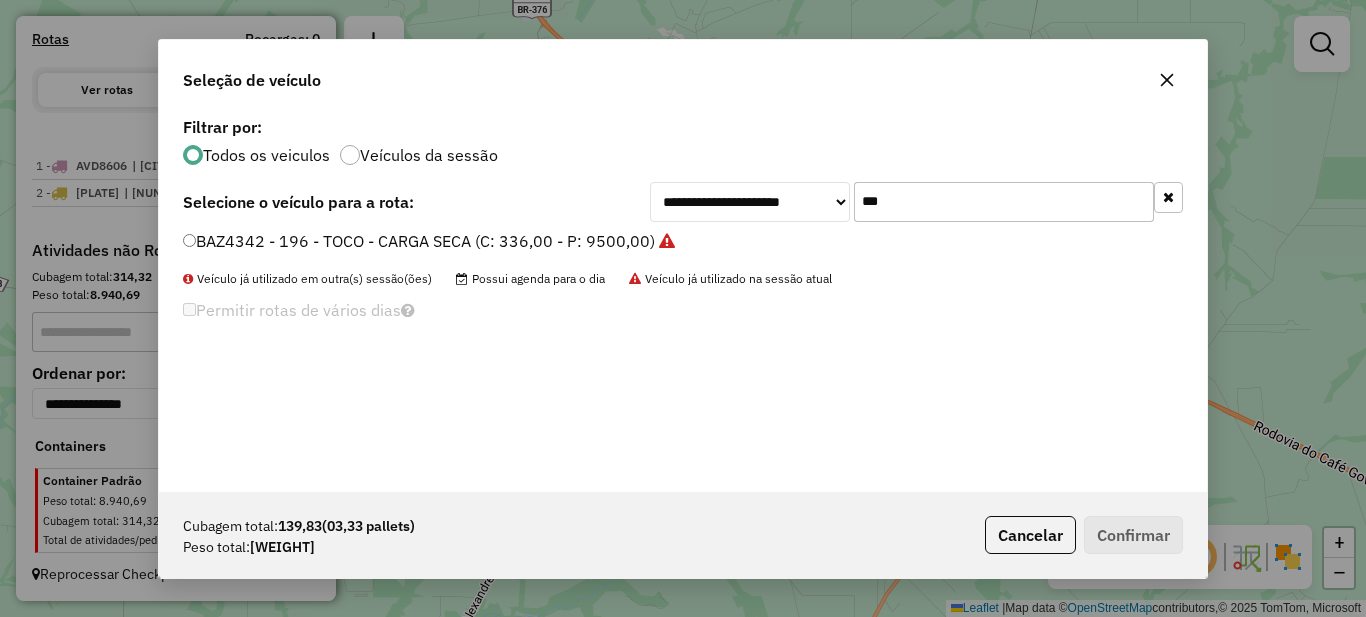 click on "***" 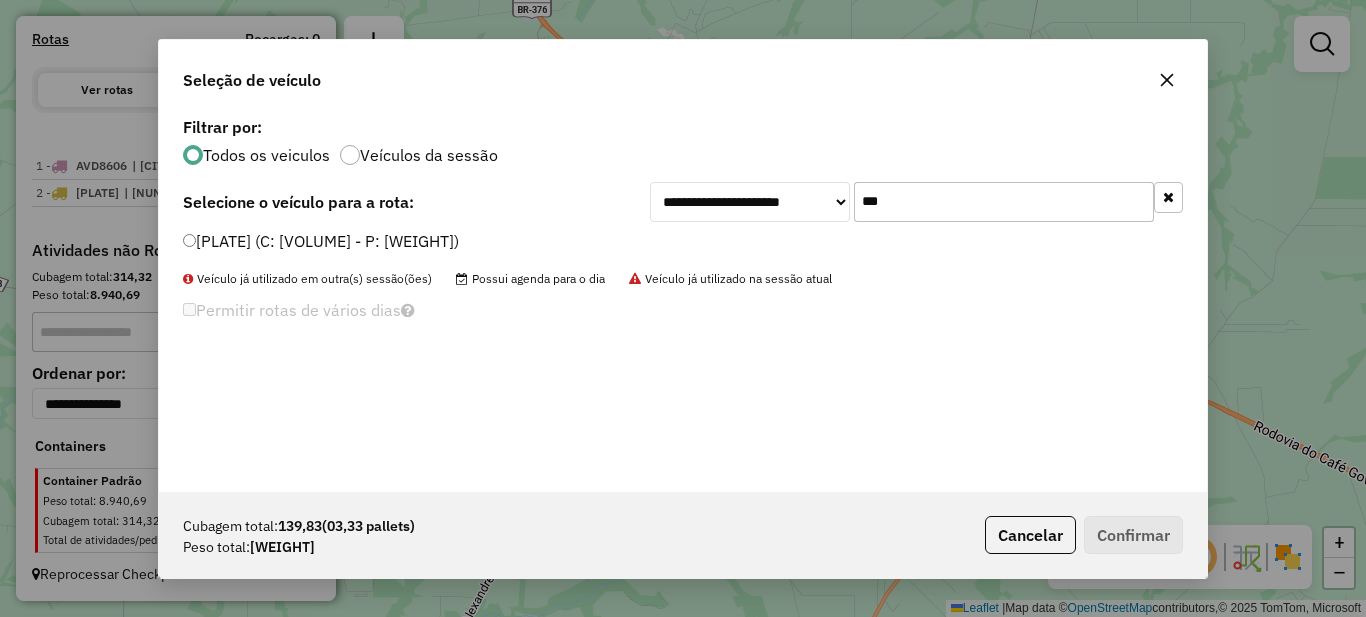 type on "***" 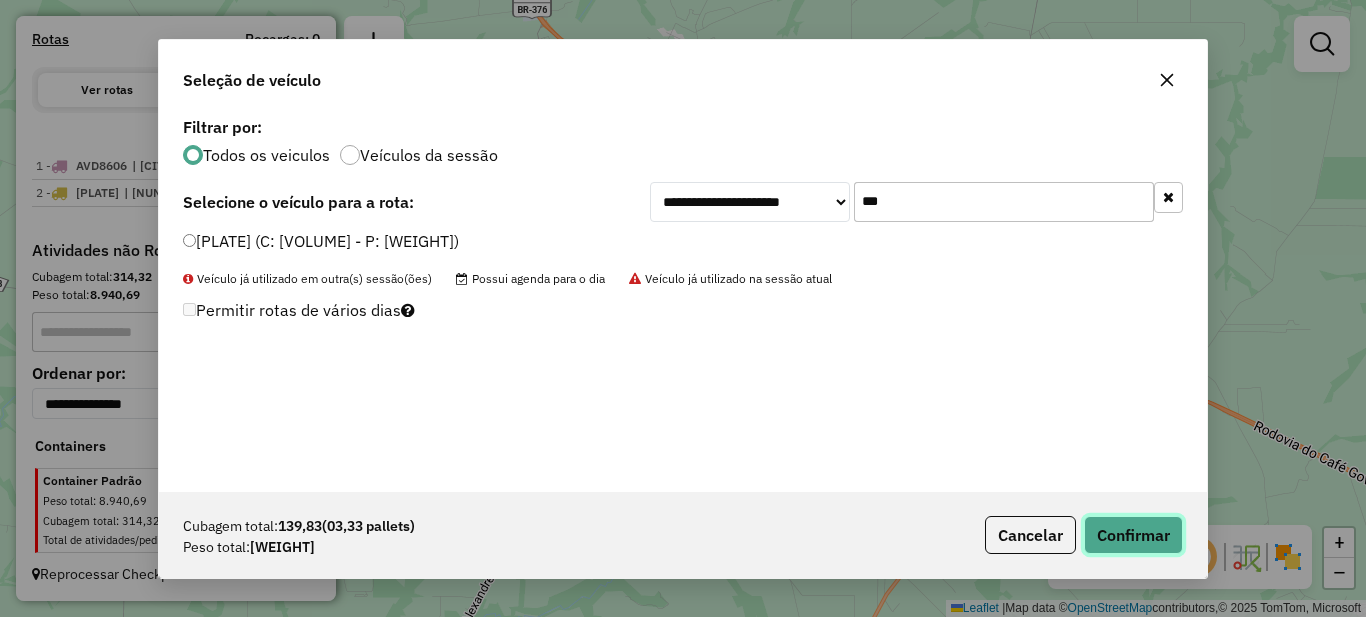 click on "Confirmar" 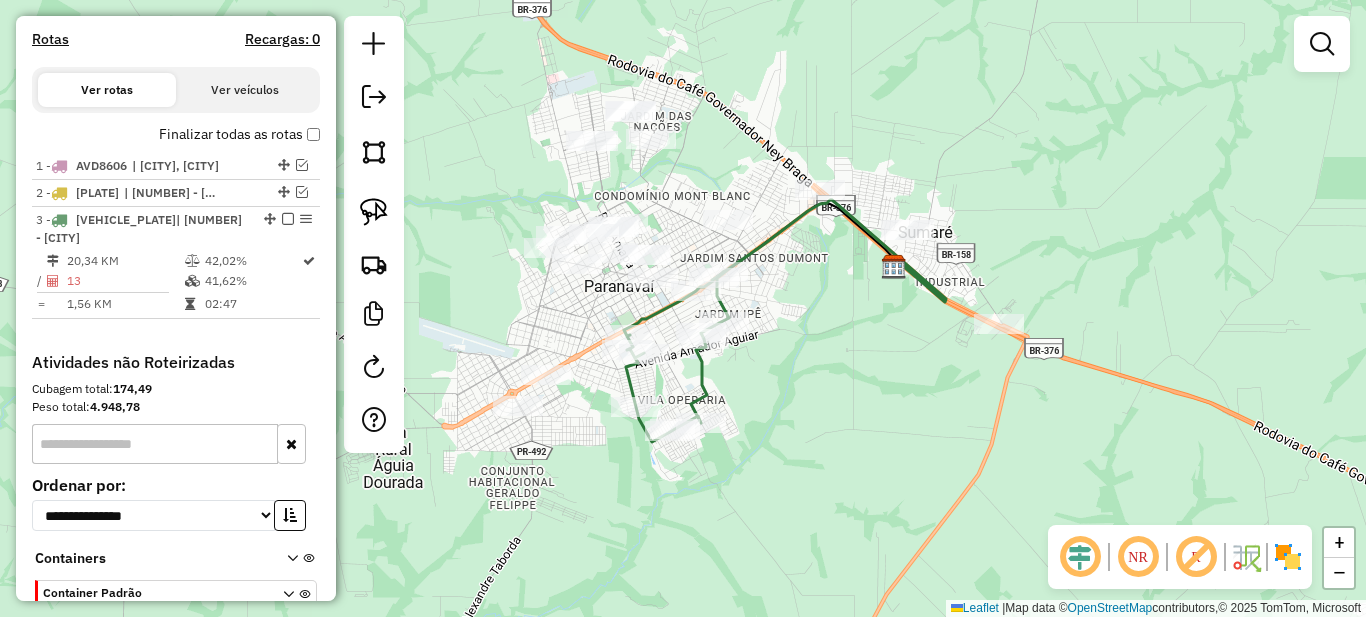 scroll, scrollTop: 729, scrollLeft: 0, axis: vertical 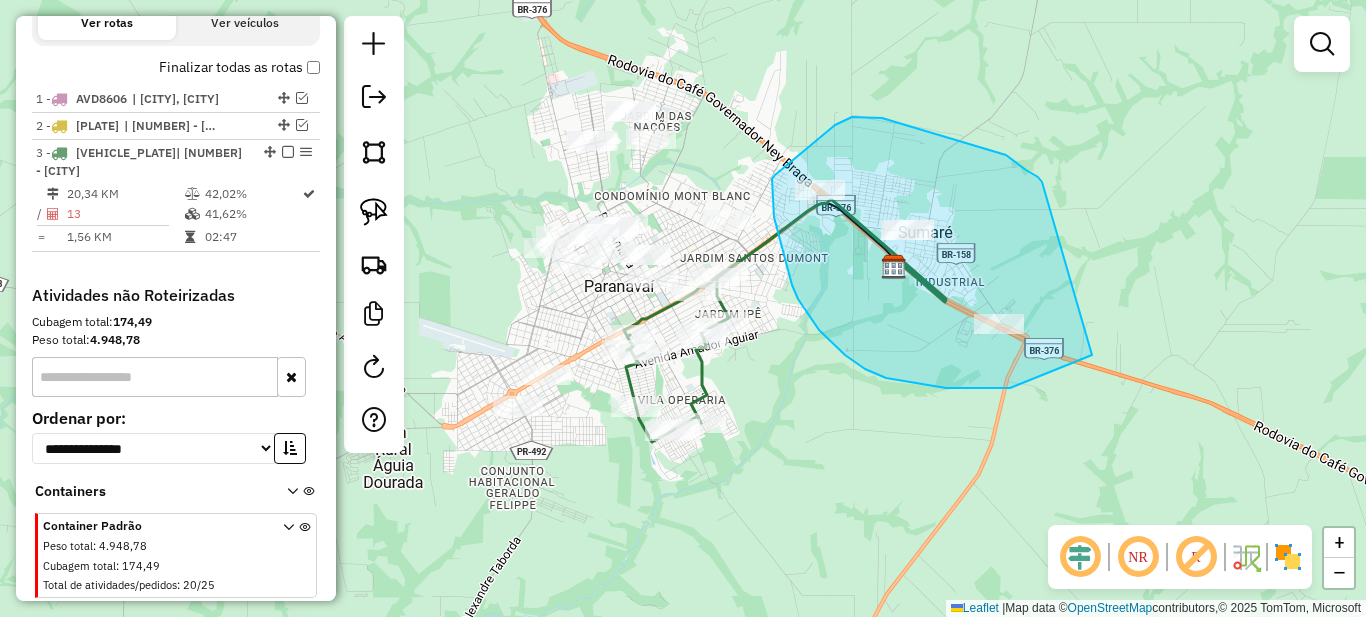 drag, startPoint x: 1018, startPoint y: 164, endPoint x: 1092, endPoint y: 355, distance: 204.83408 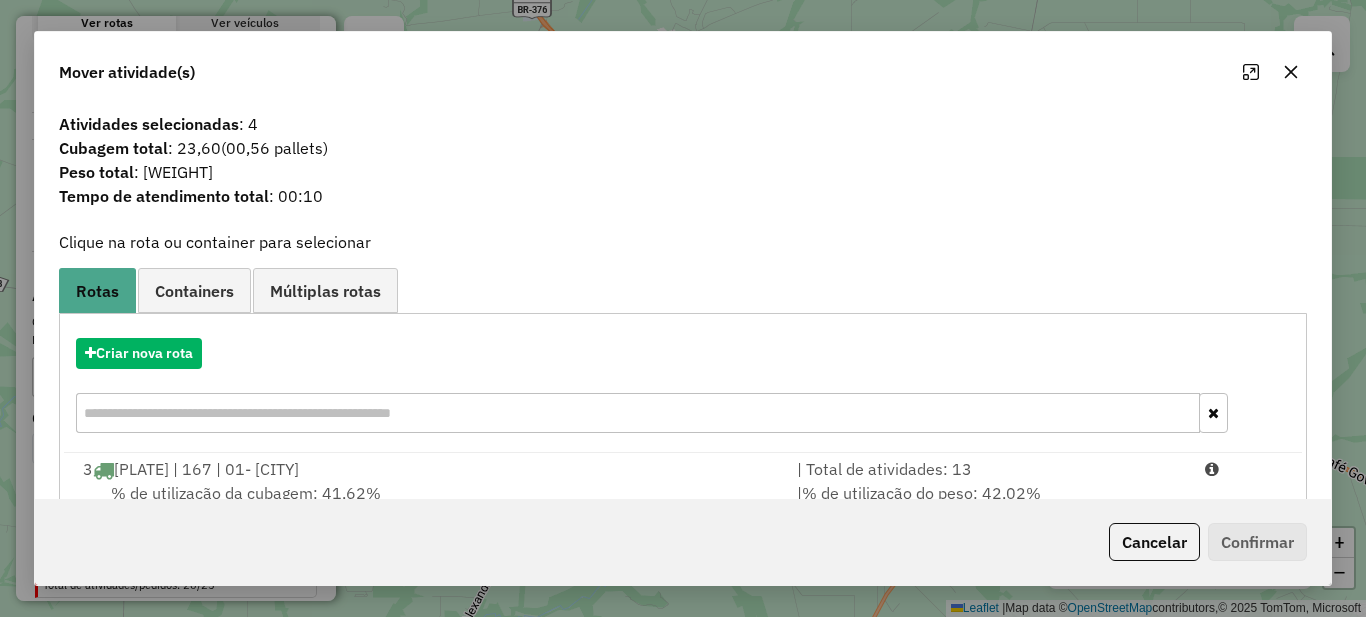 scroll, scrollTop: 70, scrollLeft: 0, axis: vertical 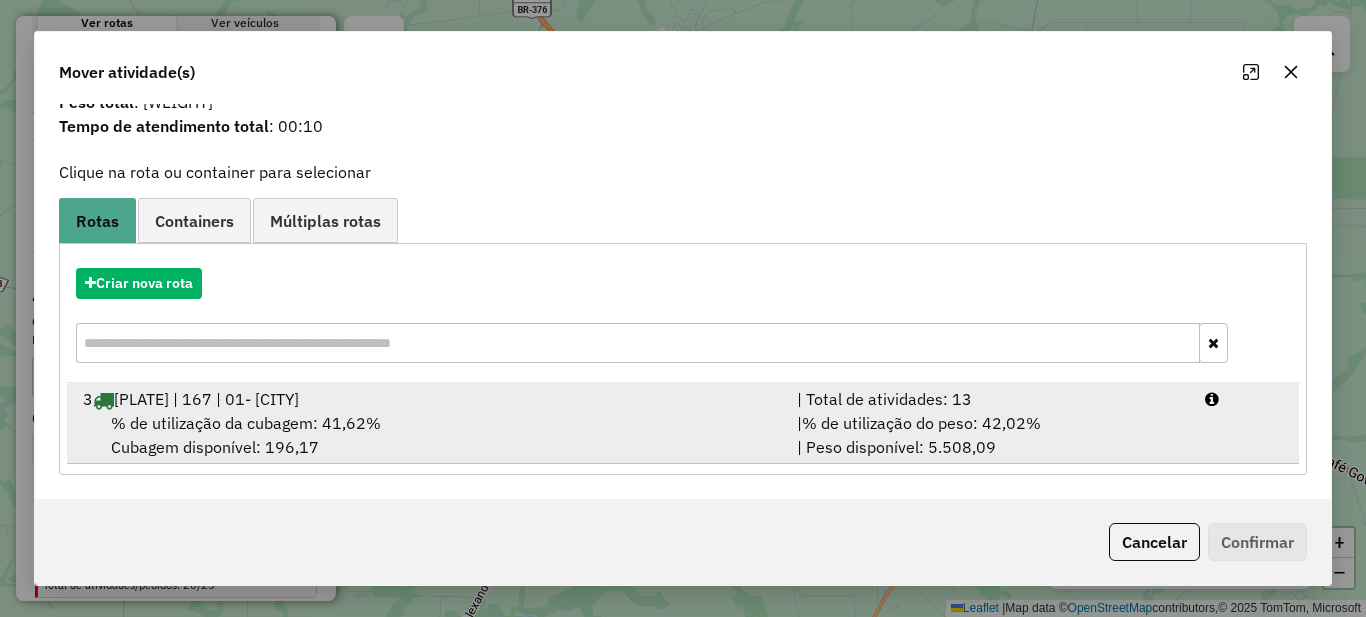 click on "| Total de atividades: 13" at bounding box center (989, 399) 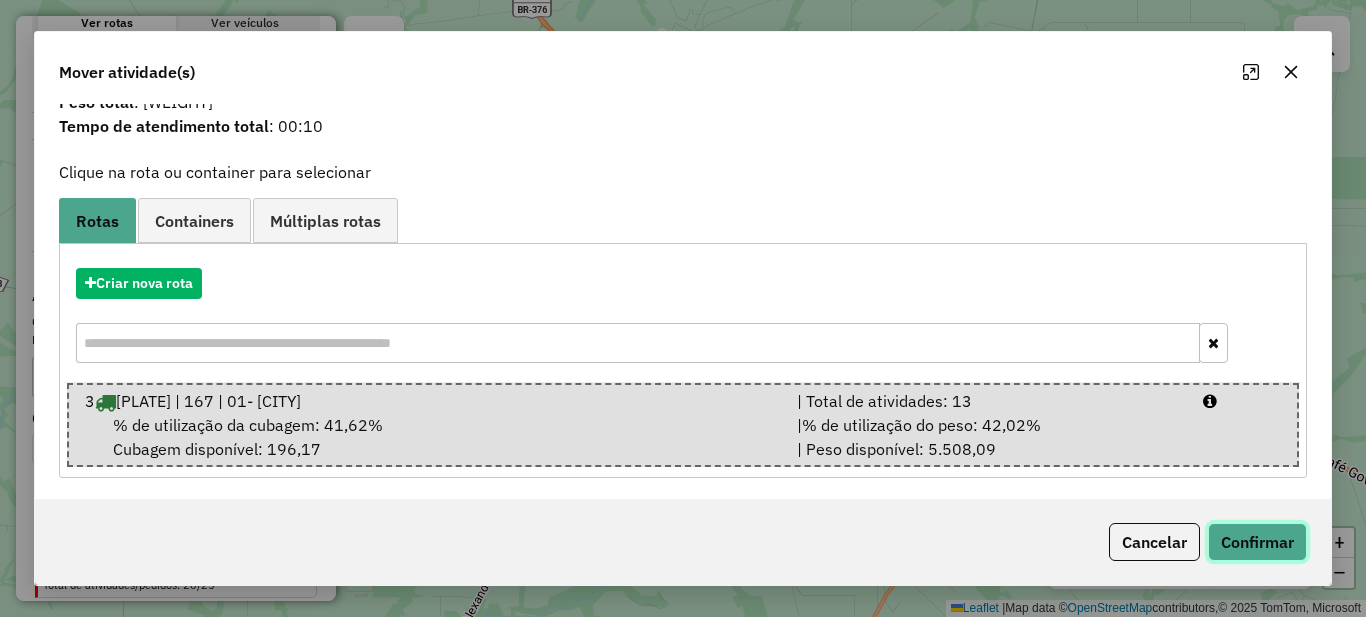 click on "Confirmar" 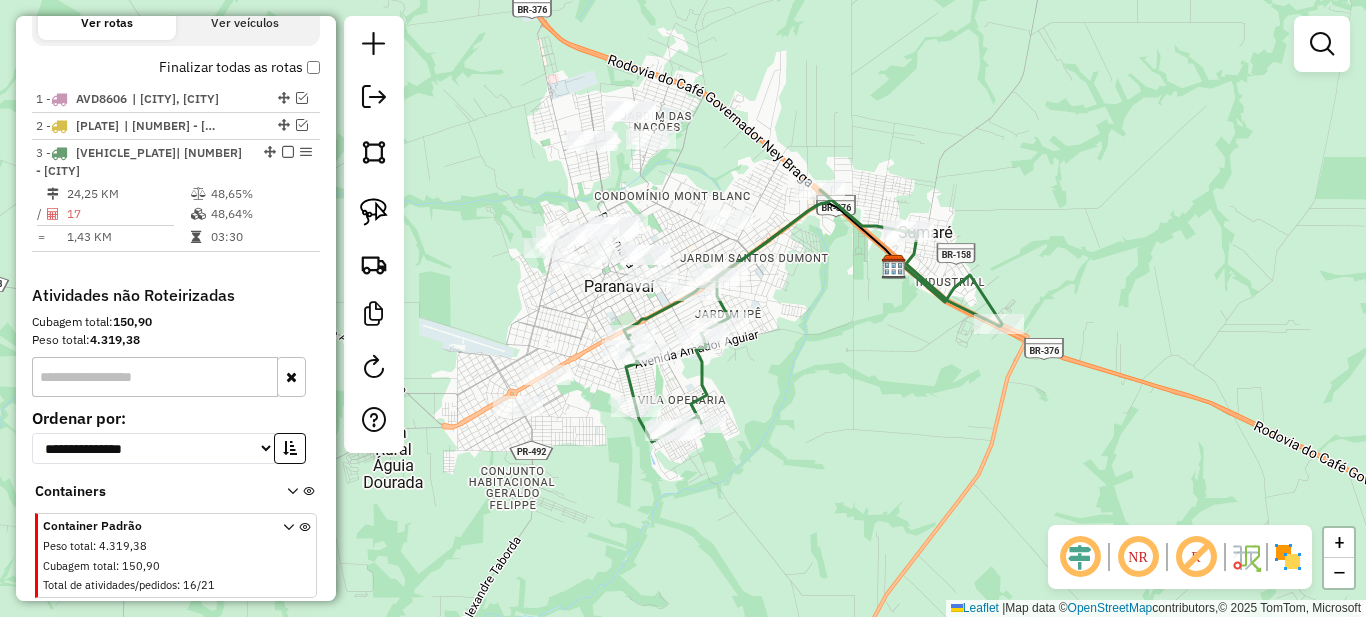 scroll, scrollTop: 0, scrollLeft: 0, axis: both 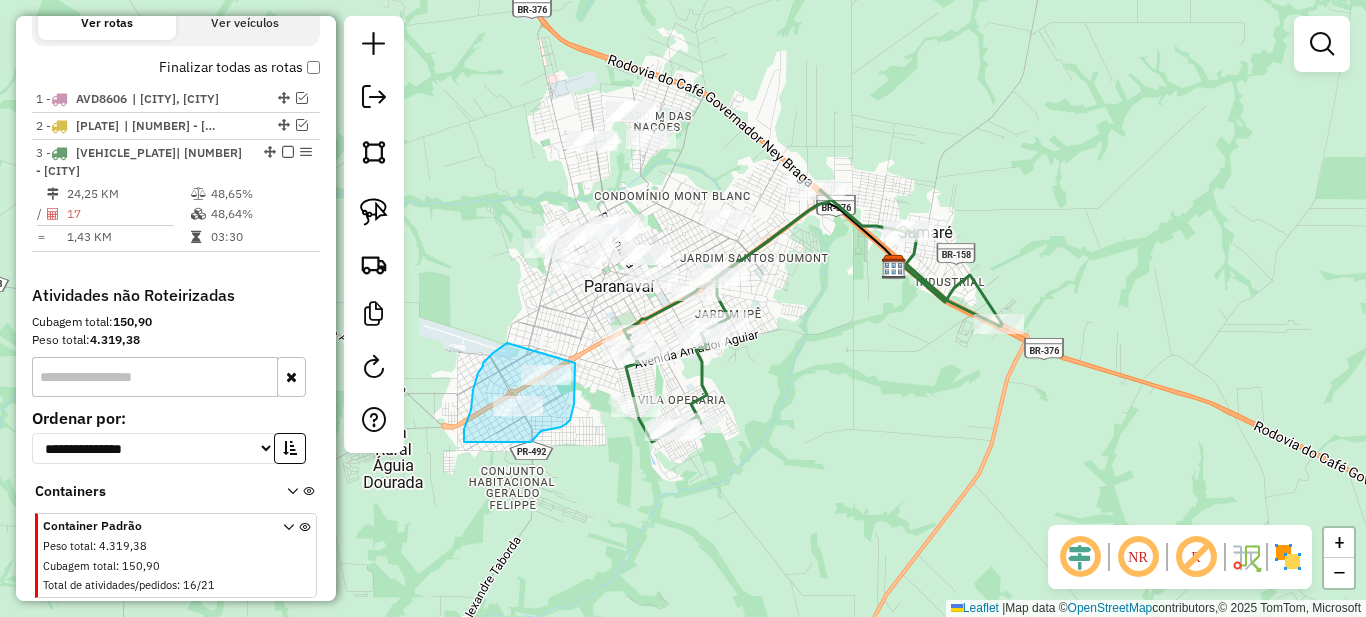 drag, startPoint x: 486, startPoint y: 360, endPoint x: 575, endPoint y: 363, distance: 89.050545 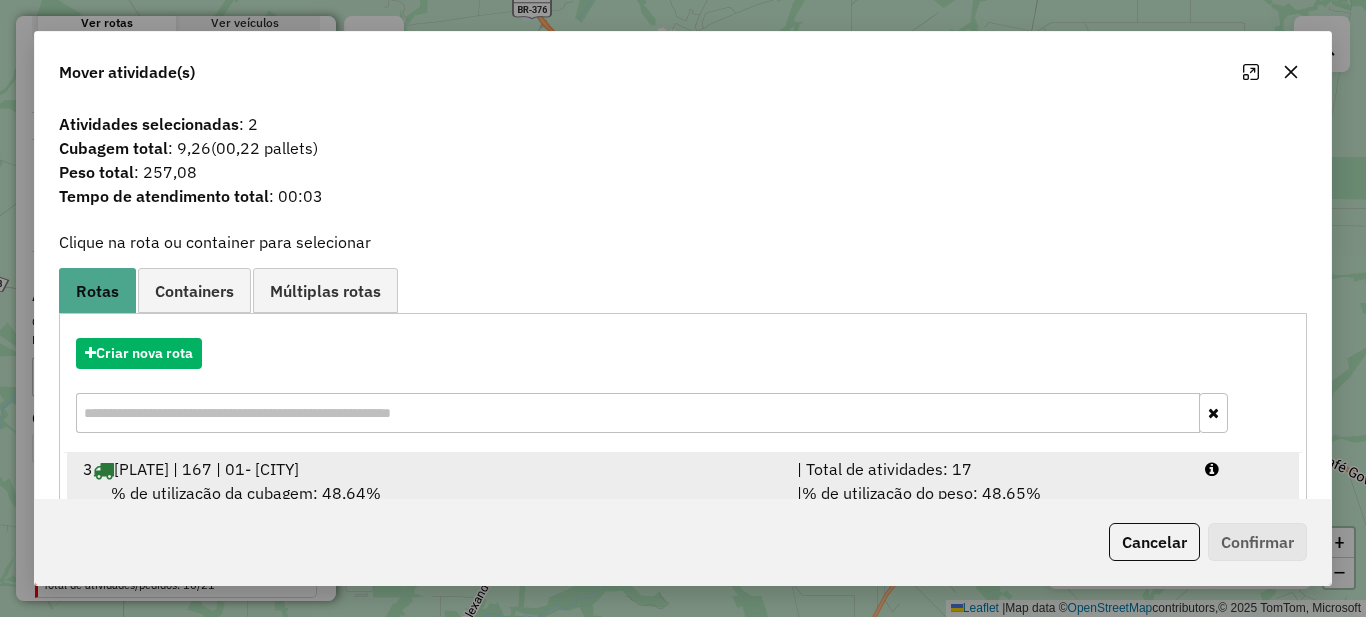 scroll, scrollTop: 70, scrollLeft: 0, axis: vertical 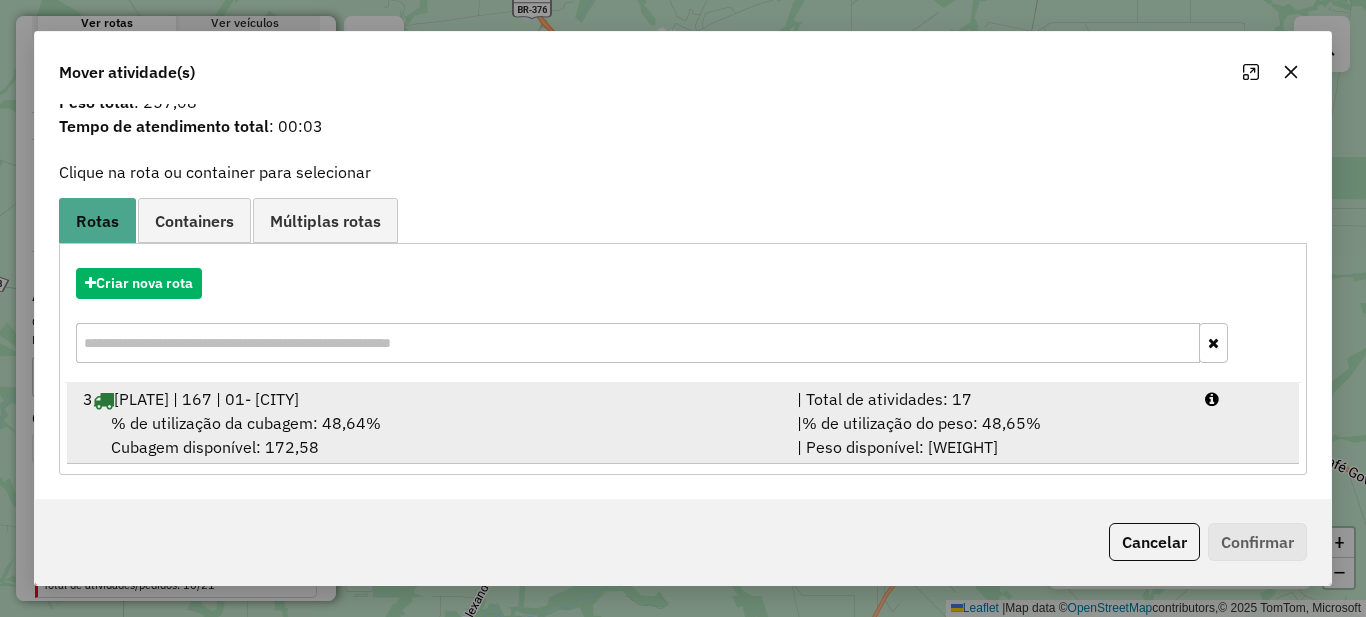 click on "|  % de utilização do peso: 48,65%  | Peso disponível: 4.878,69" at bounding box center (989, 435) 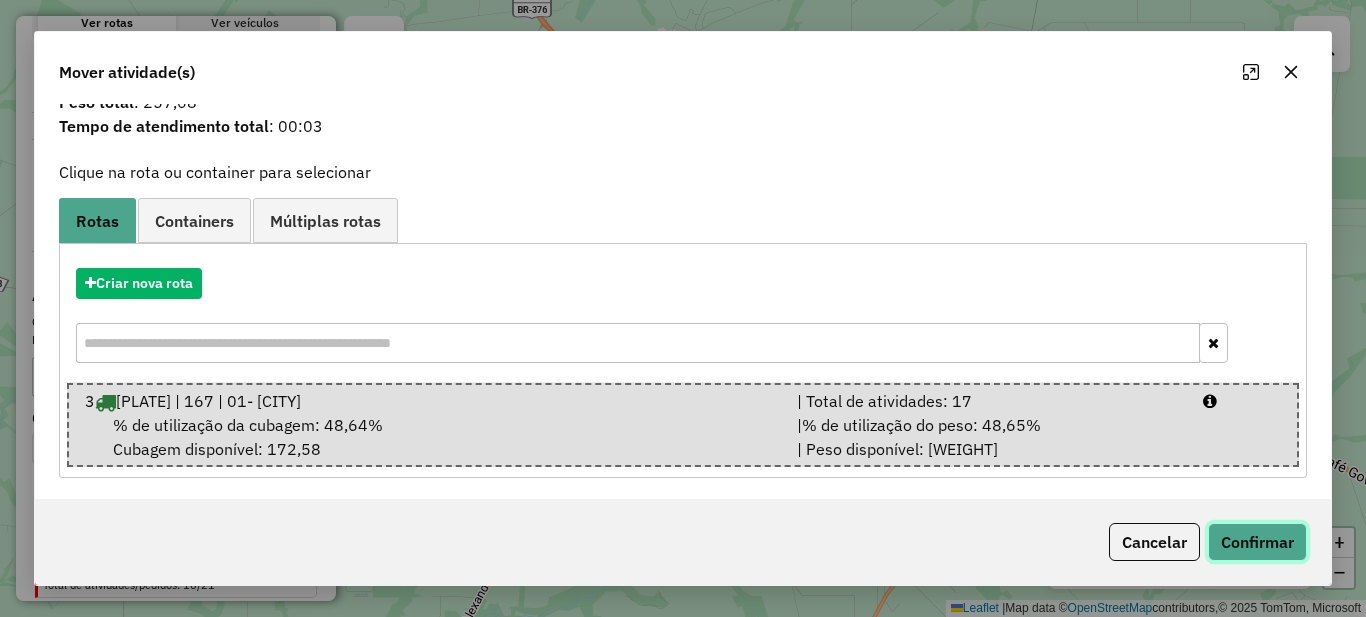 click on "Confirmar" 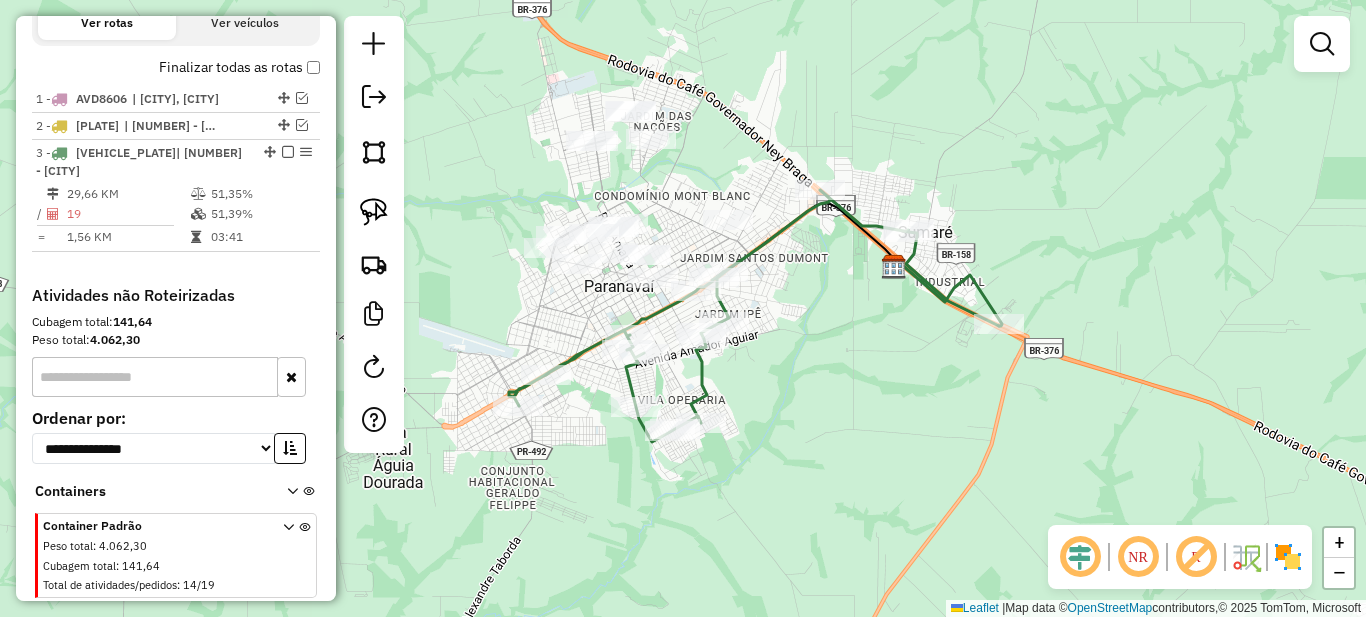 scroll, scrollTop: 0, scrollLeft: 0, axis: both 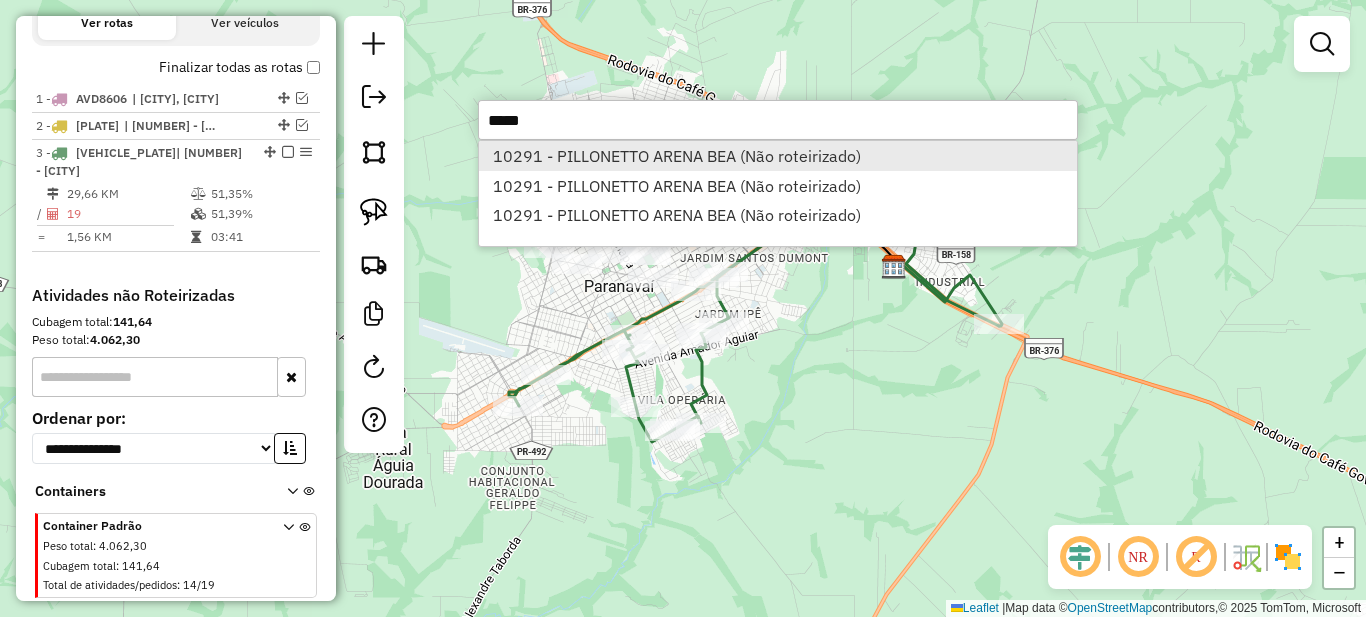 type on "*****" 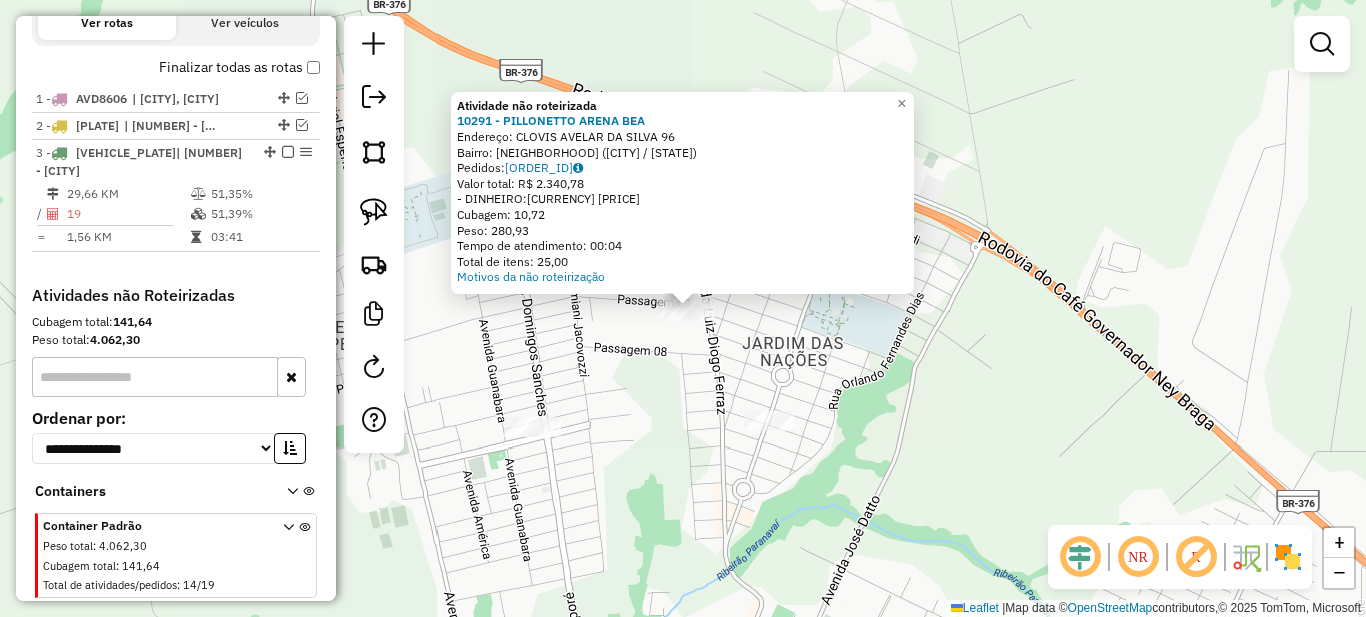 click on "Atividade não roteirizada 10291 - [BUSINESS_NAME] Endereço: [STREET] [NUMBER] Bairro: [NEIGHBORHOOD] ([CITY] / [STATE]) Pedidos: 02358208 Valor total: [CURRENCY] [PRICE] - DINHEIRO: [CURRENCY] [PRICE] Cubagem: 10,72 Peso: 280,93 Tempo de atendimento: 00:04 Total de itens: 25,00 Motivos da não roteirização × Janela de atendimento Grade de atendimento Capacidade Transportadoras Veículos Cliente Pedidos Rotas Selecione os dias de semana para filtrar as janelas de atendimento Seg Ter Qua Qui Sex Sáb Dom Informe o período da janela de atendimento: De: Até: Filtrar exatamente a janela do cliente Considerar janela de atendimento padrão Selecione os dias de semana para filtrar as grades de atendimento Seg Ter Qua Qui Sex Sáb Dom Considerar clientes sem dia de atendimento cadastrado Clientes fora do dia de atendimento selecionado Filtrar as atividades entre os valores definidos abaixo: Peso mínimo: Peso máximo: Cubagem mínima: Cubagem máxima:" 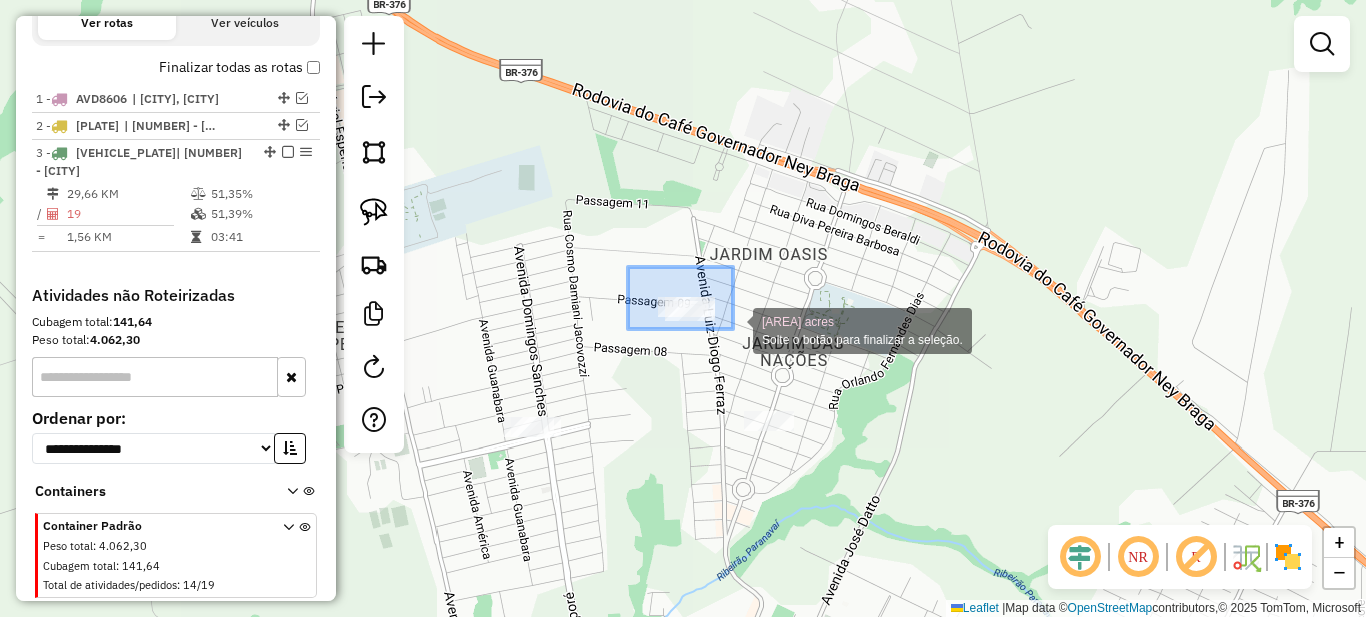 drag, startPoint x: 628, startPoint y: 268, endPoint x: 738, endPoint y: 331, distance: 126.76356 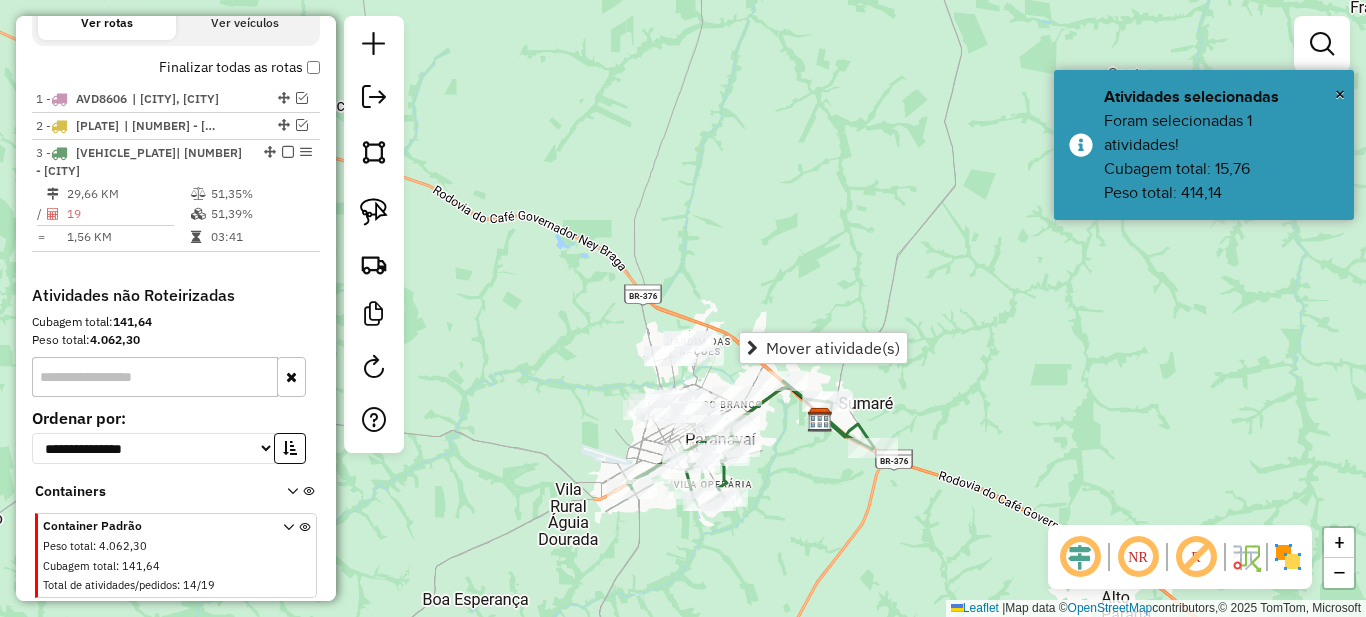 click on "Janela de atendimento Grade de atendimento Capacidade Transportadoras Veículos Cliente Pedidos  Rotas Selecione os dias de semana para filtrar as janelas de atendimento  Seg   Ter   Qua   Qui   Sex   Sáb   Dom  Informe o período da janela de atendimento: De: Até:  Filtrar exatamente a janela do cliente  Considerar janela de atendimento padrão  Selecione os dias de semana para filtrar as grades de atendimento  Seg   Ter   Qua   Qui   Sex   Sáb   Dom   Considerar clientes sem dia de atendimento cadastrado  Clientes fora do dia de atendimento selecionado Filtrar as atividades entre os valores definidos abaixo:  Peso mínimo:   Peso máximo:   Cubagem mínima:   Cubagem máxima:   De:   Até:  Filtrar as atividades entre o tempo de atendimento definido abaixo:  De:   Até:   Considerar capacidade total dos clientes não roteirizados Transportadora: Selecione um ou mais itens Tipo de veículo: Selecione um ou mais itens Veículo: Selecione um ou mais itens Motorista: Selecione um ou mais itens Nome: Rótulo:" 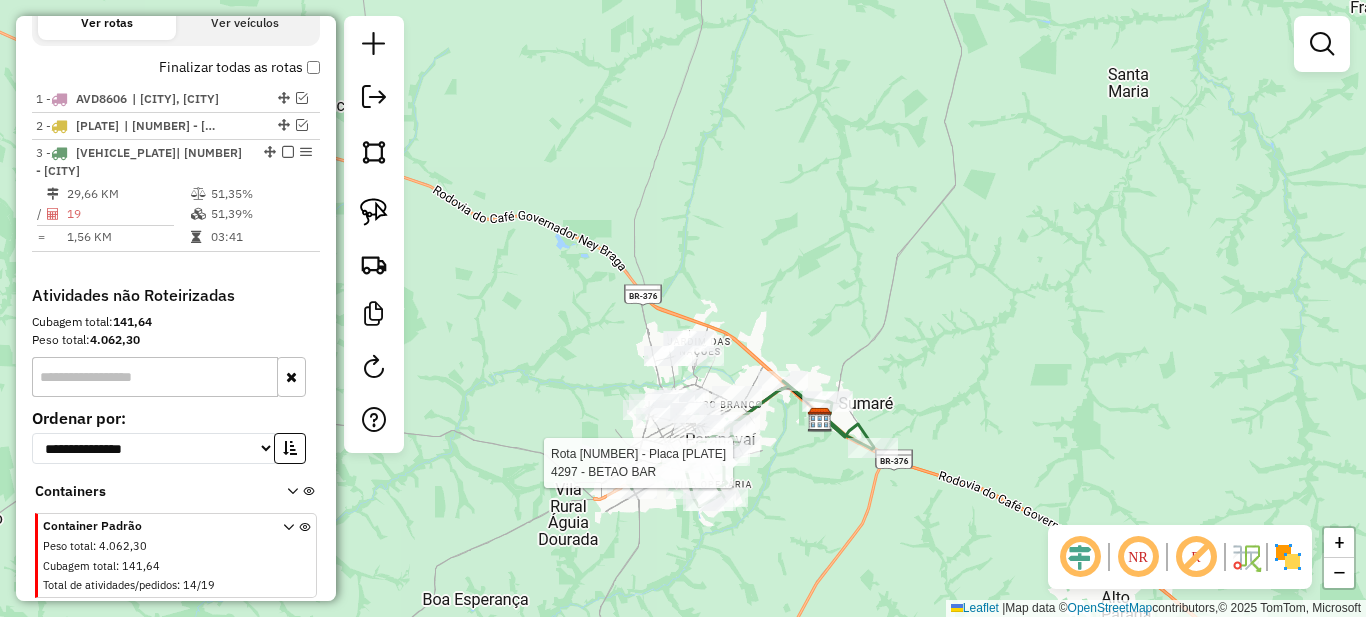 select on "*********" 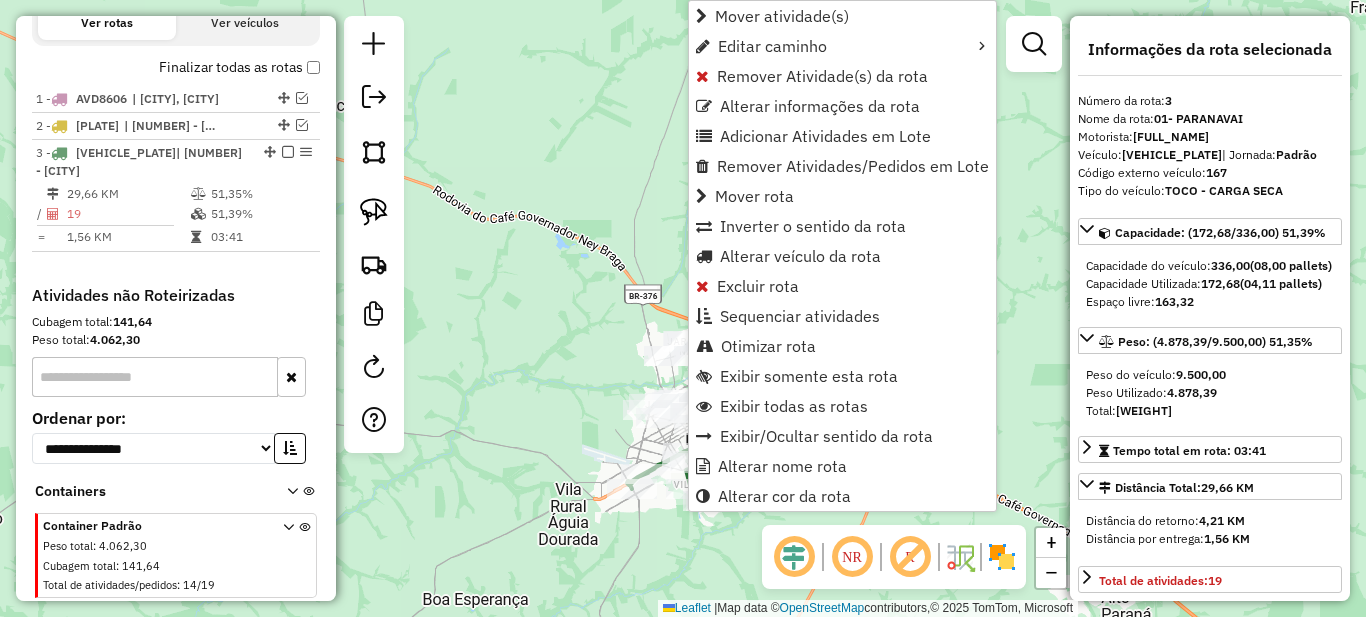 scroll, scrollTop: 756, scrollLeft: 0, axis: vertical 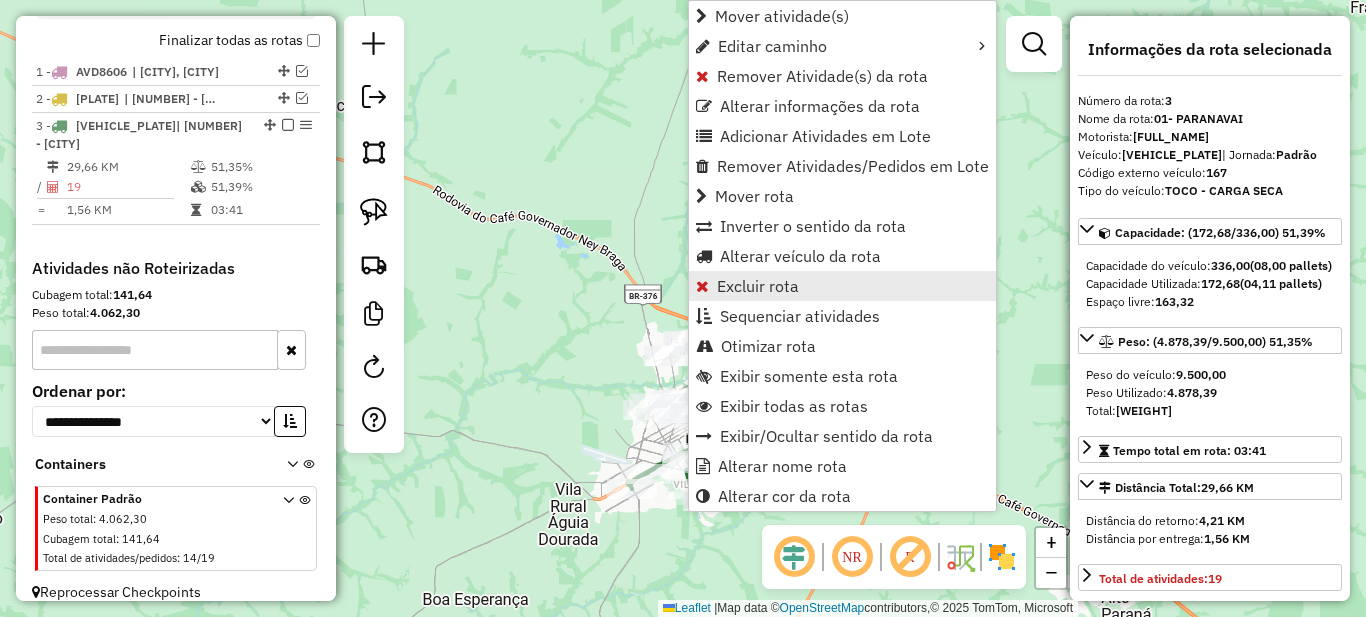 click on "Excluir rota" at bounding box center (758, 286) 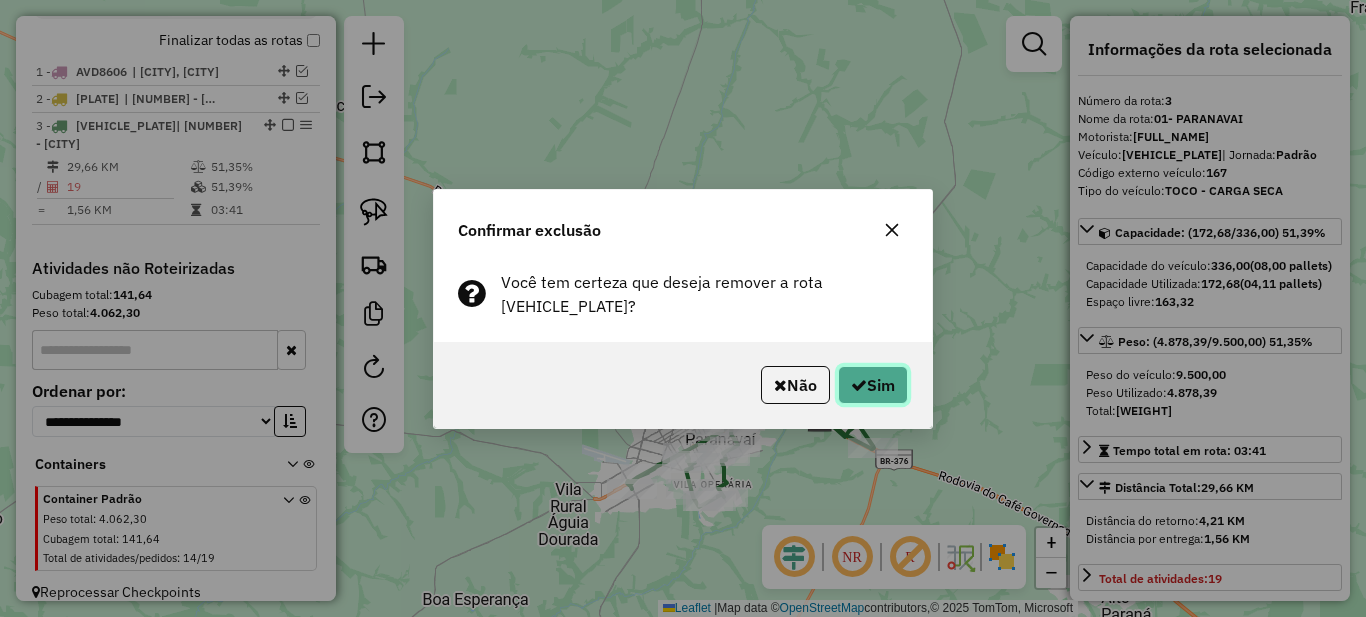click on "Sim" 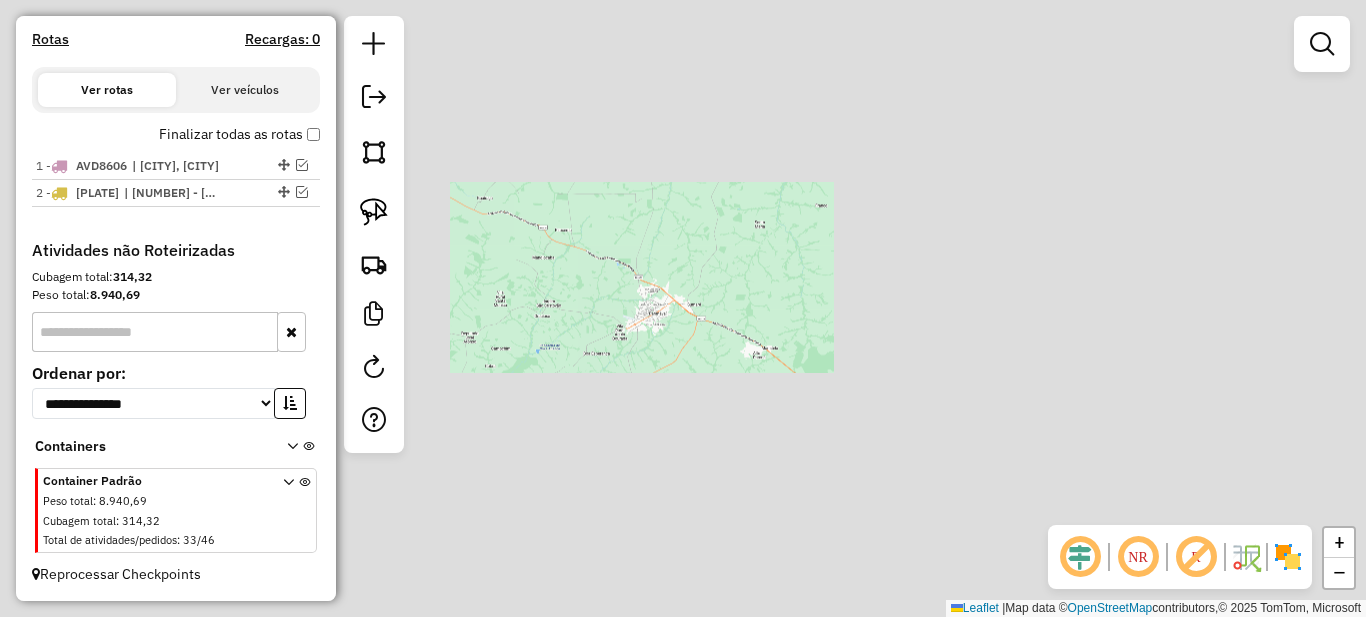 scroll, scrollTop: 662, scrollLeft: 0, axis: vertical 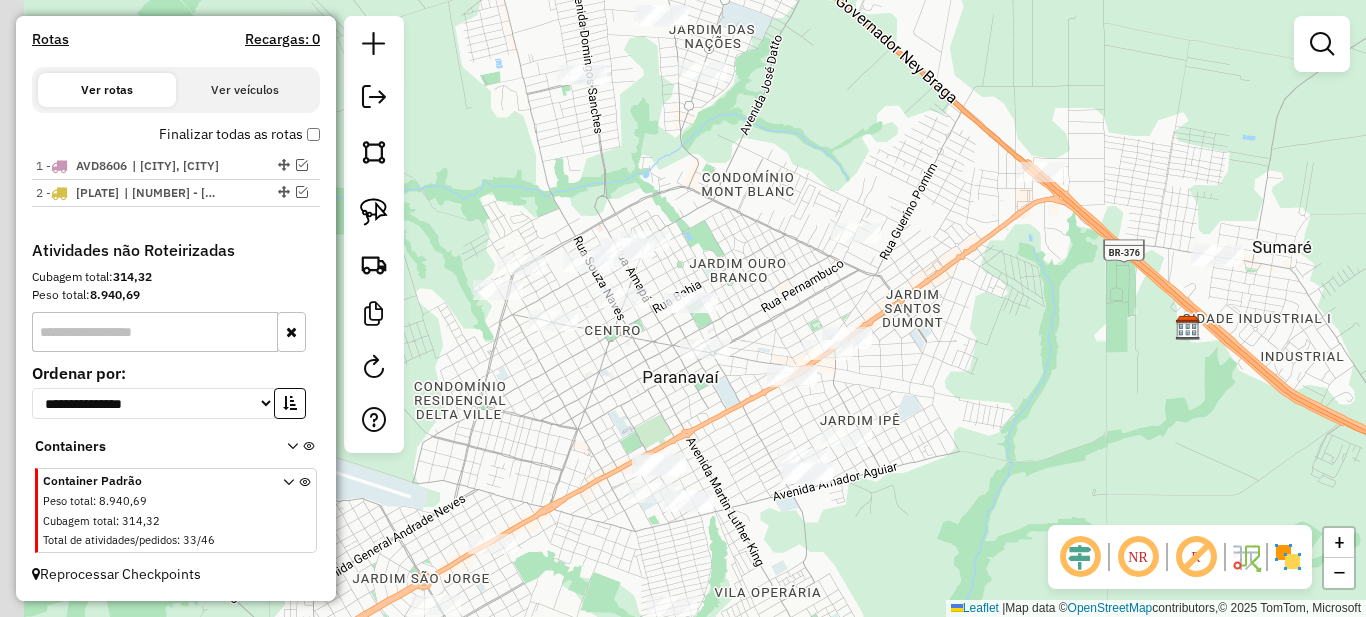drag, startPoint x: 663, startPoint y: 200, endPoint x: 769, endPoint y: 411, distance: 236.1292 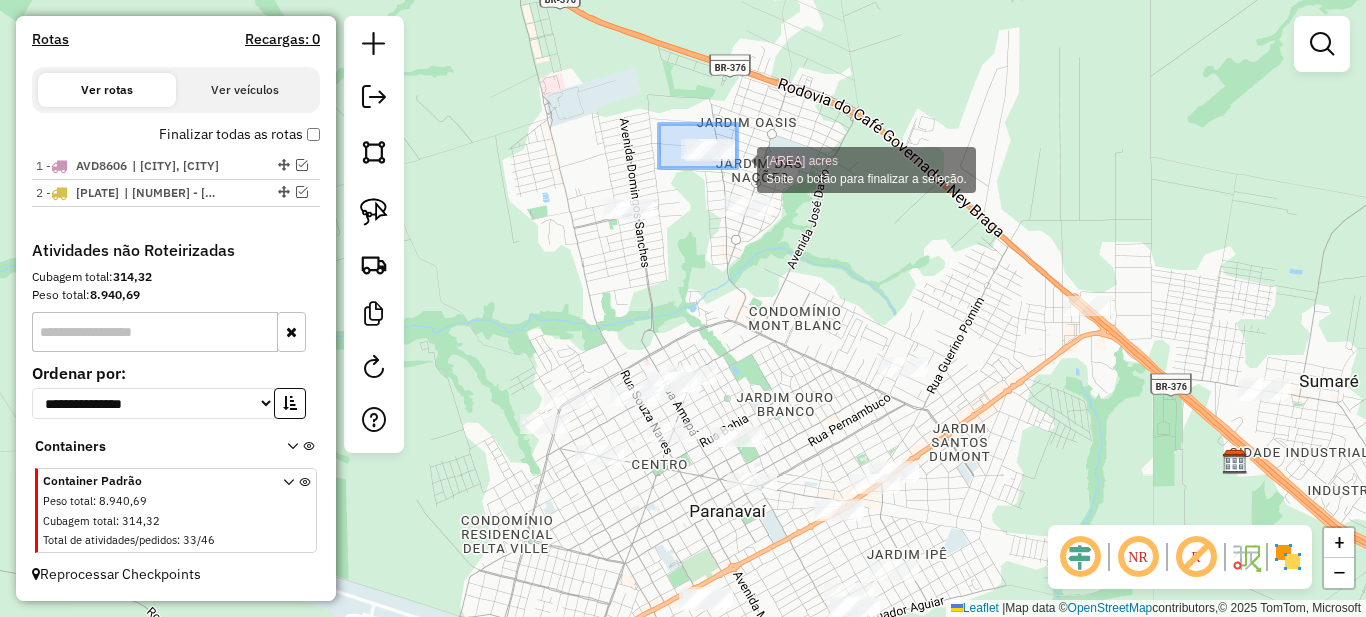 drag, startPoint x: 733, startPoint y: 161, endPoint x: 757, endPoint y: 169, distance: 25.298222 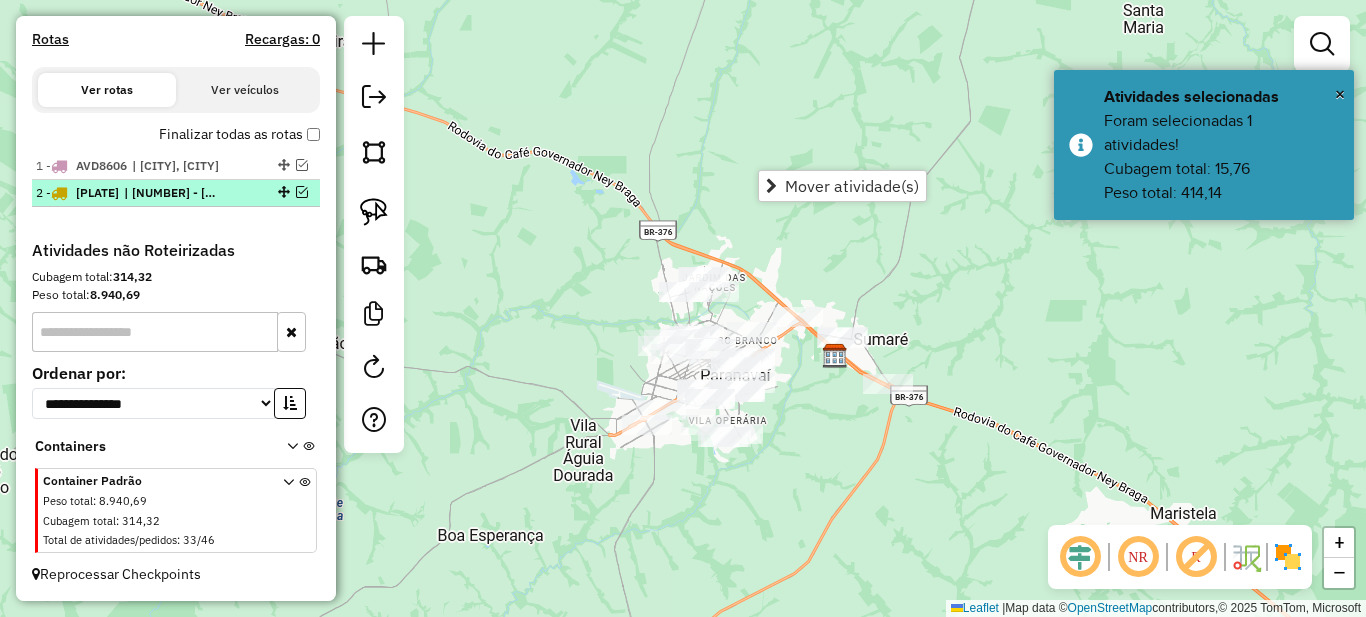 click at bounding box center (302, 192) 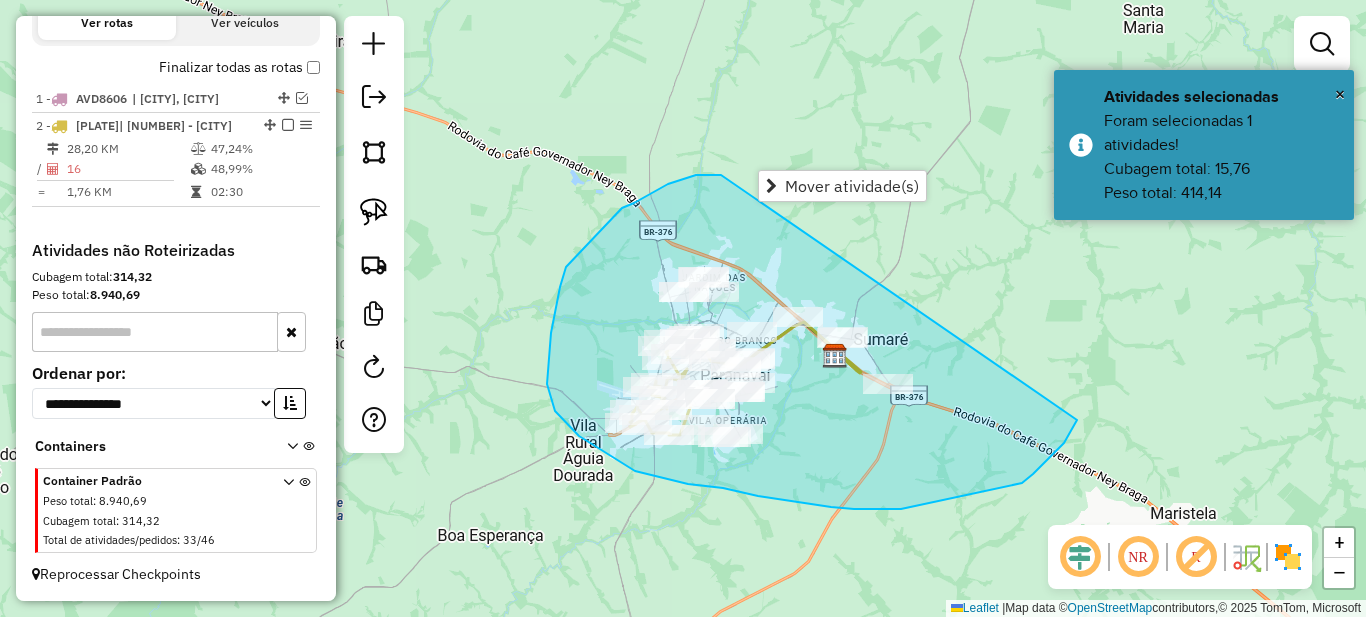 drag, startPoint x: 696, startPoint y: 175, endPoint x: 1077, endPoint y: 420, distance: 452.9746 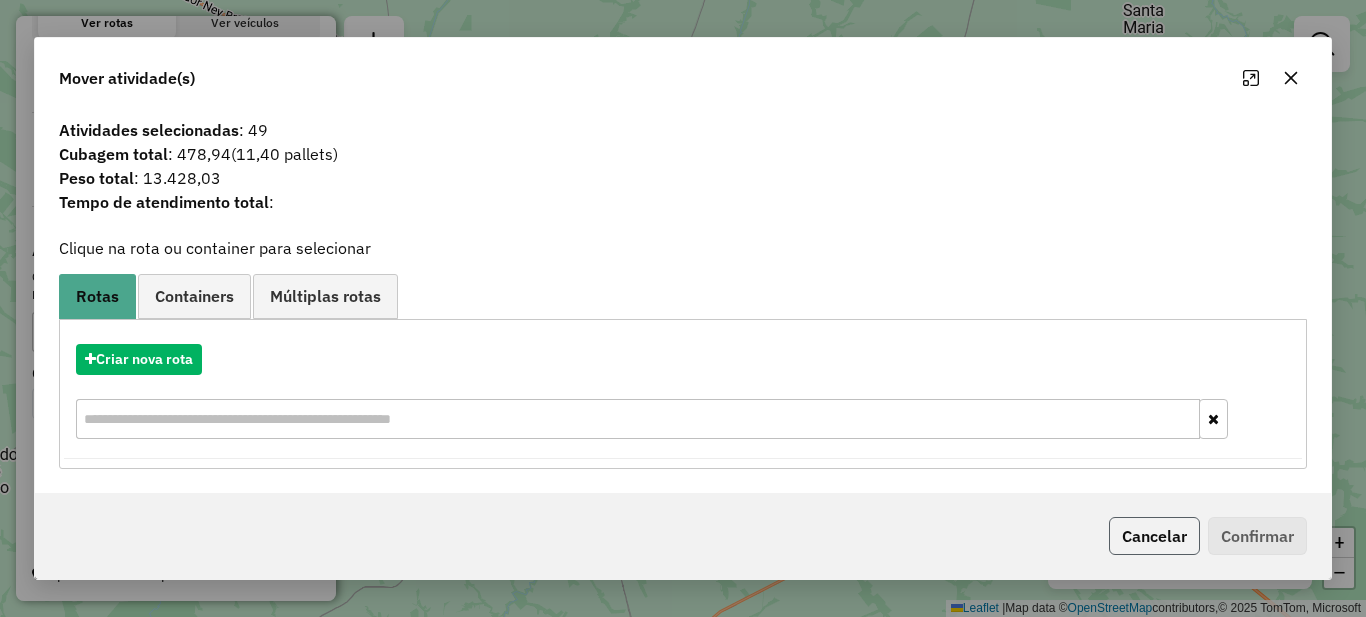 click on "Cancelar" 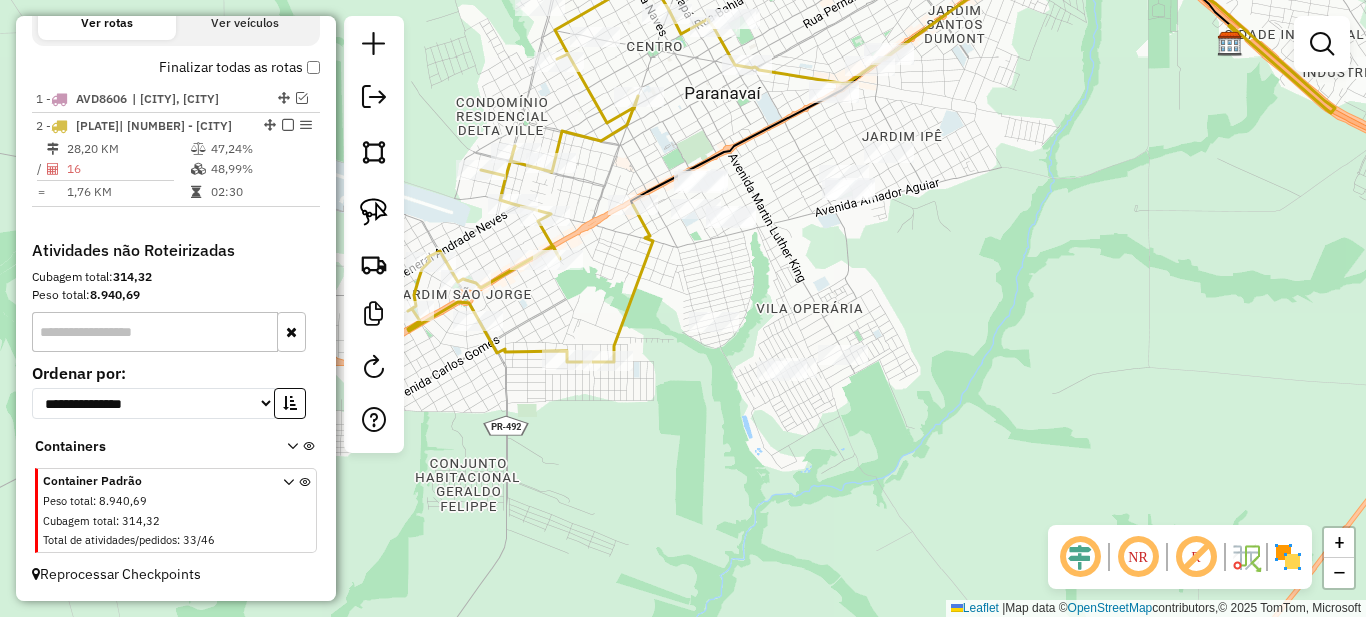 drag, startPoint x: 594, startPoint y: 479, endPoint x: 613, endPoint y: 427, distance: 55.362442 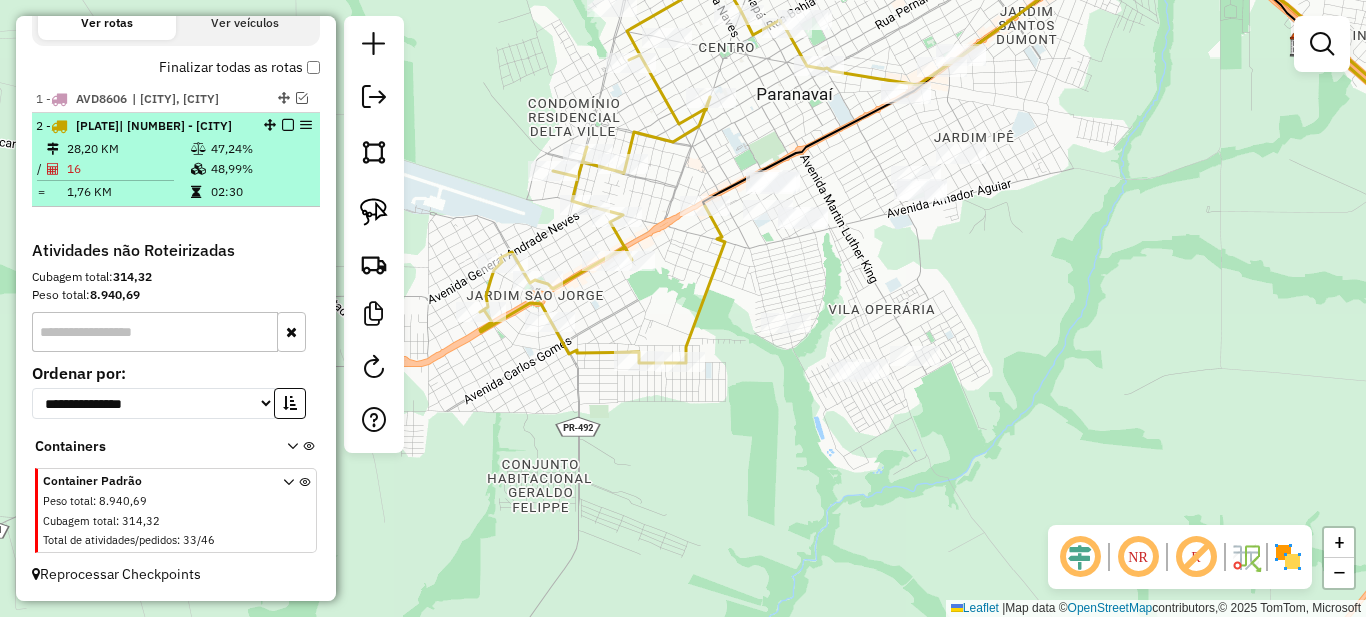 click on "[NUMBER] - [LICENSE_PLATE] | [CITY]" at bounding box center (142, 126) 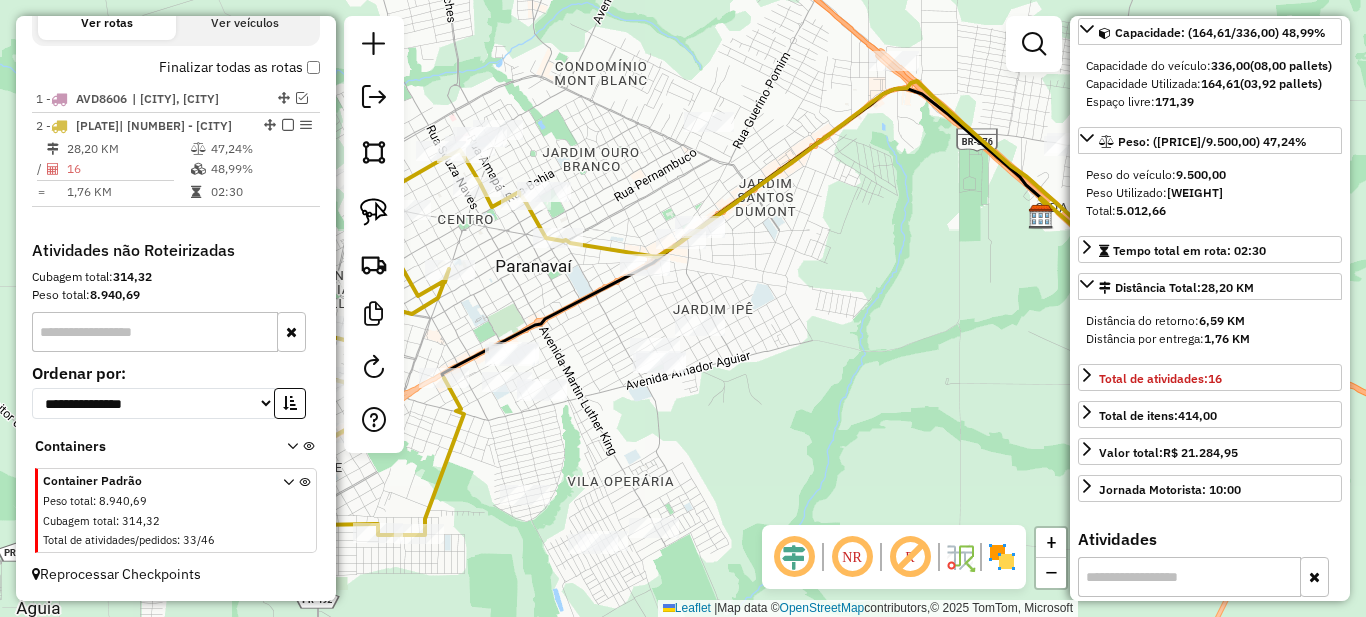 scroll, scrollTop: 300, scrollLeft: 0, axis: vertical 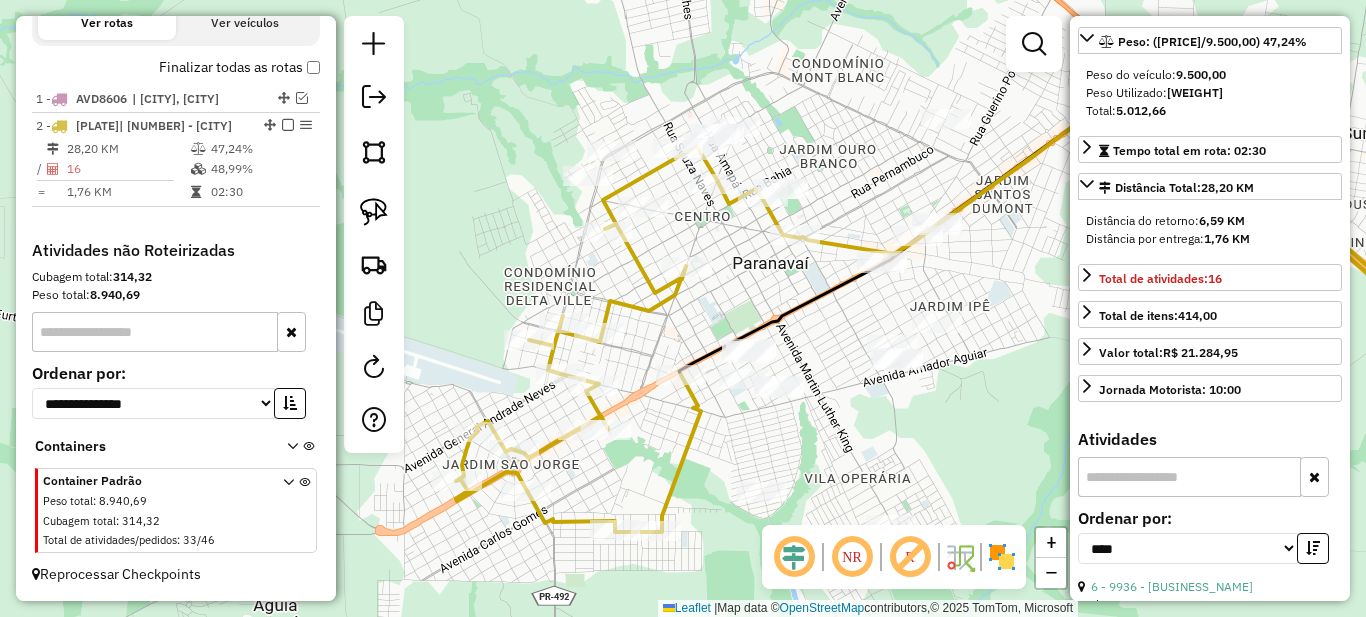 drag, startPoint x: 506, startPoint y: 445, endPoint x: 744, endPoint y: 442, distance: 238.0189 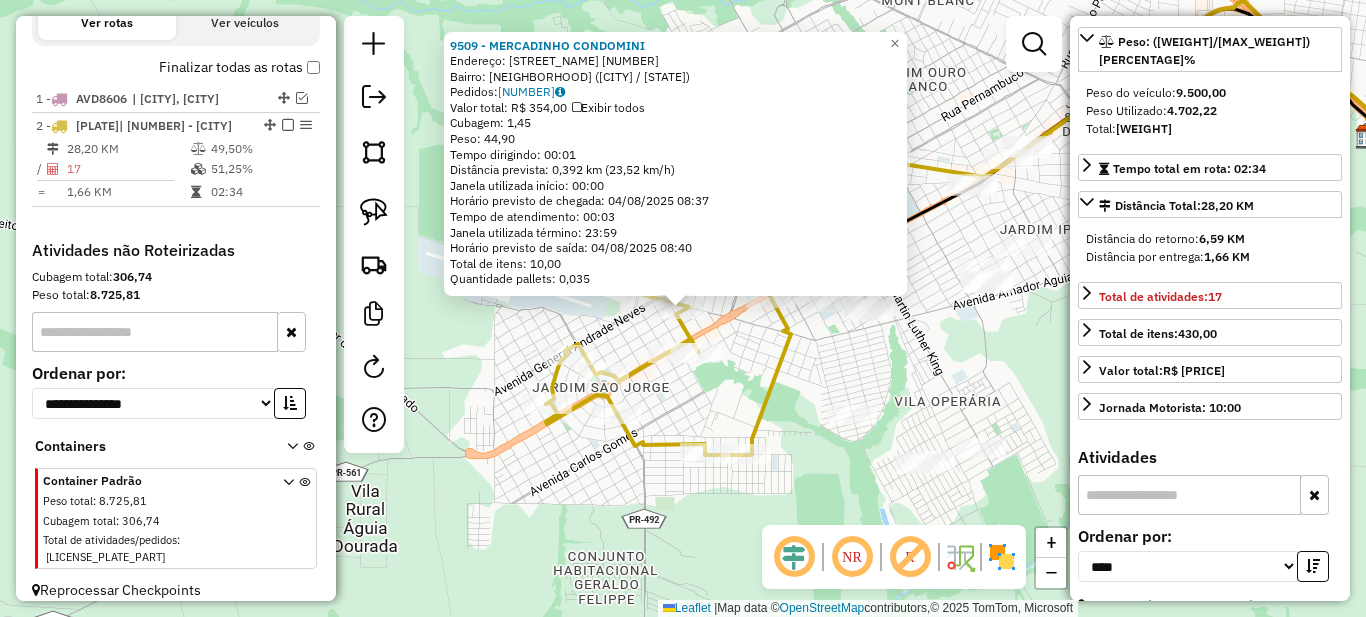 click on "[NAME] Endereço: [STREET_NAME] [NUMBER] Bairro: JARDIM SAO JORGE (PARANAVAI / PR) Pedidos: [ORDER_ID] Valor total: R$ 354,00 Exibir todos Cubagem: 1,45 Peso: 44,90 Tempo dirigindo: 00:01 Distância prevista: 0,392 km (23,52 km/h) Janela utilizada início: 00:00 Horário previsto de chegada: 04/08/2025 08:37 Tempo de atendimento: 00:03 Janela utilizada término: 23:59 Horário previsto de saída: 04/08/2025 08:40 Total de itens: 10,00 Quantidade pallets: 0,035 × Janela de atendimento Grade de atendimento Capacidade Transportadoras Veículos Cliente Pedidos Rotas Selecione os dias de semana para filtrar as janelas de atendimento Seg Ter Qua Qui Sex Sáb Dom Informe o período da janela de atendimento: De: Até: Filtrar exatamente a janela do cliente Considerar janela de atendimento padrão Selecione os dias de semana para filtrar as grades de atendimento Seg Ter Qua Qui Sex Sáb Dom Clientes fora do dia de atendimento selecionado +" 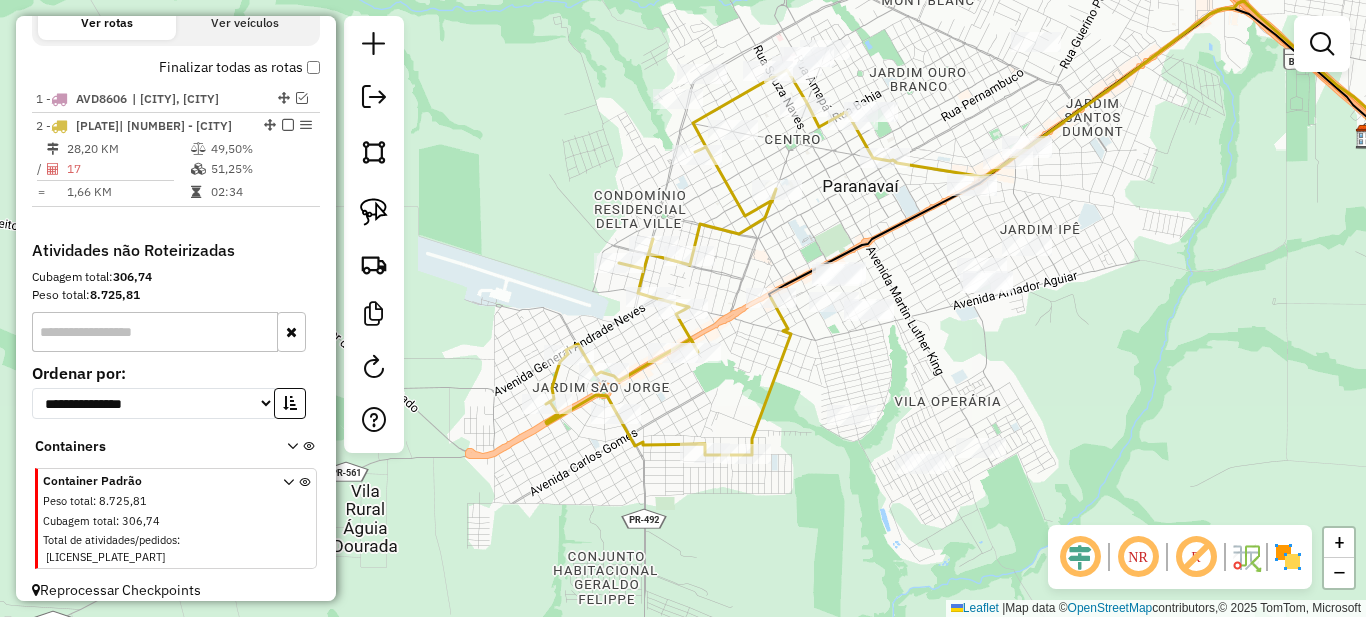 drag, startPoint x: 725, startPoint y: 295, endPoint x: 718, endPoint y: 349, distance: 54.451813 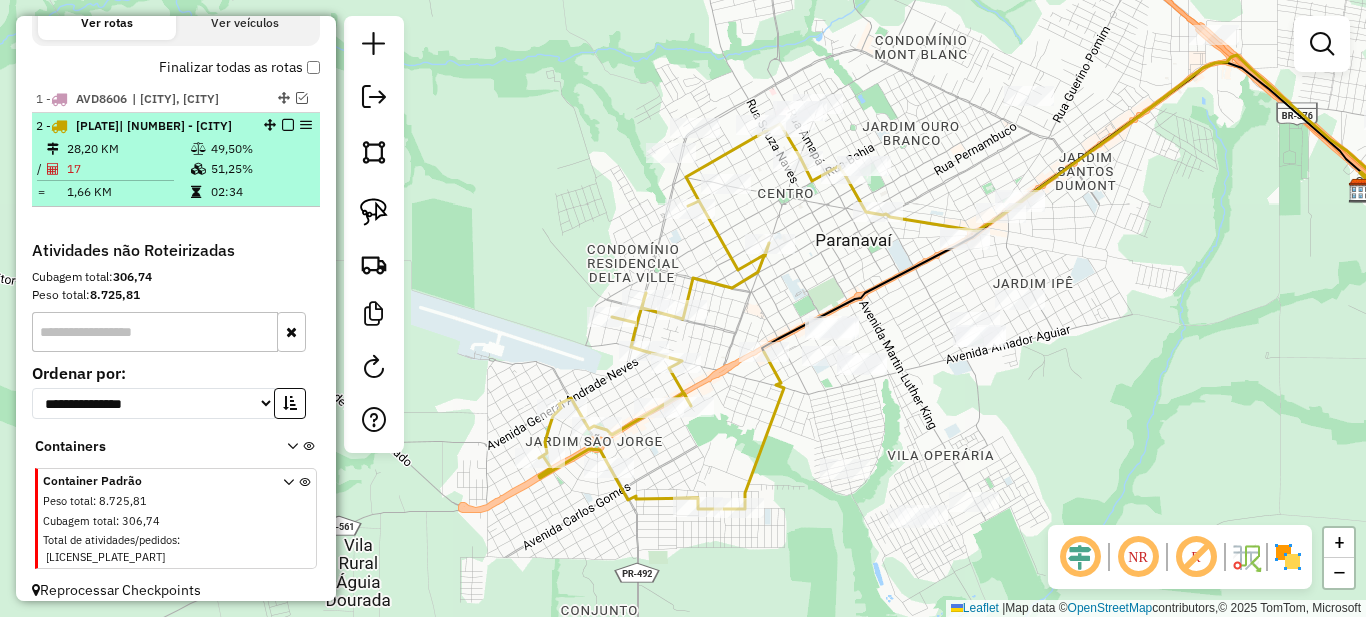 click on "02:34" at bounding box center (260, 192) 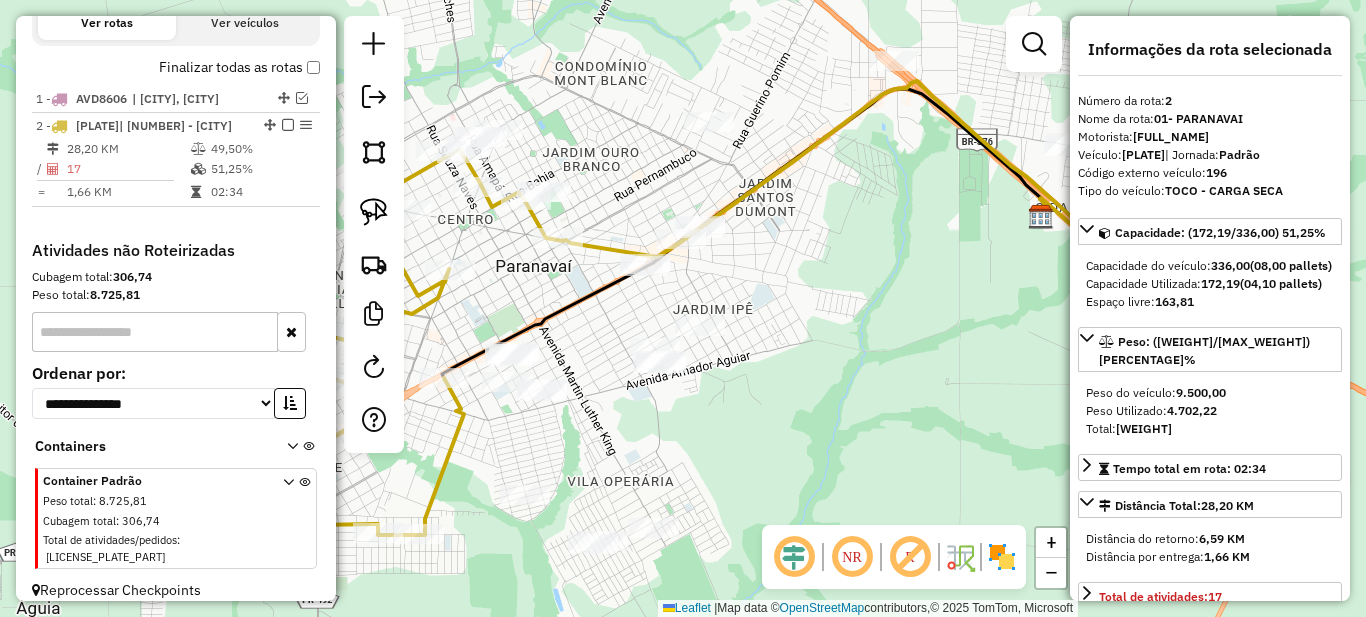 drag, startPoint x: 672, startPoint y: 439, endPoint x: 828, endPoint y: 439, distance: 156 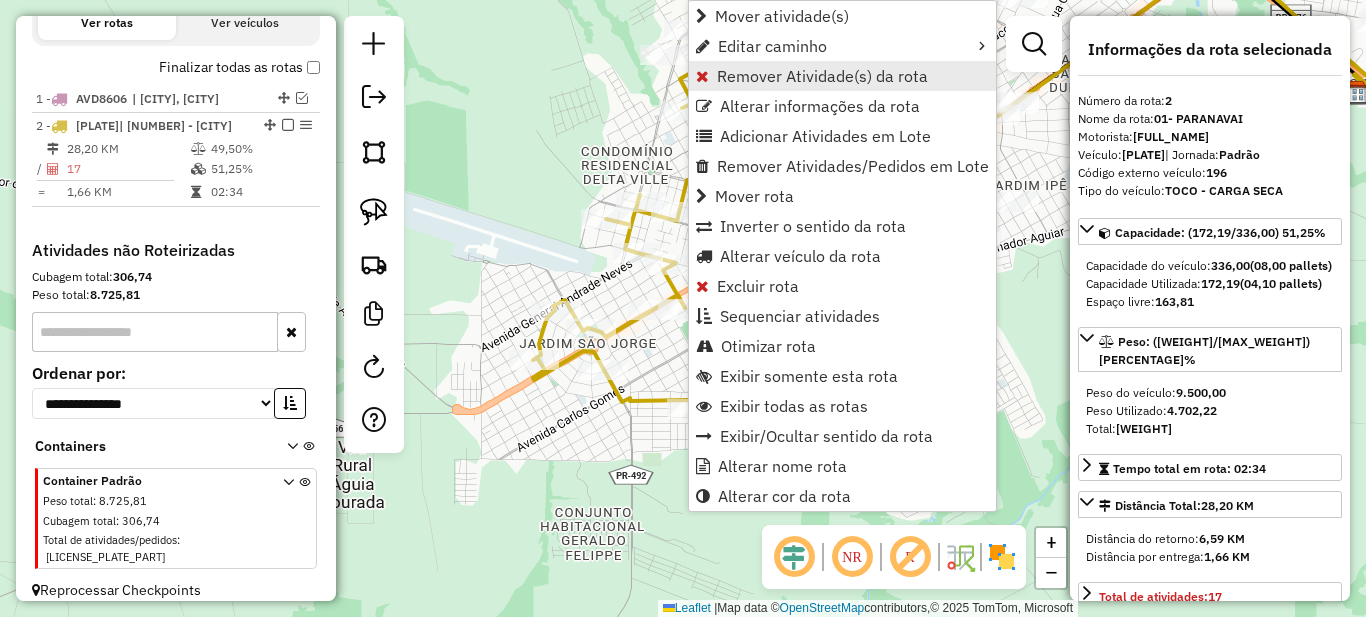 click on "Remover Atividade(s) da rota" at bounding box center [822, 76] 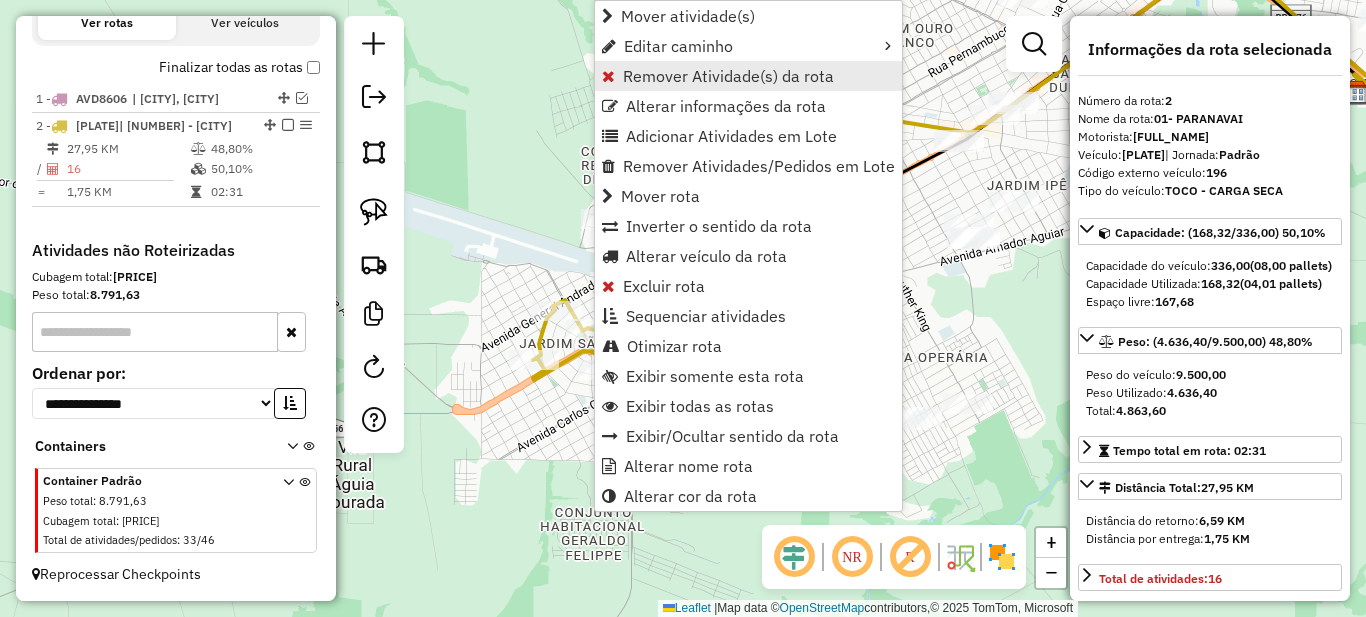 click on "Remover Atividade(s) da rota" at bounding box center (728, 76) 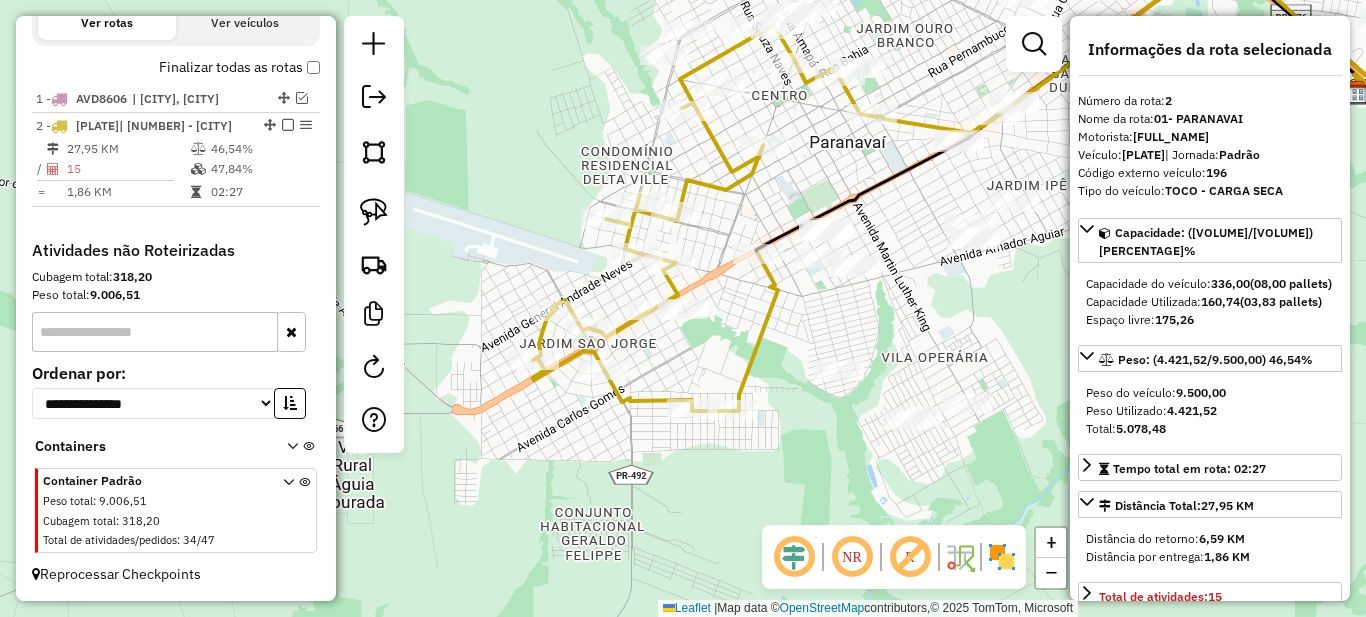 scroll, scrollTop: 200, scrollLeft: 0, axis: vertical 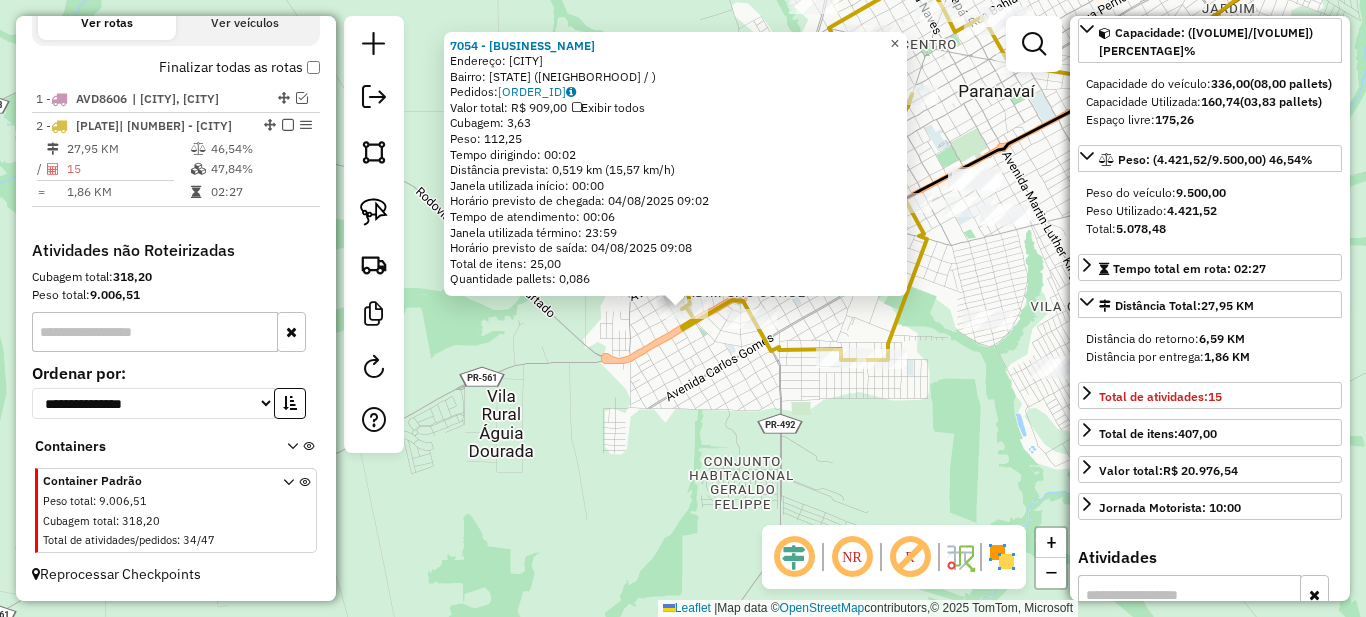 click on "×" 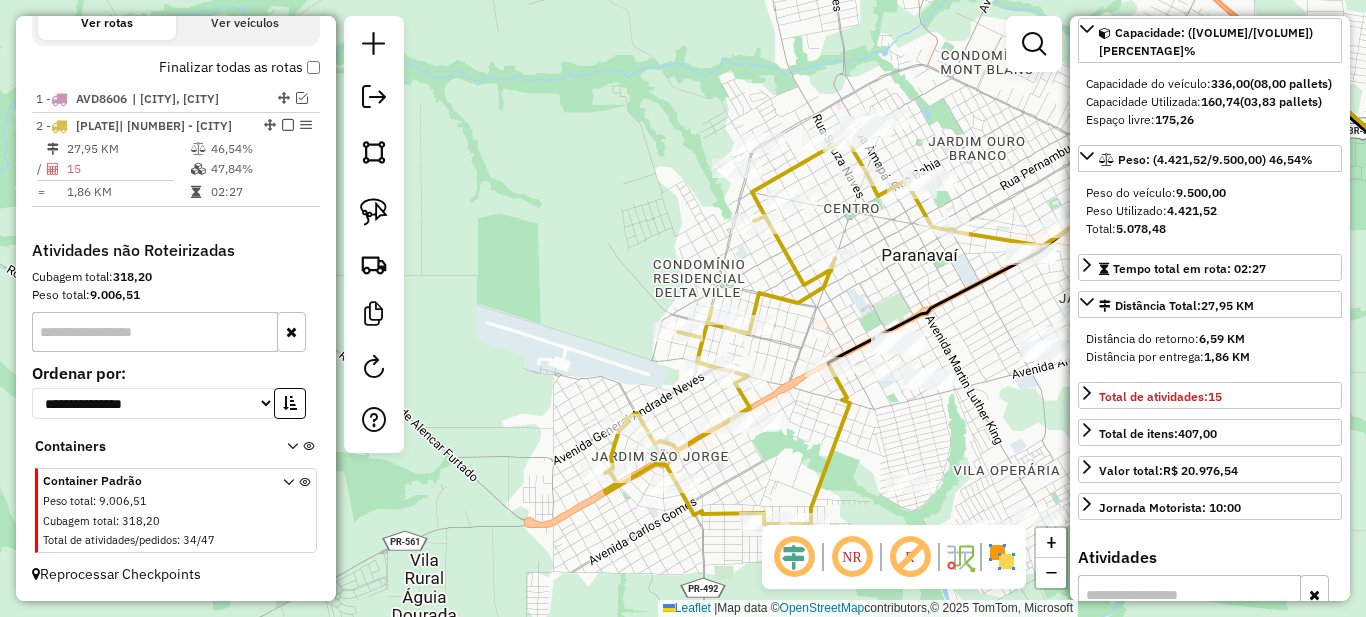 drag, startPoint x: 856, startPoint y: 202, endPoint x: 779, endPoint y: 366, distance: 181.17671 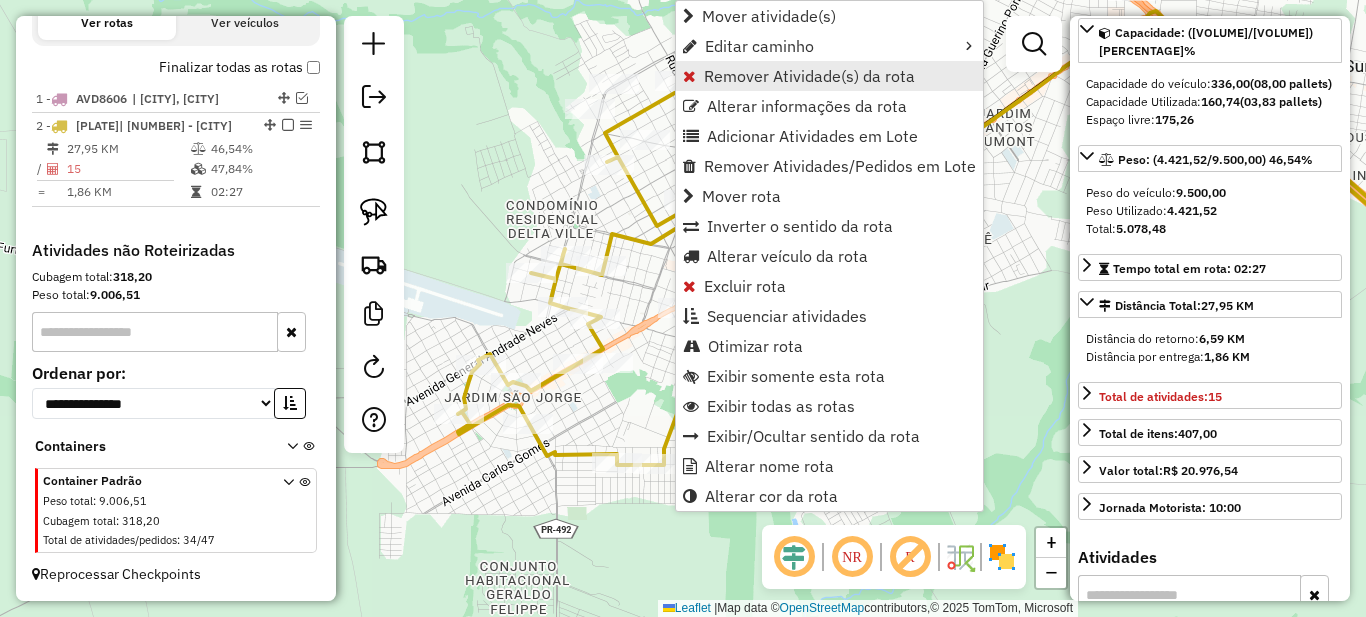 click on "Remover Atividade(s) da rota" at bounding box center [809, 76] 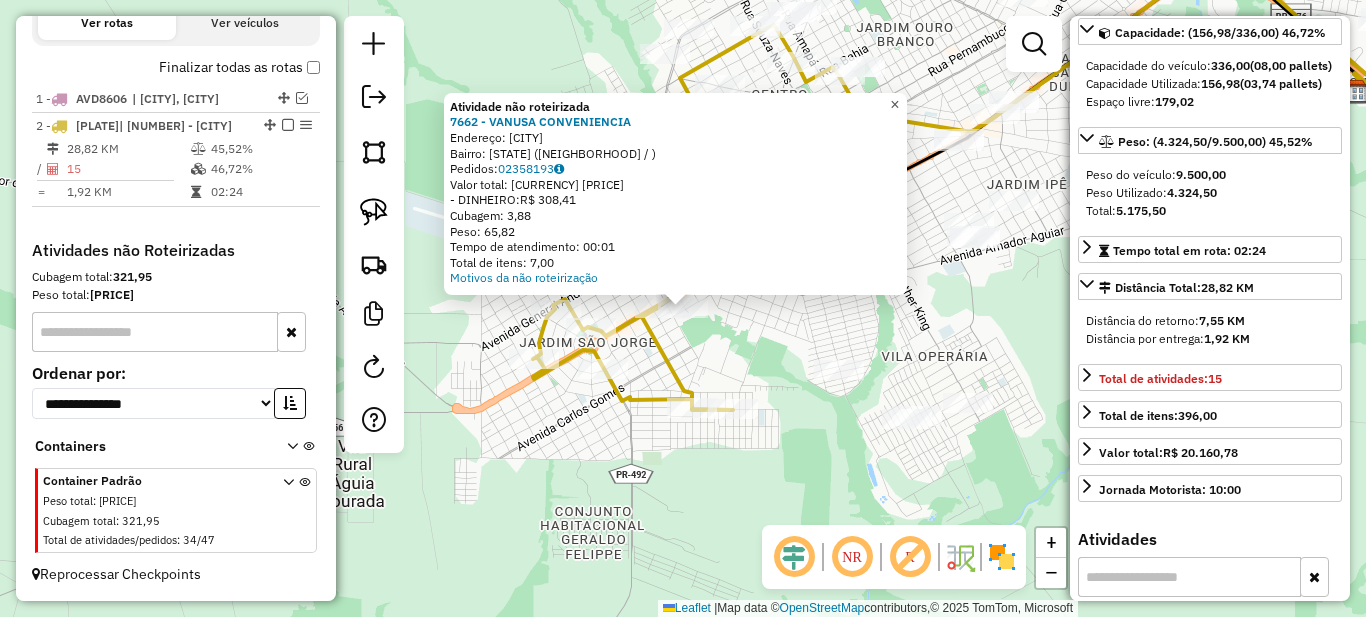 click on "×" 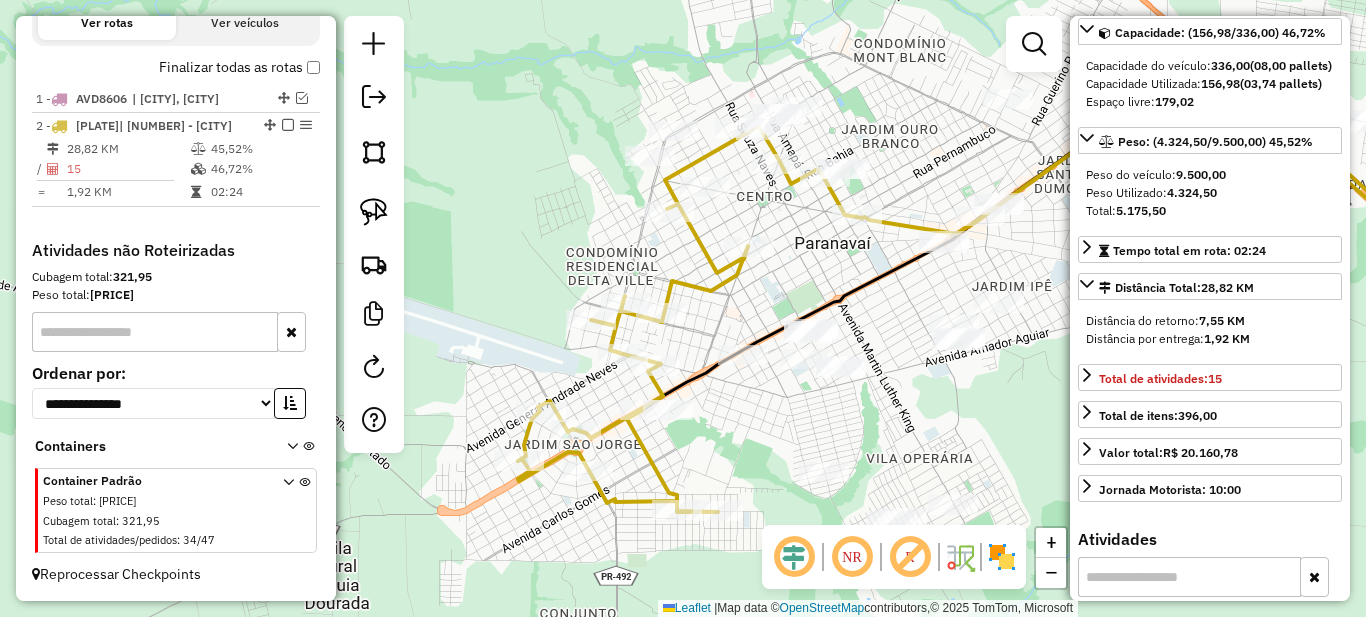 drag, startPoint x: 811, startPoint y: 184, endPoint x: 823, endPoint y: 303, distance: 119.60351 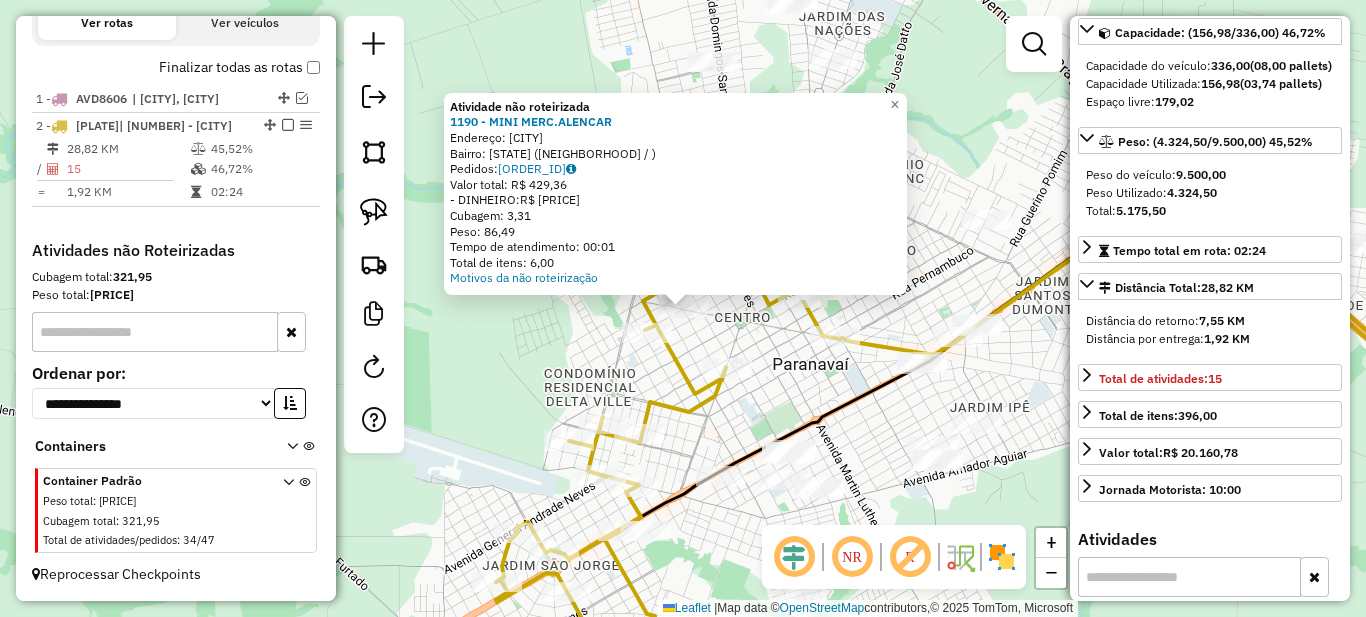 click on "Atividade não roteirizada 1190 - MINI MERC.ALENCAR  Endereço: PARANAVAI   Bairro: PR (CENTRO / )   Pedidos:  02358139   Valor total: R$ 429,36   - DINHEIRO:  R$ 429,36   Cubagem: 3,31   Peso: 86,49   Tempo de atendimento: 00:01   Total de itens: 6,00  Motivos da não roteirização × Janela de atendimento Grade de atendimento Capacidade Transportadoras Veículos Cliente Pedidos  Rotas Selecione os dias de semana para filtrar as janelas de atendimento  Seg   Ter   Qua   Qui   Sex   Sáb   Dom  Informe o período da janela de atendimento: De: Até:  Filtrar exatamente a janela do cliente  Considerar janela de atendimento padrão  Selecione os dias de semana para filtrar as grades de atendimento  Seg   Ter   Qua   Qui   Sex   Sáb   Dom   Considerar clientes sem dia de atendimento cadastrado  Clientes fora do dia de atendimento selecionado Filtrar as atividades entre os valores definidos abaixo:  Peso mínimo:   Peso máximo:   Cubagem mínima:   Cubagem máxima:   De:   Até:  Transportadora: +" 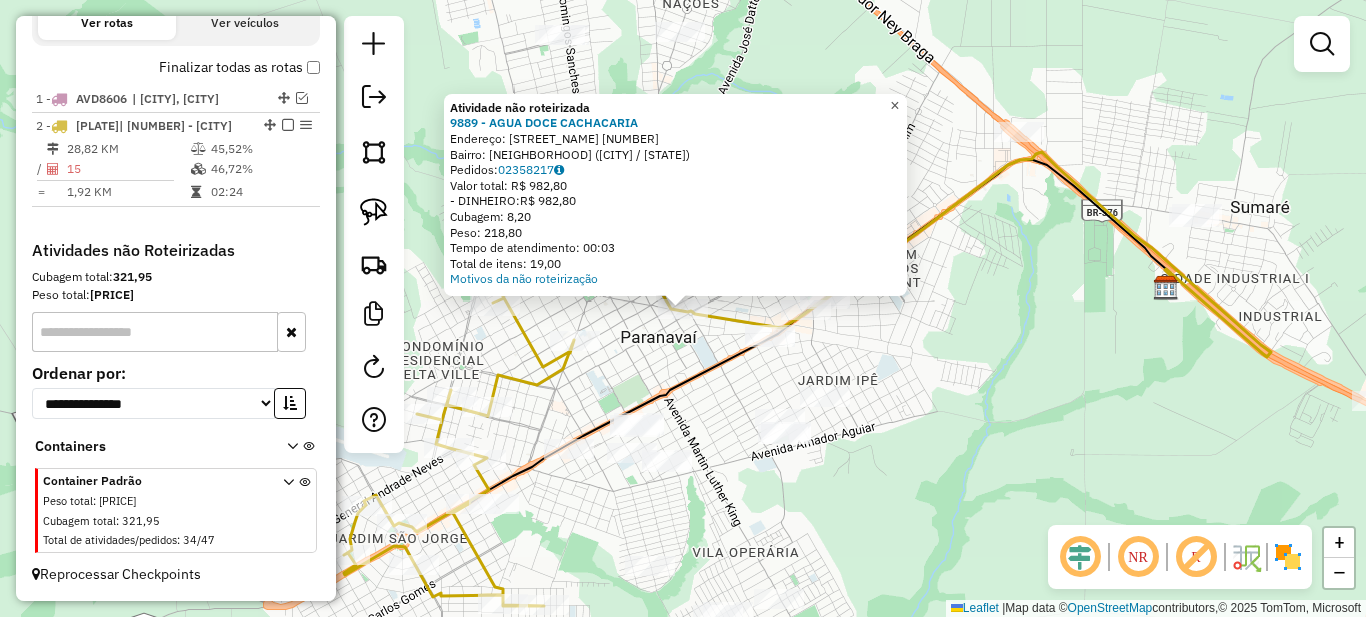 click on "×" 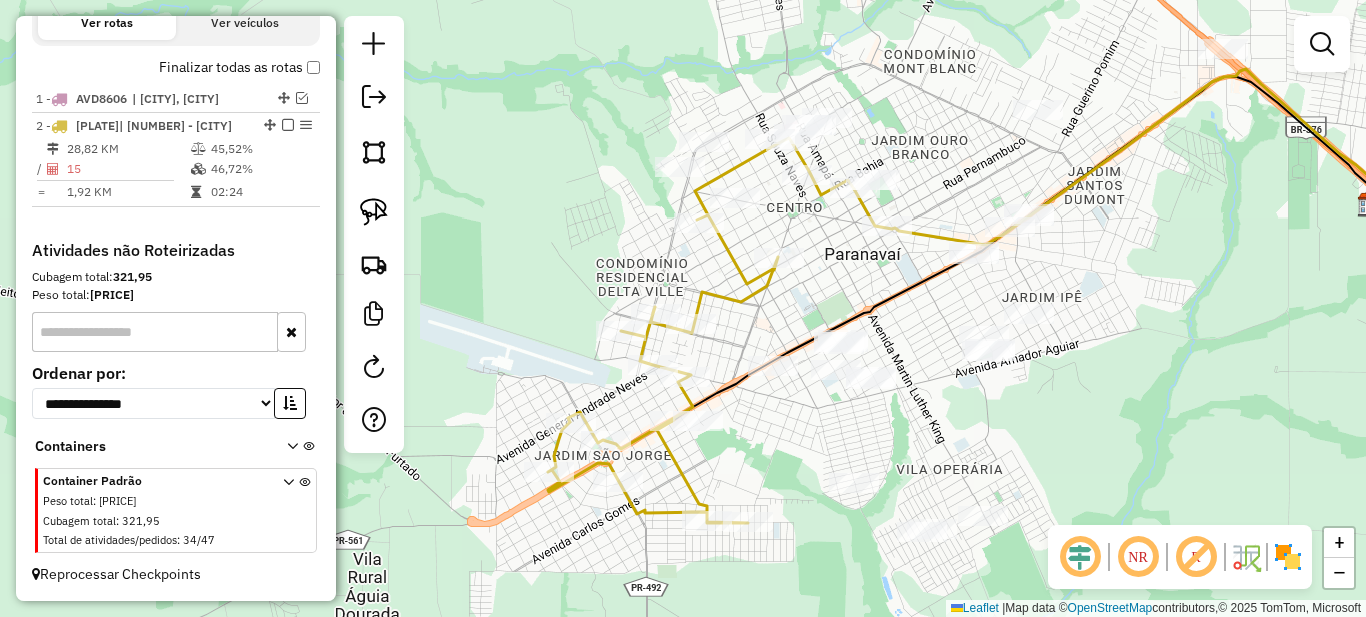 drag, startPoint x: 591, startPoint y: 391, endPoint x: 816, endPoint y: 280, distance: 250.89041 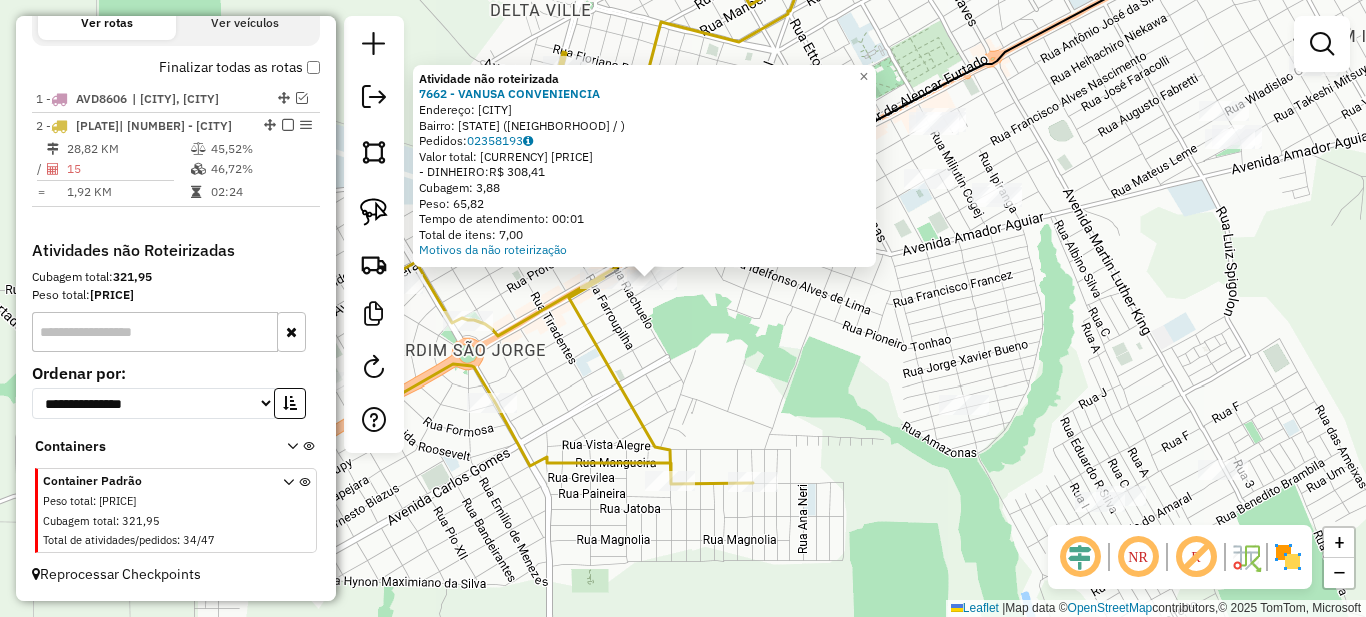 click on "Atividade não roteirizada [NUMBER] - [NAME] Endereço: [CITY] Bairro: PR (JARDIM SAO JORGE / ) Pedidos: [ORDER_ID] Valor total: R$ 308,41 - DINHEIRO: R$ 308,41 Cubagem: 3,88 Peso: 65,82 Tempo de atendimento: 00:01 Total de itens: 7,00 Motivos da não roteirização × Janela de atendimento Grade de atendimento Capacidade Transportadoras Veículos Cliente Pedidos Rotas Selecione os dias de semana para filtrar as janelas de atendimento Seg Ter Qua Qui Sex Sáb Dom Informe o período da janela de atendimento: De: Até: Filtrar exatamente a janela do cliente Considerar janela de atendimento padrão Selecione os dias de semana para filtrar as grades de atendimento Seg Ter Qua Qui Sex Sáb Dom Considerar clientes sem dia de atendimento cadastrado Clientes fora do dia de atendimento selecionado Filtrar as atividades entre os valores definidos abaixo: Peso mínimo: Peso máximo: Cubagem mínima: Cubagem máxima: De: Até: De: Até: Nome:" 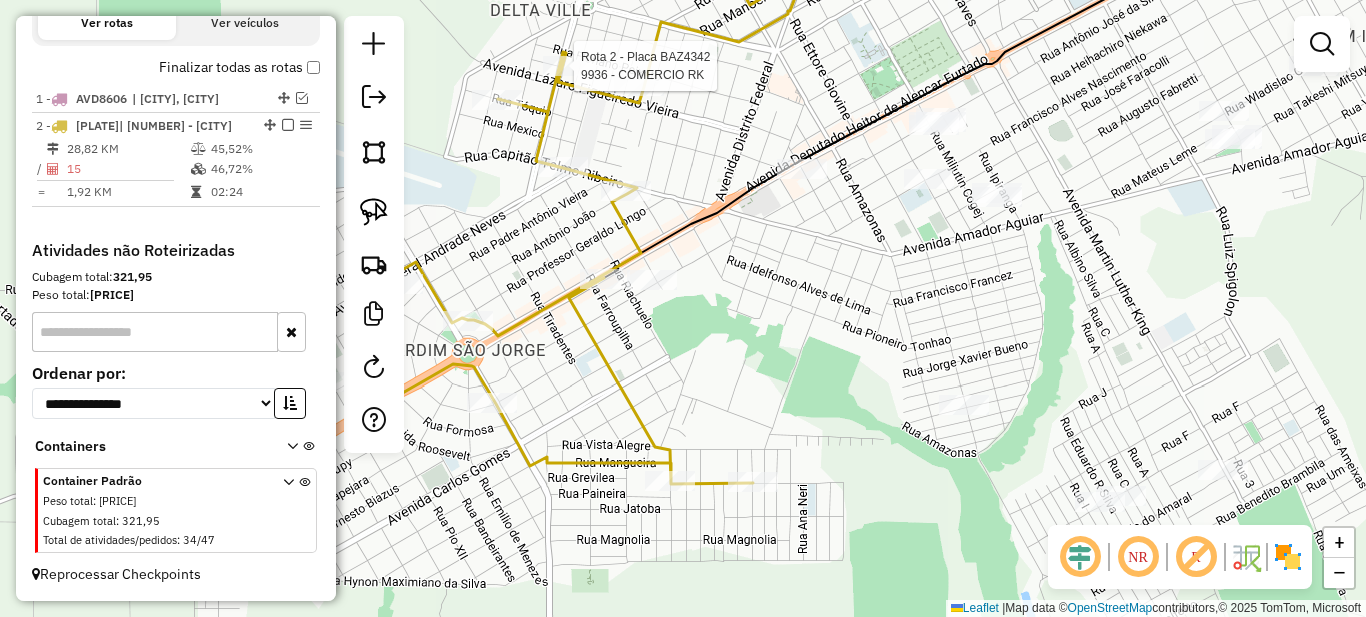 select on "*********" 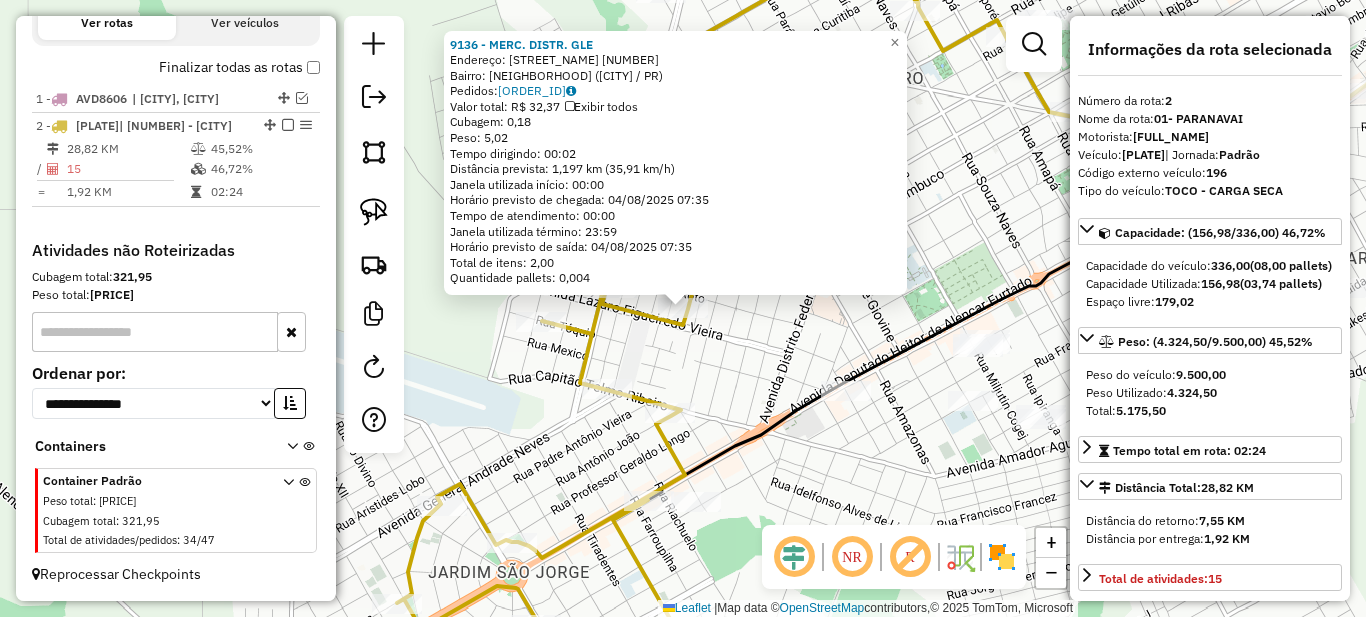 click on "[CLIENT_ID] - [CLIENT_NAME] Endereço: [STREET_NAME] [NUMBER] Bairro: [NEIGHBORHOOD] ([CITY] / [STATE]) Pedidos: [ORDER_ID] Valor total: R$ [PRICE] Exibir todos Cubagem: [CUBAGE] Peso: [WEIGHT] Tempo dirigindo: [TIME] Distância prevista: [DISTANCE] ([SPEED]) Janela utilizada início: [TIME] Horário previsto de chegada: [DATE] [TIME] Tempo de atendimento: [TIME] Janela utilizada término: [TIME] Horário previsto de saída: [DATE] [TIME] Total de itens: [ITEMS] Quantidade pallets: [PALLETS] × Janela de atendimento Grade de atendimento Capacidade Transportadoras Veículos Cliente Pedidos Rotas Selecione os dias de semana para filtrar as janelas de atendimento Seg Ter Qua Qui Sex Sáb Dom Informe o período da janela de atendimento: De: Até: Filtrar exatamente a janela do cliente Considerar janela de atendimento padrão Selecione os dias de semana para filtrar as grades de atendimento Seg Ter Qua Qui Sex Sáb Dom Peso mínimo: Peso máximo: De: Até: +" 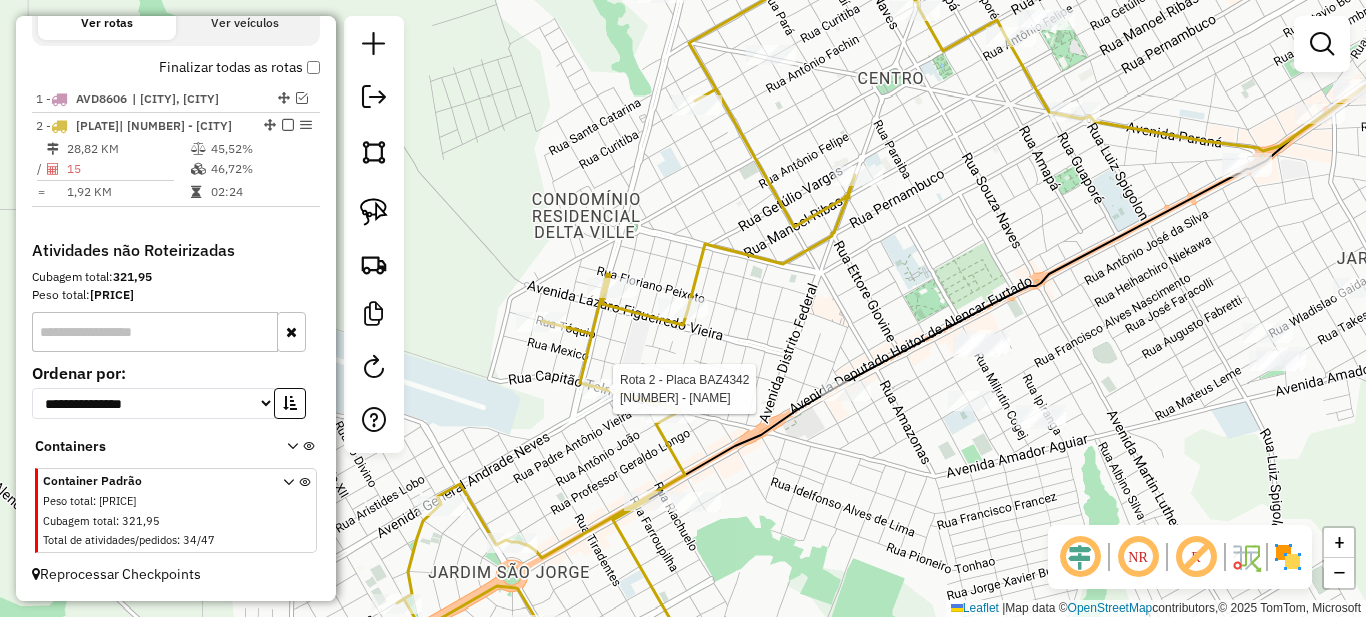 select on "*********" 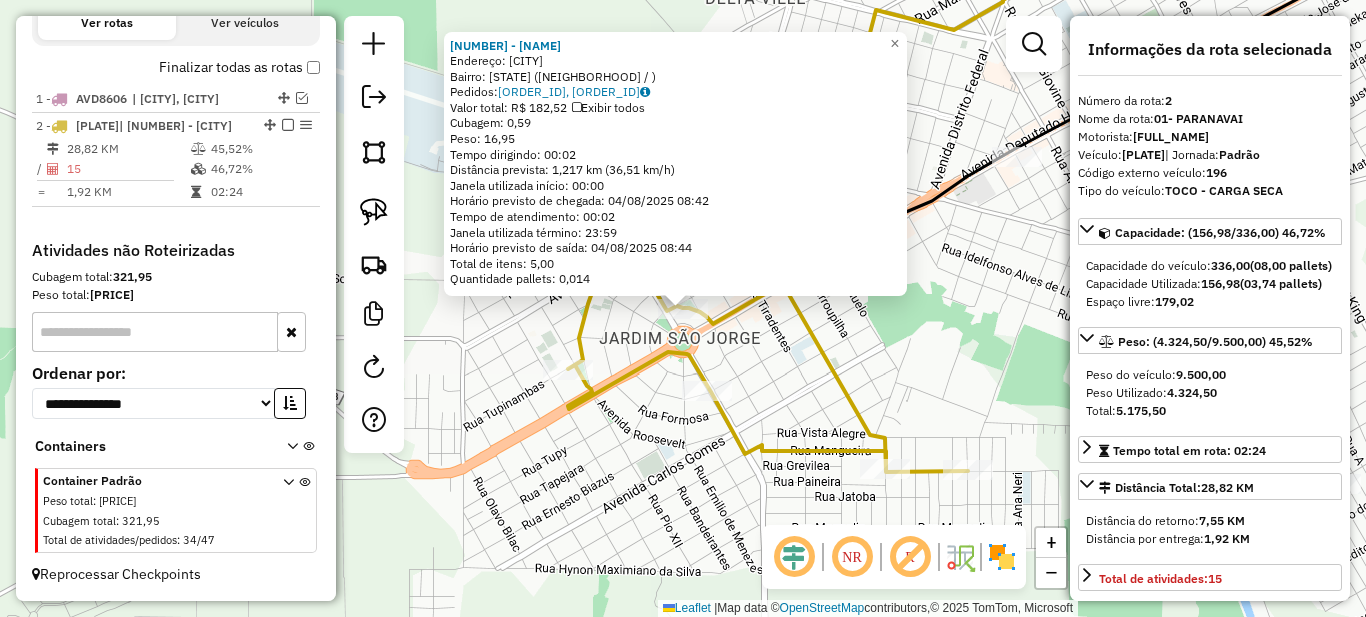 scroll, scrollTop: 100, scrollLeft: 0, axis: vertical 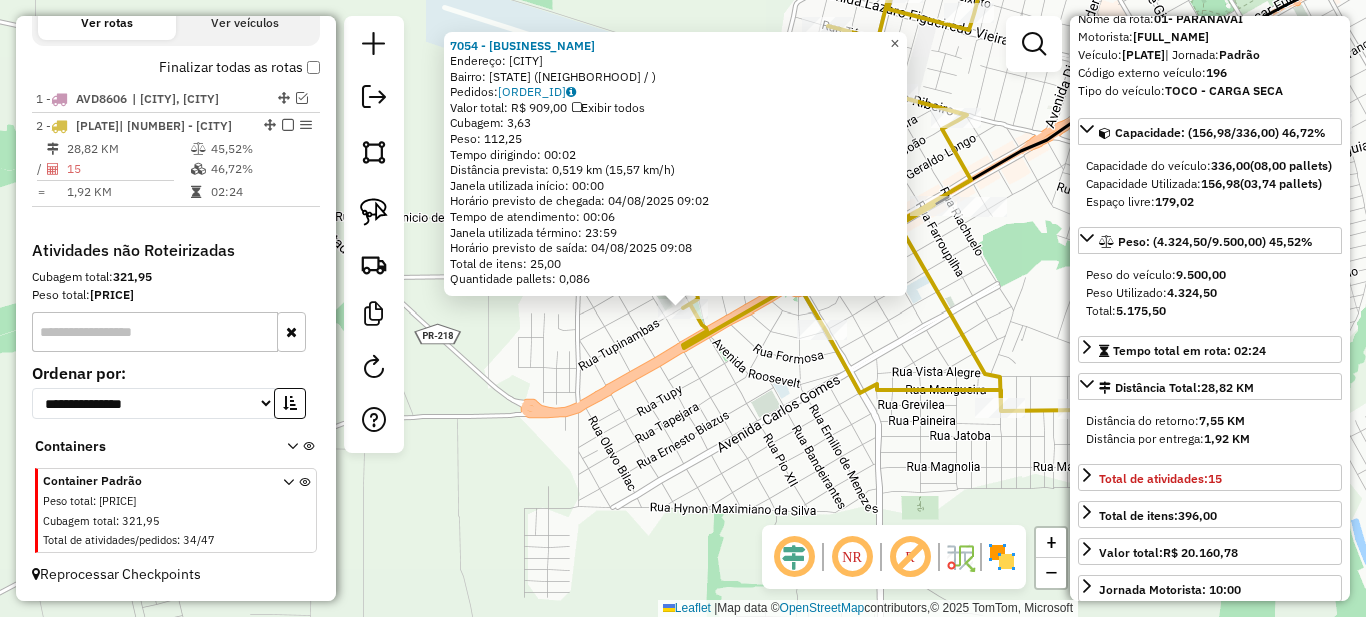 click on "×" 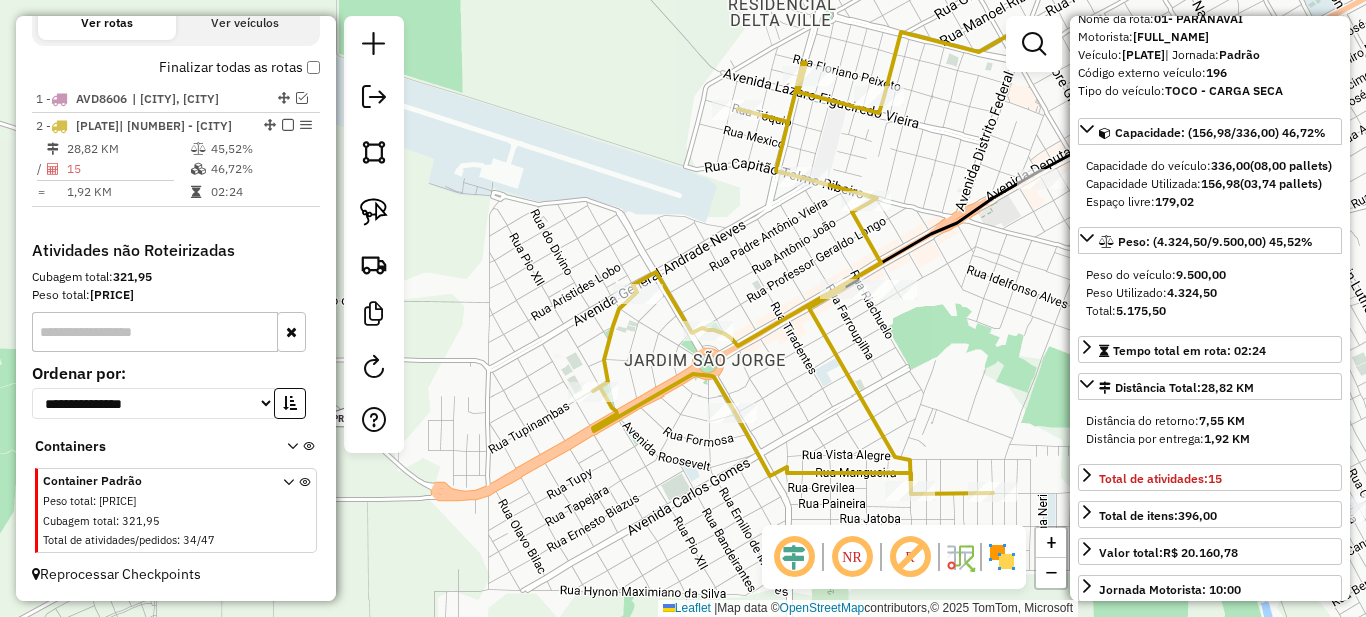 drag, startPoint x: 879, startPoint y: 287, endPoint x: 786, endPoint y: 381, distance: 132.23087 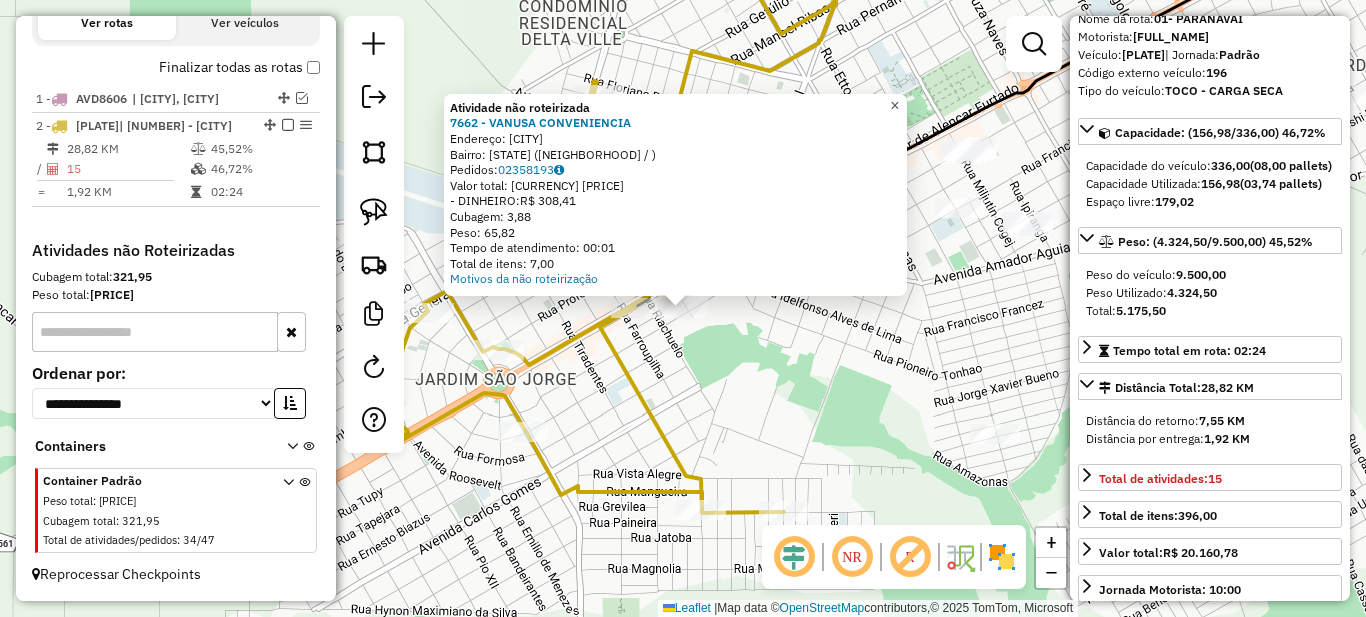 click on "×" 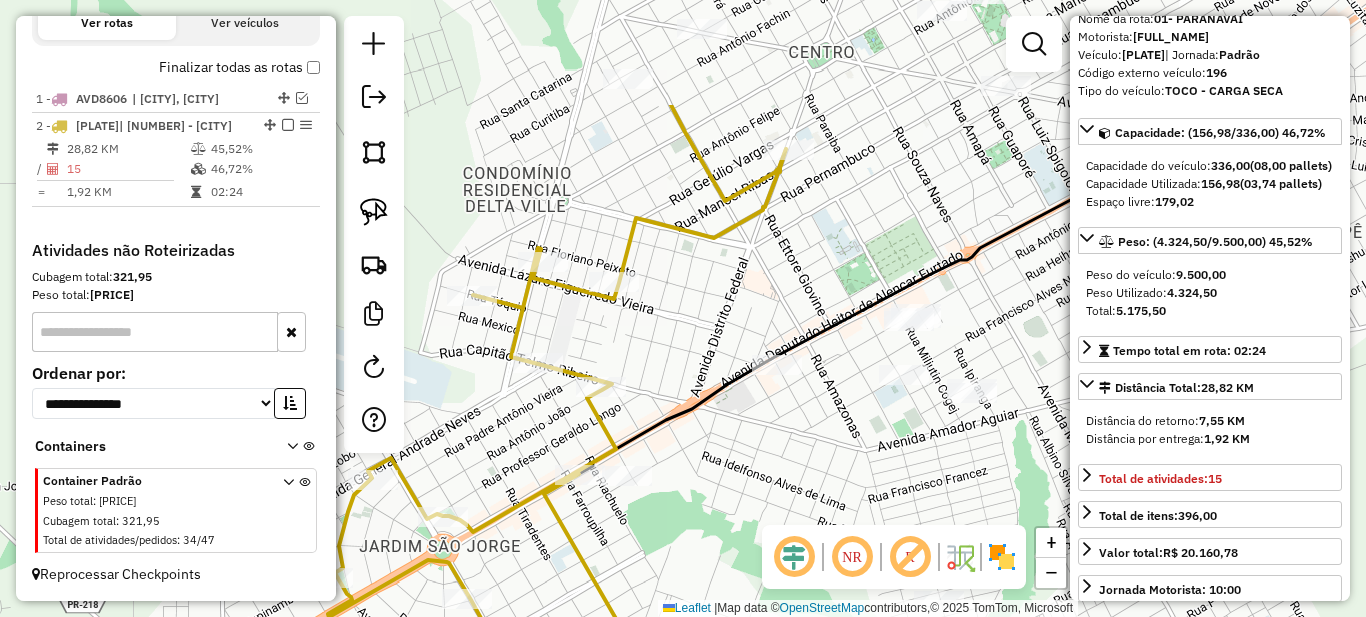 drag, startPoint x: 725, startPoint y: 277, endPoint x: 707, endPoint y: 334, distance: 59.77458 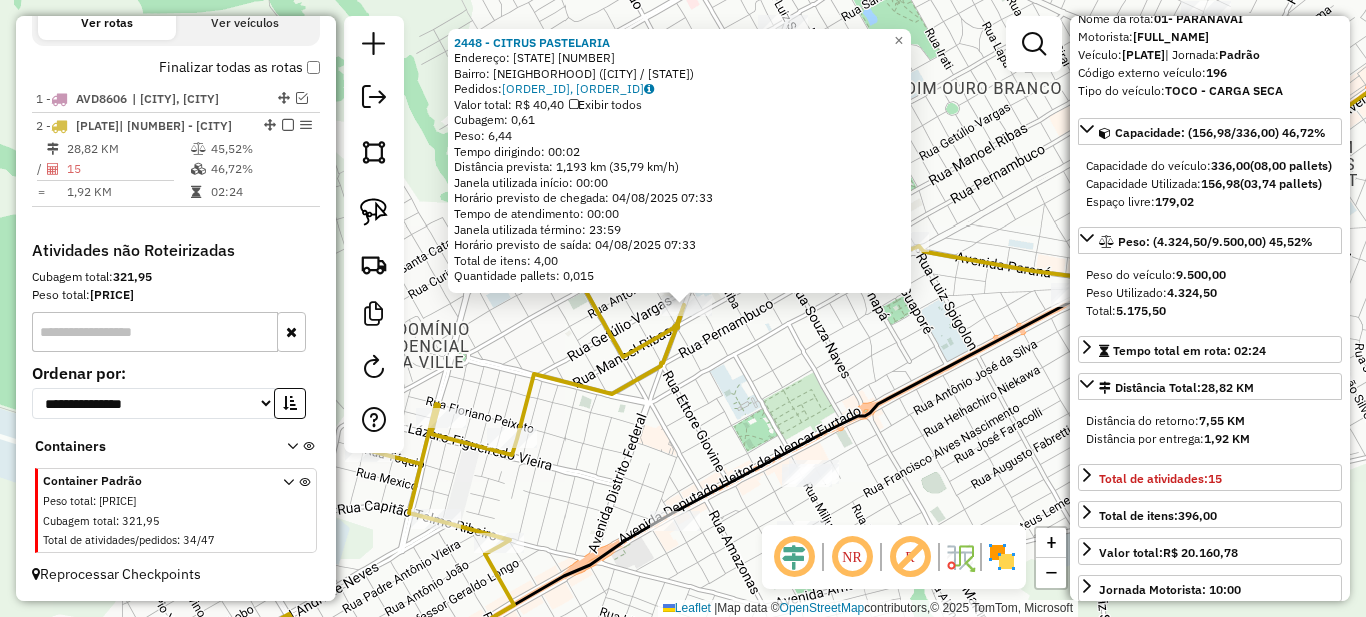 click on "[NUMBER] - [NAME] Endereço: [STREET_NAME] [NUMBER] Bairro: CENTRO (PARANAVAI / PR) Pedidos: [ORDER_ID], [ORDER_ID] Valor total: R$ 40,40 Exibir todos Cubagem: 0,61 Peso: 6,44 Tempo dirigindo: 00:02 Distância prevista: 1,193 km (35,79 km/h) Janela utilizada início: 00:00 Horário previsto de chegada: 04/08/2025 07:33 Tempo de atendimento: 00:00 Janela utilizada término: 23:59 Horário previsto de saída: 04/08/2025 07:33 Total de itens: 4,00 Quantidade pallets: 0,015 × Janela de atendimento Grade de atendimento Capacidade Transportadoras Veículos Cliente Pedidos Rotas Selecione os dias de semana para filtrar as janelas de atendimento Seg Ter Qua Qui Sex Sáb Dom Informe o período da janela de atendimento: De: Até: Filtrar exatamente a janela do cliente Considerar janela de atendimento padrão Selecione os dias de semana para filtrar as grades de atendimento Seg Ter Qua Qui Sex Sáb Dom Clientes fora do dia de atendimento selecionado De:" 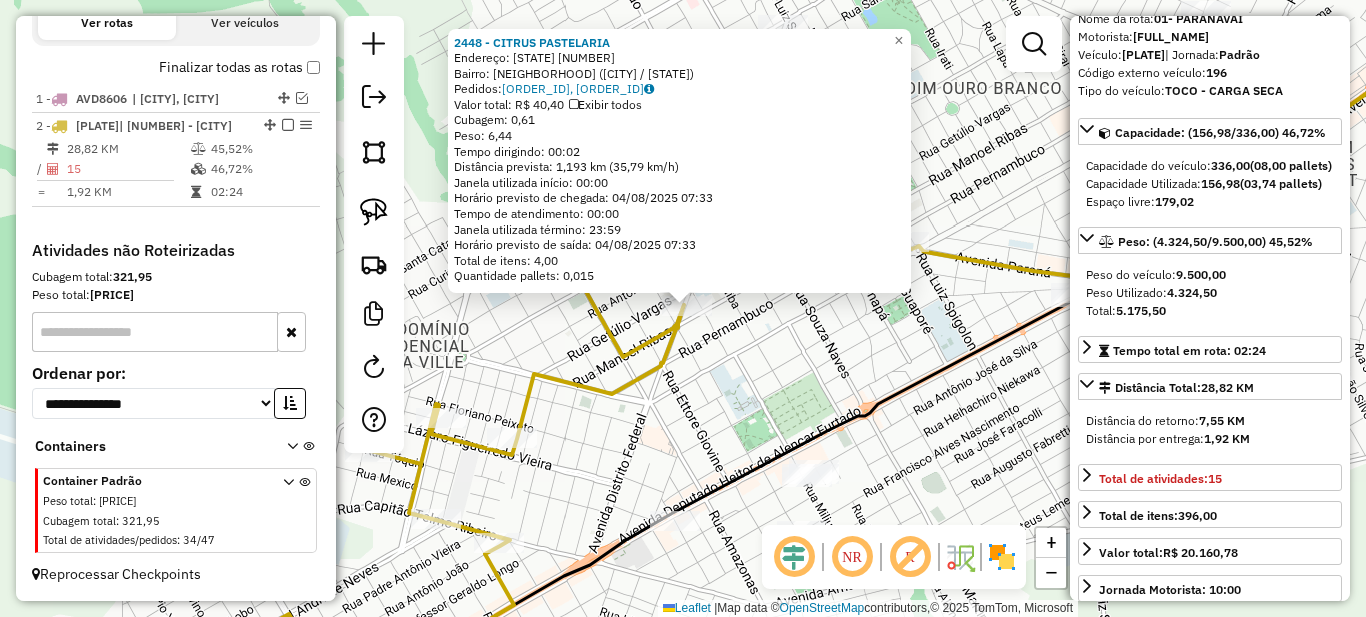 click on "[NUMBER] - [NAME] Endereço: [STREET_NAME] [NUMBER] Bairro: CENTRO (PARANAVAI / PR) Pedidos: [ORDER_ID], [ORDER_ID] Valor total: R$ 40,40 Exibir todos Cubagem: 0,61 Peso: 6,44 Tempo dirigindo: 00:02 Distância prevista: 1,193 km (35,79 km/h) Janela utilizada início: 00:00 Horário previsto de chegada: 04/08/2025 07:33 Tempo de atendimento: 00:00 Janela utilizada término: 23:59 Horário previsto de saída: 04/08/2025 07:33 Total de itens: 4,00 Quantidade pallets: 0,015 × Janela de atendimento Grade de atendimento Capacidade Transportadoras Veículos Cliente Pedidos Rotas Selecione os dias de semana para filtrar as janelas de atendimento Seg Ter Qua Qui Sex Sáb Dom Informe o período da janela de atendimento: De: Até: Filtrar exatamente a janela do cliente Considerar janela de atendimento padrão Selecione os dias de semana para filtrar as grades de atendimento Seg Ter Qua Qui Sex Sáb Dom Clientes fora do dia de atendimento selecionado De:" 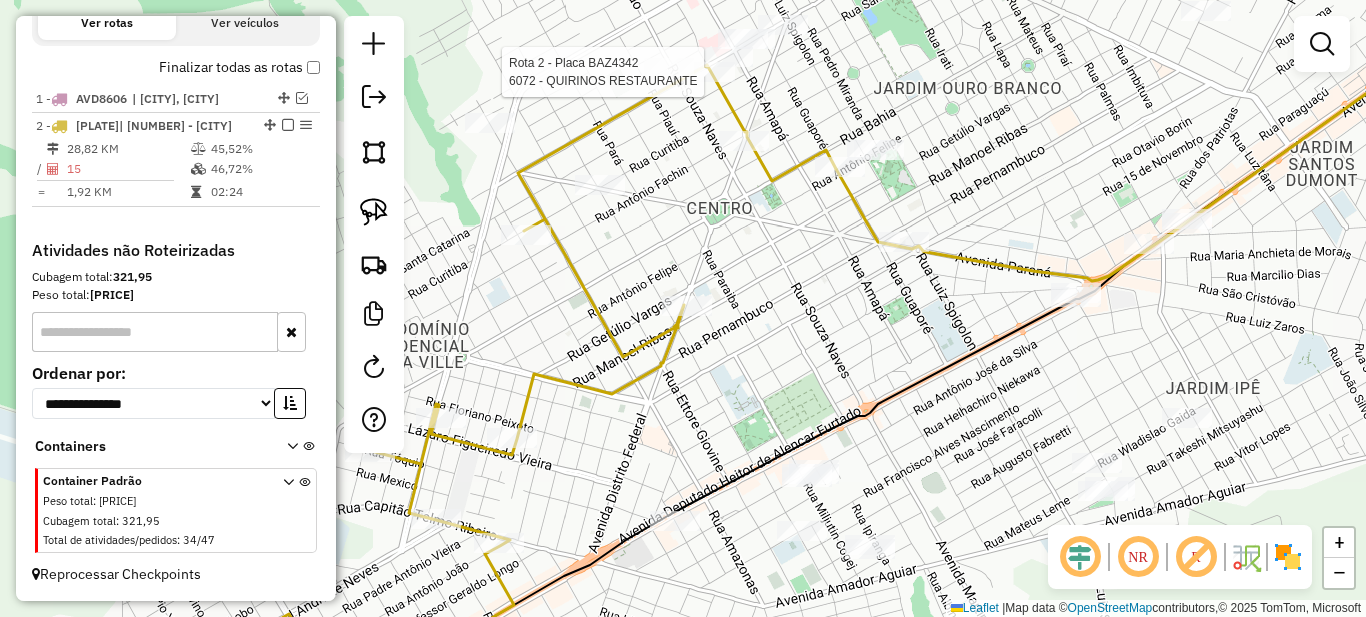 select on "*********" 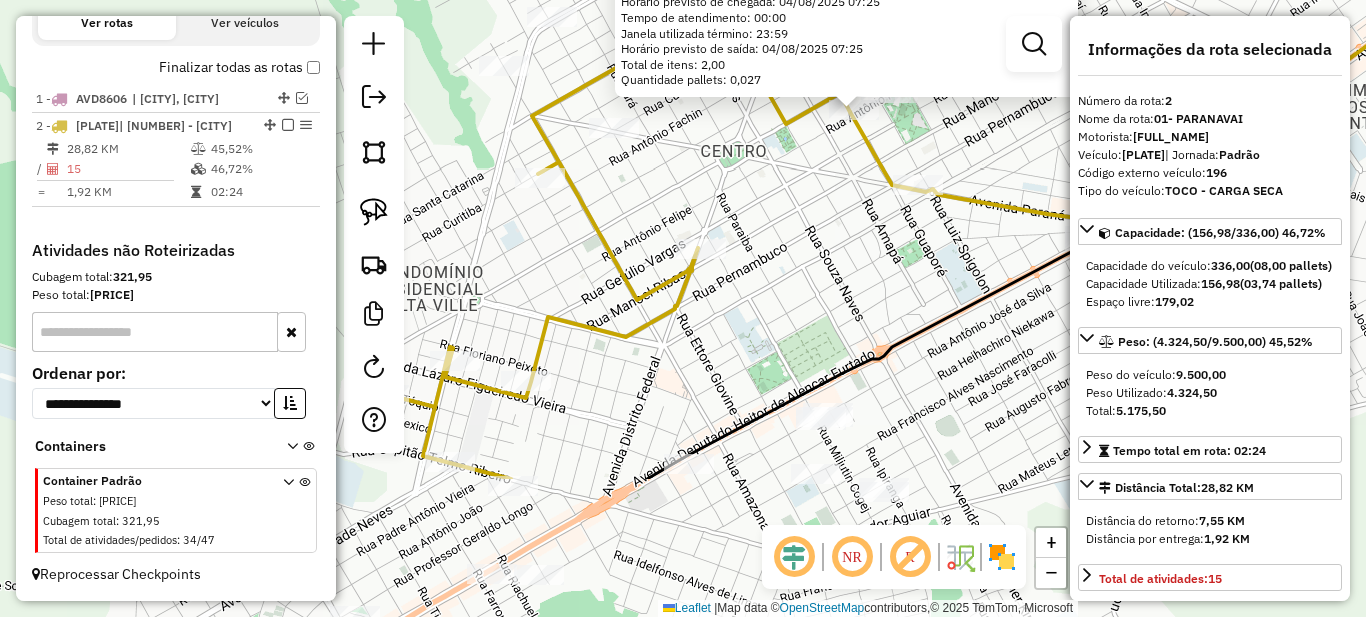 drag, startPoint x: 616, startPoint y: 462, endPoint x: 892, endPoint y: 226, distance: 363.14185 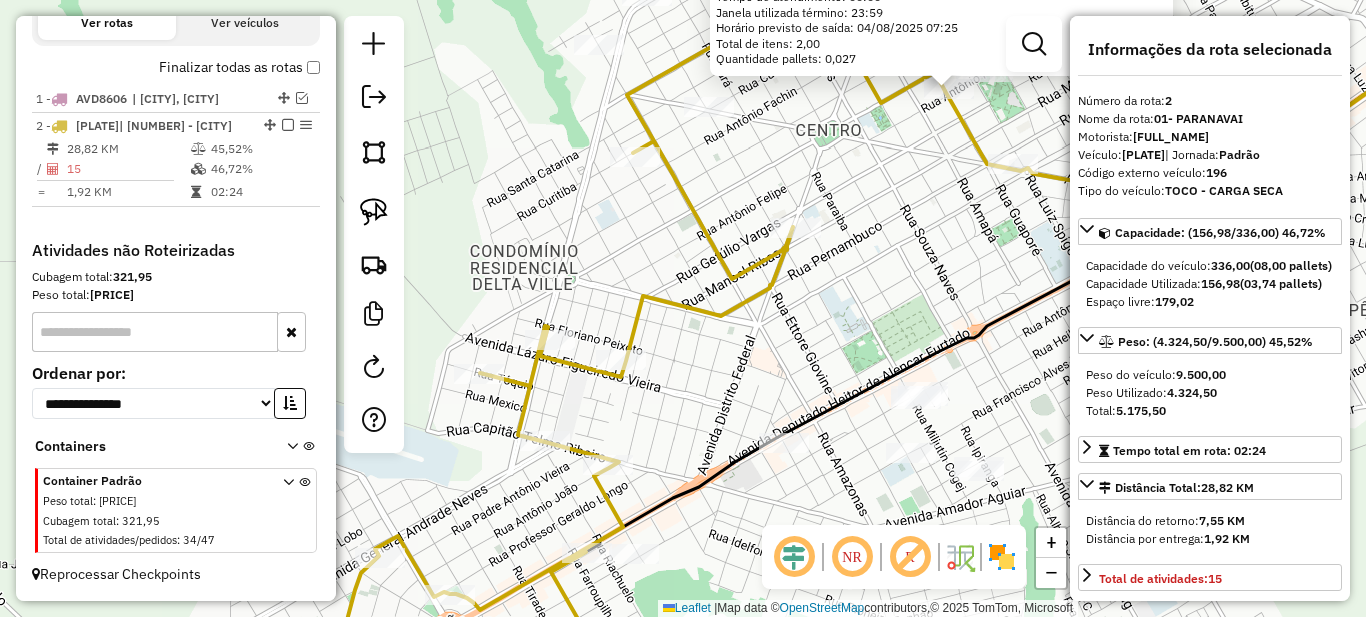 drag, startPoint x: 744, startPoint y: 184, endPoint x: 632, endPoint y: 371, distance: 217.97476 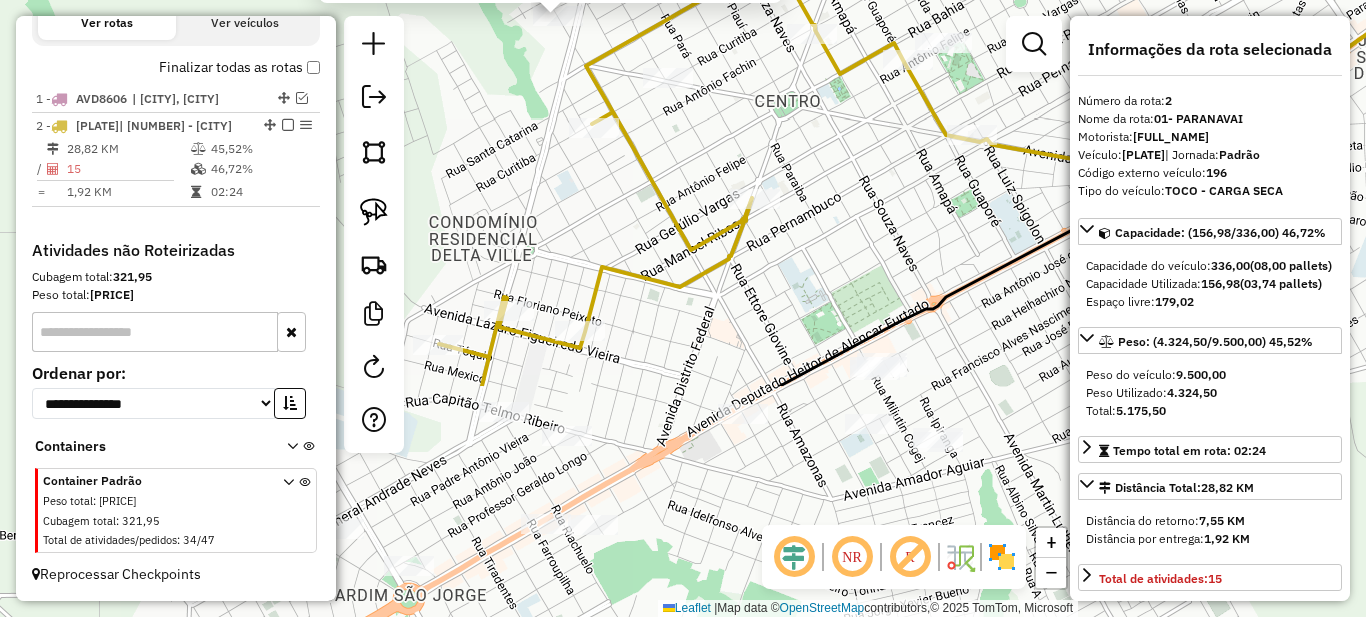 drag, startPoint x: 836, startPoint y: 437, endPoint x: 674, endPoint y: 178, distance: 305.4914 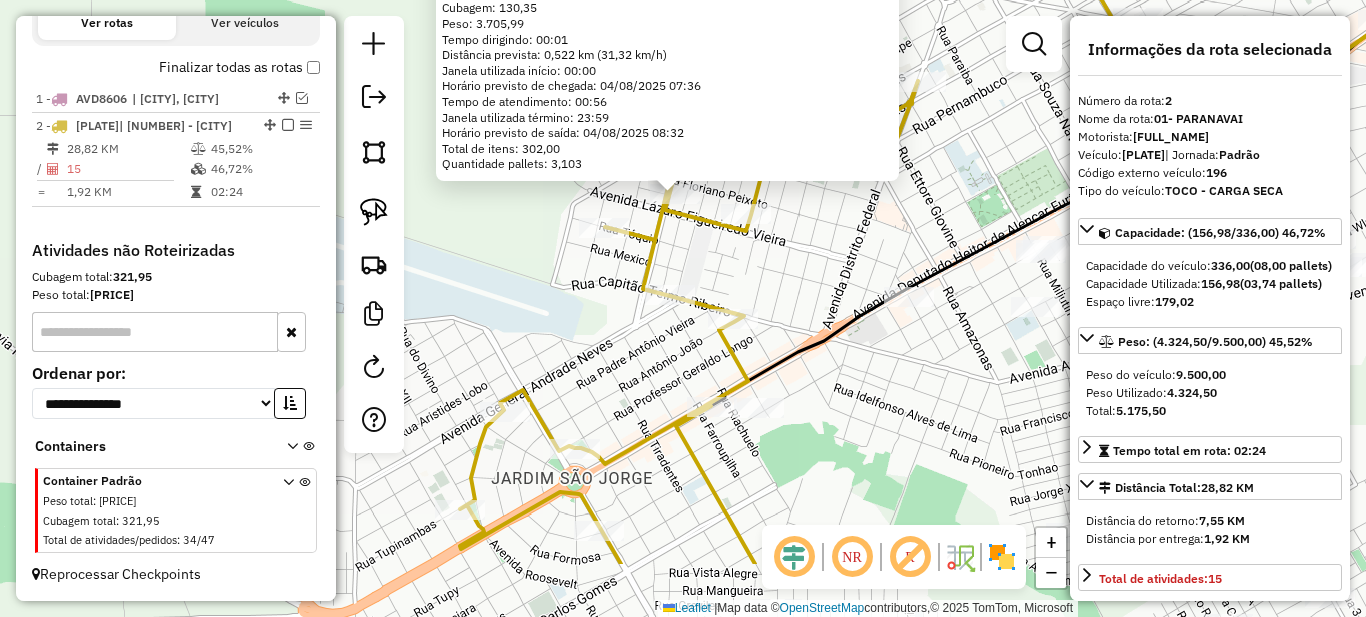 drag, startPoint x: 798, startPoint y: 401, endPoint x: 760, endPoint y: 192, distance: 212.42645 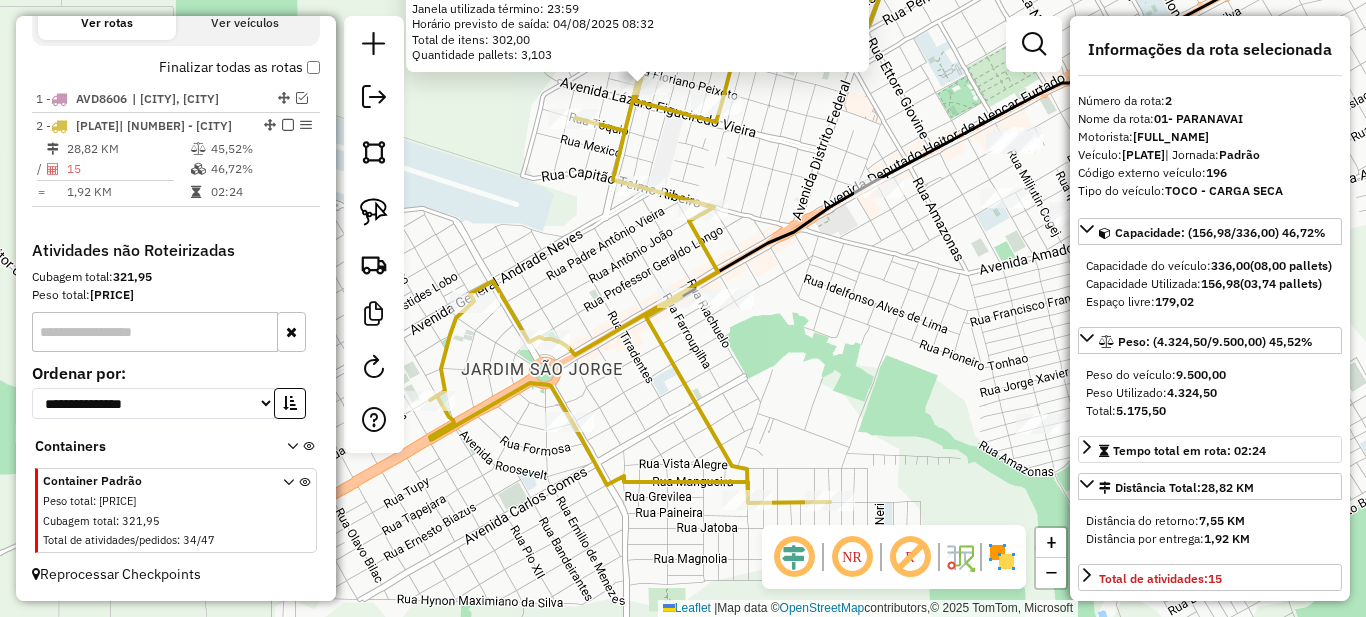 scroll, scrollTop: 200, scrollLeft: 0, axis: vertical 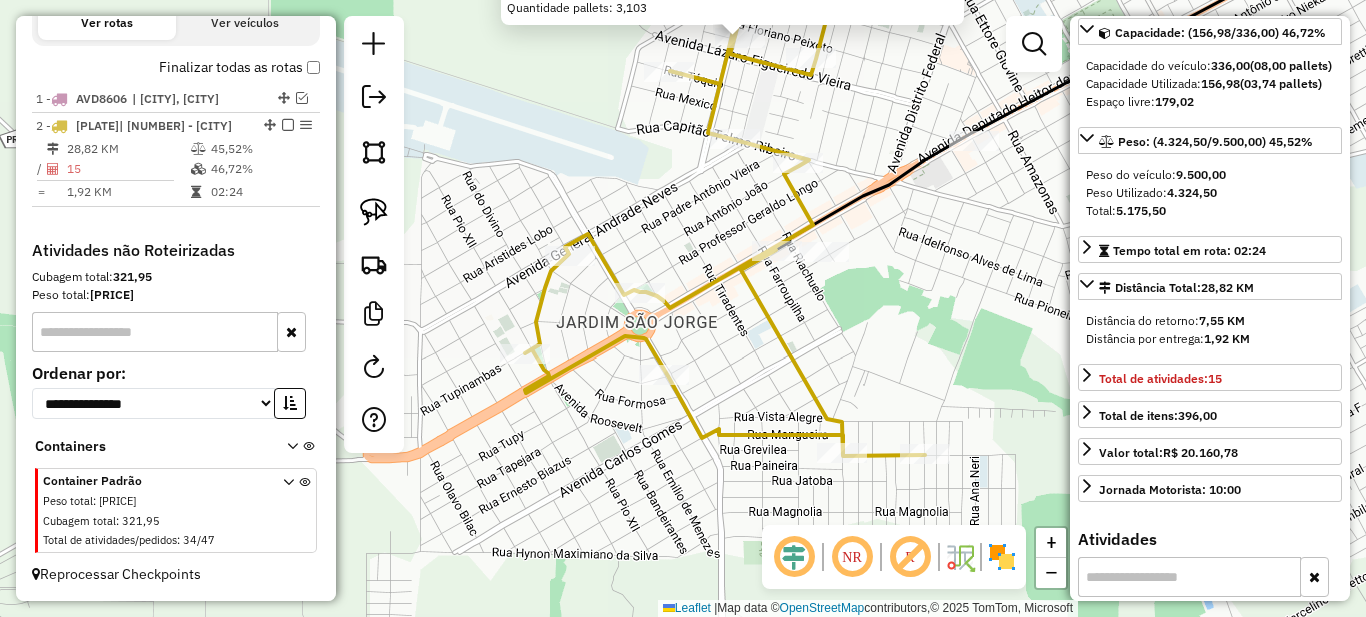 drag, startPoint x: 660, startPoint y: 378, endPoint x: 738, endPoint y: 346, distance: 84.30895 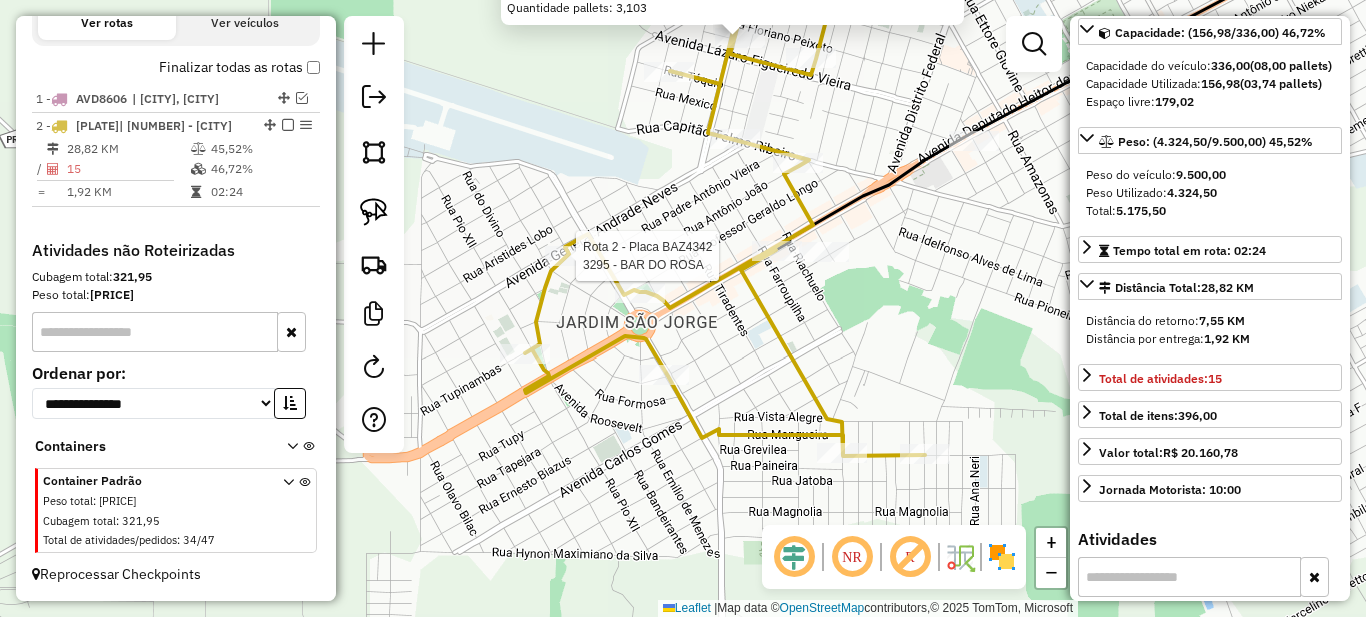 click 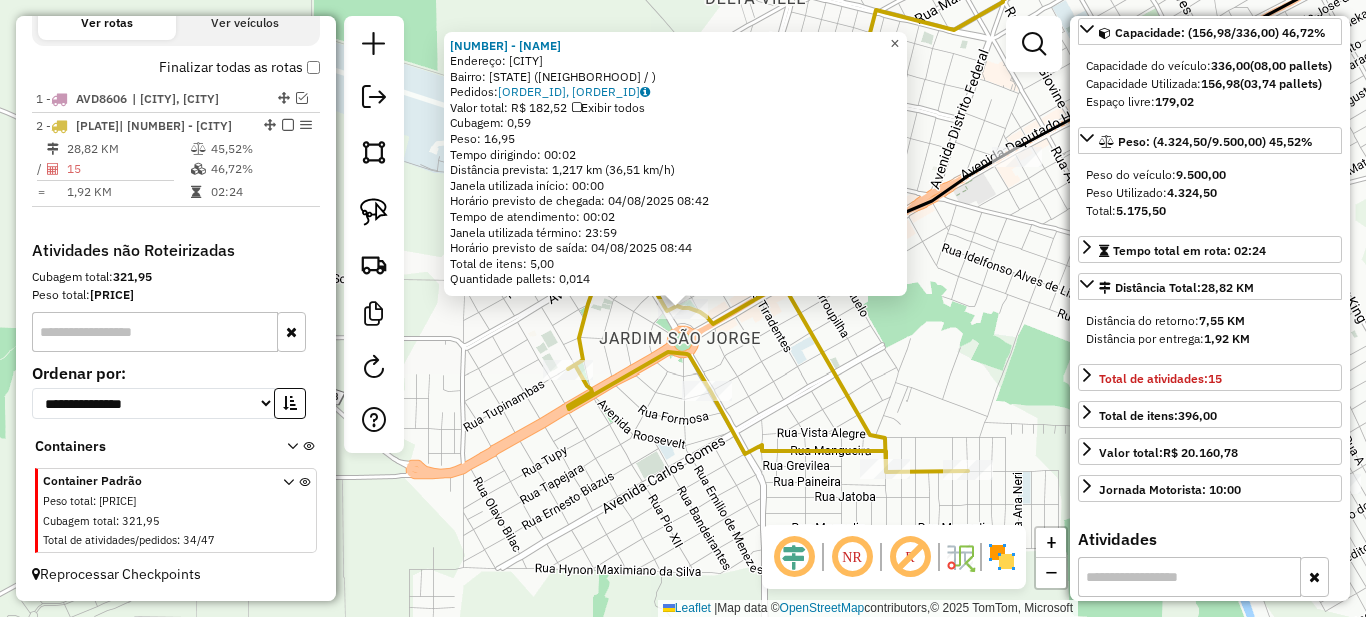 click on "×" 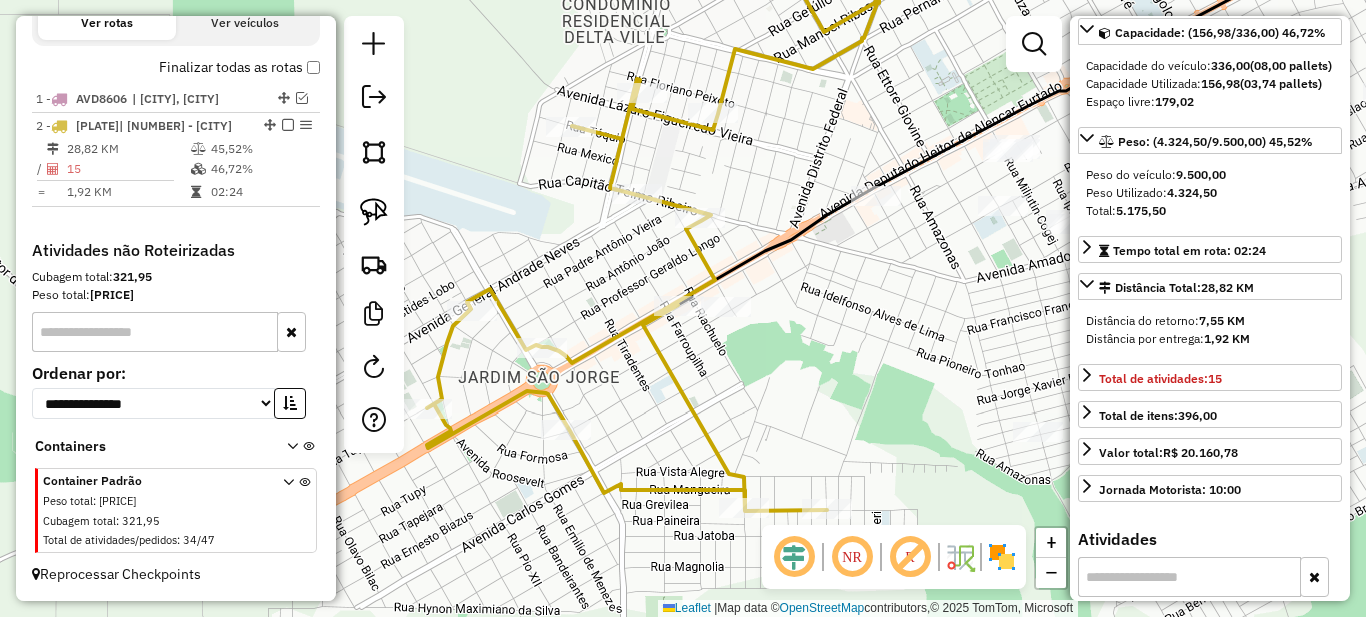drag, startPoint x: 888, startPoint y: 162, endPoint x: 763, endPoint y: 335, distance: 213.43384 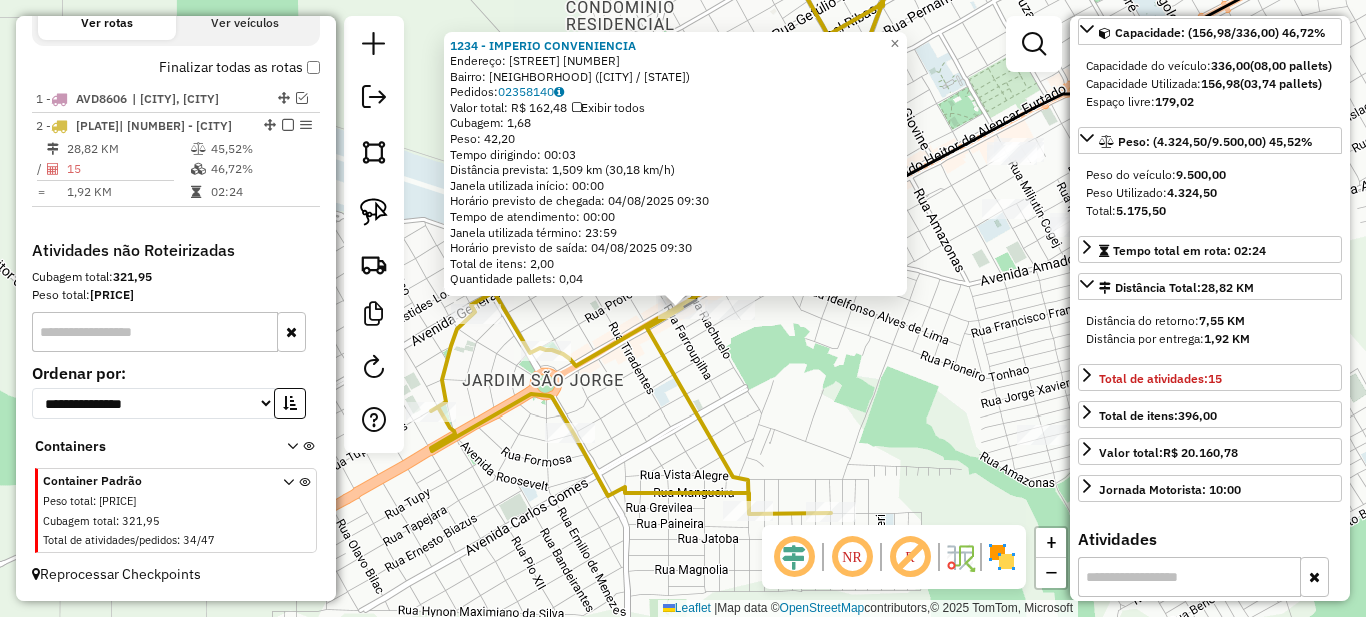 click on "1234 - IMPERIO CONVENIENCIA  Endereço:  HEITOR ALENCAR FURTADO 2151 2699   Bairro: JARDIM SAO JORGE (PARANAVAI / PR)   Pedidos:  [ORDER_ID]   Valor total: R$ 162,48   Exibir todos   Cubagem: 1,68  Peso: 42,20  Tempo dirigindo: 00:03   Distância prevista: 1,509 km (30,18 km/h)   Janela utilizada início: 00:00   Horário previsto de chegada: [DATE] [TIME]   Tempo de atendimento: 00:00   Janela utilizada término: 23:59   Horário previsto de saída: [DATE] [TIME]   Total de itens: 2,00   Quantidade pallets: 0,04  × Janela de atendimento Grade de atendimento Capacidade Transportadoras Veículos Cliente Pedidos  Rotas Selecione os dias de semana para filtrar as janelas de atendimento  Seg   Ter   Qua   Qui   Sex   Sáb   Dom  Informe o período da janela de atendimento: De: Até:  Filtrar exatamente a janela do cliente  Considerar janela de atendimento padrão  Selecione os dias de semana para filtrar as grades de atendimento  Seg   Ter   Qua   Qui   Sex   Sáb   Dom   Peso mínimo:   Peso máximo:   De:" 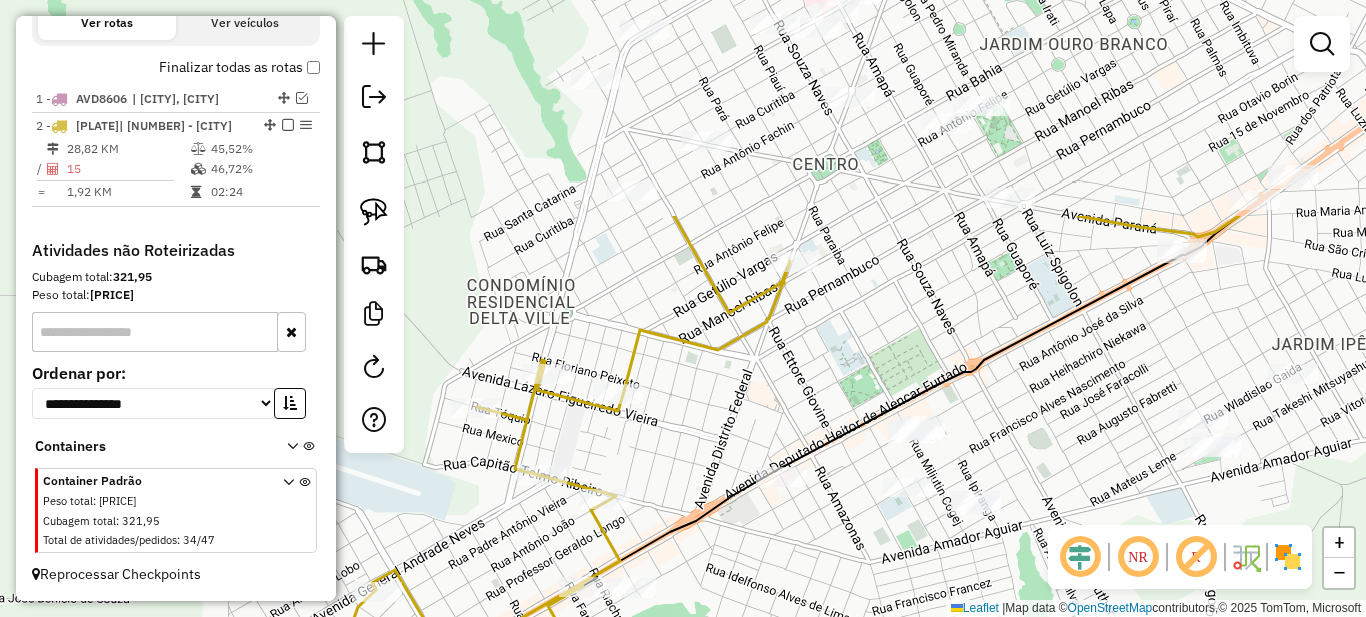 drag, startPoint x: 797, startPoint y: 167, endPoint x: 697, endPoint y: 445, distance: 295.43866 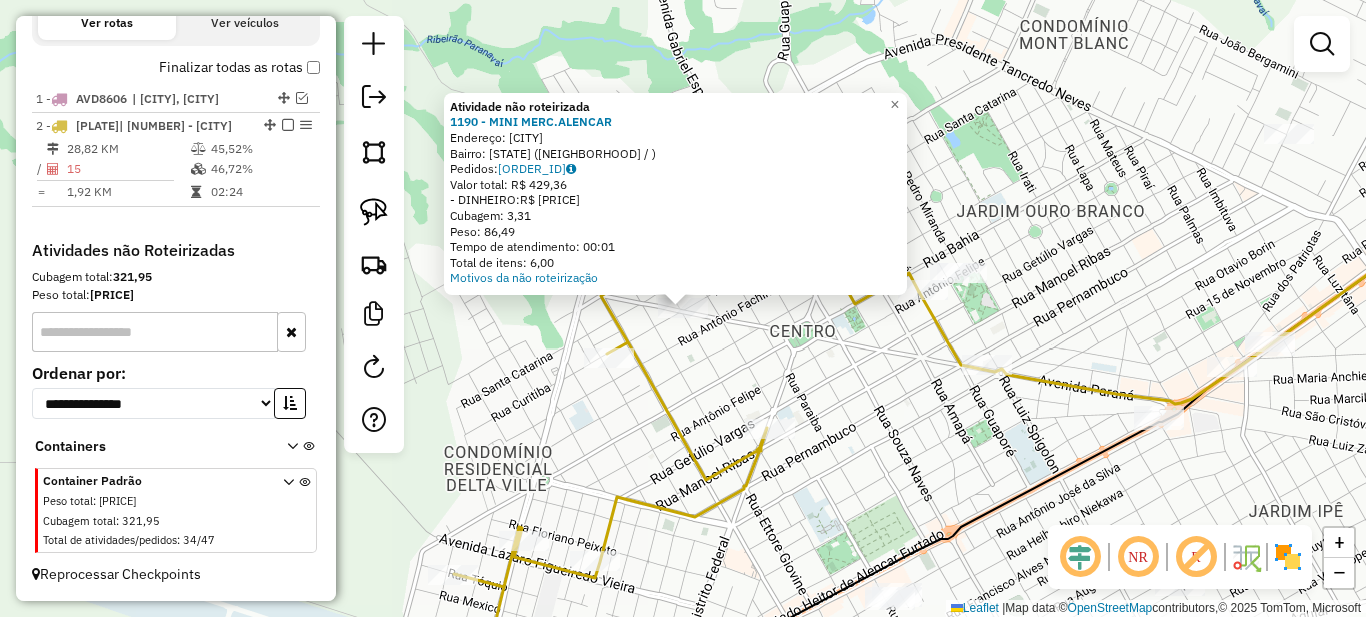 click on "Atividade não roteirizada 1190 - MINI MERC.ALENCAR  Endereço: PARANAVAI   Bairro: PR (CENTRO / )   Pedidos:  02358139   Valor total: R$ 429,36   - DINHEIRO:  R$ 429,36   Cubagem: 3,31   Peso: 86,49   Tempo de atendimento: 00:01   Total de itens: 6,00  Motivos da não roteirização × Janela de atendimento Grade de atendimento Capacidade Transportadoras Veículos Cliente Pedidos  Rotas Selecione os dias de semana para filtrar as janelas de atendimento  Seg   Ter   Qua   Qui   Sex   Sáb   Dom  Informe o período da janela de atendimento: De: Até:  Filtrar exatamente a janela do cliente  Considerar janela de atendimento padrão  Selecione os dias de semana para filtrar as grades de atendimento  Seg   Ter   Qua   Qui   Sex   Sáb   Dom   Considerar clientes sem dia de atendimento cadastrado  Clientes fora do dia de atendimento selecionado Filtrar as atividades entre os valores definidos abaixo:  Peso mínimo:   Peso máximo:   Cubagem mínima:   Cubagem máxima:   De:   Até:  Transportadora: +" 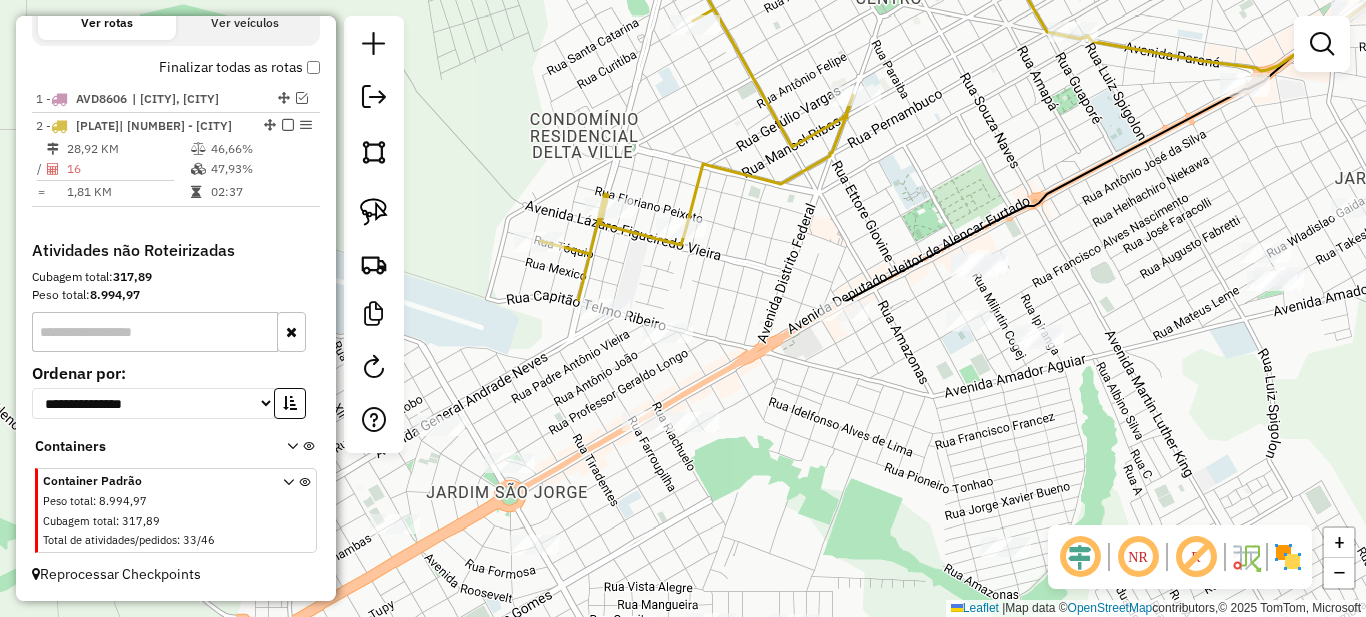 drag, startPoint x: 522, startPoint y: 478, endPoint x: 707, endPoint y: 149, distance: 377.4467 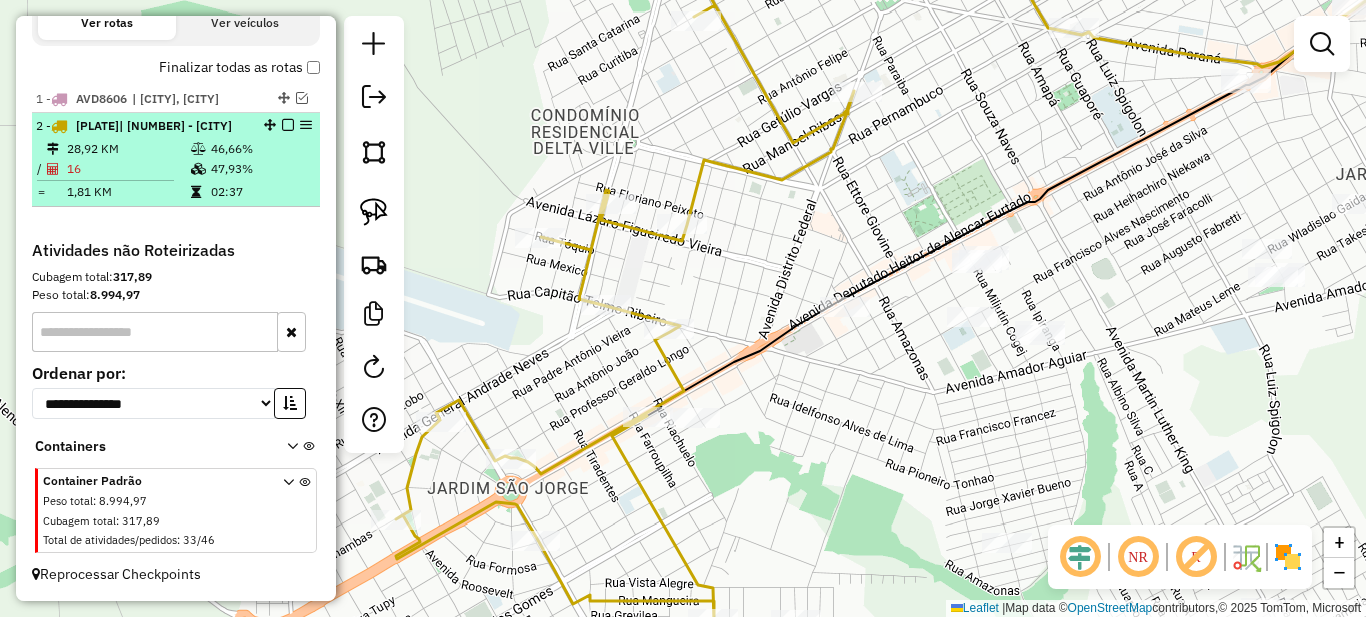 click at bounding box center (313, 169) 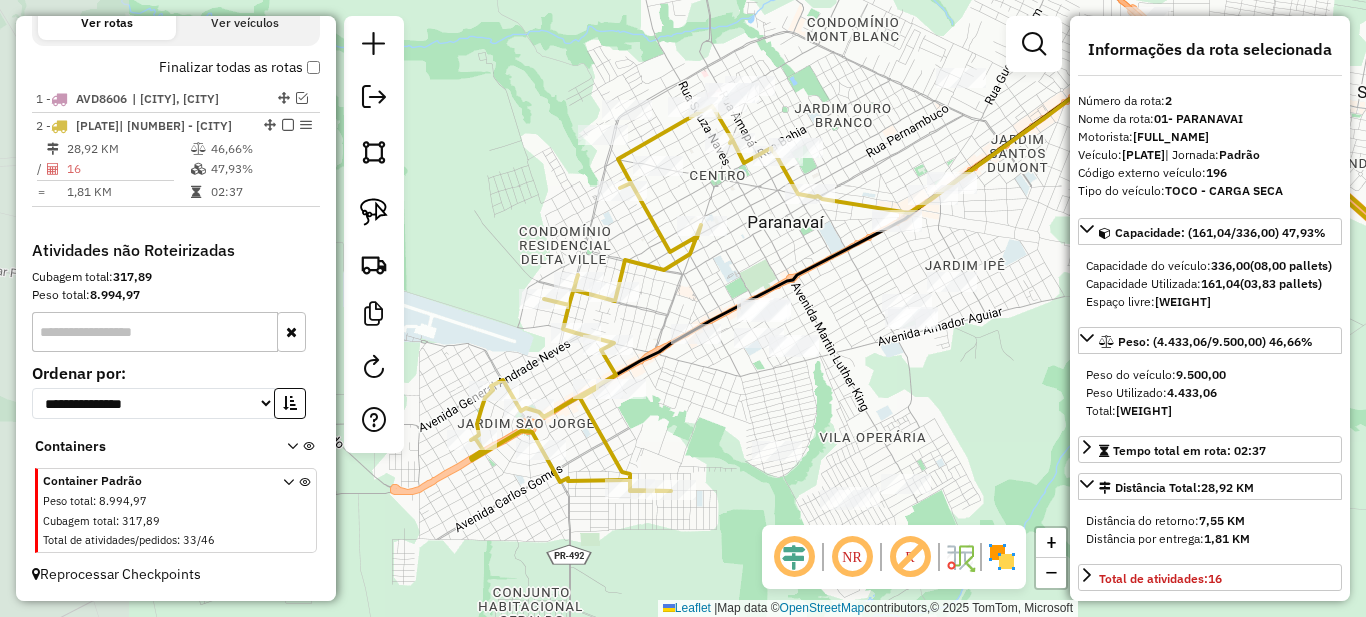 drag, startPoint x: 468, startPoint y: 447, endPoint x: 720, endPoint y: 403, distance: 255.81242 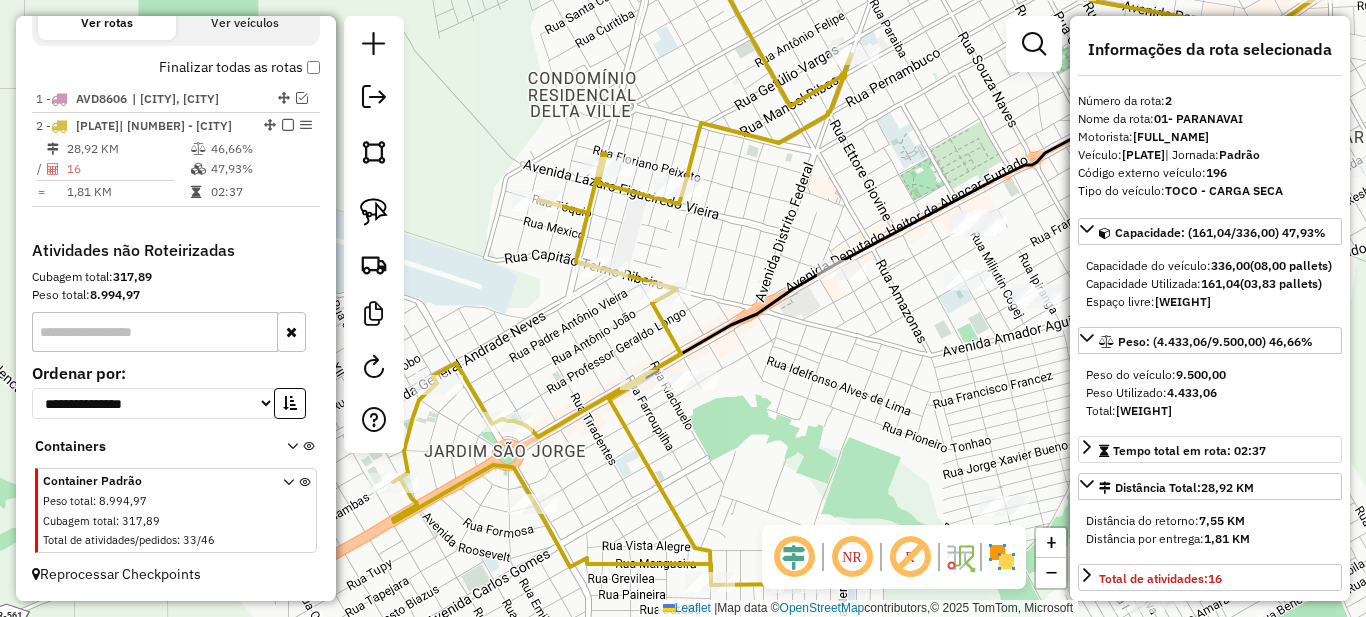 scroll, scrollTop: 100, scrollLeft: 0, axis: vertical 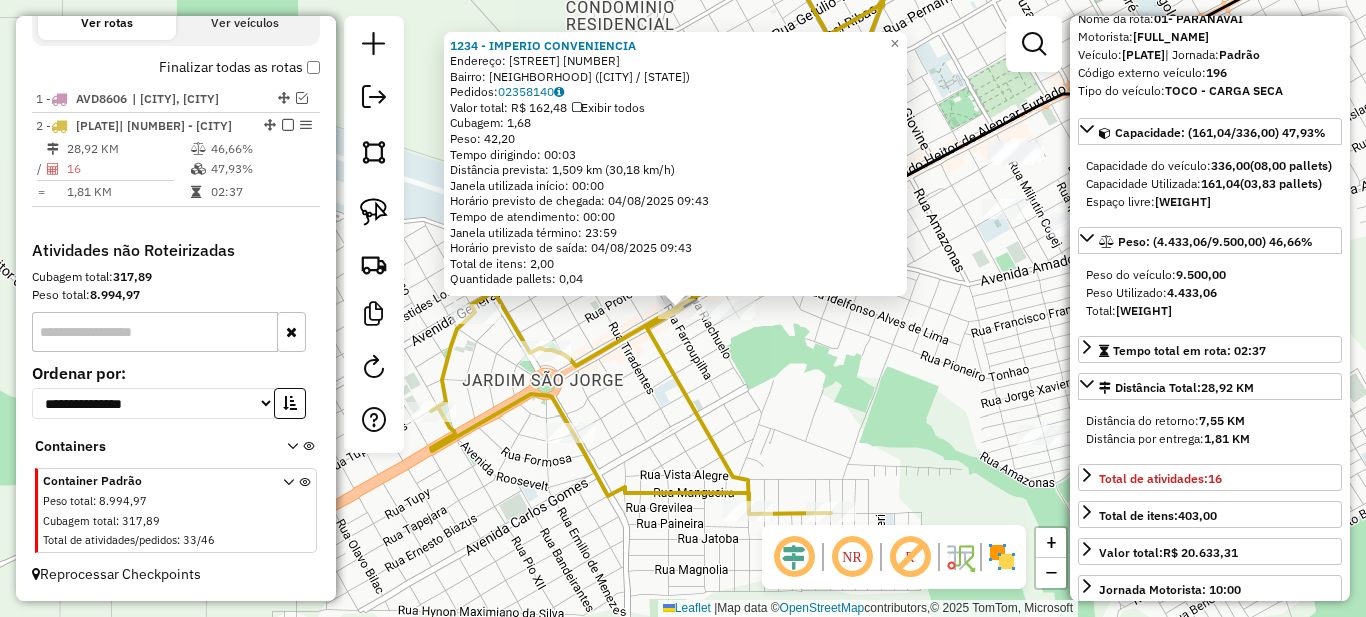 click on "1234 - IMPERIO CONVENIENCIA  Endereço:  HEITOR ALENCAR FURTADO 2151 2699   Bairro: JARDIM SAO JORGE ([CITY] / [STATE])   Pedidos:  02358140   Valor total: R$ 162,48   Exibir todos   Cubagem: 1,68  Peso: 42,20  Tempo dirigindo: 00:03   Distância prevista: 1,509 km (30,18 km/h)   Janela utilizada início: 00:00   Horário previsto de chegada: 04/08/2025 09:43   Tempo de atendimento: 00:00   Janela utilizada término: 23:59   Horário previsto de saída: 04/08/2025 09:43   Total de itens: 2,00   Quantidade pallets: 0,04  × Janela de atendimento Grade de atendimento Capacidade Transportadoras Veículos Cliente Pedidos  Rotas Selecione os dias de semana para filtrar as janelas de atendimento  Seg   Ter   Qua   Qui   Sex   Sáb   Dom  Informe o período da janela de atendimento: De: Até:  Filtrar exatamente a janela do cliente  Considerar janela de atendimento padrão  Selecione os dias de semana para filtrar as grades de atendimento  Seg   Ter   Qua   Qui   Sex   Sáb   Dom   Peso mínimo:   Peso máximo:   De:" 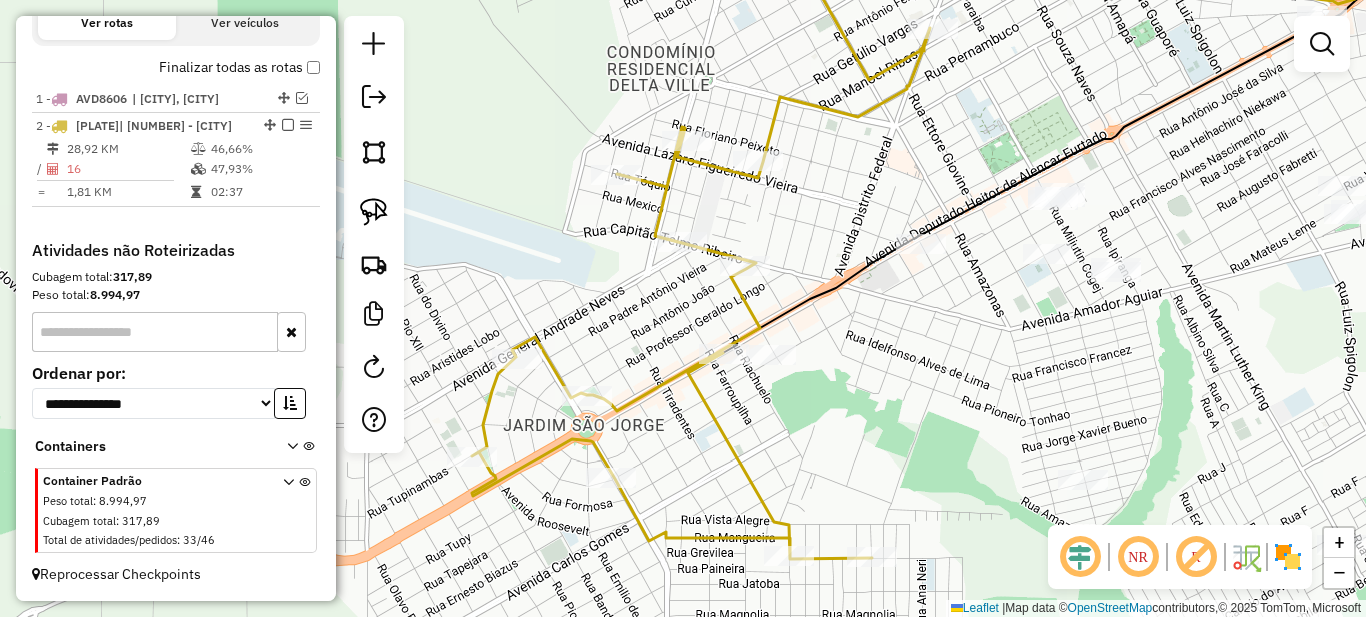 drag, startPoint x: 777, startPoint y: 219, endPoint x: 828, endPoint y: 259, distance: 64.815125 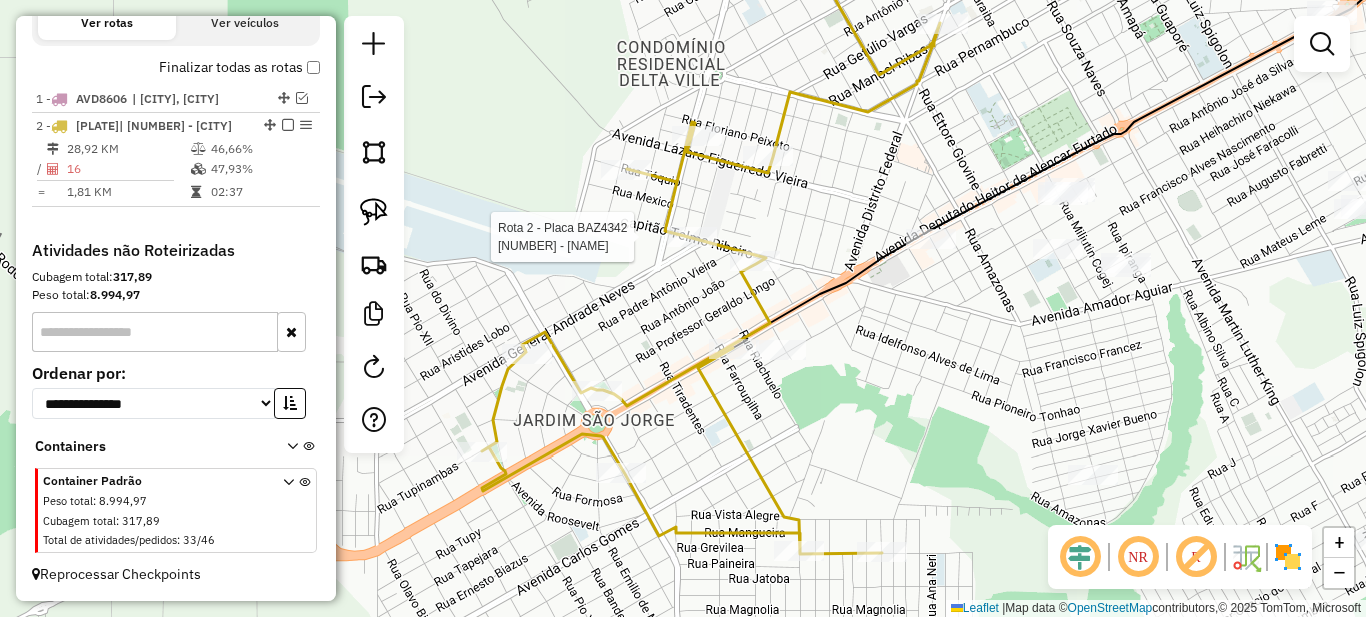 click 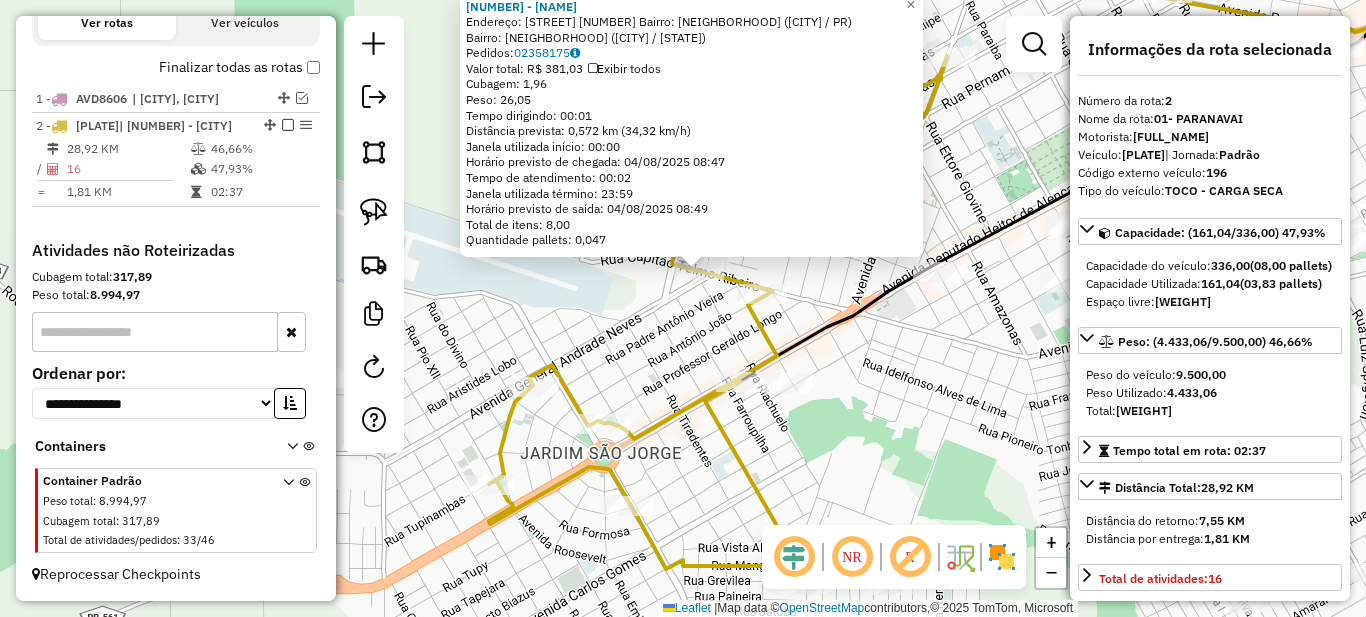 drag, startPoint x: 638, startPoint y: 408, endPoint x: 782, endPoint y: 205, distance: 248.88753 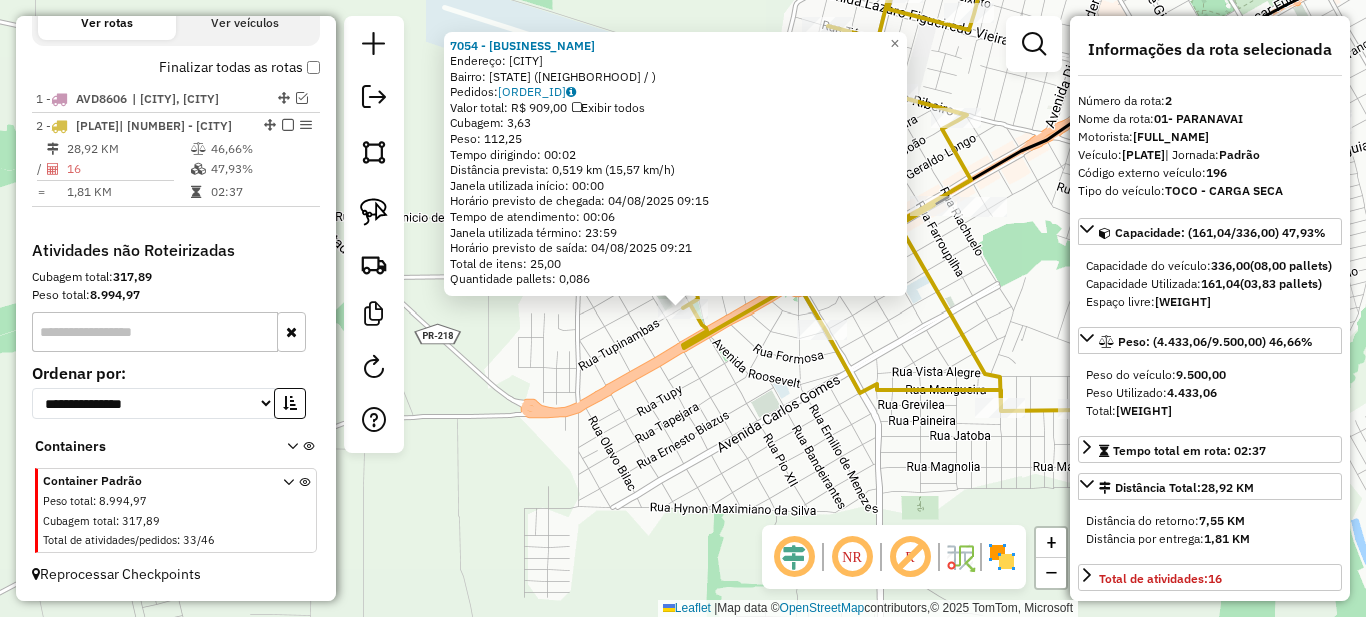 click on "7054 - MERCEARIA MILITaO  Endereço: [CITY]   Bairro: PR (JARDIM SAO JORGE / )   Pedidos:  [ORDER_ID]   Valor total: R$ 909,00   Exibir todos   Cubagem: 3,63  Peso: 112,25  Tempo dirigindo: 00:02   Distância prevista: 0,519 km (15,57 km/h)   Janela utilizada início: 00:00   Horário previsto de chegada: [DATE] [TIME]   Tempo de atendimento: 00:06   Janela utilizada término: 23:59   Horário previsto de saída: [DATE] [TIME]   Total de itens: 25,00   Quantidade pallets: 0,086  × Janela de atendimento Grade de atendimento Capacidade Transportadoras Veículos Cliente Pedidos  Rotas Selecione os dias de semana para filtrar as janelas de atendimento  Seg   Ter   Qua   Qui   Sex   Sáb   Dom  Informe o período da janela de atendimento: De: Até:  Filtrar exatamente a janela do cliente  Considerar janela de atendimento padrão  Selecione os dias de semana para filtrar as grades de atendimento  Seg   Ter   Qua   Qui   Sex   Sáb   Dom   Considerar clientes sem dia de atendimento cadastrado  Peso mínimo:" 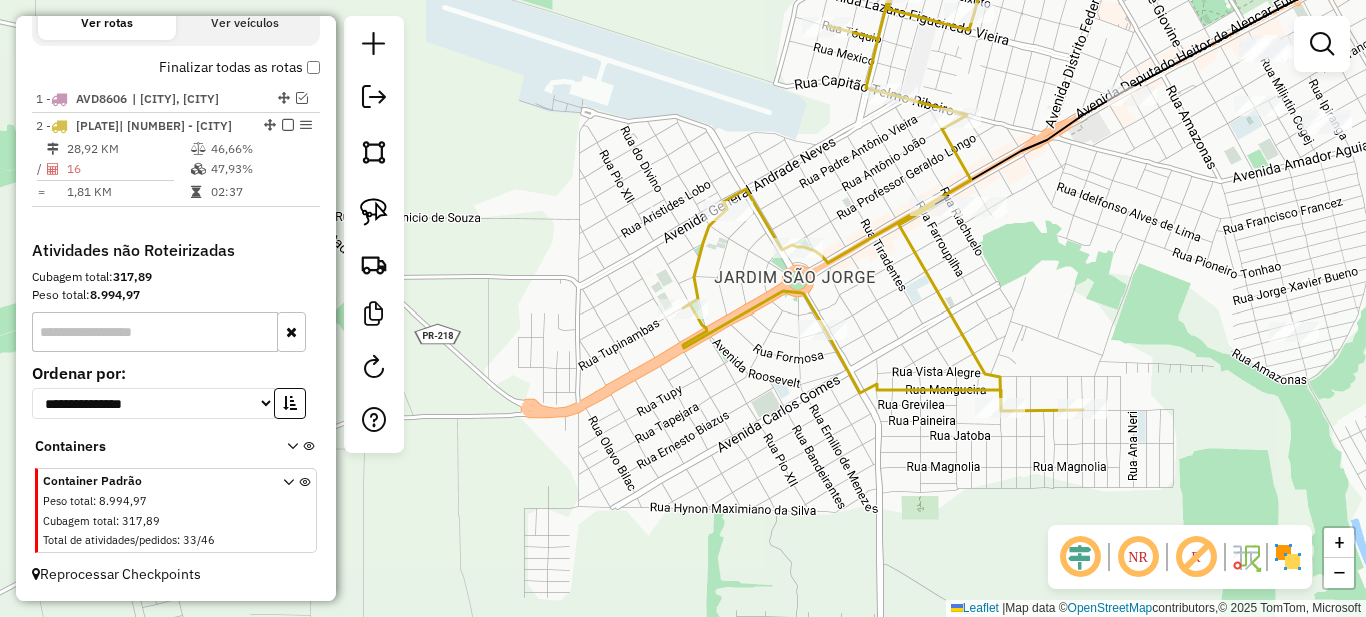 select on "*********" 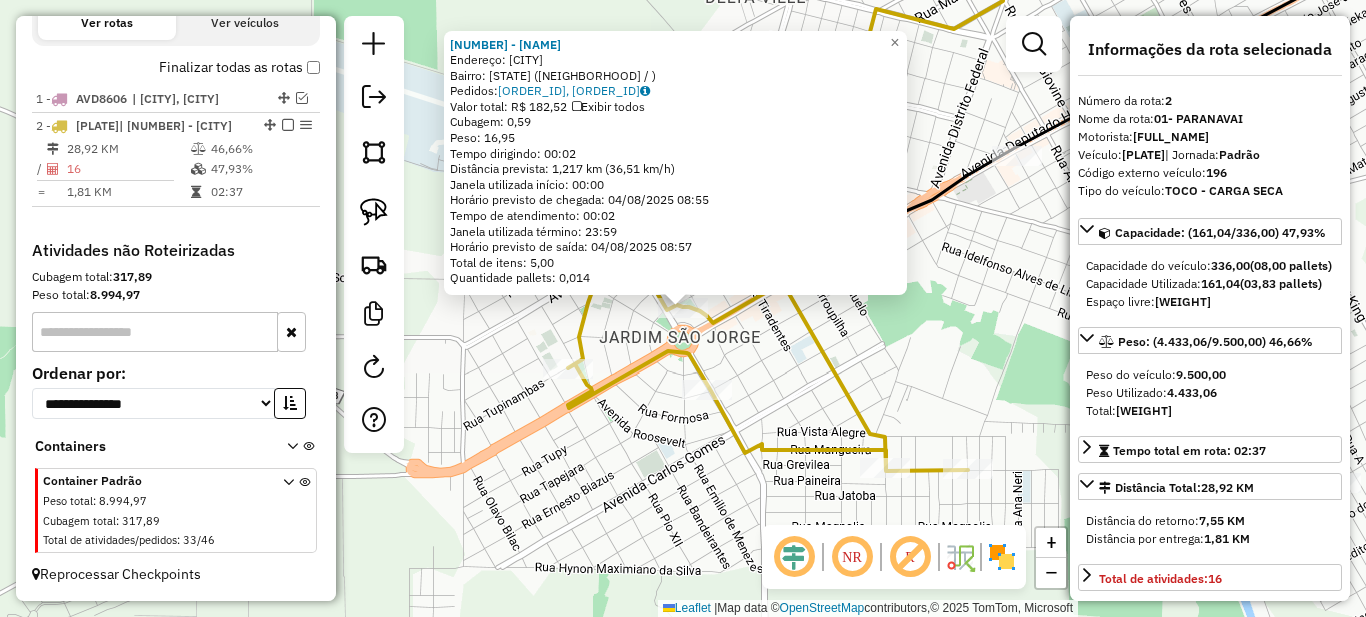 click on "[NUMBER] - [NAME] Endereço: [CITY] Bairro: PR (JARDIM SAO JORGE / ) Pedidos: [ORDER_ID], [ORDER_ID] Valor total: R$ 182,52 Exibir todos Cubagem: 0,59 Peso: 16,95 Tempo dirigindo: 00:02 Distância prevista: 1,217 km (36,51 km/h) Janela utilizada início: 00:00 Horário previsto de chegada: 04/08/2025 08:55 Tempo de atendimento: 00:02 Janela utilizada término: 23:59 Horário previsto de saída: 04/08/2025 08:57 Total de itens: 5,00 Quantidade pallets: 0,014 × Janela de atendimento Grade de atendimento Capacidade Transportadoras Veículos Cliente Pedidos Rotas Selecione os dias de semana para filtrar as janelas de atendimento Seg Ter Qua Qui Sex Sáb Dom Informe o período da janela de atendimento: De: Até: Filtrar exatamente a janela do cliente Considerar janela de atendimento padrão Selecione os dias de semana para filtrar as grades de atendimento Seg Ter Qua Qui Sex Sáb Dom Considerar clientes sem dia de atendimento cadastrado De: Até:" 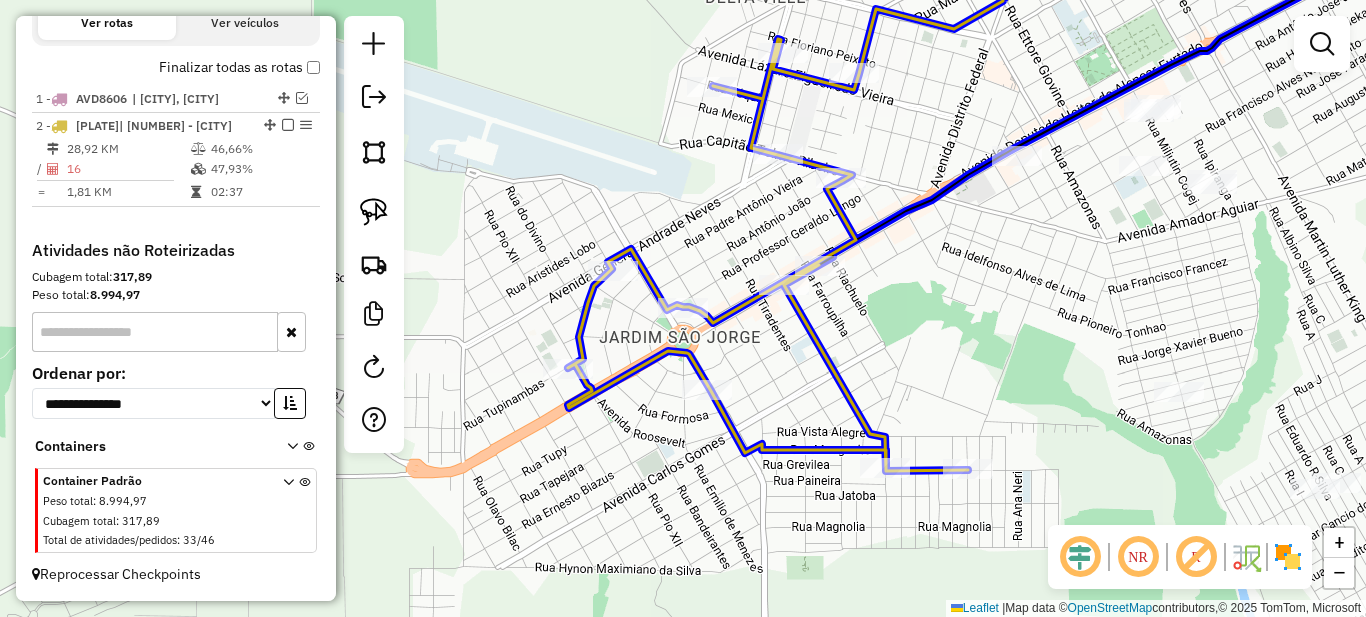 click on "Janela de atendimento Grade de atendimento Capacidade Transportadoras Veículos Cliente Pedidos  Rotas Selecione os dias de semana para filtrar as janelas de atendimento  Seg   Ter   Qua   Qui   Sex   Sáb   Dom  Informe o período da janela de atendimento: De: Até:  Filtrar exatamente a janela do cliente  Considerar janela de atendimento padrão  Selecione os dias de semana para filtrar as grades de atendimento  Seg   Ter   Qua   Qui   Sex   Sáb   Dom   Considerar clientes sem dia de atendimento cadastrado  Clientes fora do dia de atendimento selecionado Filtrar as atividades entre os valores definidos abaixo:  Peso mínimo:   Peso máximo:   Cubagem mínima:   Cubagem máxima:   De:   Até:  Filtrar as atividades entre o tempo de atendimento definido abaixo:  De:   Até:   Considerar capacidade total dos clientes não roteirizados Transportadora: Selecione um ou mais itens Tipo de veículo: Selecione um ou mais itens Veículo: Selecione um ou mais itens Motorista: Selecione um ou mais itens Nome: Rótulo:" 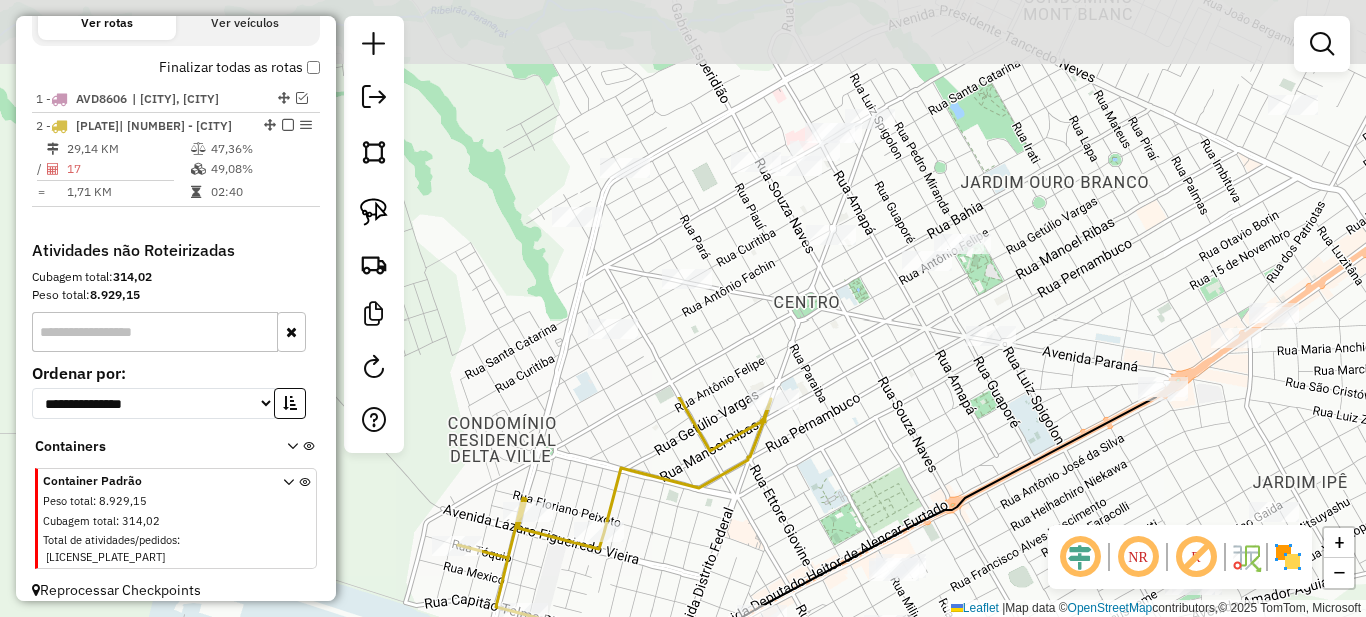drag, startPoint x: 920, startPoint y: 151, endPoint x: 665, endPoint y: 596, distance: 512.884 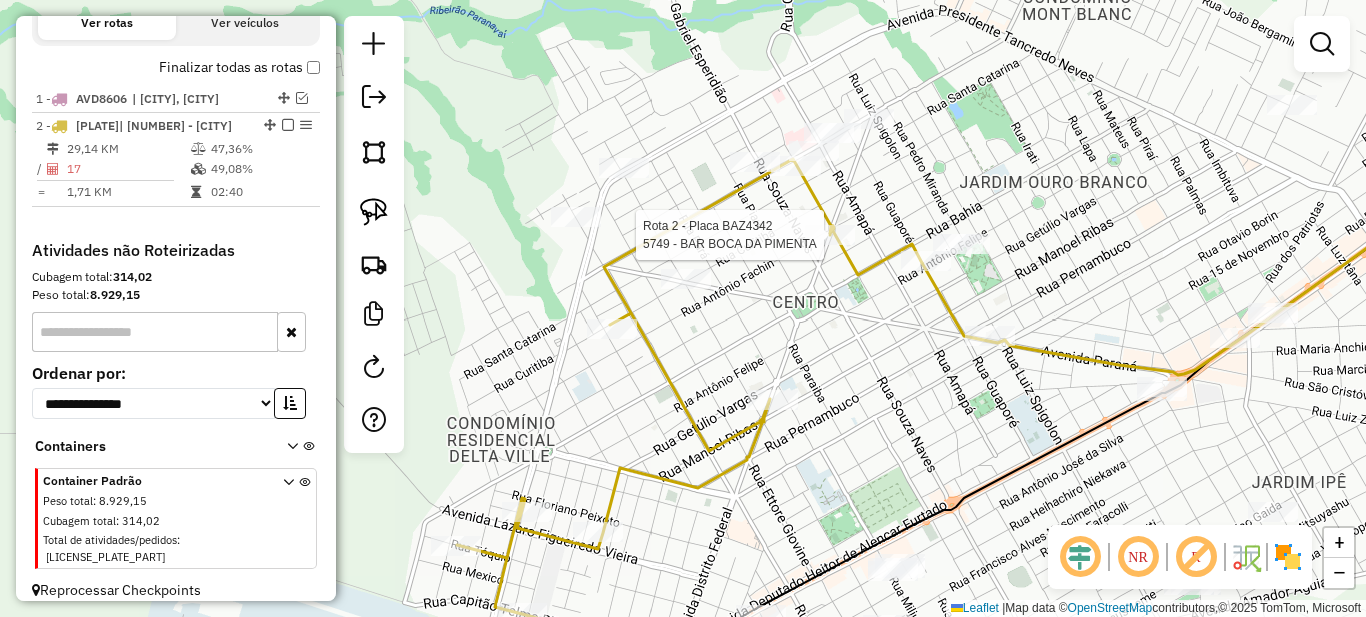 select on "*********" 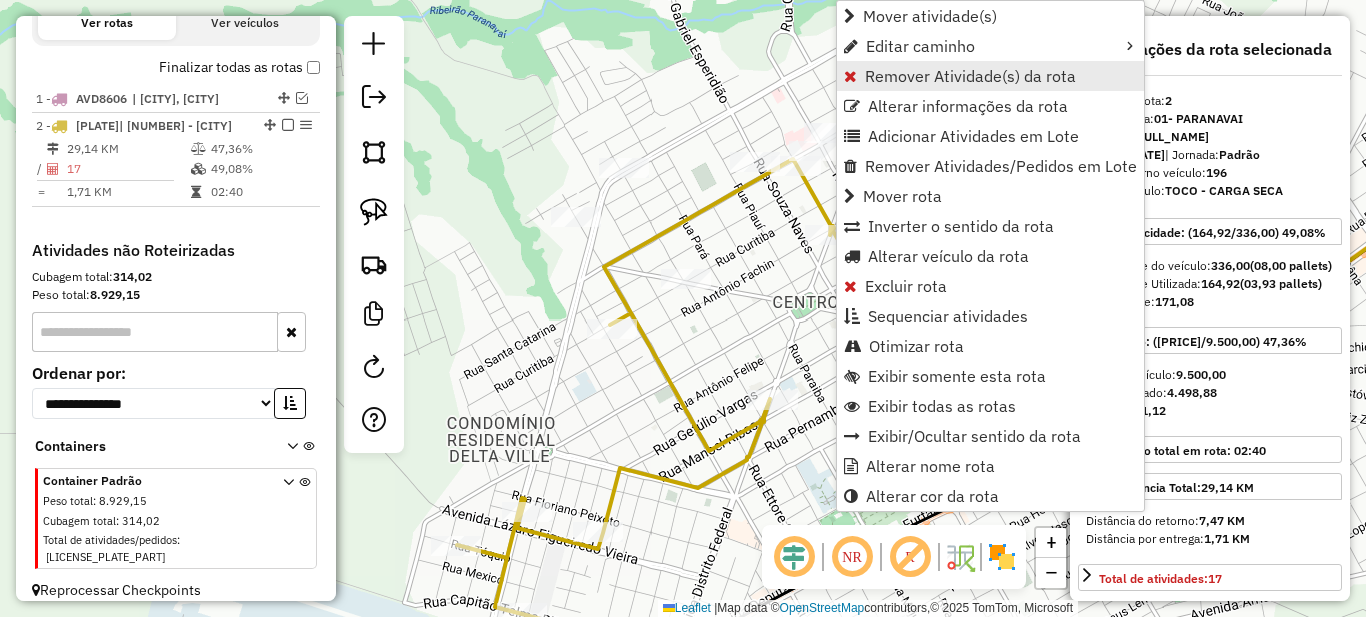 click on "Remover Atividade(s) da rota" at bounding box center (970, 76) 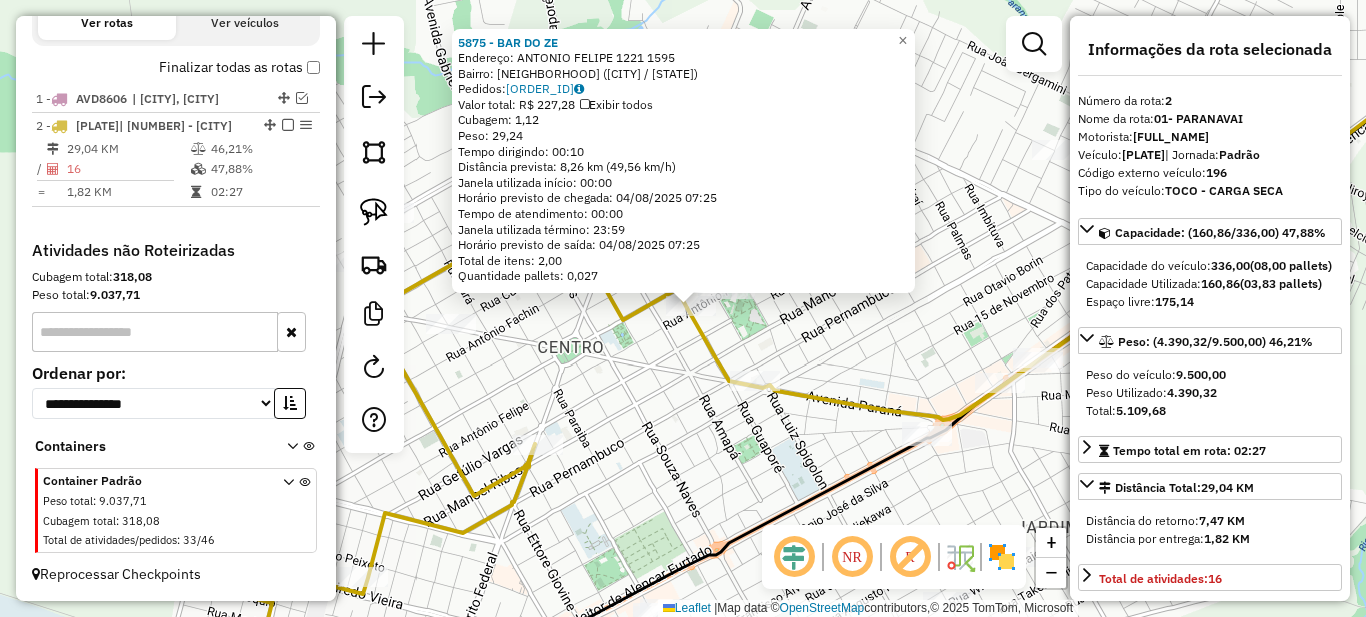 drag, startPoint x: 609, startPoint y: 484, endPoint x: 708, endPoint y: 470, distance: 99.985 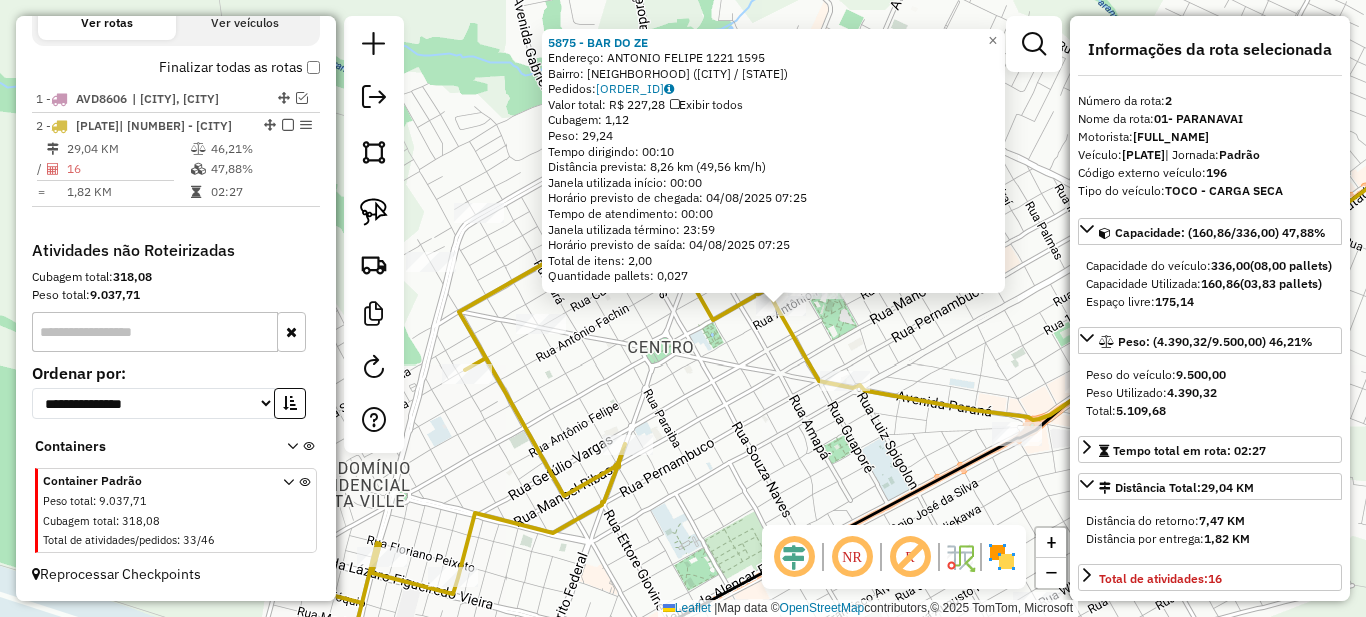 click on "[CLIENT_NAME] Endereço: [STREET_NAME] [NUMBER] [NUMBER] Bairro: [NEIGHBORHOOD] ([CITY] / [STATE]) Pedidos: [ORDER_ID] Valor total: R$ [PRICE] Exibir todos Cubagem: [CUBAGE] Peso: [WEIGHT] Tempo dirigindo: [TIME] Distância prevista: [DISTANCE] ([SPEED]) Janela utilizada início: [TIME] Horário previsto de chegada: [DATE] [TIME] Tempo de atendimento: [TIME] Janela utilizada término: [TIME] Horário previsto de saída: [DATE] [TIME] Total de itens: [ITEMS] Quantidade pallets: [PALLETS] × Janela de atendimento Grade de atendimento Capacidade Transportadoras Veículos Cliente Pedidos Rotas Selecione os dias de semana para filtrar as janelas de atendimento Seg Ter Qua Qui Sex Sáb Dom Informe o período da janela de atendimento: De: Até: Filtrar exatamente a janela do cliente Considerar janela de atendimento padrão Selecione os dias de semana para filtrar as grades de atendimento Seg Ter Qua Qui Sex Sáb Dom Considerar clientes sem dia de atendimento cadastrado De: De:" 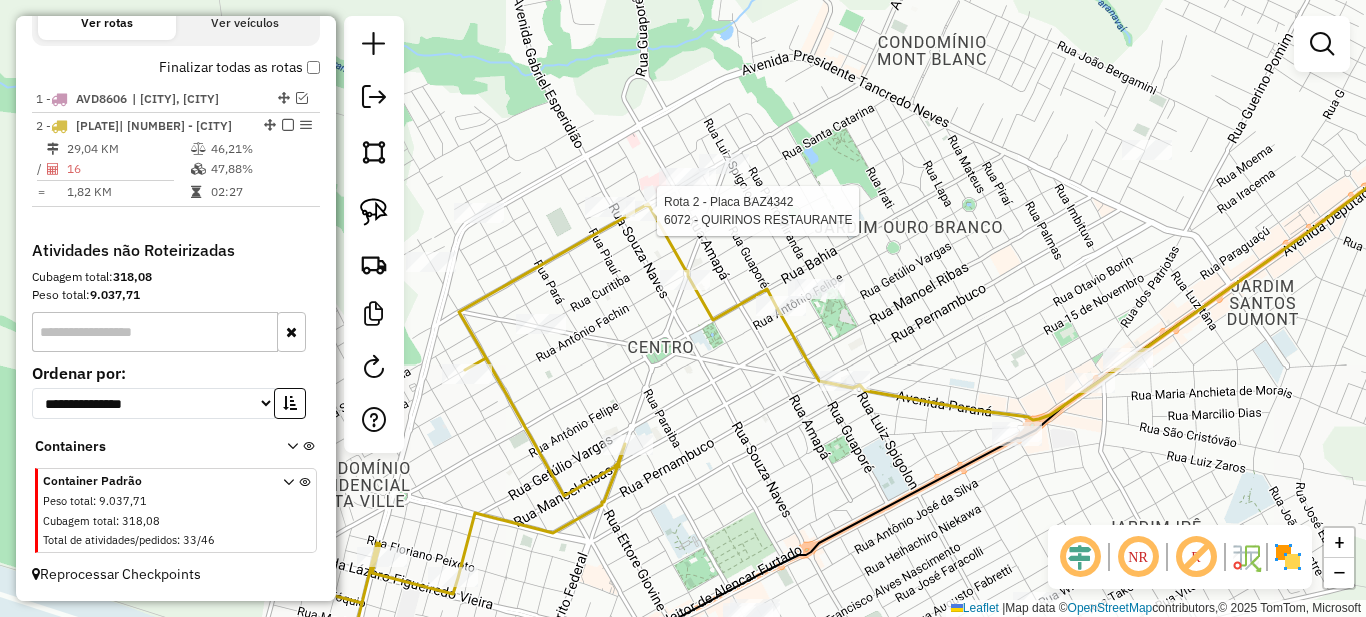 select on "*********" 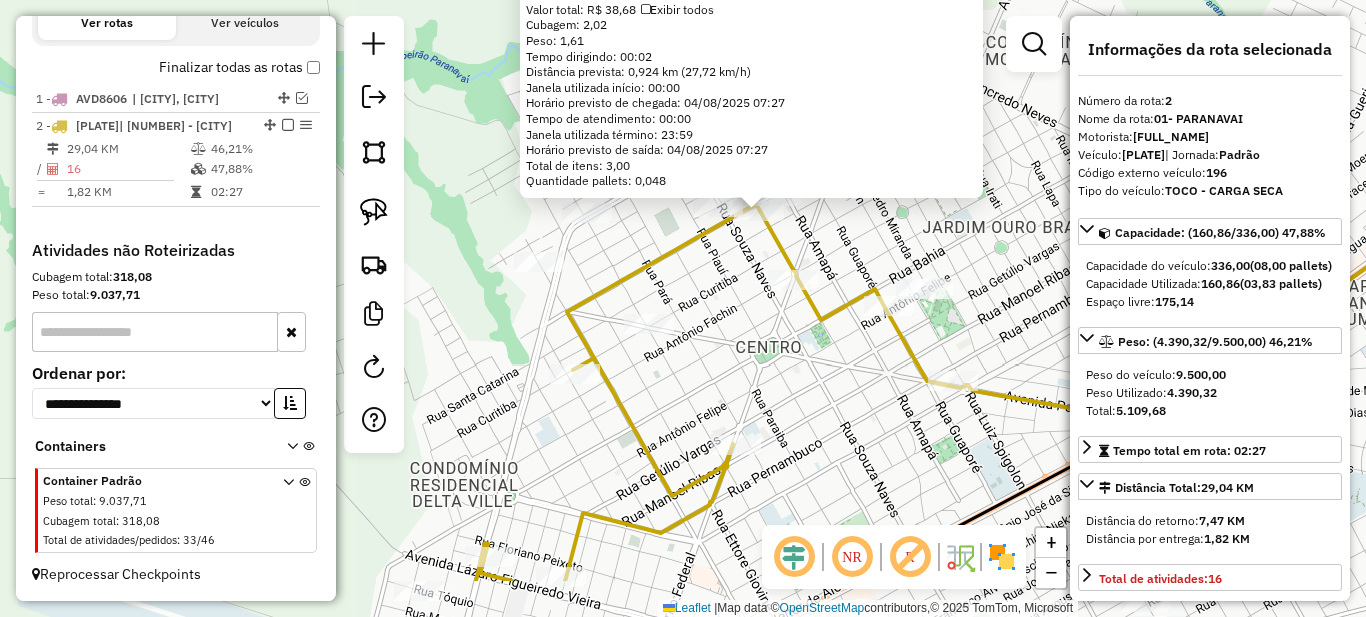 drag, startPoint x: 657, startPoint y: 443, endPoint x: 733, endPoint y: 346, distance: 123.22743 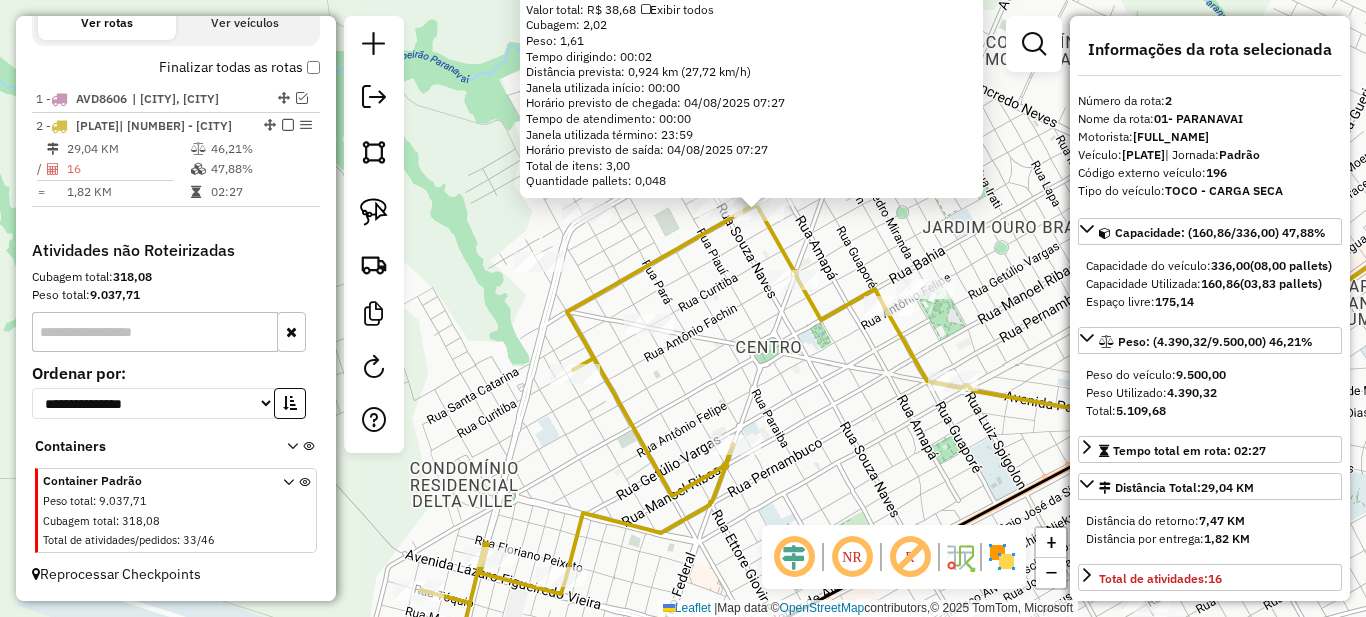 scroll, scrollTop: 200, scrollLeft: 0, axis: vertical 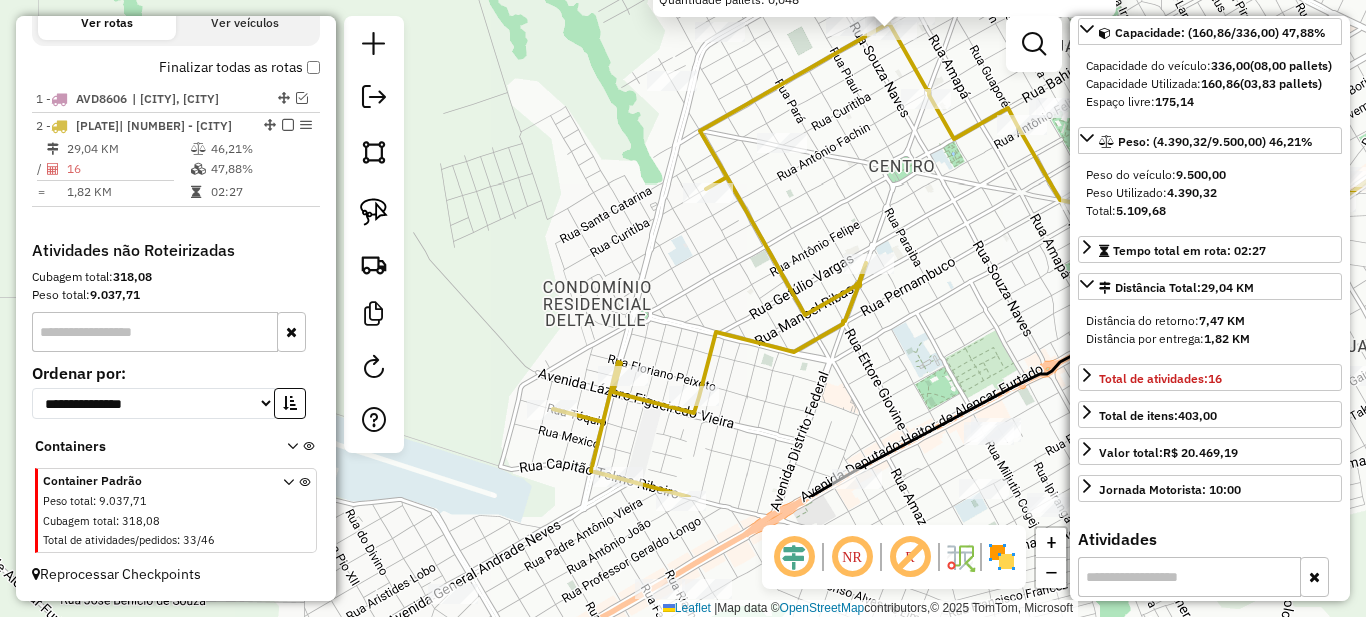 drag, startPoint x: 598, startPoint y: 472, endPoint x: 891, endPoint y: 91, distance: 480.635 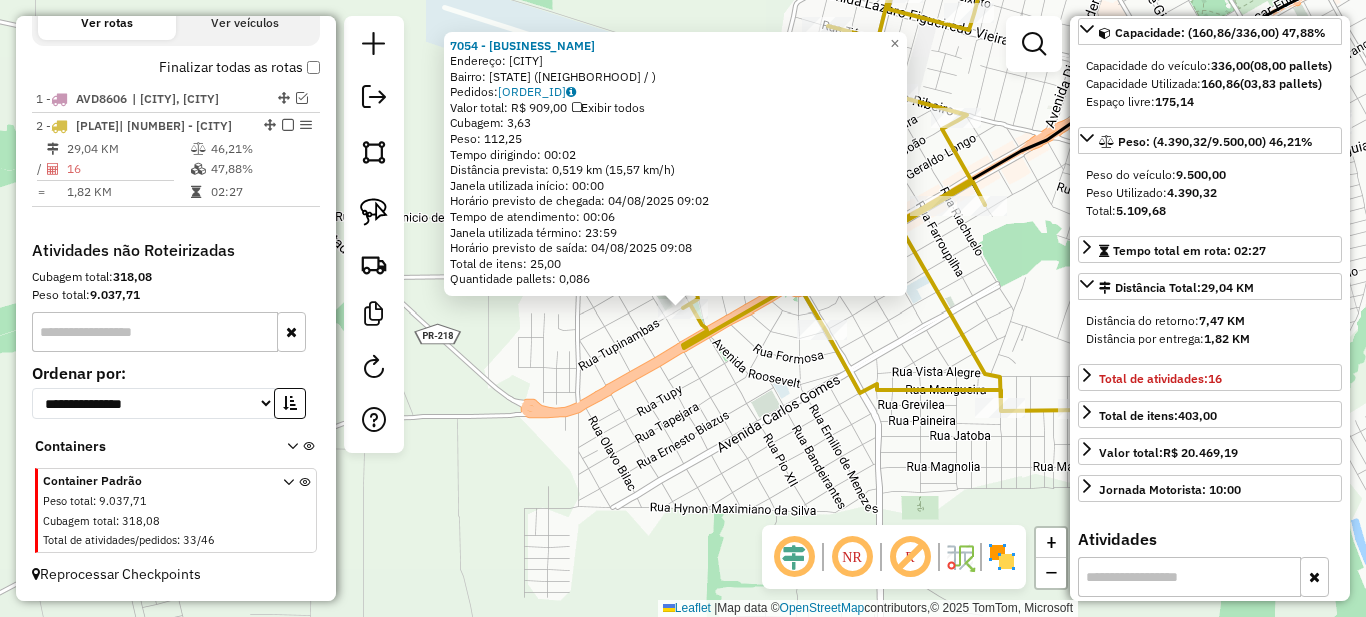 click 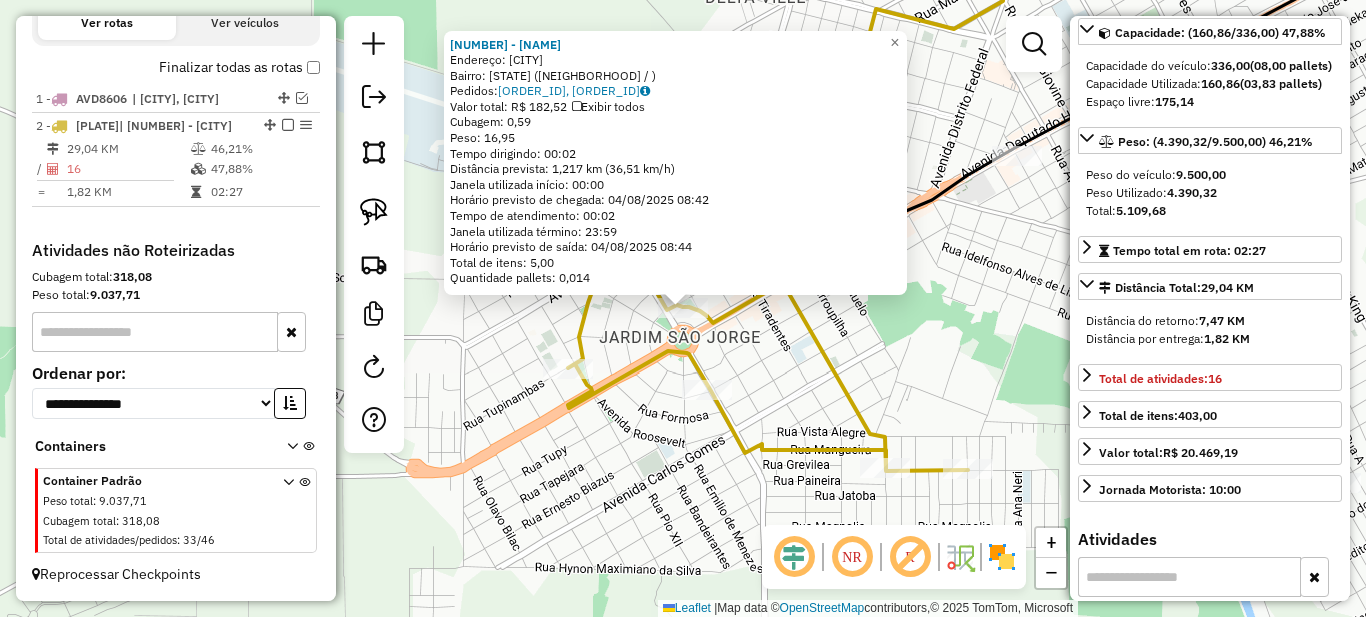 click on "[NUMBER] - [NAME] Endereço: [CITY] Bairro: PR (JARDIM SAO JORGE / ) Pedidos: [ORDER_ID], [ORDER_ID] Valor total: R$ 182,52 Exibir todos Cubagem: 0,59 Peso: 16,95 Tempo dirigindo: 00:02 Distância prevista: 1,217 km (36,51 km/h) Janela utilizada início: 00:00 Horário previsto de chegada: 04/08/2025 08:42 Tempo de atendimento: 00:02 Janela utilizada término: 23:59 Horário previsto de saída: 04/08/2025 08:44 Total de itens: 5,00 Quantidade pallets: 0,014 × Janela de atendimento Grade de atendimento Capacidade Transportadoras Veículos Cliente Pedidos Rotas Selecione os dias de semana para filtrar as janelas de atendimento Seg Ter Qua Qui Sex Sáb Dom Informe o período da janela de atendimento: De: Até: Filtrar exatamente a janela do cliente Considerar janela de atendimento padrão Selecione os dias de semana para filtrar as grades de atendimento Seg Ter Qua Qui Sex Sáb Dom De: Até:" 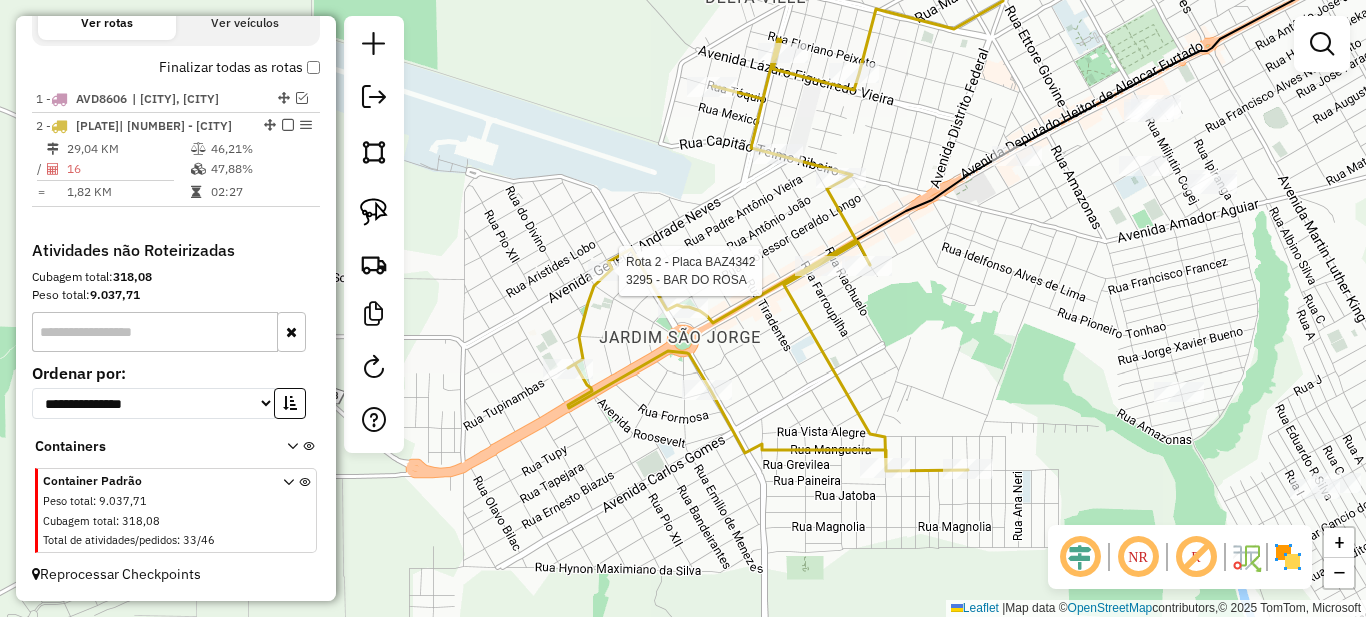 select on "*********" 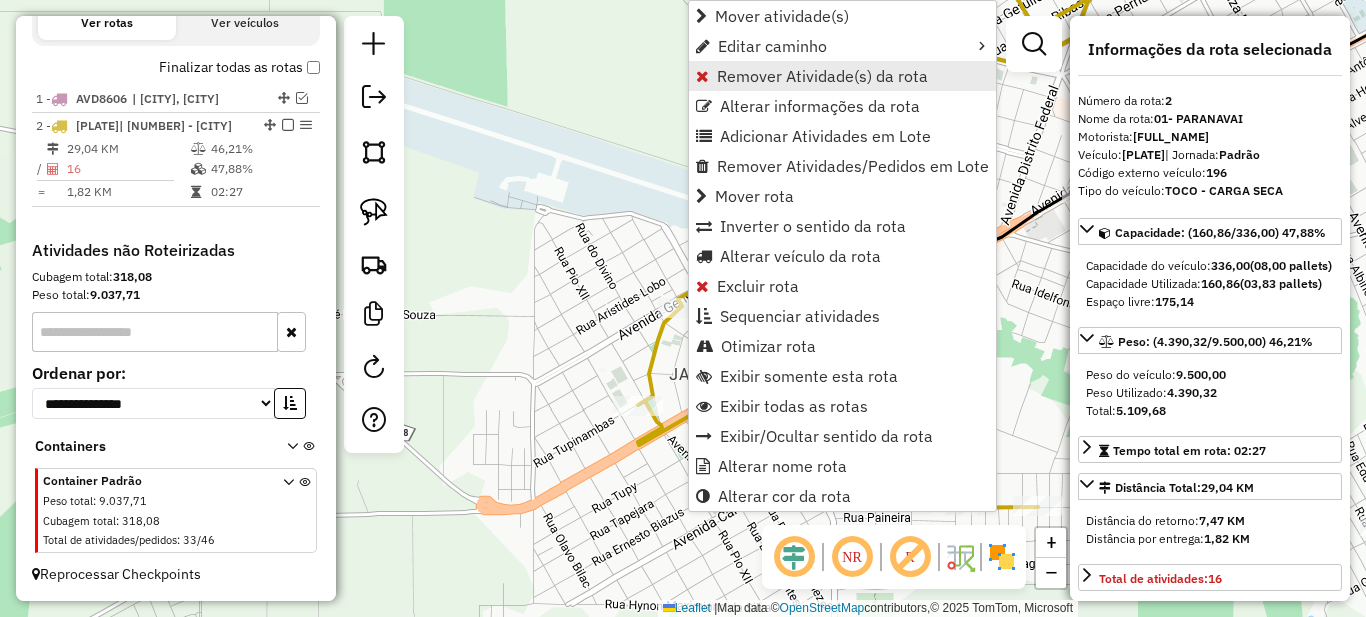click on "Remover Atividade(s) da rota" at bounding box center [822, 76] 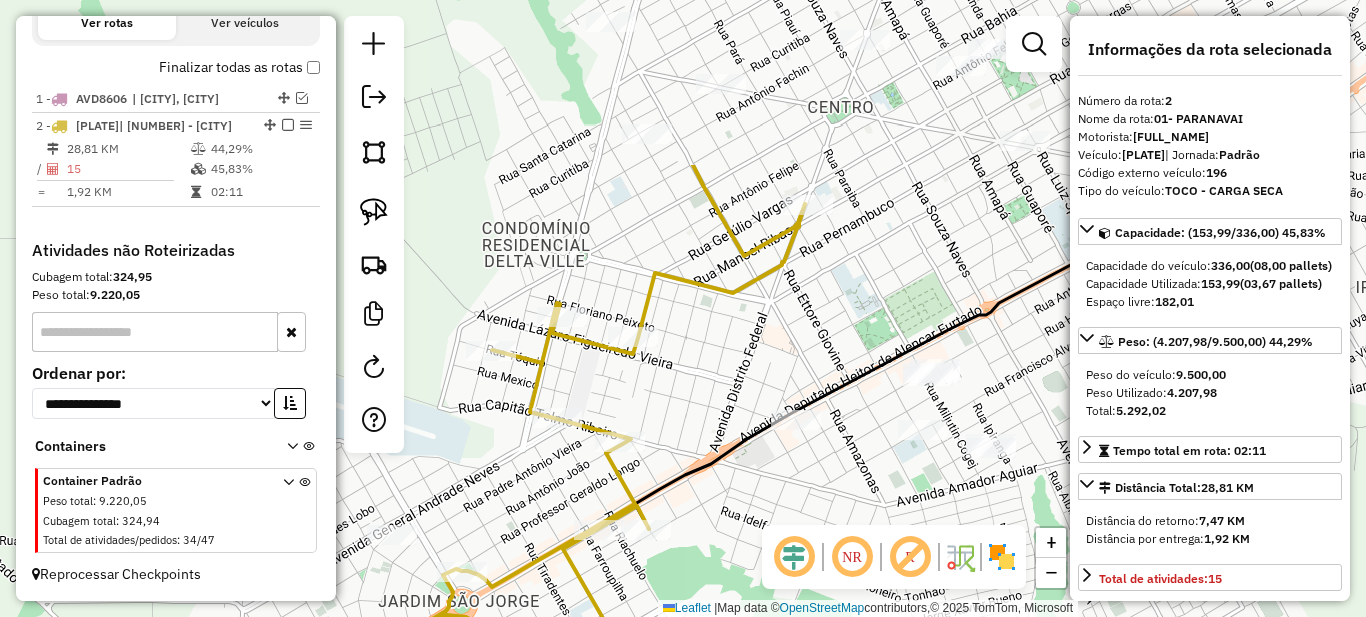 drag, startPoint x: 997, startPoint y: 152, endPoint x: 706, endPoint y: 379, distance: 369.06638 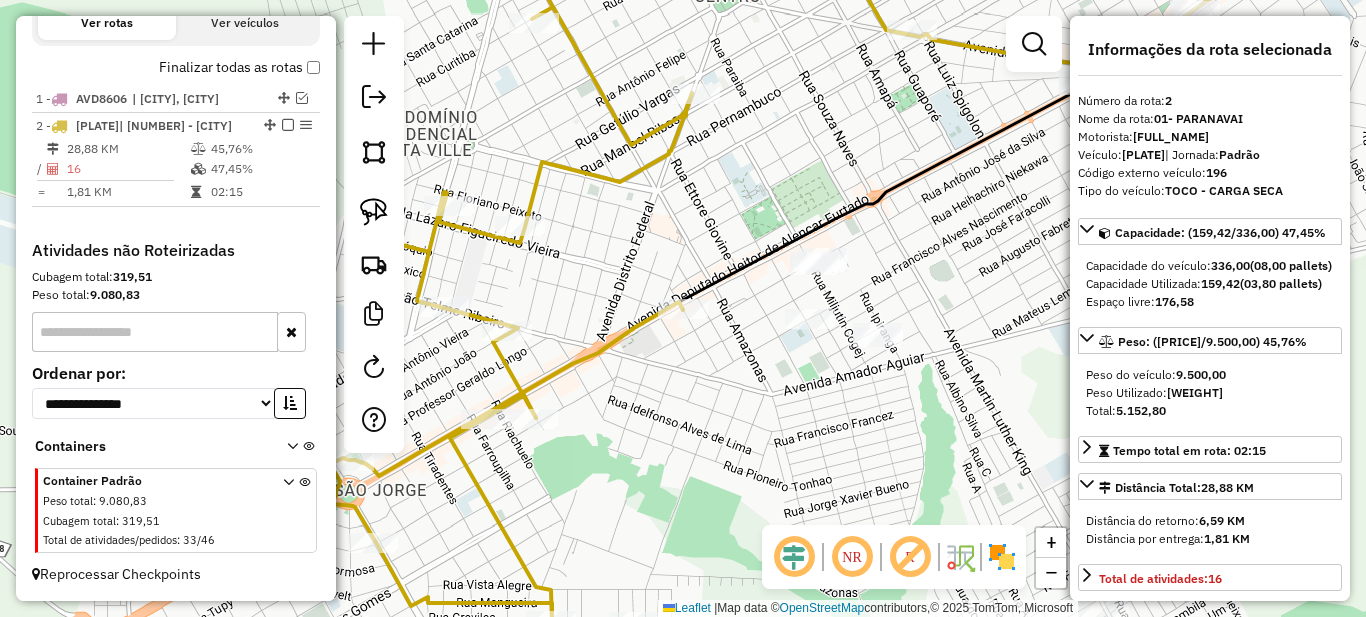 scroll, scrollTop: 200, scrollLeft: 0, axis: vertical 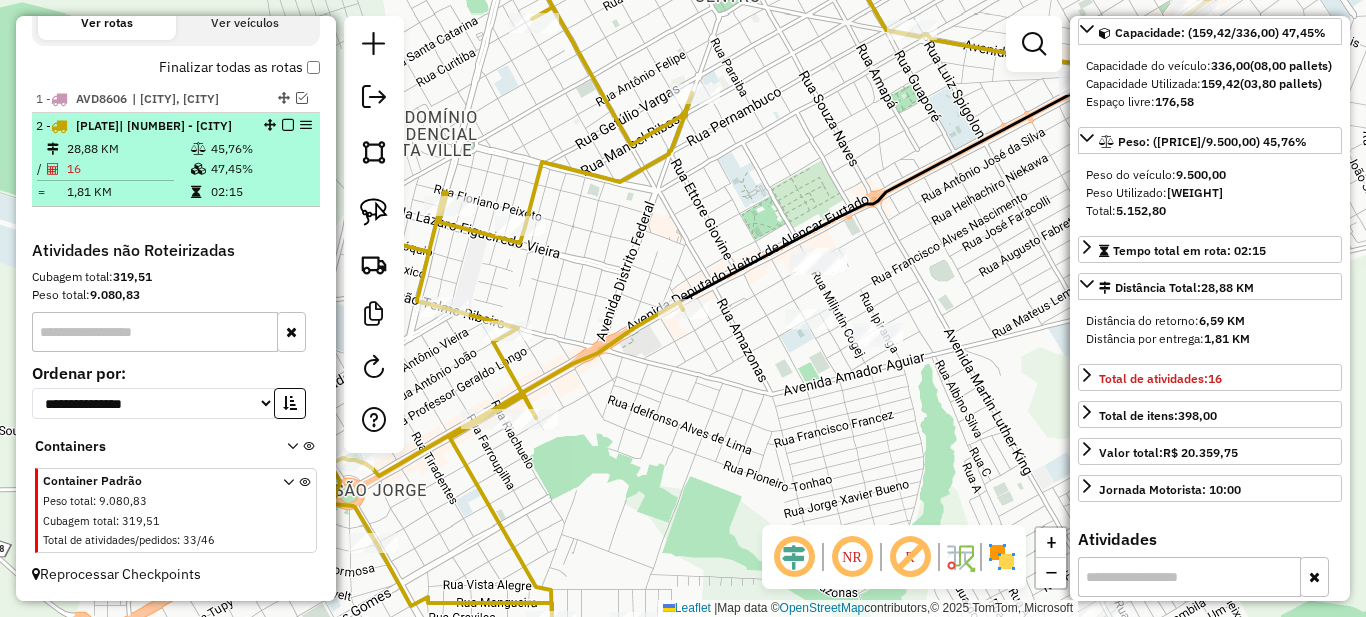 click at bounding box center [288, 125] 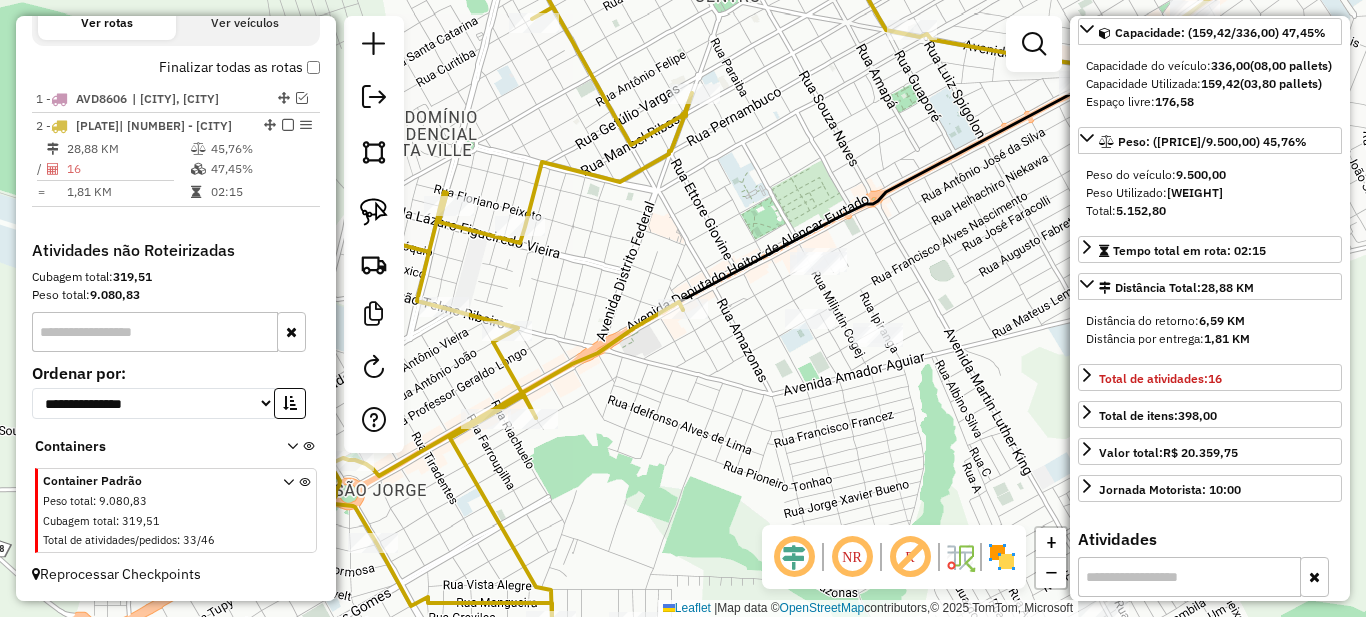 scroll, scrollTop: 662, scrollLeft: 0, axis: vertical 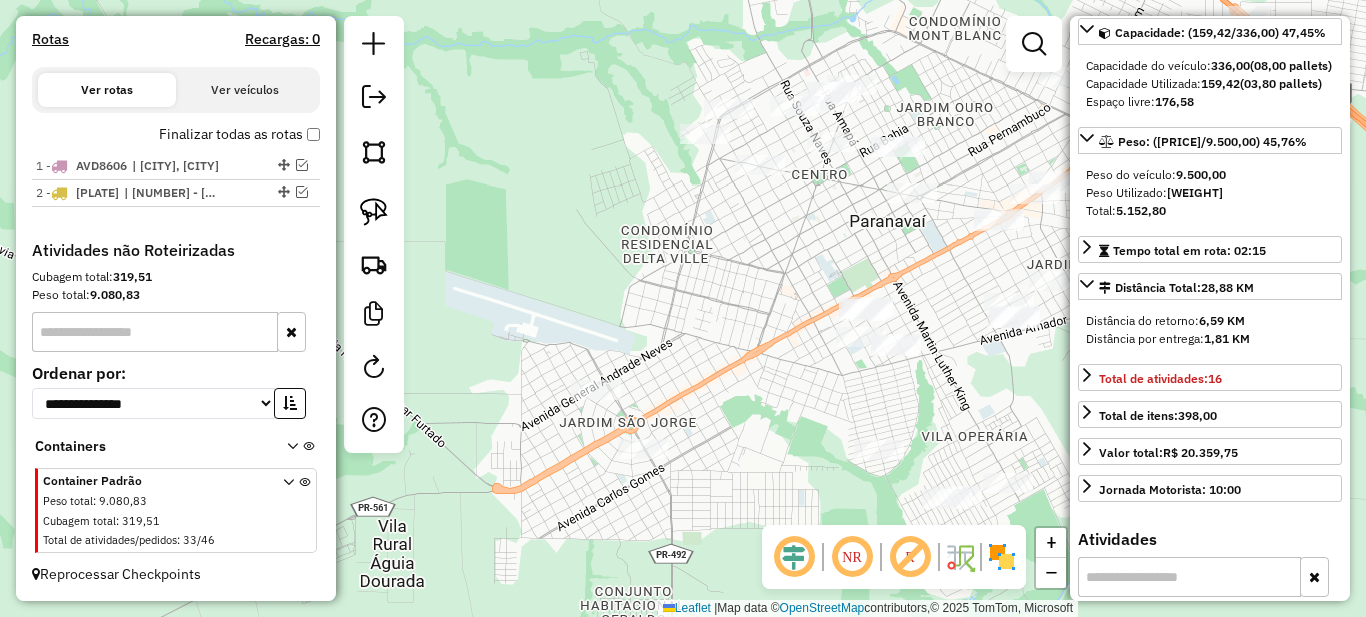 drag, startPoint x: 566, startPoint y: 348, endPoint x: 793, endPoint y: 369, distance: 227.9693 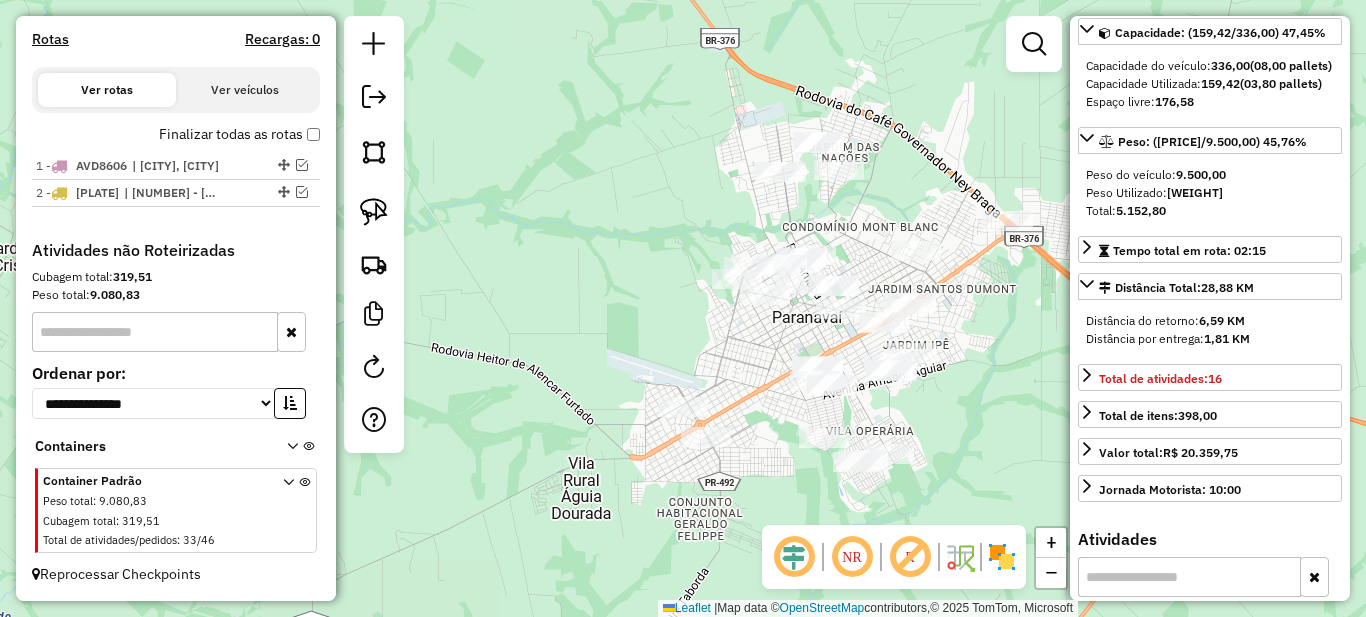 drag, startPoint x: 813, startPoint y: 395, endPoint x: 781, endPoint y: 412, distance: 36.23534 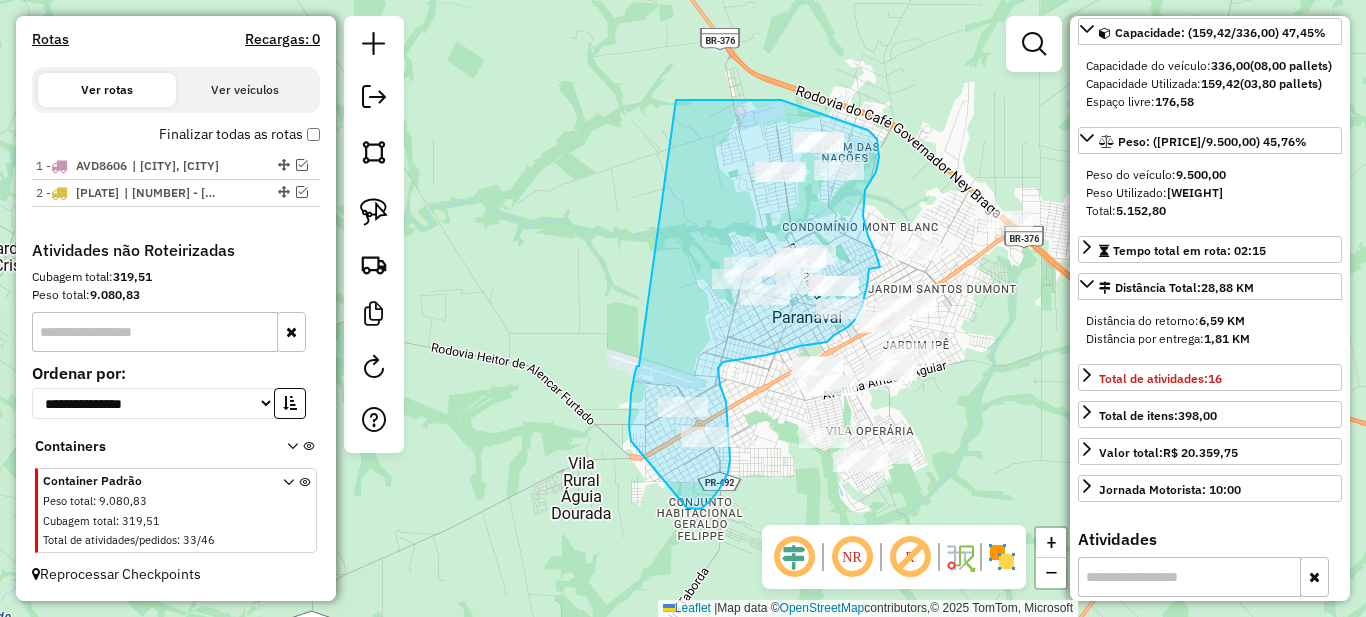 drag, startPoint x: 635, startPoint y: 372, endPoint x: 672, endPoint y: 101, distance: 273.51416 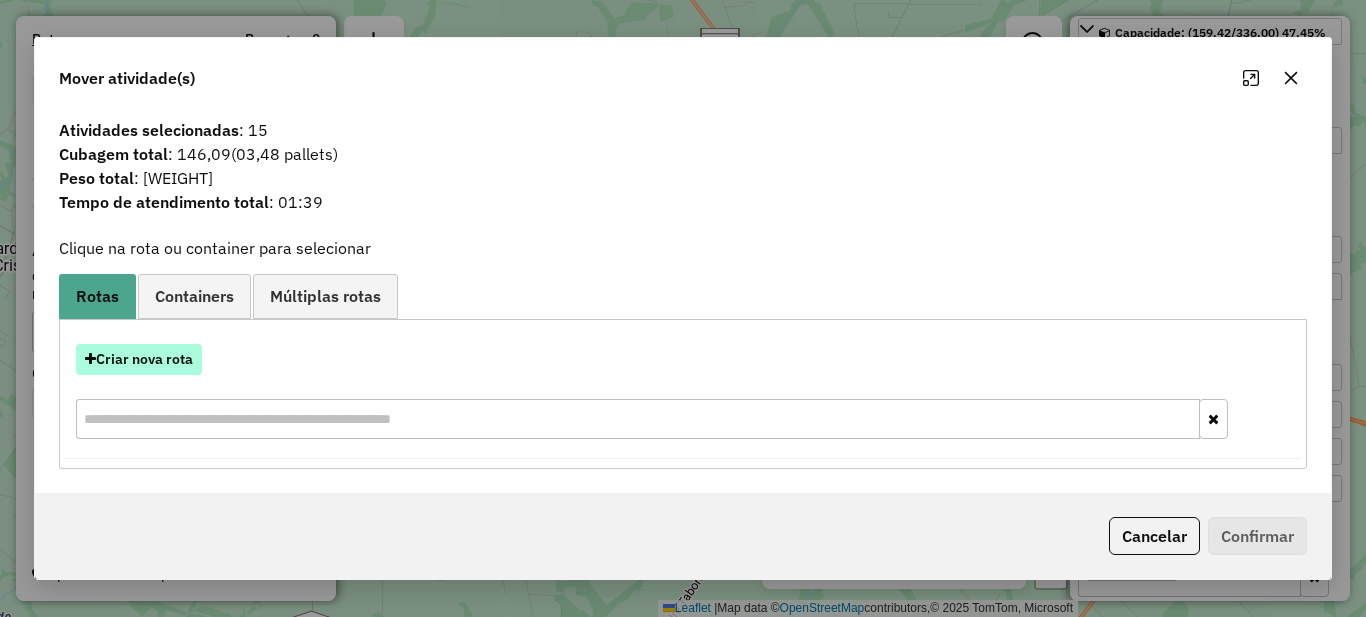 click on "Criar nova rota" at bounding box center (139, 359) 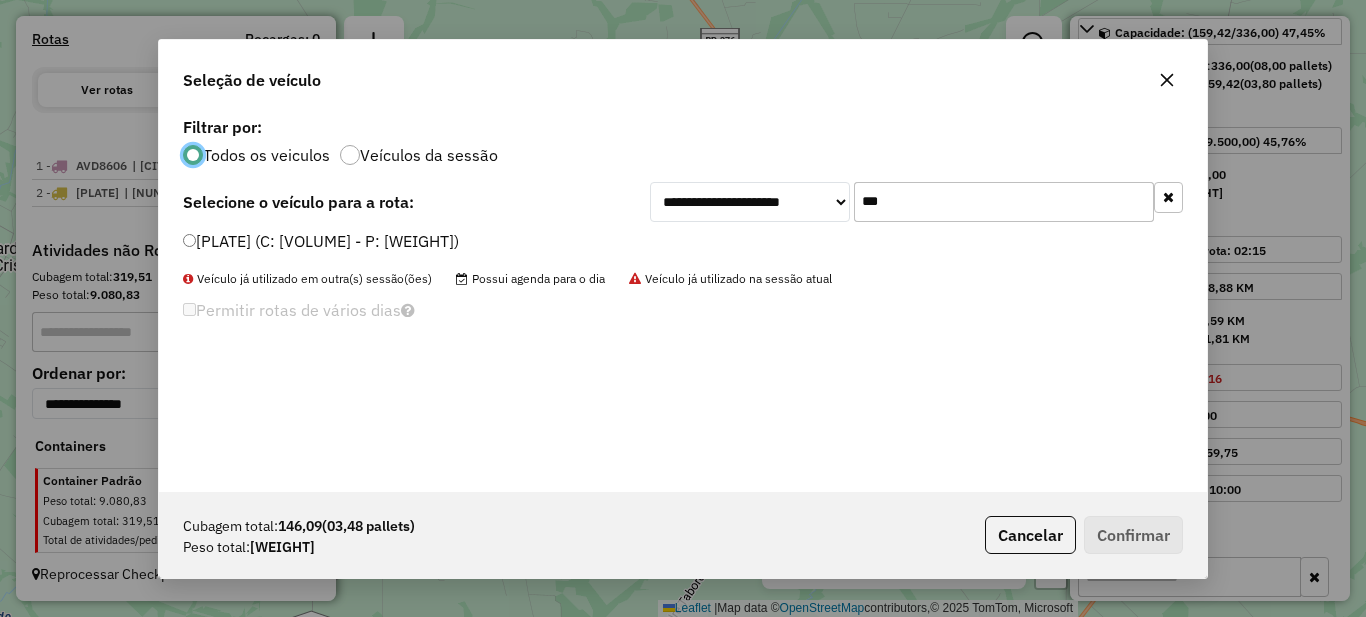 scroll, scrollTop: 11, scrollLeft: 6, axis: both 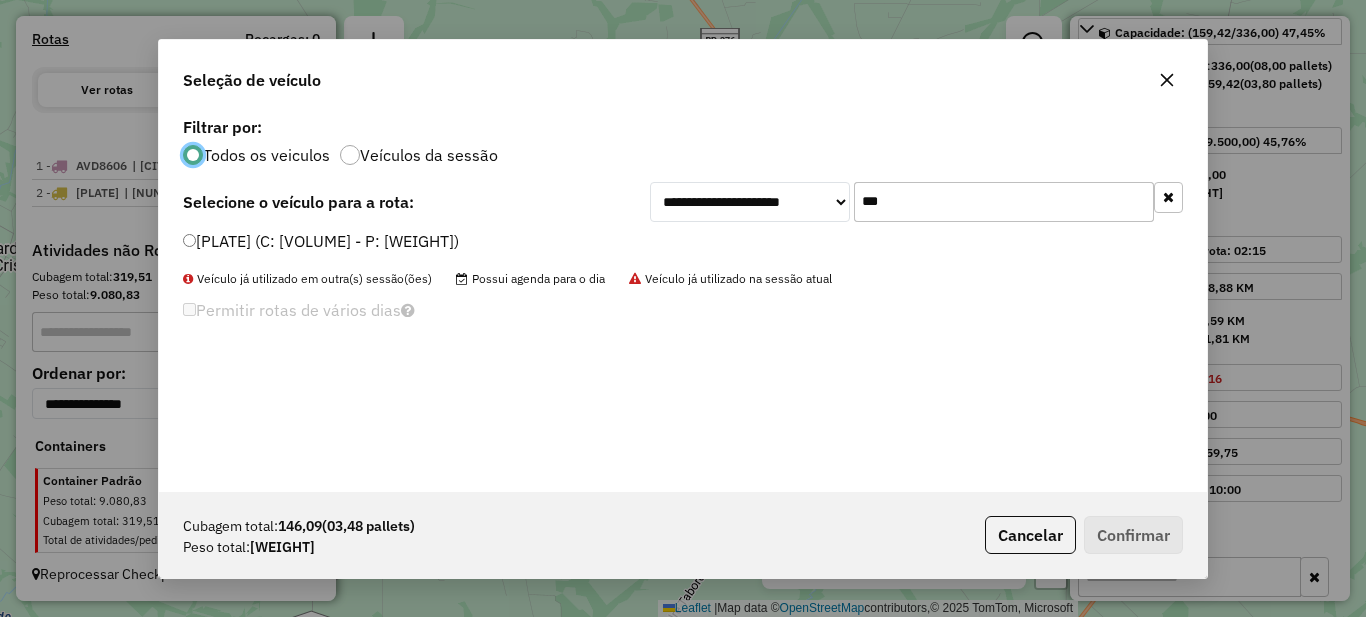 click on "***" 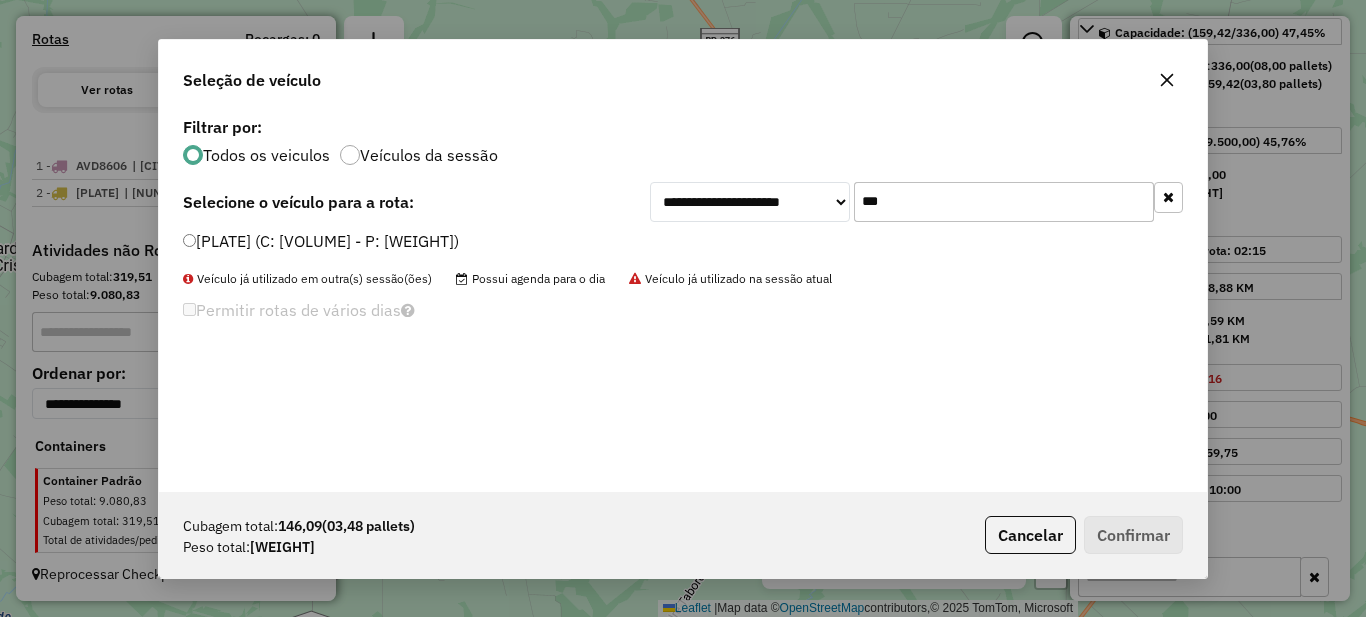 click on "***" 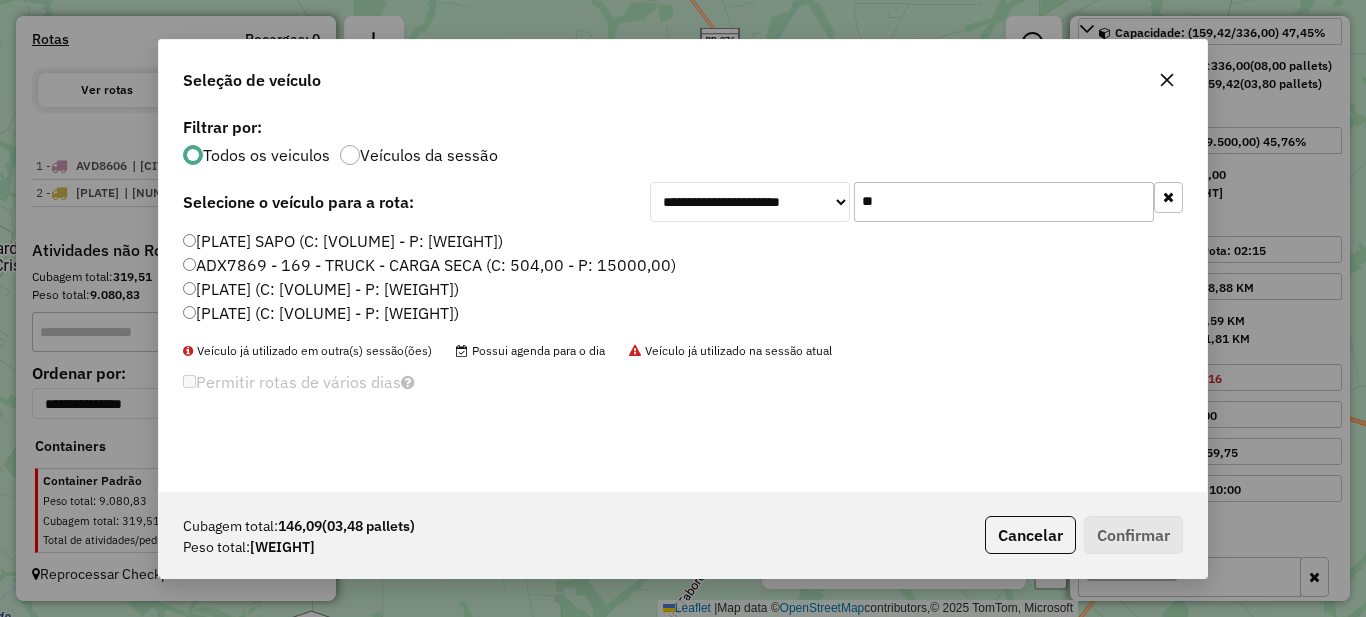 type on "***" 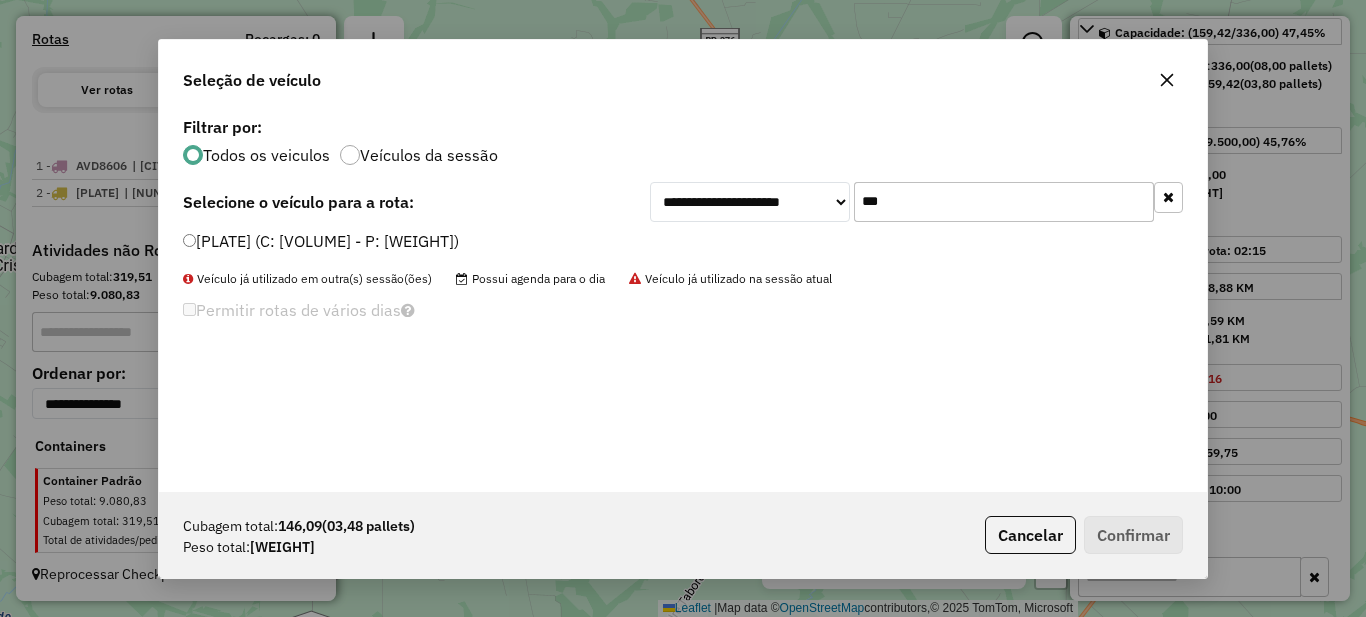 click on "[PLATE] (C: [VOLUME] - P: [WEIGHT])" 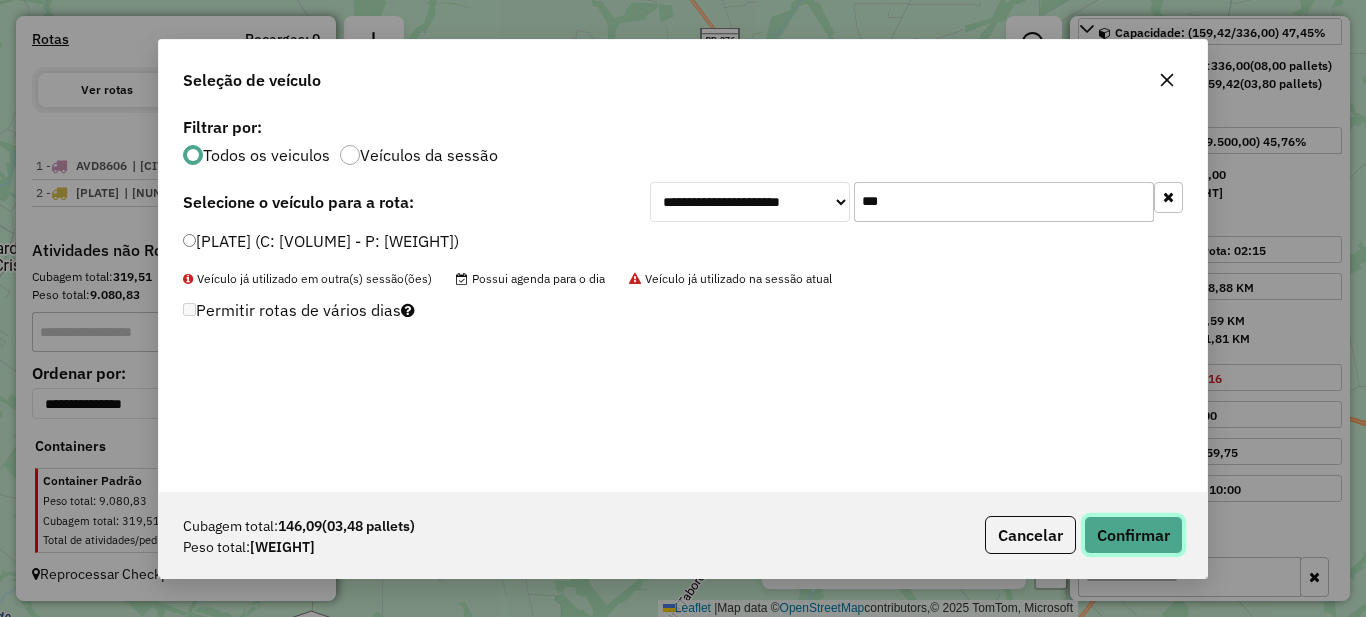 click on "Confirmar" 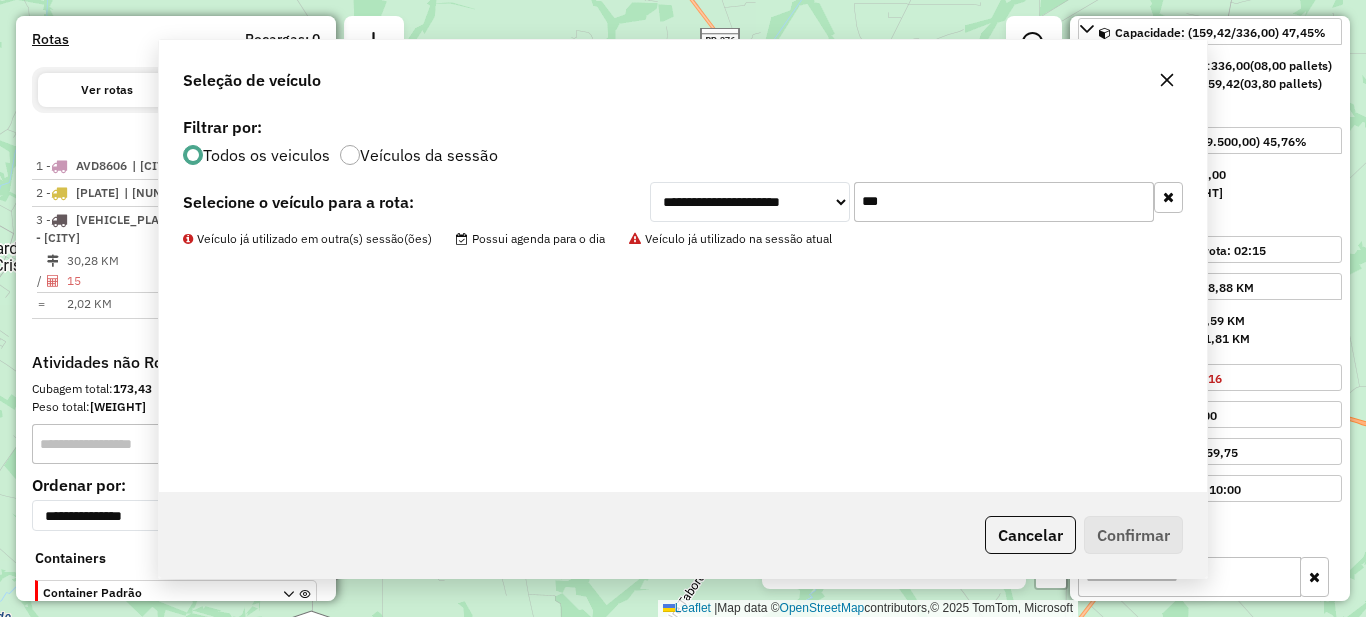 scroll, scrollTop: 756, scrollLeft: 0, axis: vertical 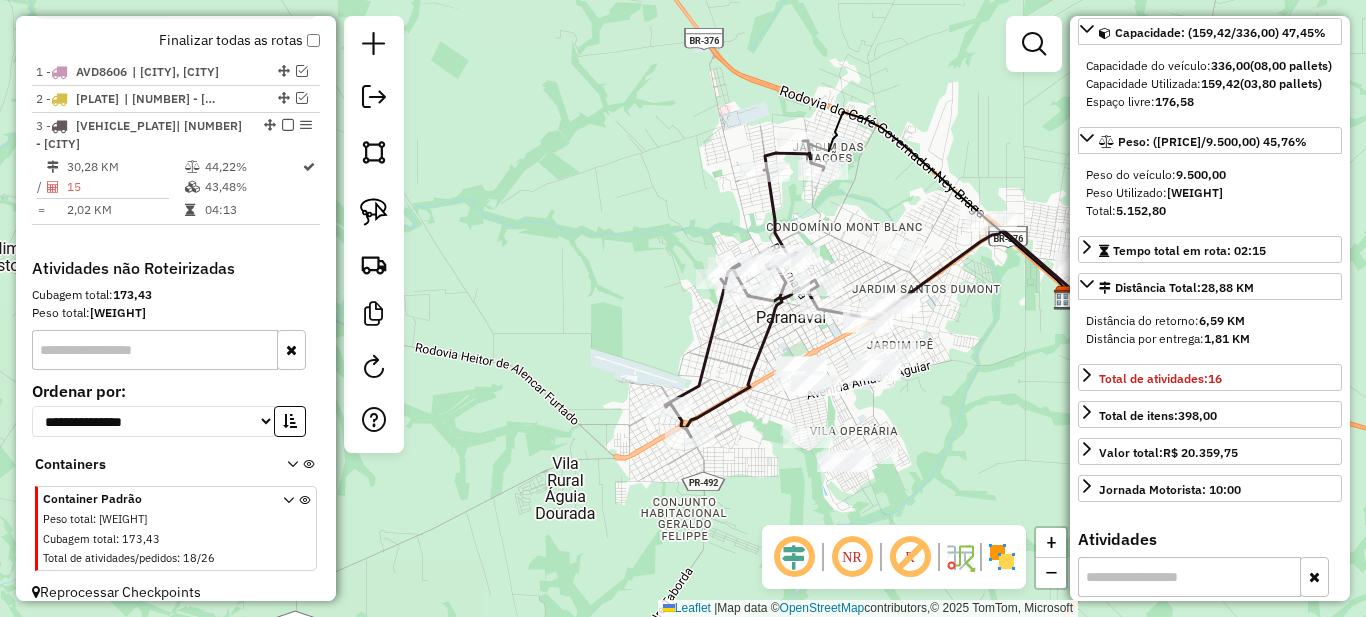 drag, startPoint x: 766, startPoint y: 332, endPoint x: 591, endPoint y: 355, distance: 176.50496 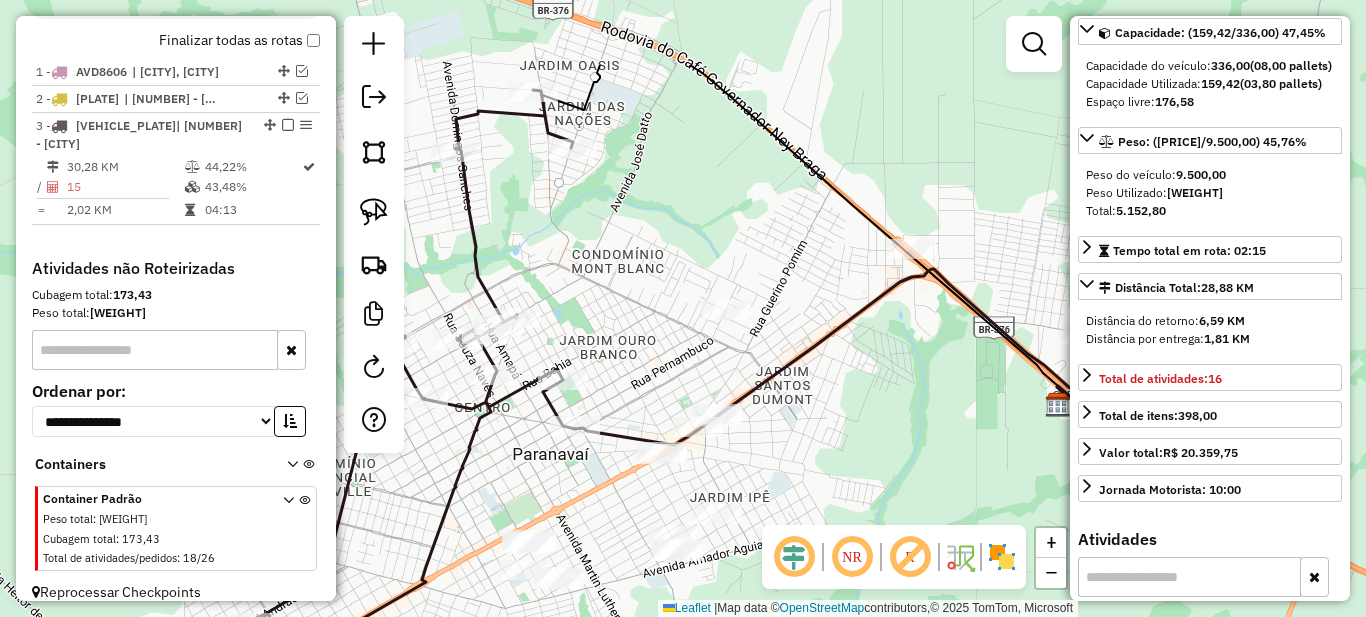 drag, startPoint x: 858, startPoint y: 242, endPoint x: 668, endPoint y: 372, distance: 230.21729 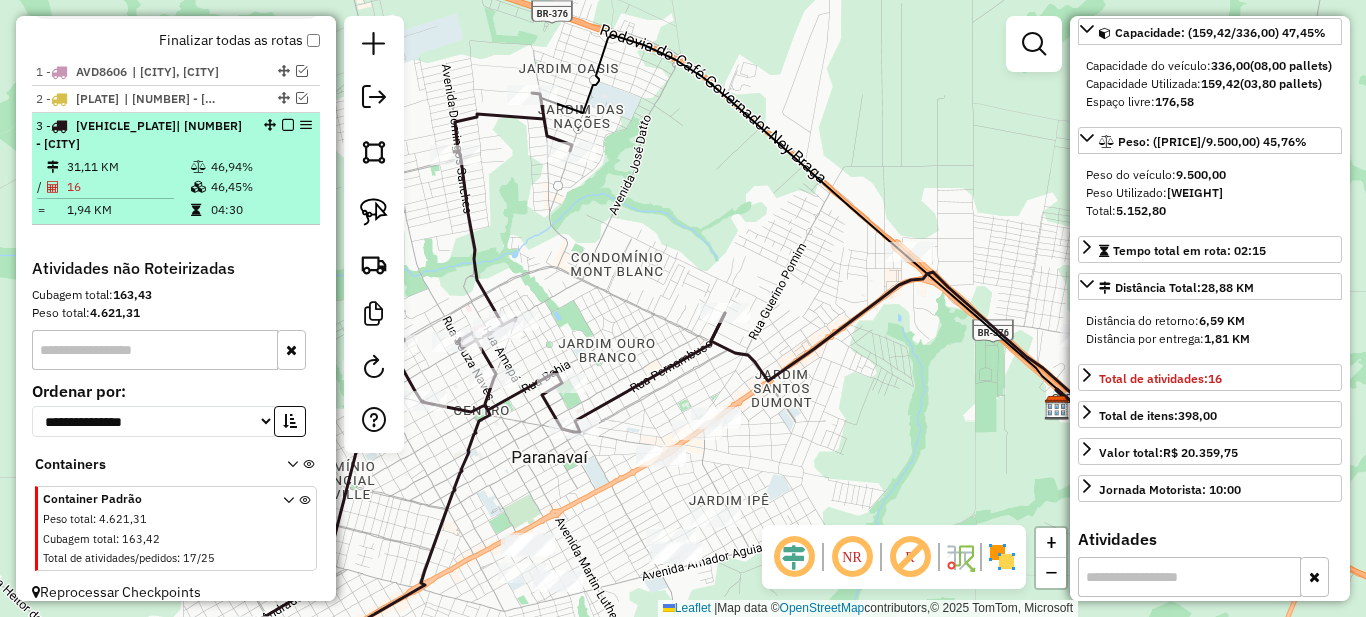 click on "46,45%" at bounding box center (260, 187) 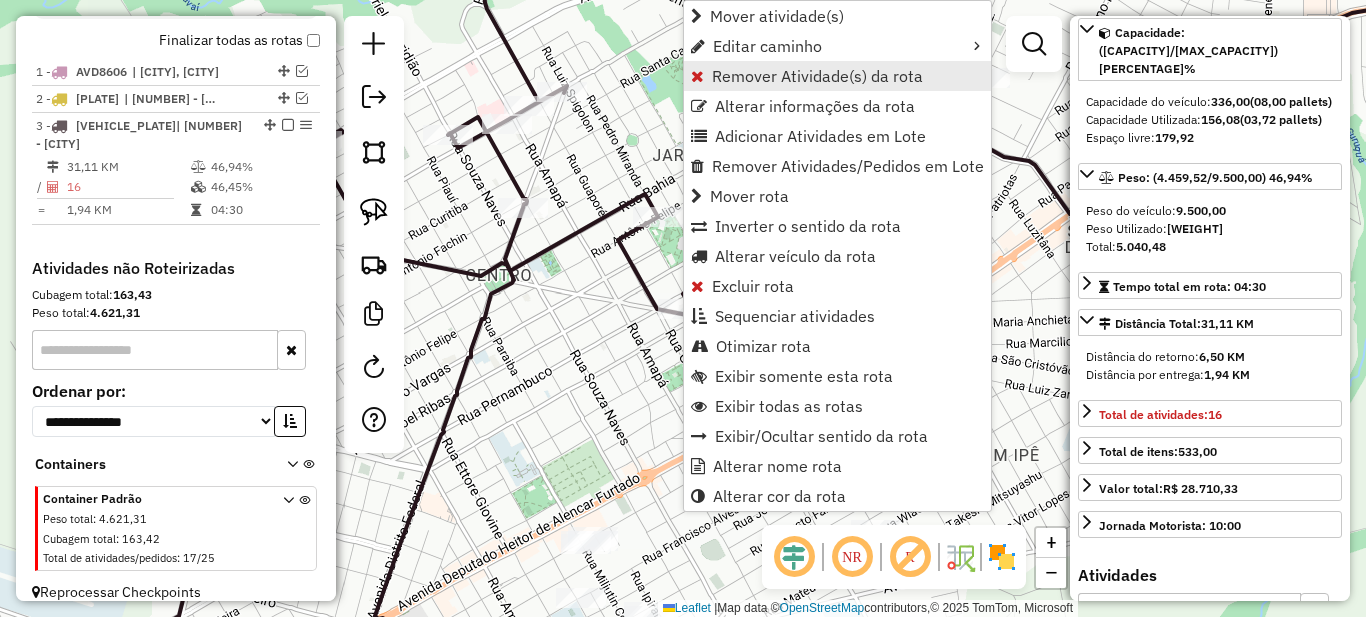 click on "Remover Atividade(s) da rota" at bounding box center [817, 76] 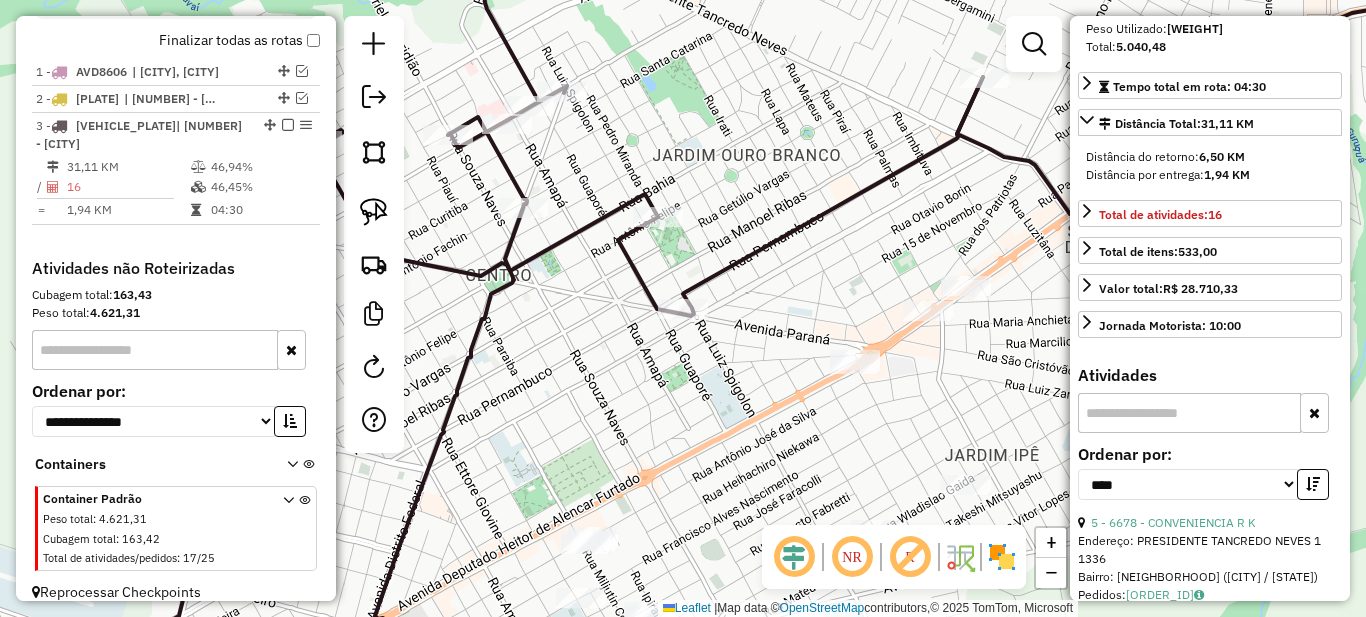 scroll, scrollTop: 600, scrollLeft: 0, axis: vertical 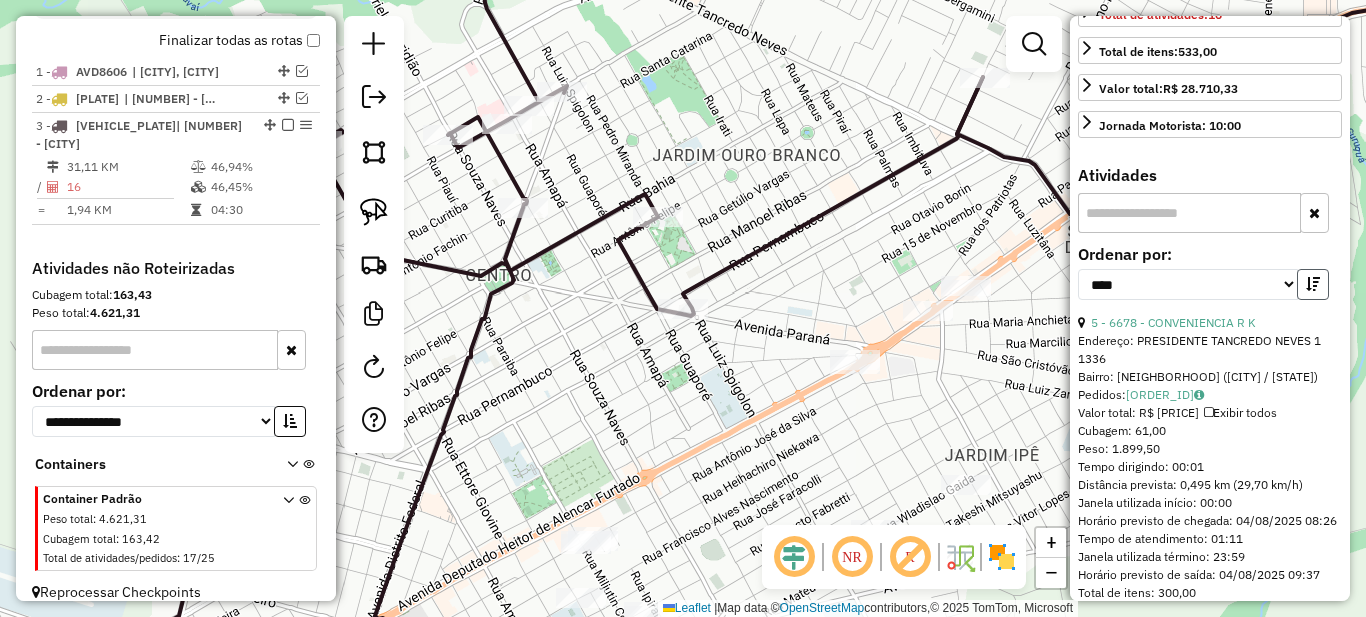 click at bounding box center [1313, 284] 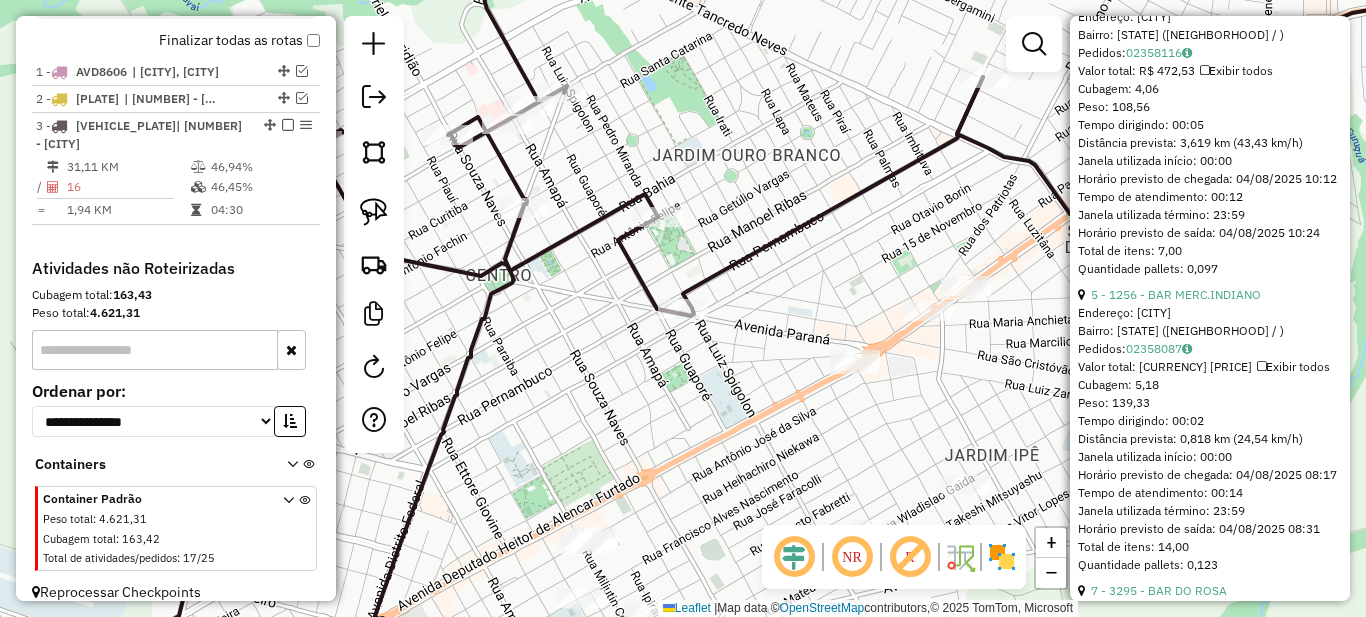 scroll, scrollTop: 2800, scrollLeft: 0, axis: vertical 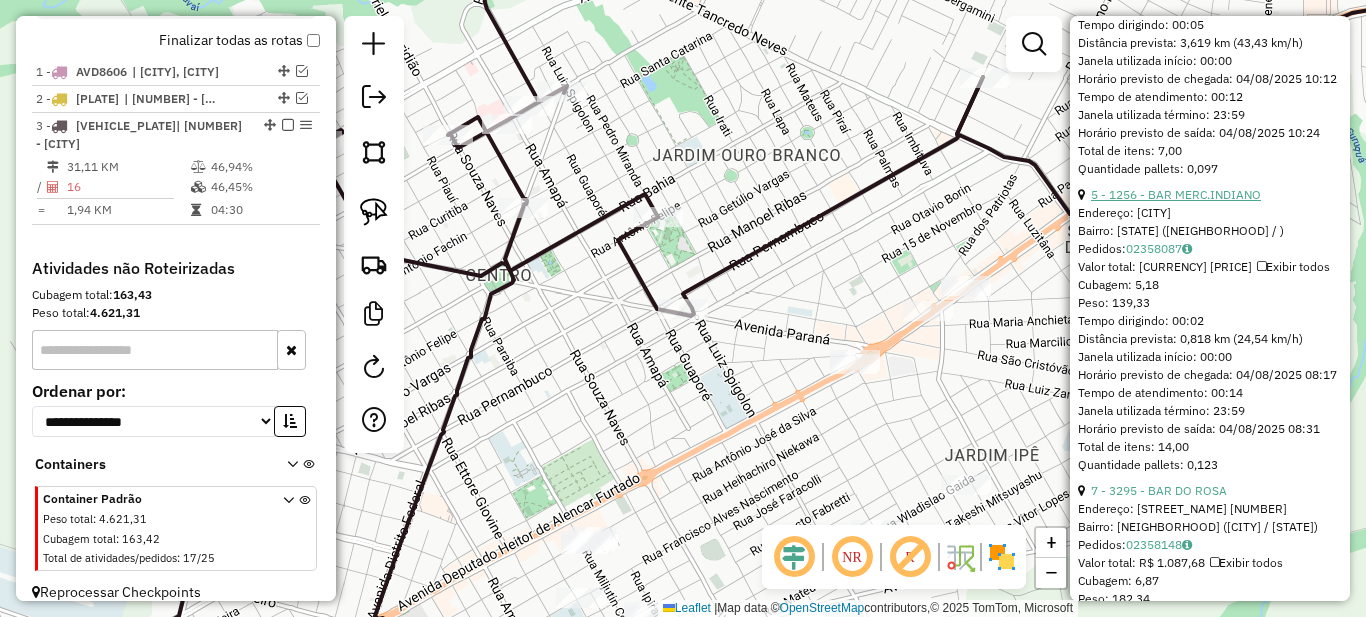 click on "5 - 1256 - BAR MERC.INDIANO" at bounding box center (1176, 194) 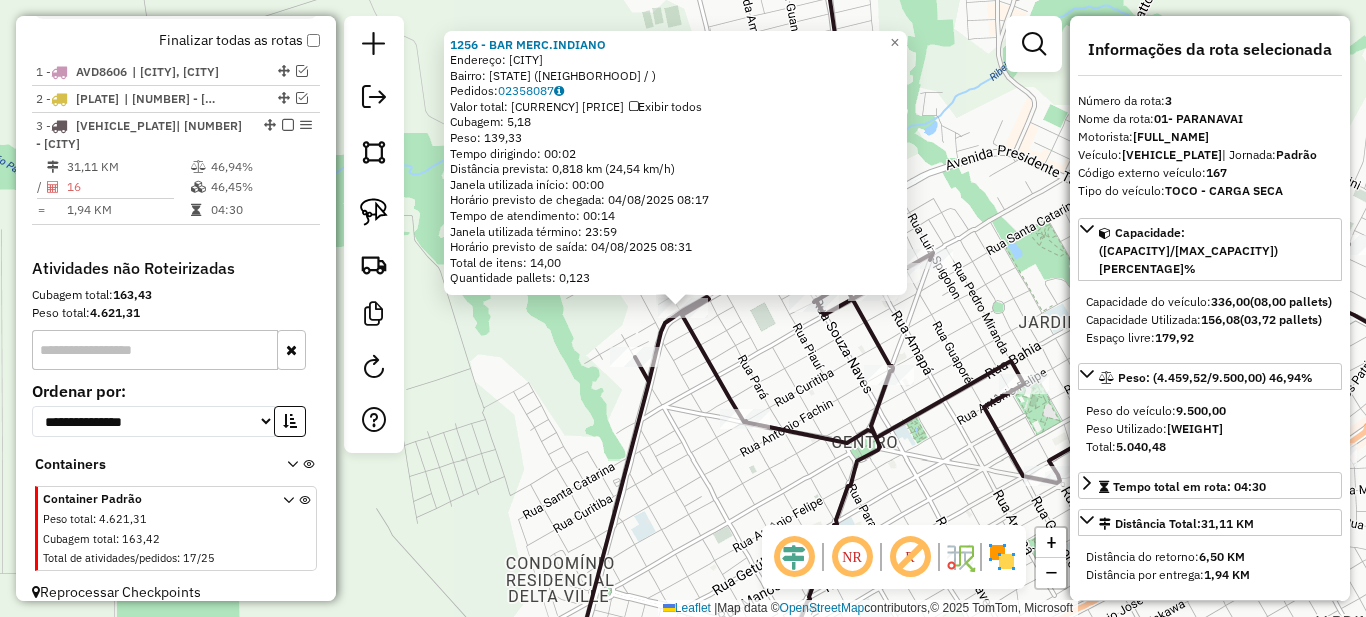scroll, scrollTop: 200, scrollLeft: 0, axis: vertical 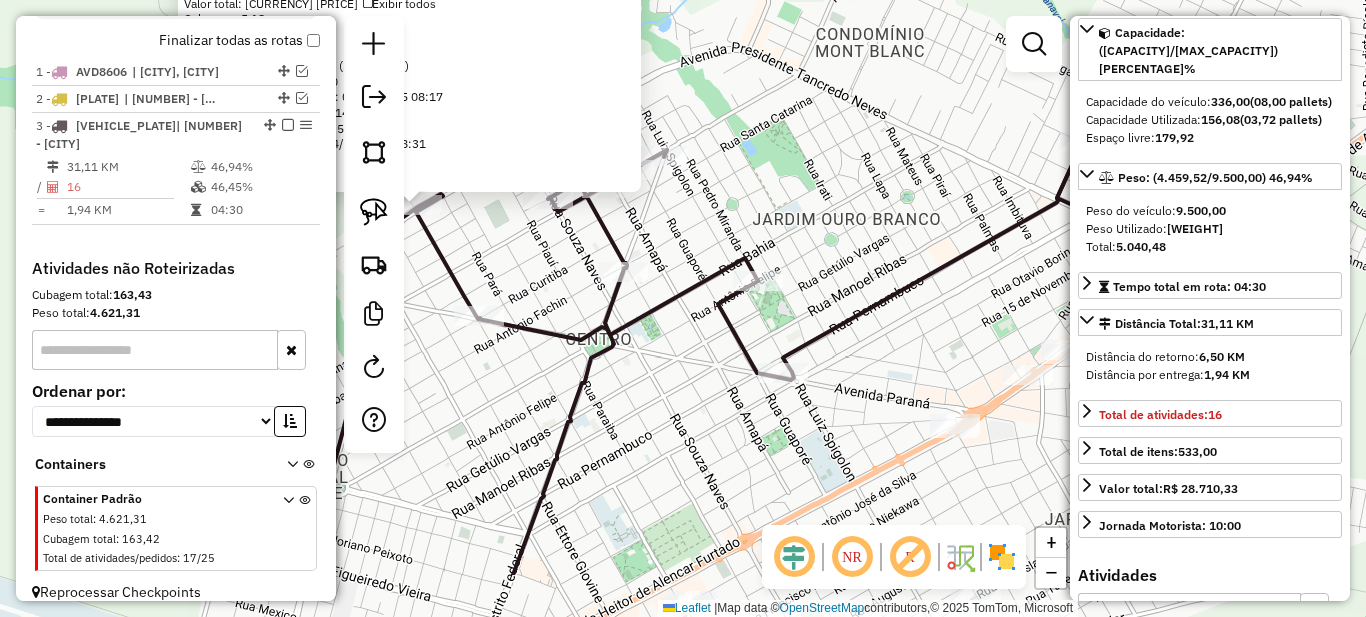 drag, startPoint x: 955, startPoint y: 447, endPoint x: 648, endPoint y: 336, distance: 326.45062 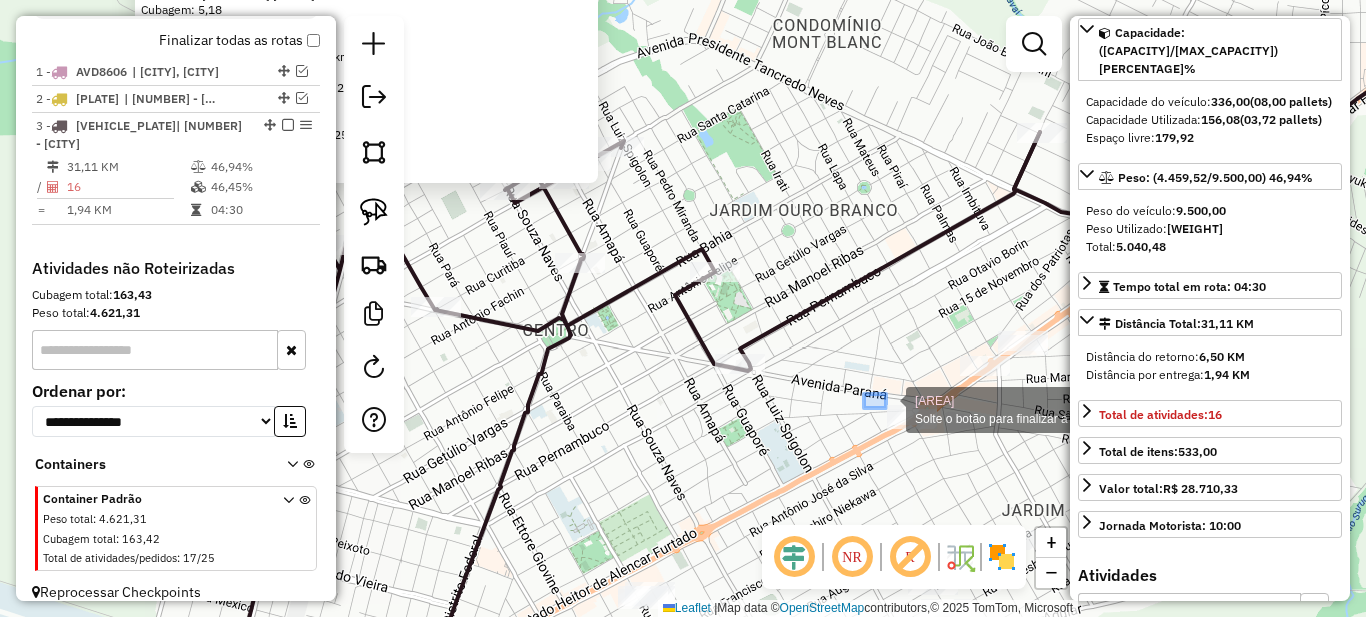drag, startPoint x: 864, startPoint y: 394, endPoint x: 936, endPoint y: 450, distance: 91.214035 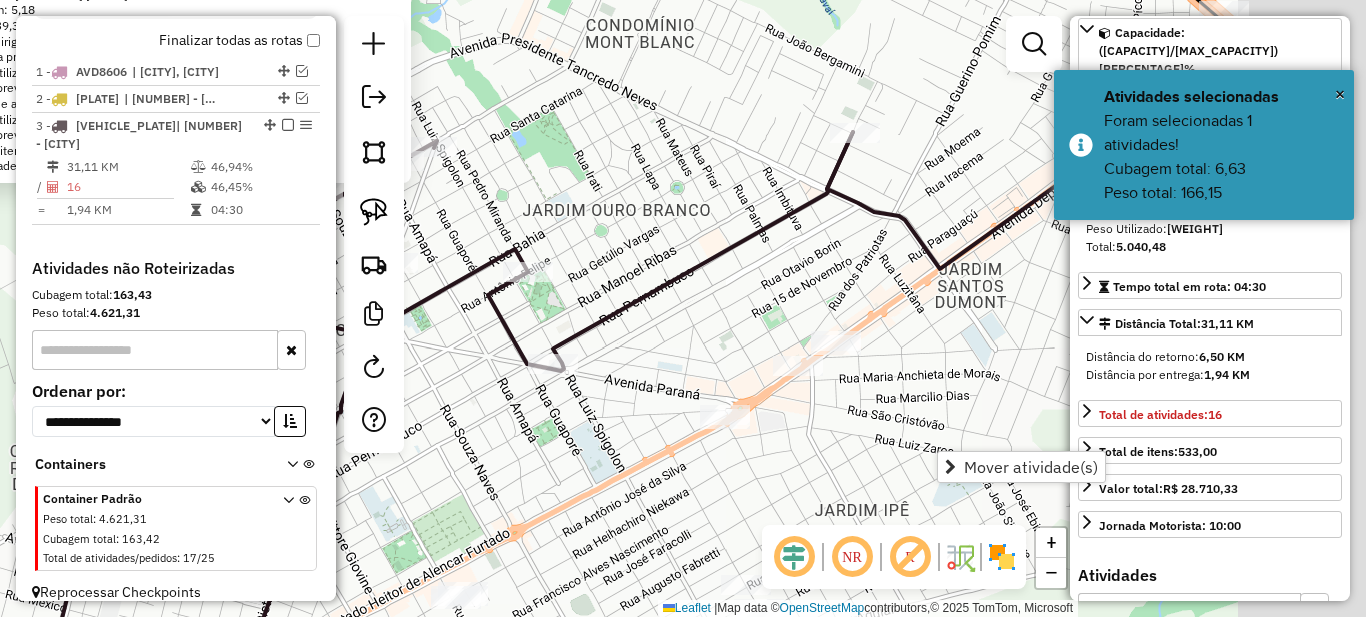 drag, startPoint x: 873, startPoint y: 357, endPoint x: 613, endPoint y: 359, distance: 260.0077 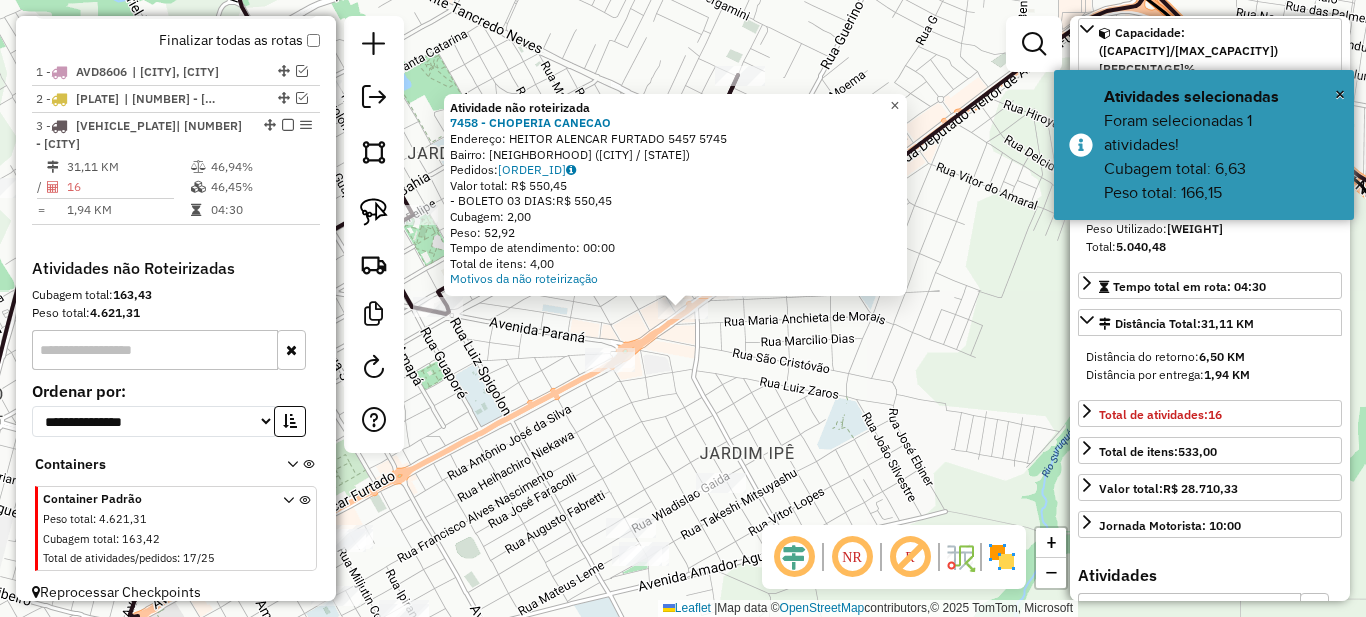 click on "×" 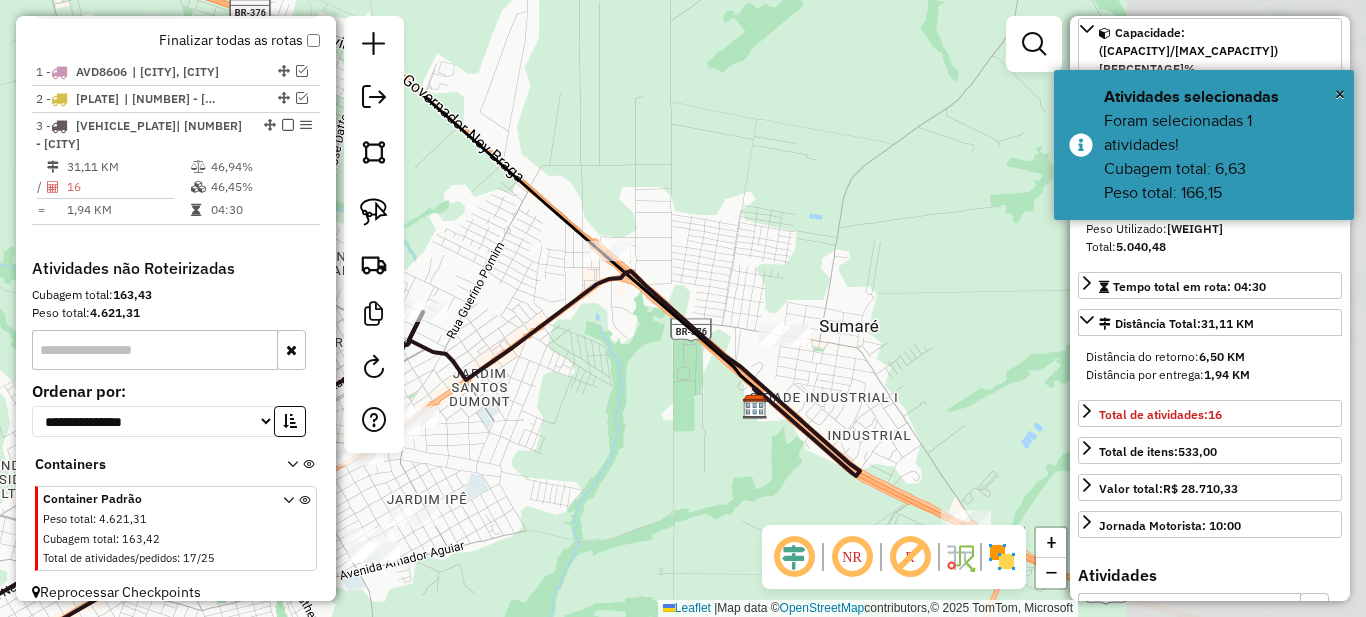 drag, startPoint x: 902, startPoint y: 264, endPoint x: 521, endPoint y: 422, distance: 412.46213 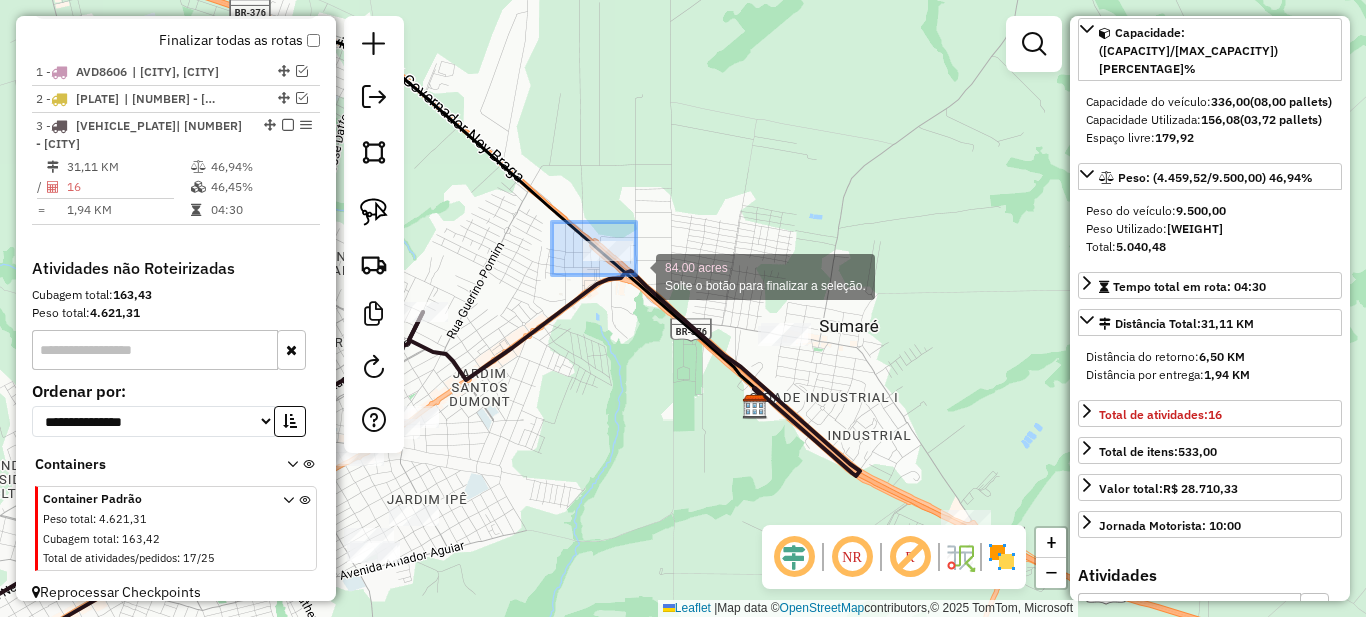drag, startPoint x: 552, startPoint y: 222, endPoint x: 638, endPoint y: 275, distance: 101.0198 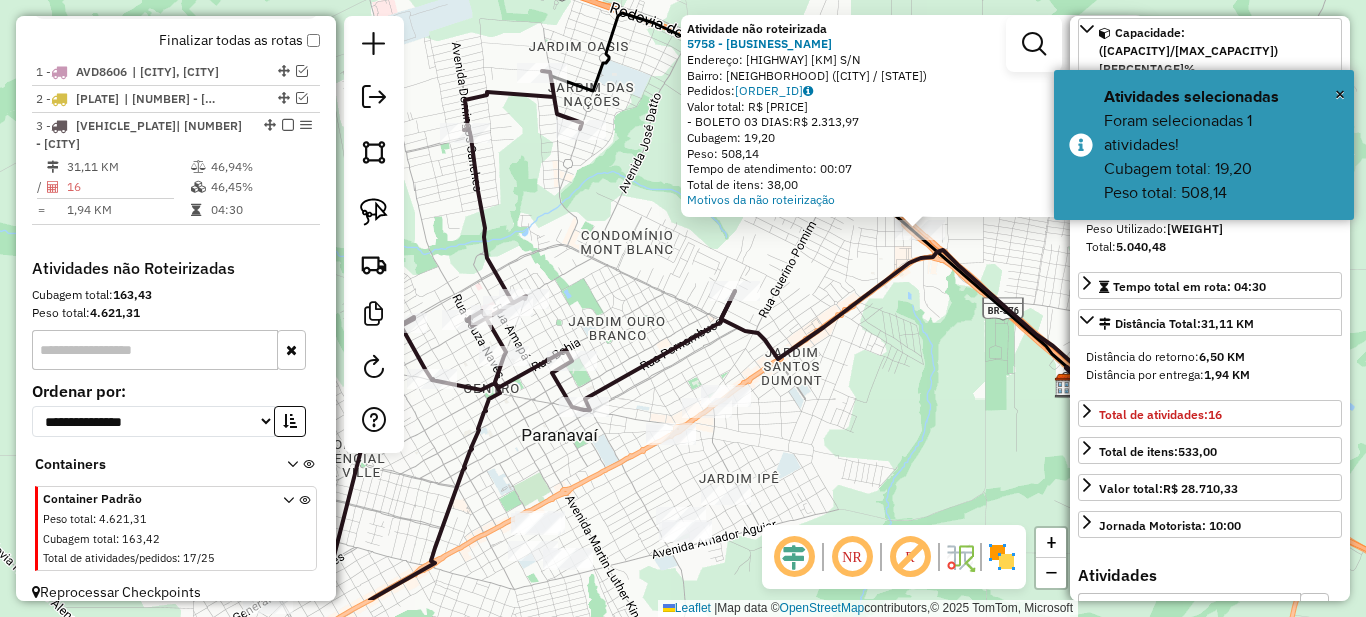 drag, startPoint x: 673, startPoint y: 446, endPoint x: 850, endPoint y: 383, distance: 187.87762 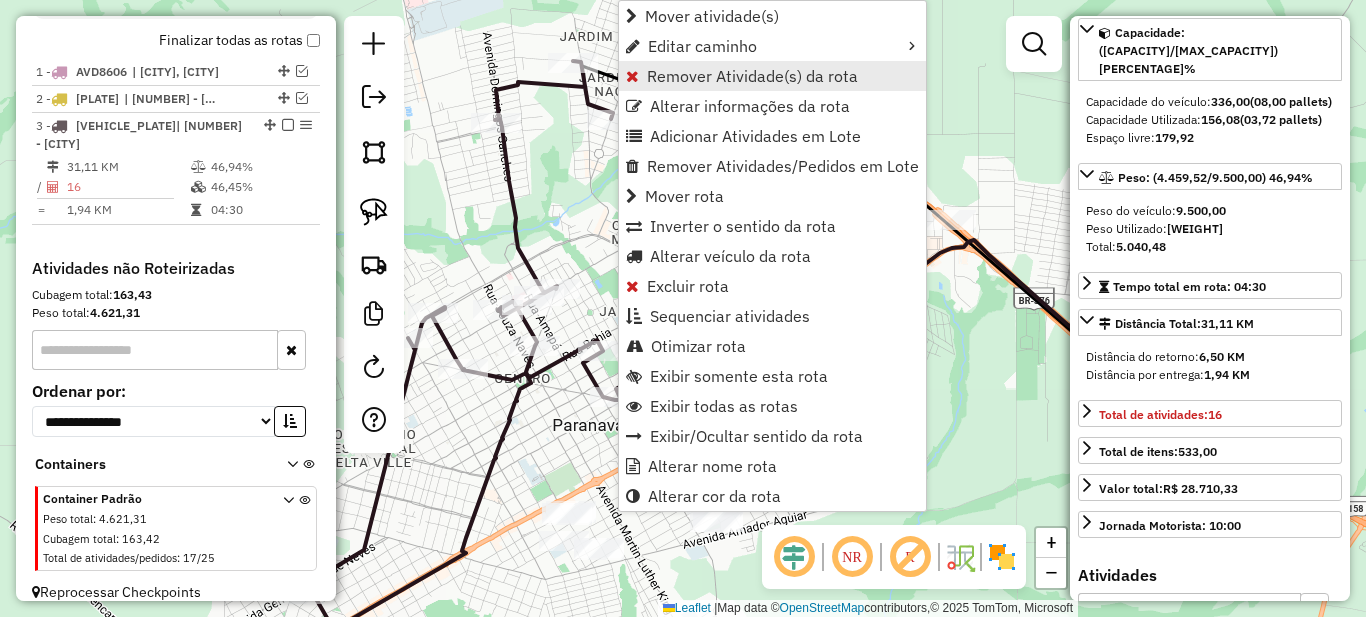 click on "Remover Atividade(s) da rota" at bounding box center (752, 76) 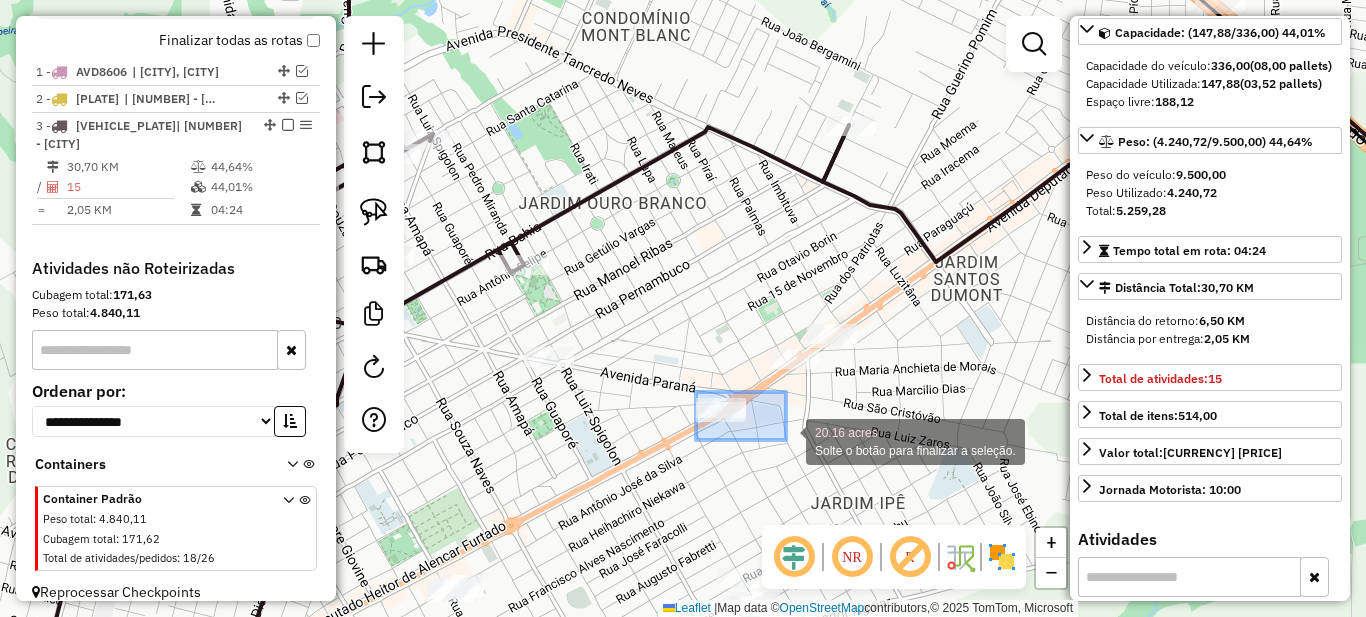 drag, startPoint x: 699, startPoint y: 392, endPoint x: 786, endPoint y: 440, distance: 99.36297 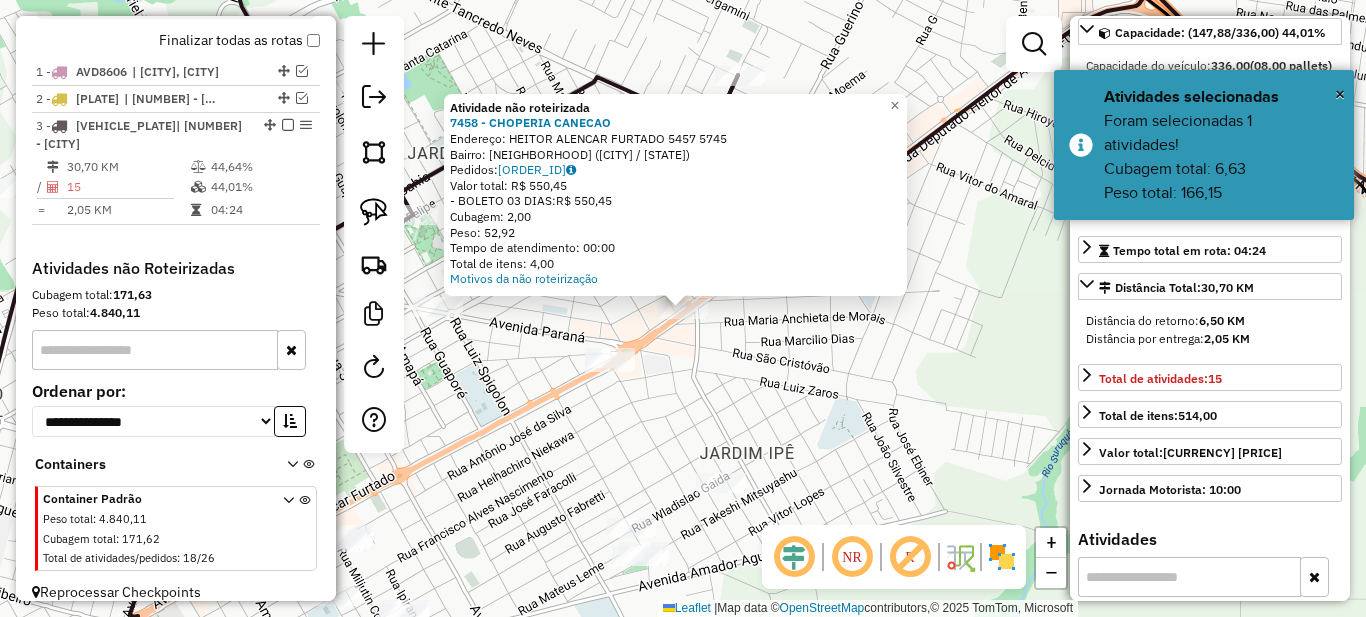 click on "Atividade não roteirizada 7458 - [CUSTOMER_NAME]  Endereço:  [STREET_NAME] [NUMBER] [NUMBER]   Bairro: [NEIGHBORHOOD] ([CITY] / [STATE])   Pedidos:  [ORDER_ID]   Valor total: R$ [PRICE]   - BOLETO 03 DIAS:  R$ [PRICE]   Cubagem: [VOLUME]   Peso: [WEIGHT]   Tempo de atendimento: [ATTENTION_TIME]   Total de itens: [ITEMS]  Motivos da não roteirização × Janela de atendimento Grade de atendimento Capacidade Transportadoras Veículos Cliente Pedidos  Rotas Selecione os dias de semana para filtrar as janelas de atendimento  Seg   Ter   Qua   Qui   Sex   Sáb   Dom  Informe o período da janela de atendimento: De: [TIME] Até: [TIME]  Filtrar exatamente a janela do cliente  Considerar janela de atendimento padrão  Selecione os dias de semana para filtrar as grades de atendimento  Seg   Ter   Qua   Qui   Sex   Sáb   Dom   Considerar clientes sem dia de atendimento cadastrado  Clientes fora do dia de atendimento selecionado Filtrar as atividades entre os valores definidos abaixo:  Peso mínimo:   Peso máximo:   Cubagem mínima:   De: [VOLUME]  De: [WEIGHT]" 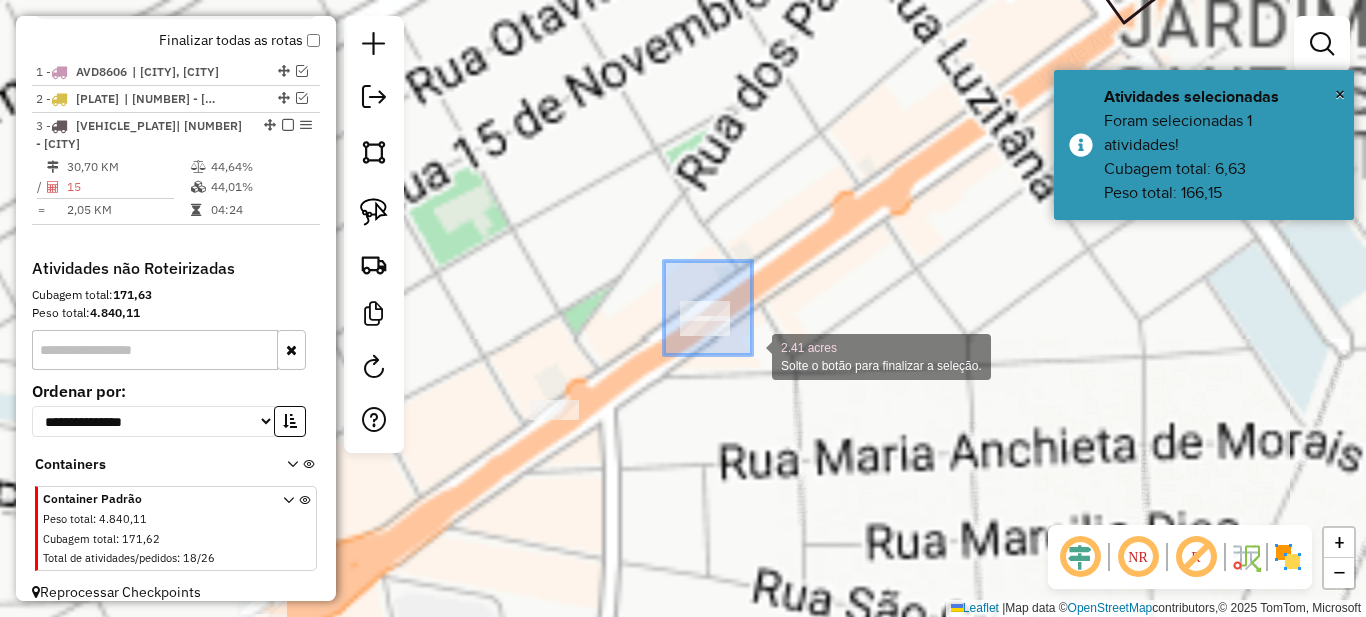 drag, startPoint x: 681, startPoint y: 282, endPoint x: 751, endPoint y: 354, distance: 100.41912 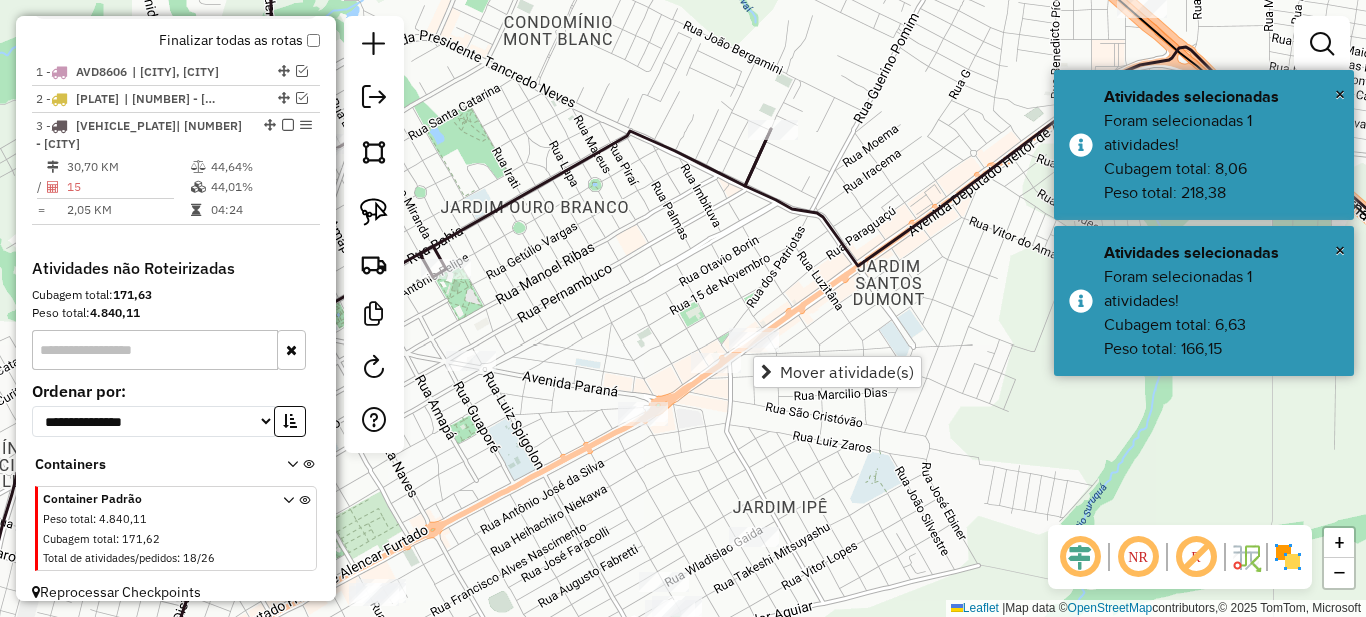 drag, startPoint x: 639, startPoint y: 440, endPoint x: 830, endPoint y: 390, distance: 197.43607 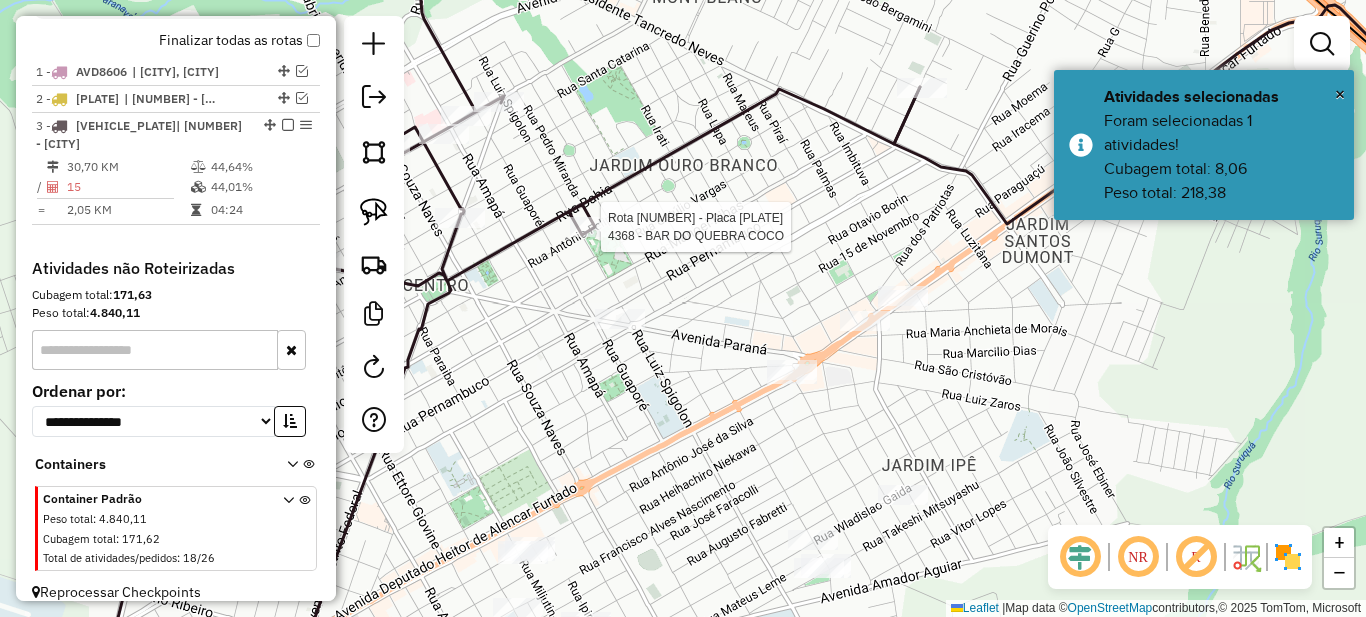 select on "*********" 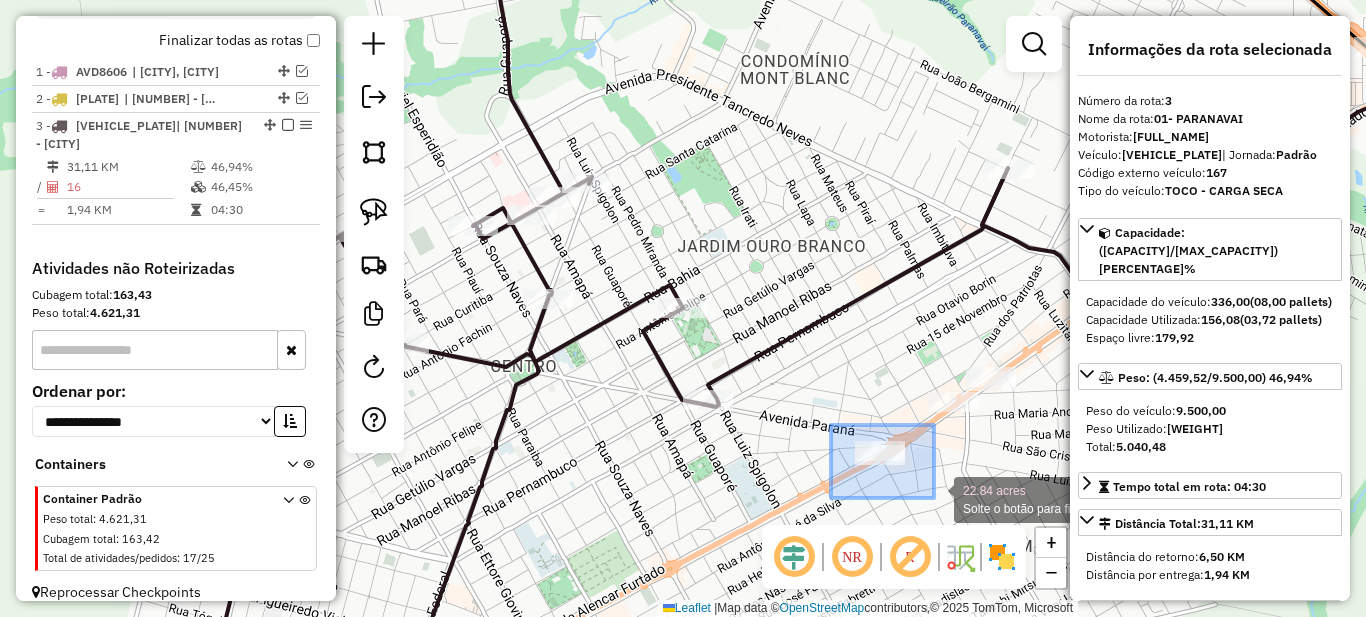 drag, startPoint x: 841, startPoint y: 431, endPoint x: 934, endPoint y: 498, distance: 114.62112 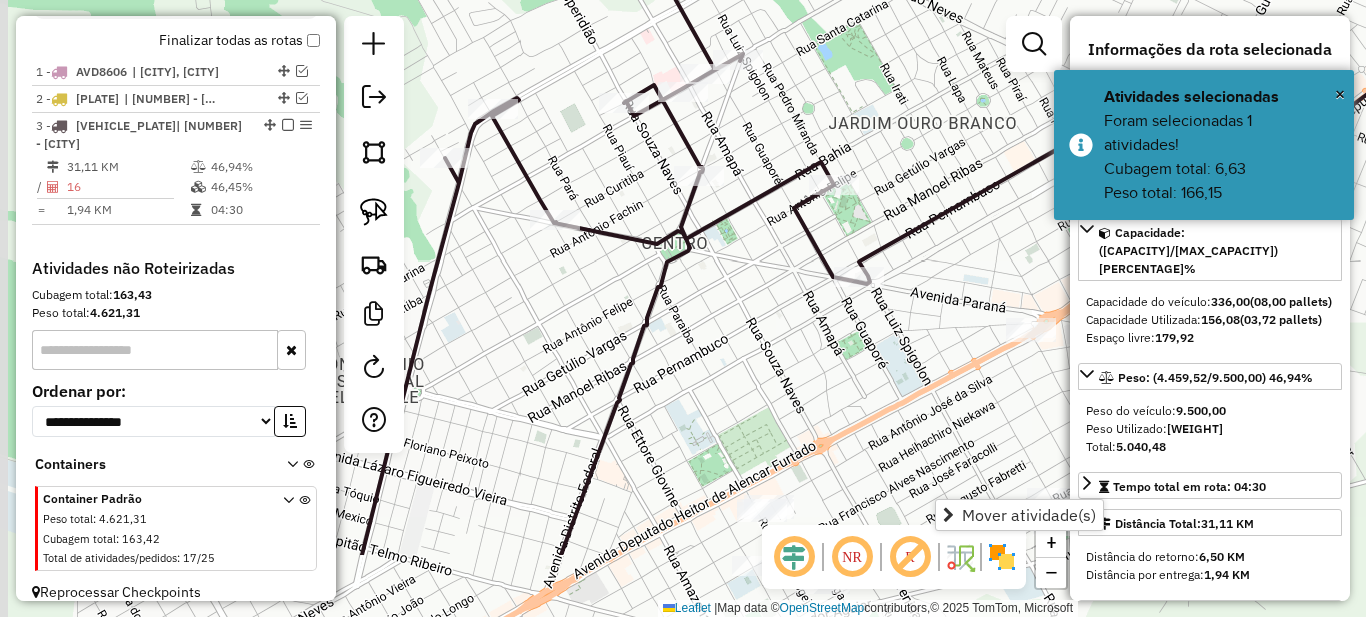 drag, startPoint x: 749, startPoint y: 474, endPoint x: 876, endPoint y: 351, distance: 176.79932 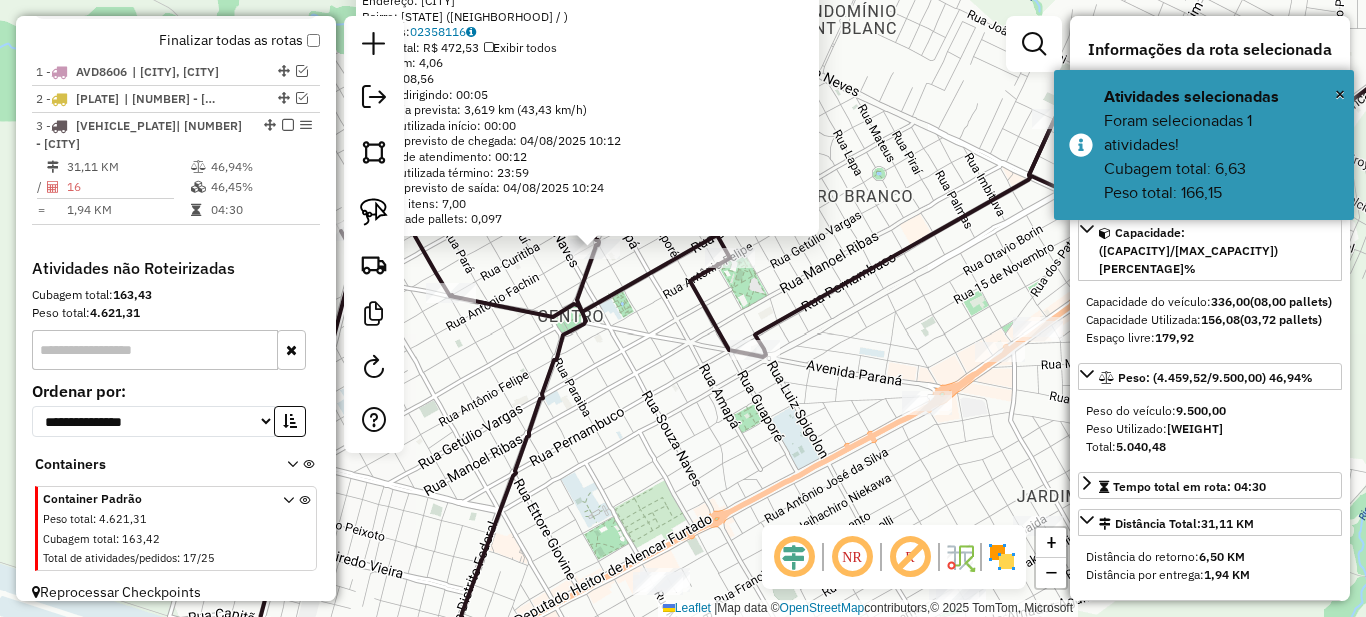 drag, startPoint x: 792, startPoint y: 464, endPoint x: 666, endPoint y: 382, distance: 150.33296 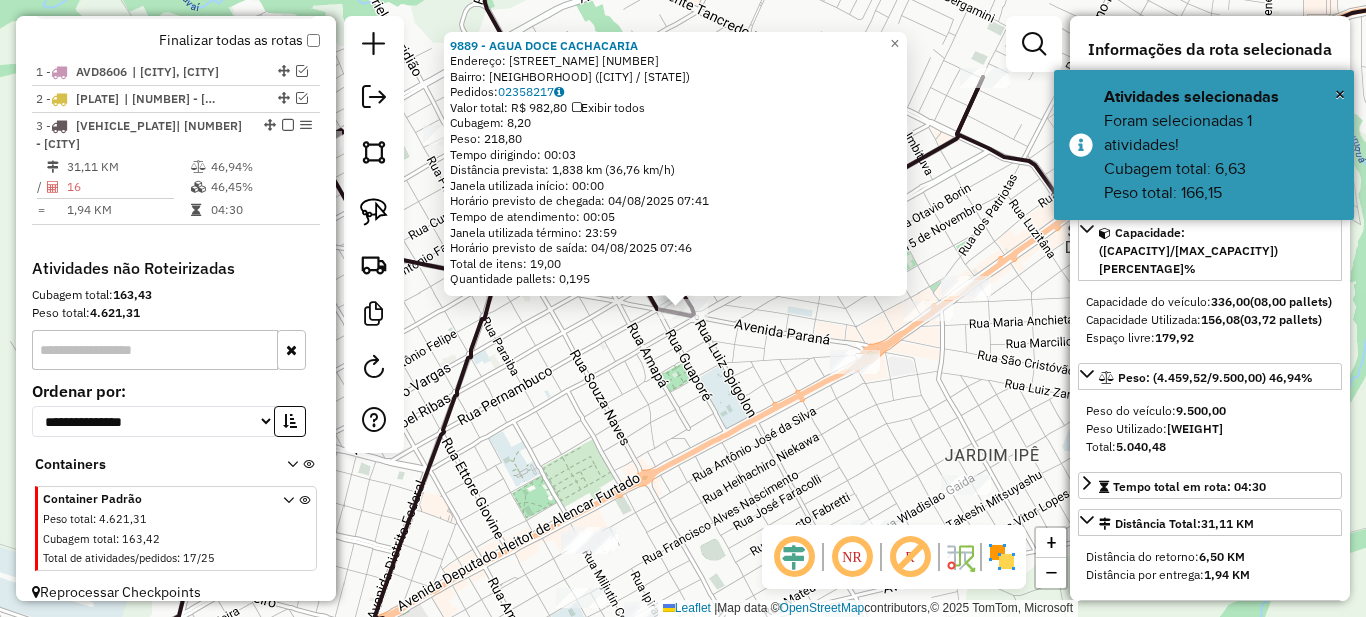 click on "9889 - AGUA DOCE CACHACARIA  Endereço:  PARANA 719 863   Bairro: JARDIM AMERICA ([CITY] / [STATE])   Pedidos:  02358217   Valor total: R$ 982,80   Exibir todos   Cubagem: 8,20  Peso: 218,80  Tempo dirigindo: 00:03   Distância prevista: 1,838 km (36,76 km/h)   Janela utilizada início: 00:00   Horário previsto de chegada: 04/08/2025 07:41   Tempo de atendimento: 00:05   Janela utilizada término: 23:59   Horário previsto de saída: 04/08/2025 07:46   Total de itens: 19,00   Quantidade pallets: 0,195  × Janela de atendimento Grade de atendimento Capacidade Transportadoras Veículos Cliente Pedidos  Rotas Selecione os dias de semana para filtrar as janelas de atendimento  Seg   Ter   Qua   Qui   Sex   Sáb   Dom  Informe o período da janela de atendimento: De: Até:  Filtrar exatamente a janela do cliente  Considerar janela de atendimento padrão  Selecione os dias de semana para filtrar as grades de atendimento  Seg   Ter   Qua   Qui   Sex   Sáb   Dom   Considerar clientes sem dia de atendimento cadastrado" 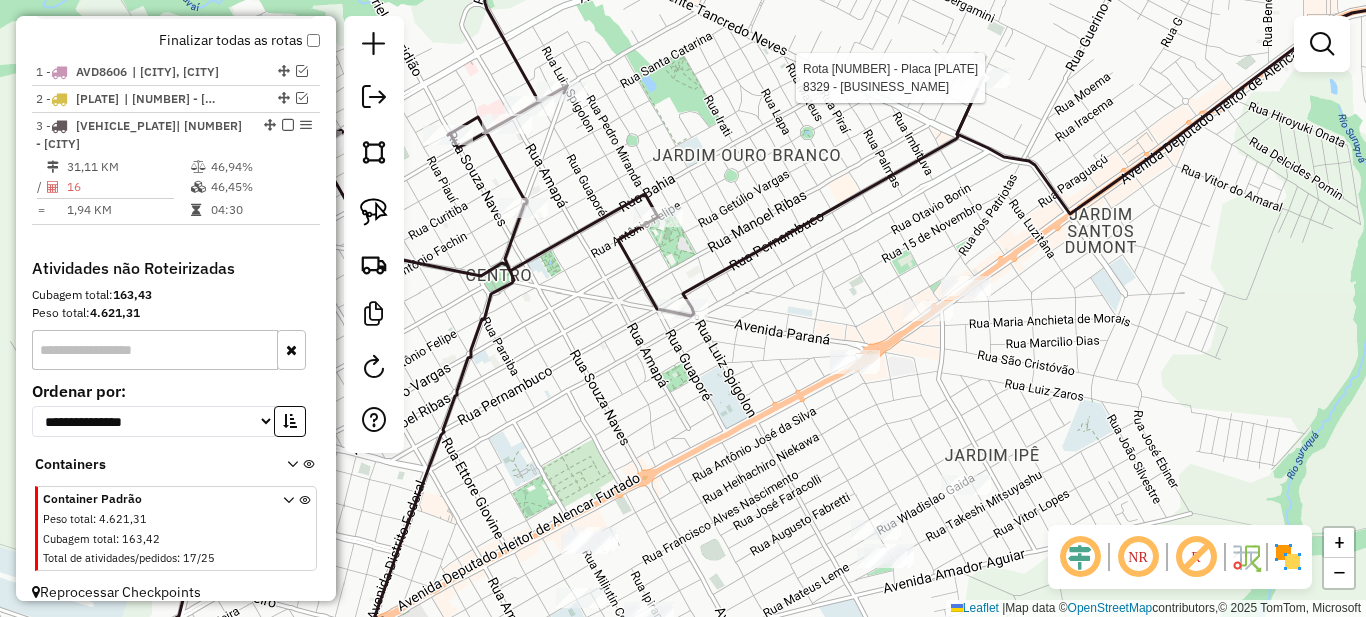select on "*********" 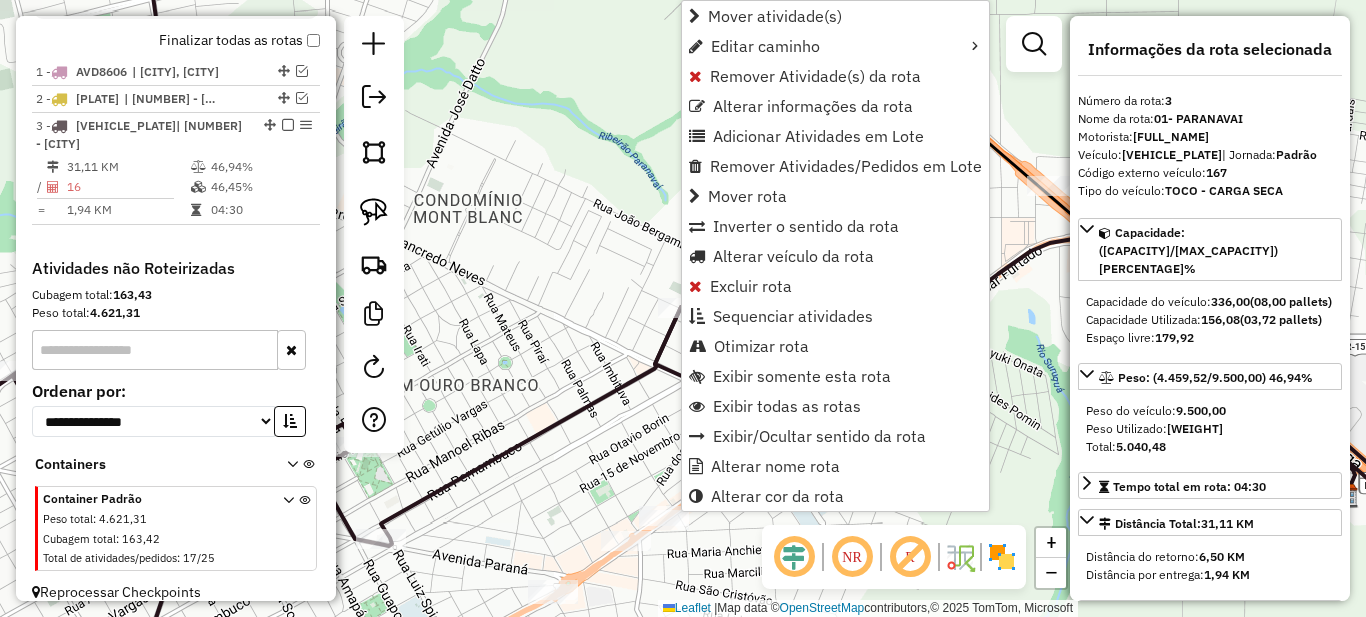 click on "Janela de atendimento Grade de atendimento Capacidade Transportadoras Veículos Cliente Pedidos  Rotas Selecione os dias de semana para filtrar as janelas de atendimento  Seg   Ter   Qua   Qui   Sex   Sáb   Dom  Informe o período da janela de atendimento: De: Até:  Filtrar exatamente a janela do cliente  Considerar janela de atendimento padrão  Selecione os dias de semana para filtrar as grades de atendimento  Seg   Ter   Qua   Qui   Sex   Sáb   Dom   Considerar clientes sem dia de atendimento cadastrado  Clientes fora do dia de atendimento selecionado Filtrar as atividades entre os valores definidos abaixo:  Peso mínimo:   Peso máximo:   Cubagem mínima:   Cubagem máxima:   De:   Até:  Filtrar as atividades entre o tempo de atendimento definido abaixo:  De:   Até:   Considerar capacidade total dos clientes não roteirizados Transportadora: Selecione um ou mais itens Tipo de veículo: Selecione um ou mais itens Veículo: Selecione um ou mais itens Motorista: Selecione um ou mais itens Nome: Rótulo:" 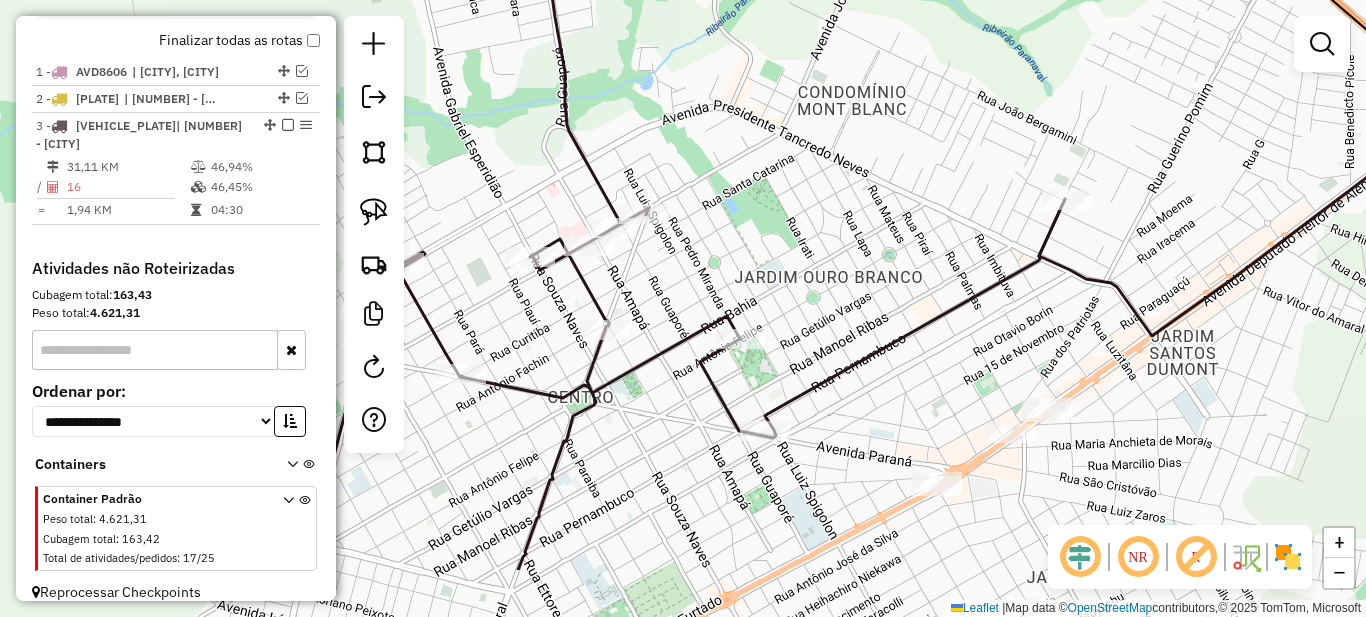 drag, startPoint x: 485, startPoint y: 399, endPoint x: 869, endPoint y: 291, distance: 398.8985 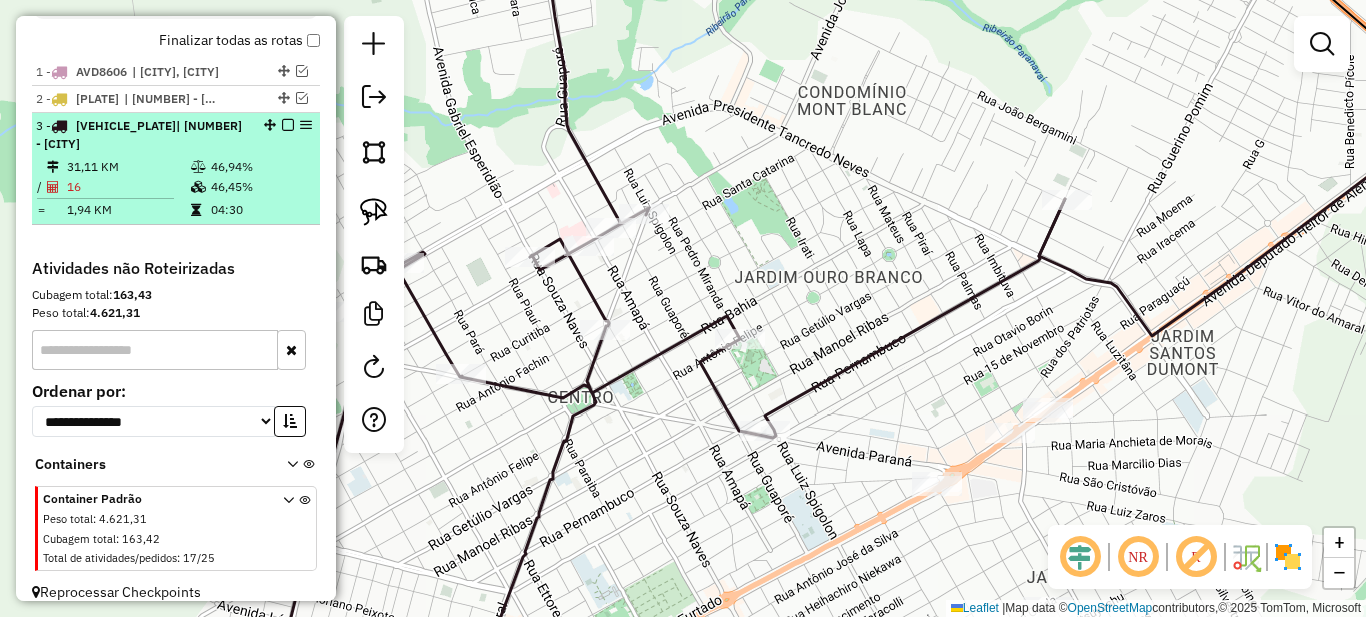 click on "46,45%" at bounding box center (260, 187) 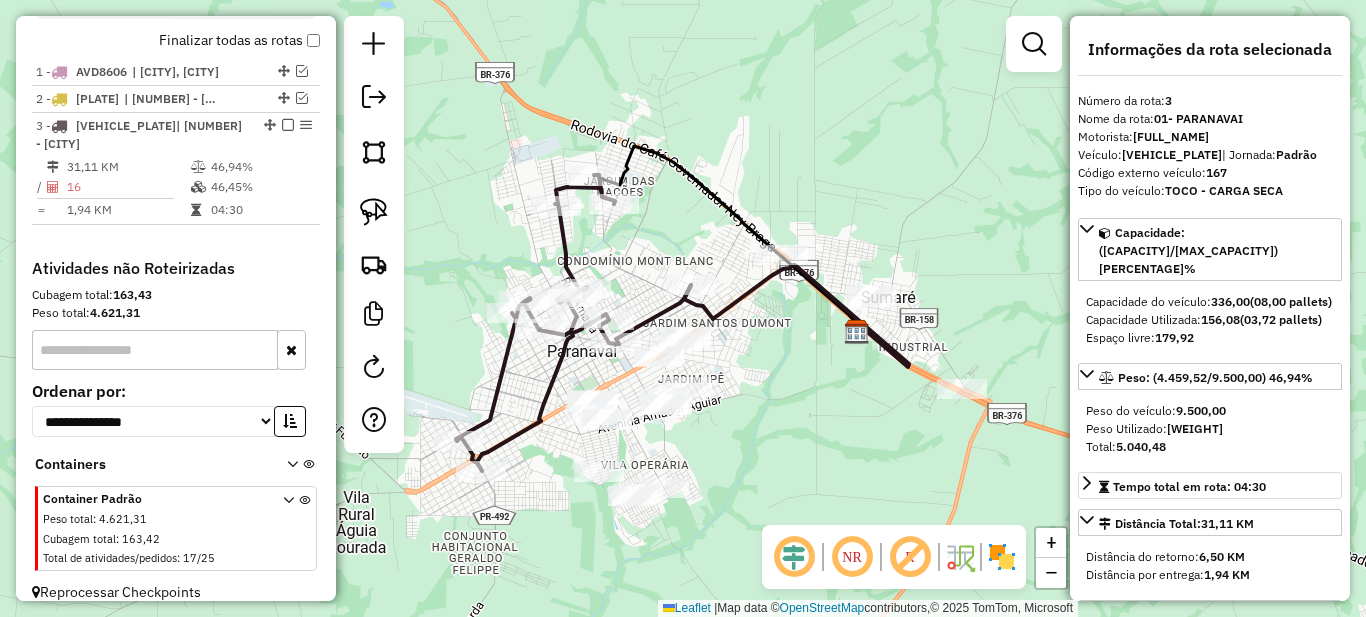 scroll, scrollTop: 200, scrollLeft: 0, axis: vertical 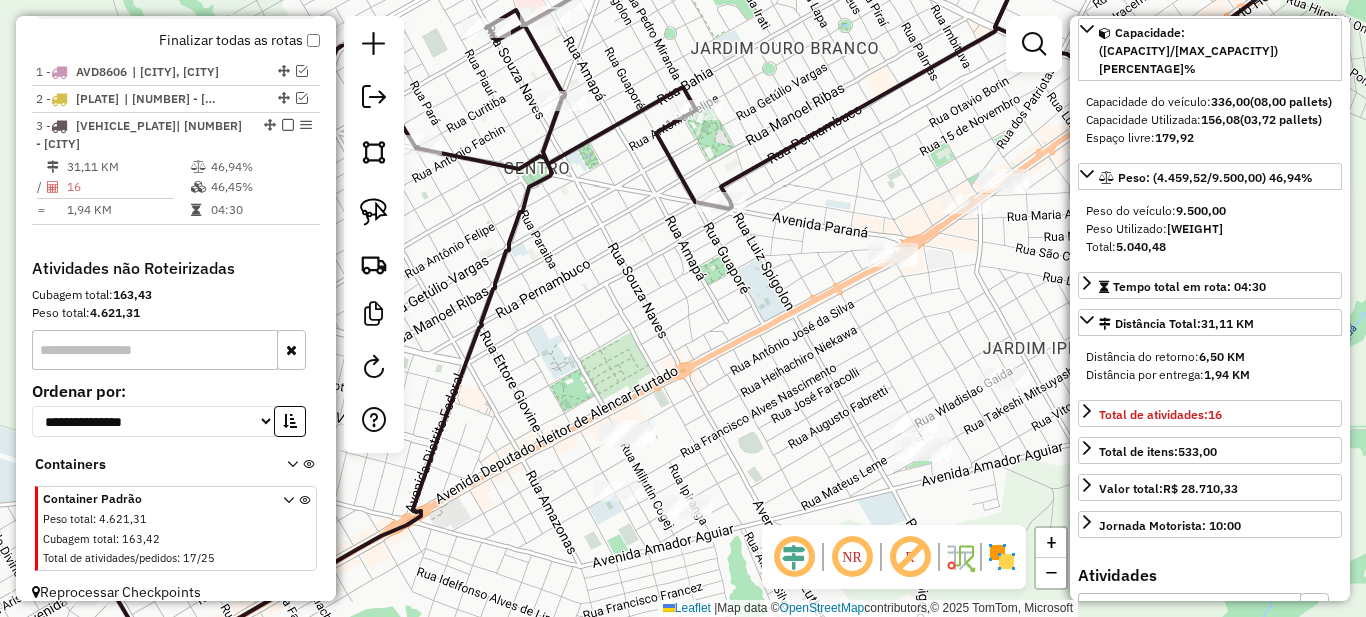 drag, startPoint x: 915, startPoint y: 195, endPoint x: 656, endPoint y: 280, distance: 272.59128 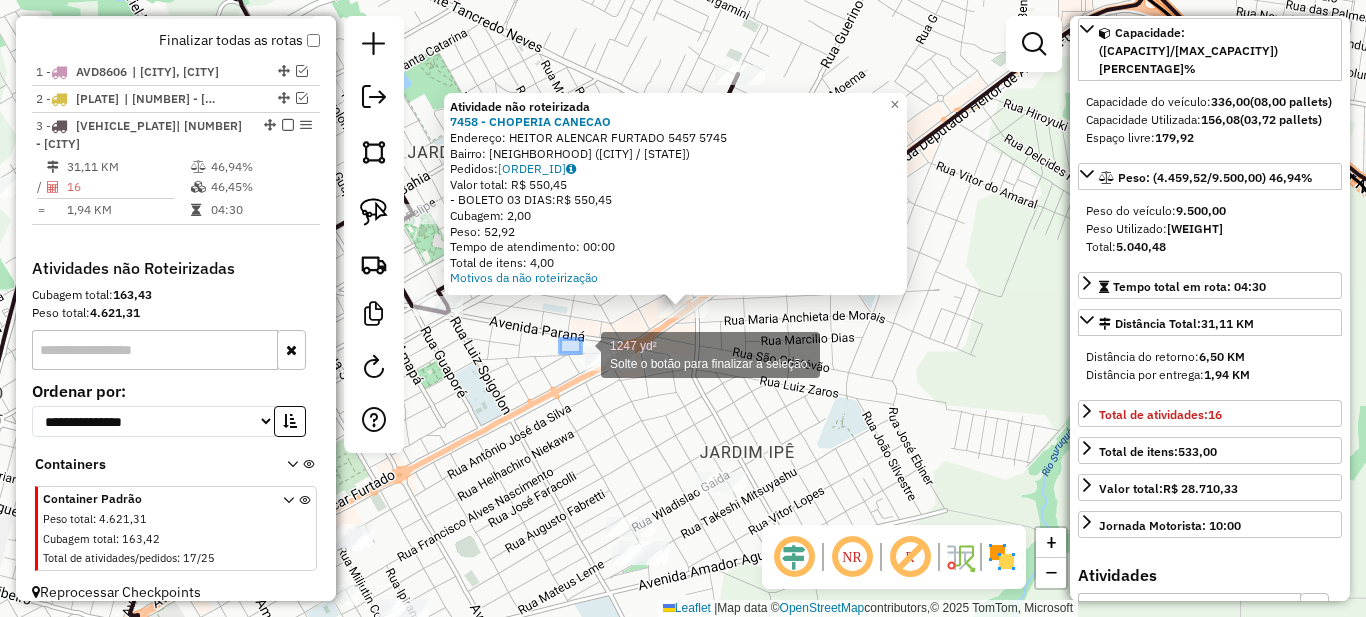 drag, startPoint x: 560, startPoint y: 339, endPoint x: 675, endPoint y: 410, distance: 135.15176 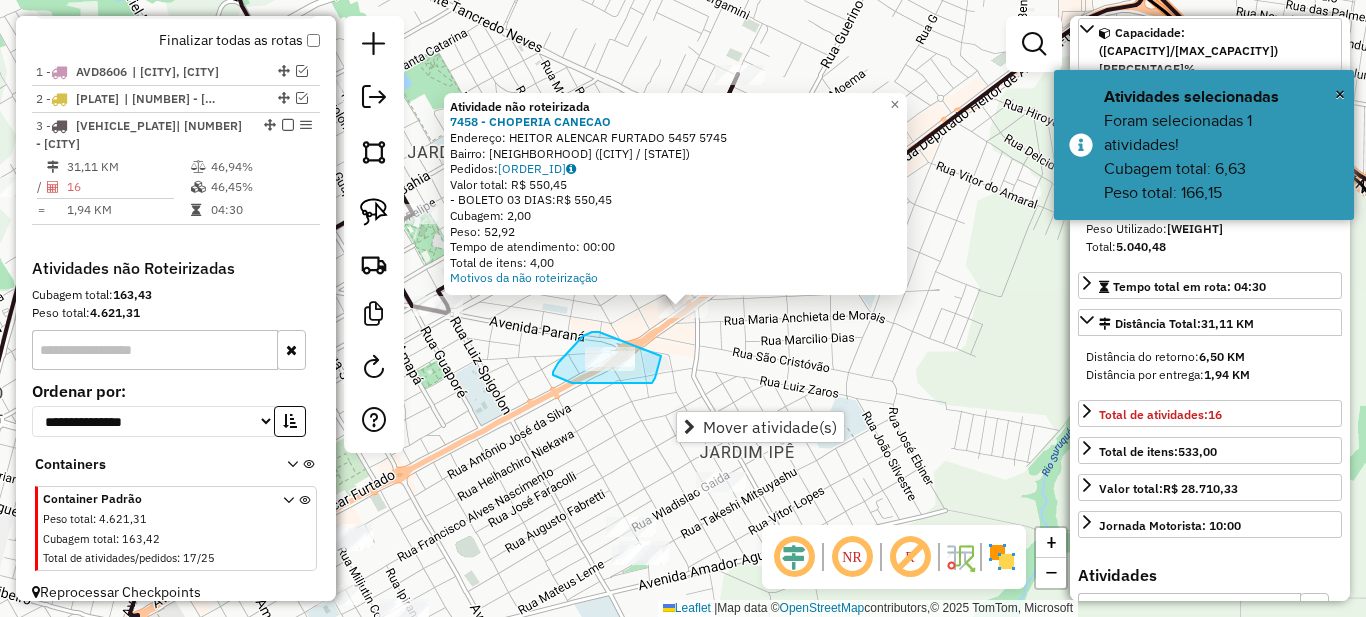 drag, startPoint x: 599, startPoint y: 332, endPoint x: 661, endPoint y: 356, distance: 66.48308 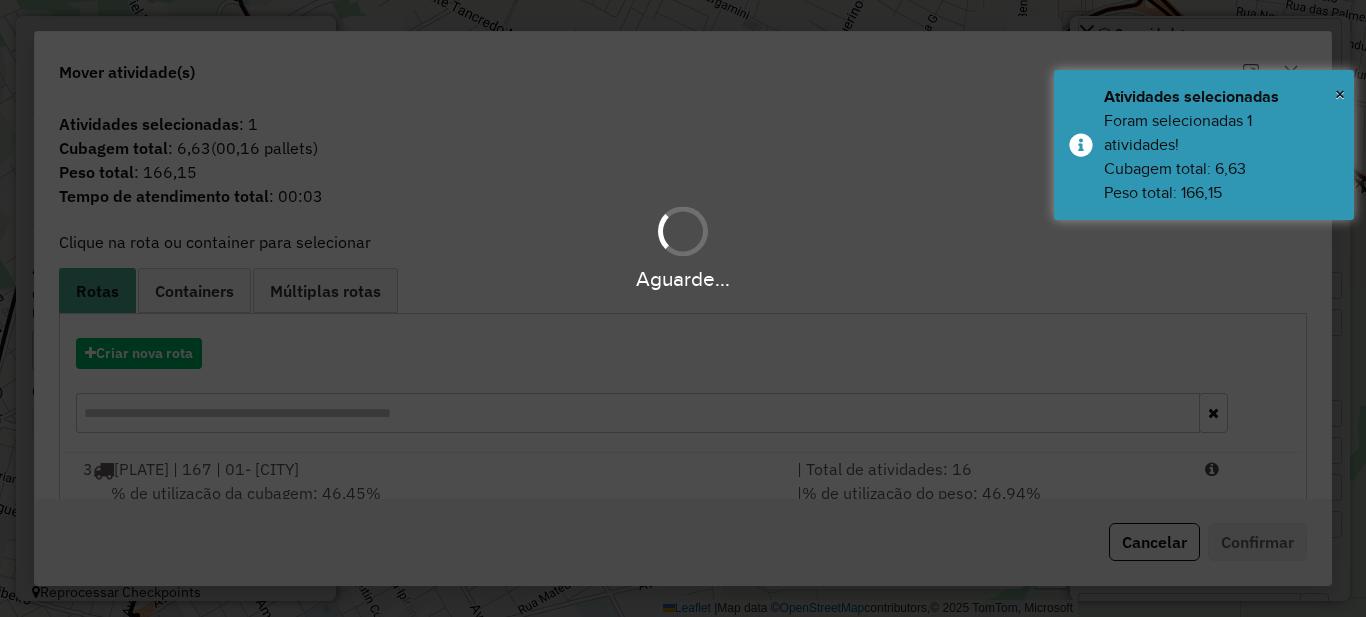 scroll, scrollTop: 70, scrollLeft: 0, axis: vertical 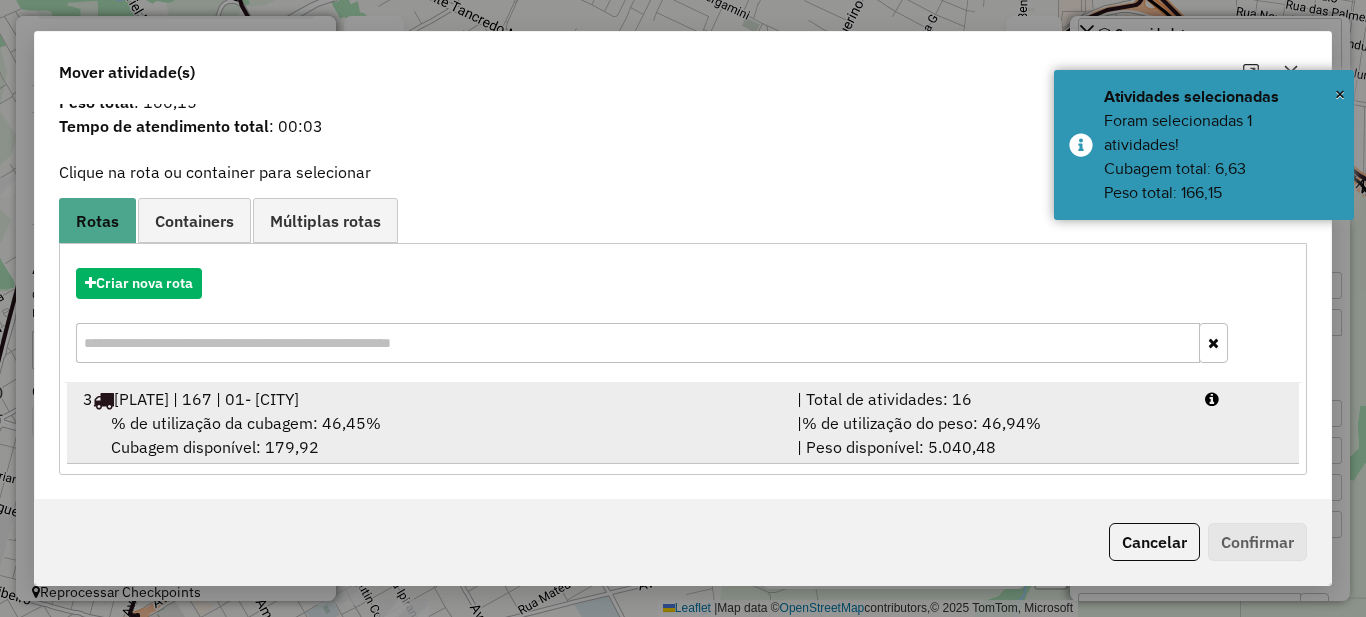 click on "% de utilização do peso: 46,94%" at bounding box center (921, 423) 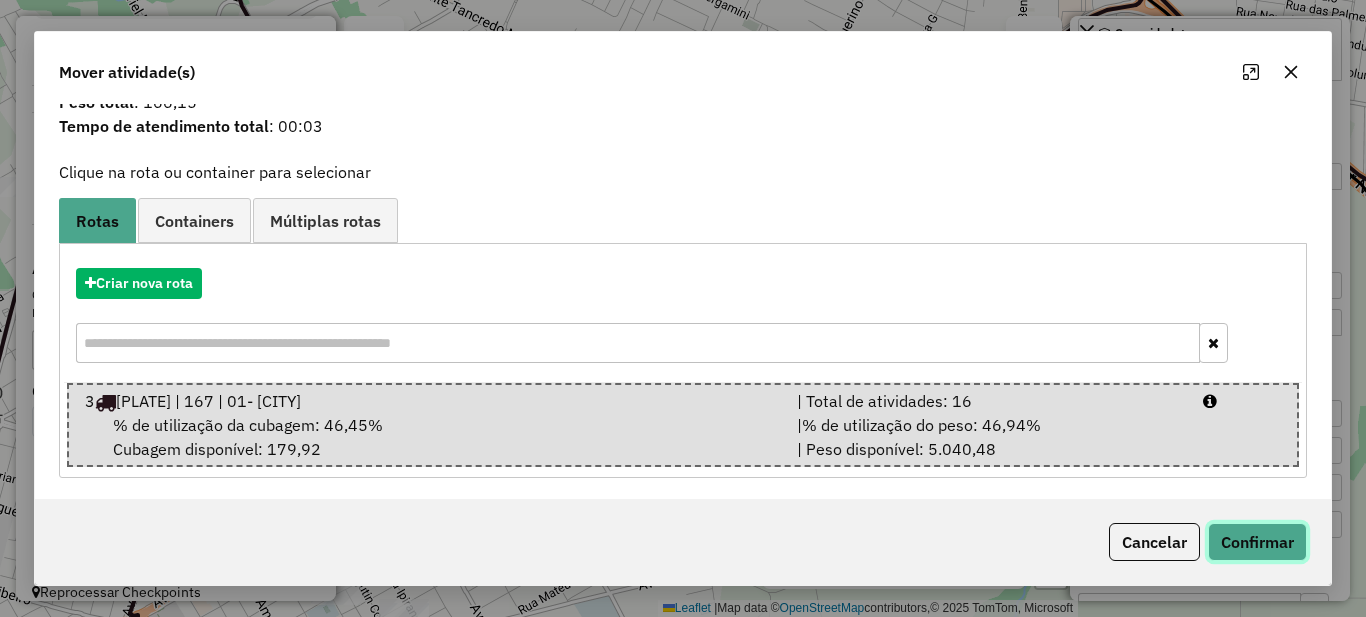 click on "Confirmar" 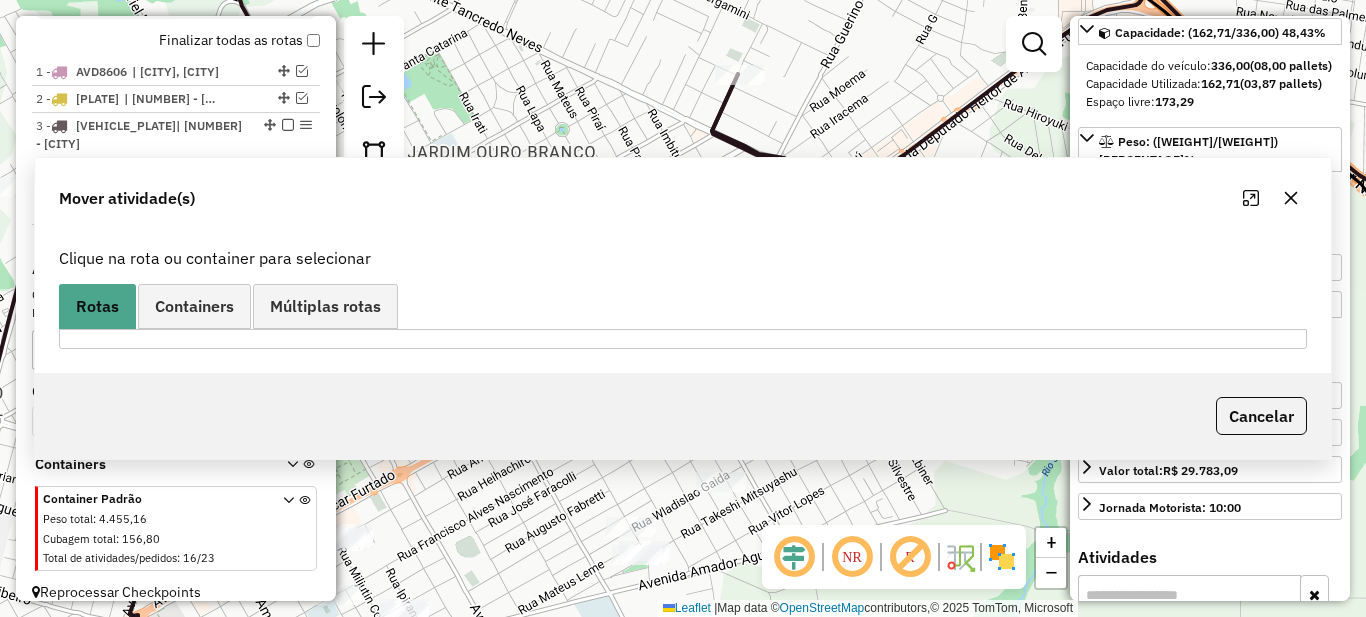 scroll, scrollTop: 0, scrollLeft: 0, axis: both 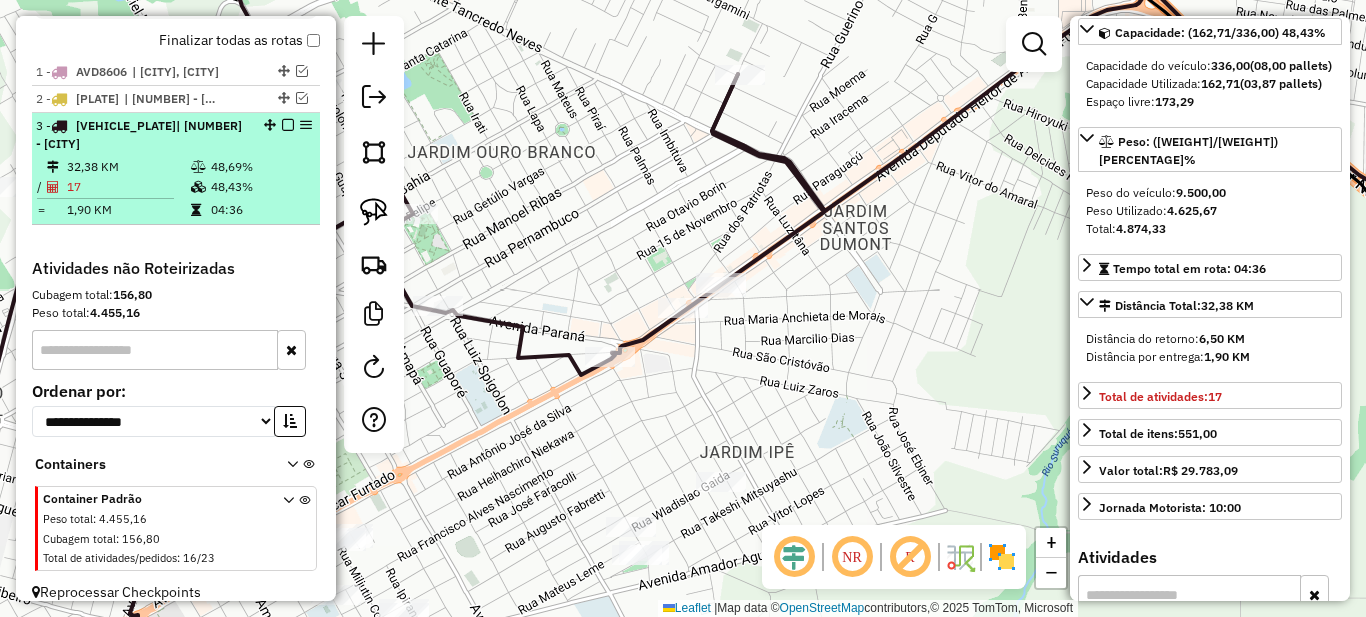 click at bounding box center [200, 167] 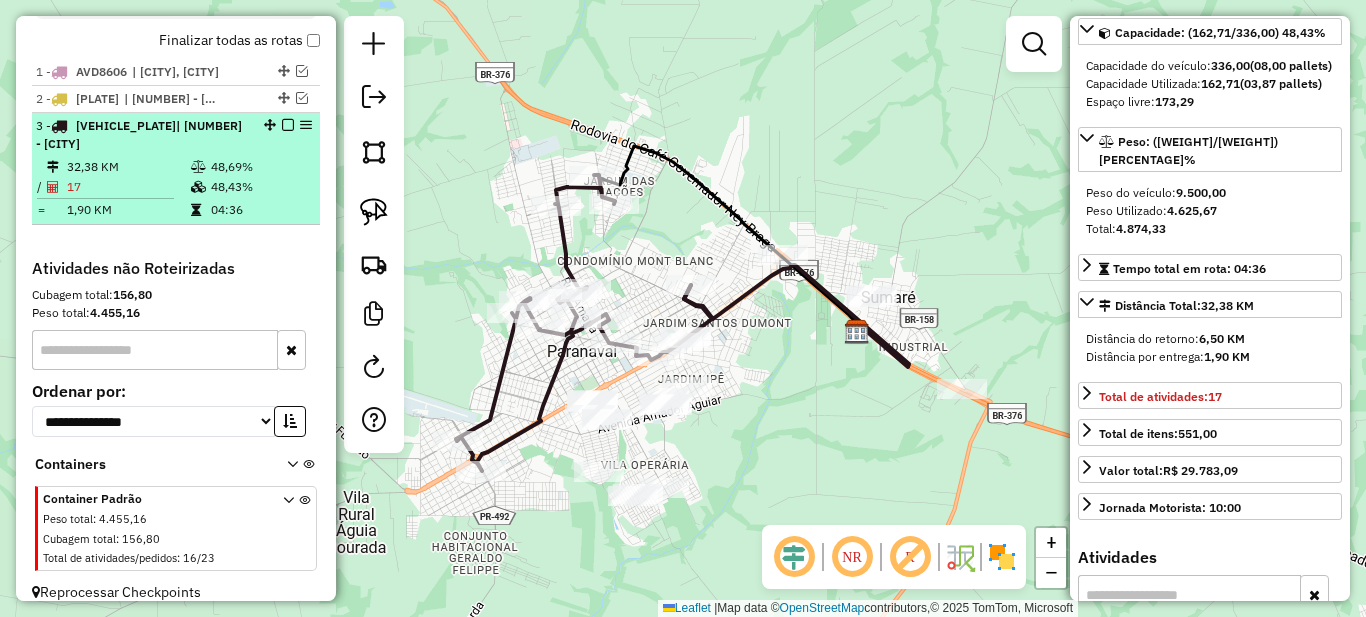 click on "48,43%" at bounding box center [260, 187] 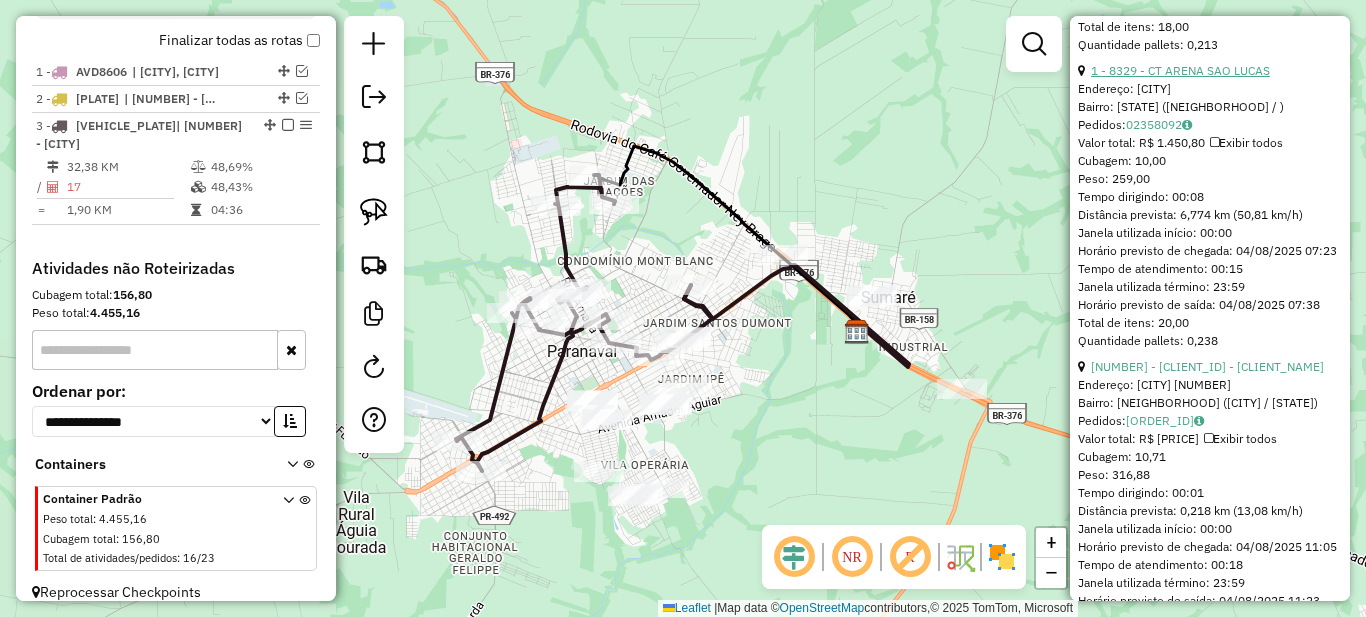 scroll, scrollTop: 4800, scrollLeft: 0, axis: vertical 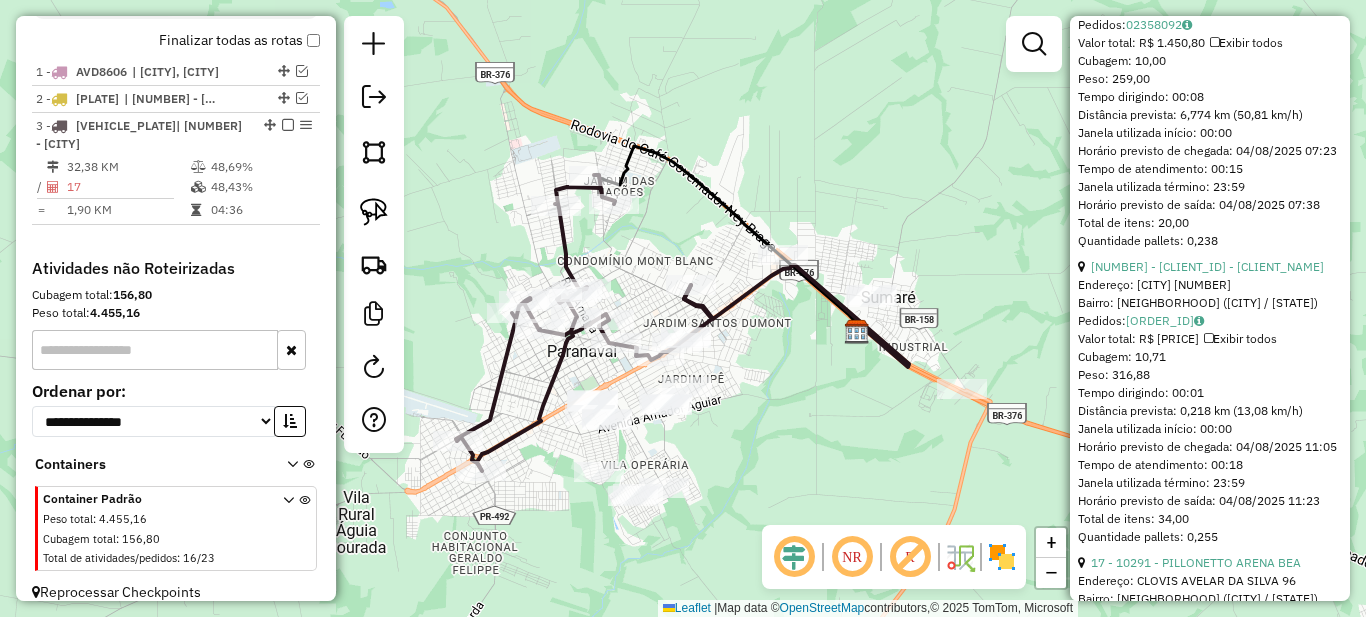 click on "1 - 8329 - CT ARENA SAO LUCAS" at bounding box center (1180, -30) 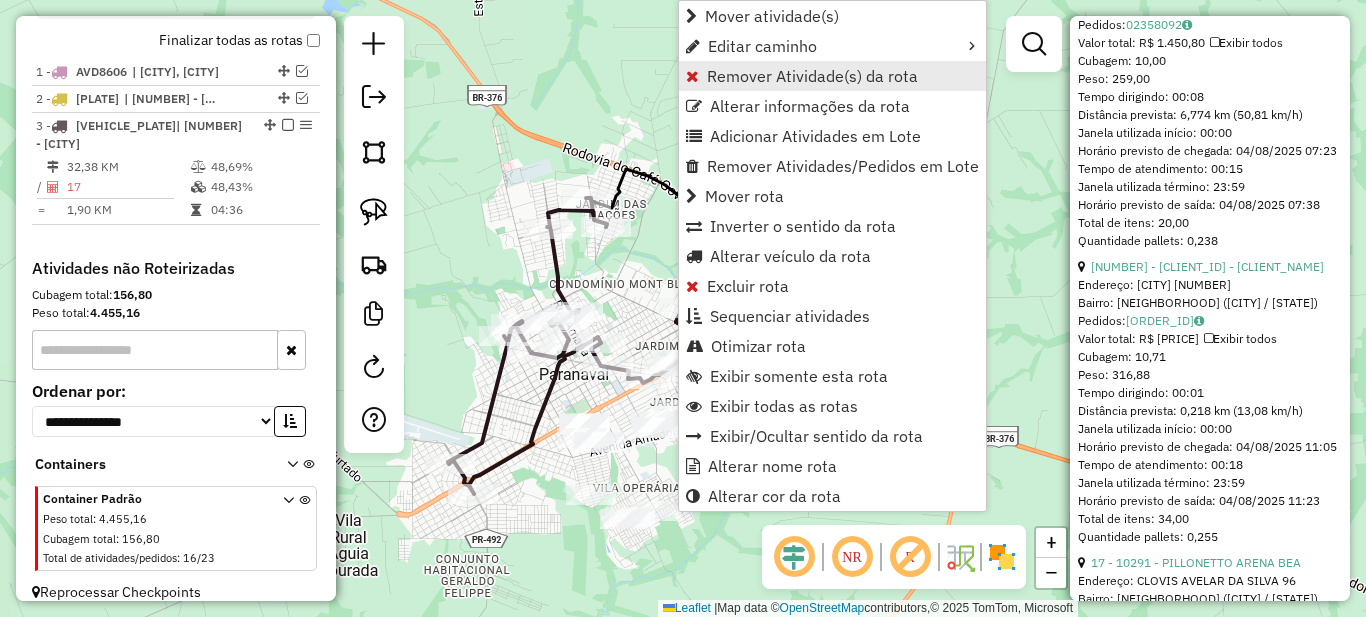 click on "Remover Atividade(s) da rota" at bounding box center [832, 76] 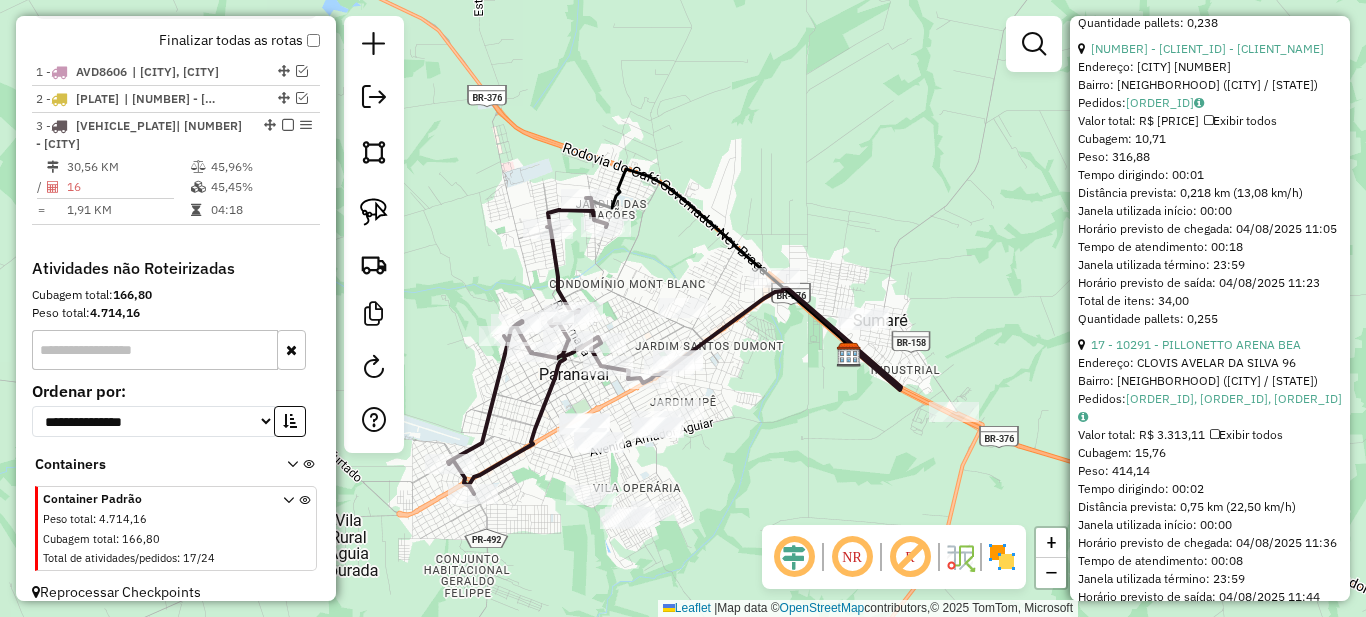 scroll, scrollTop: 5100, scrollLeft: 0, axis: vertical 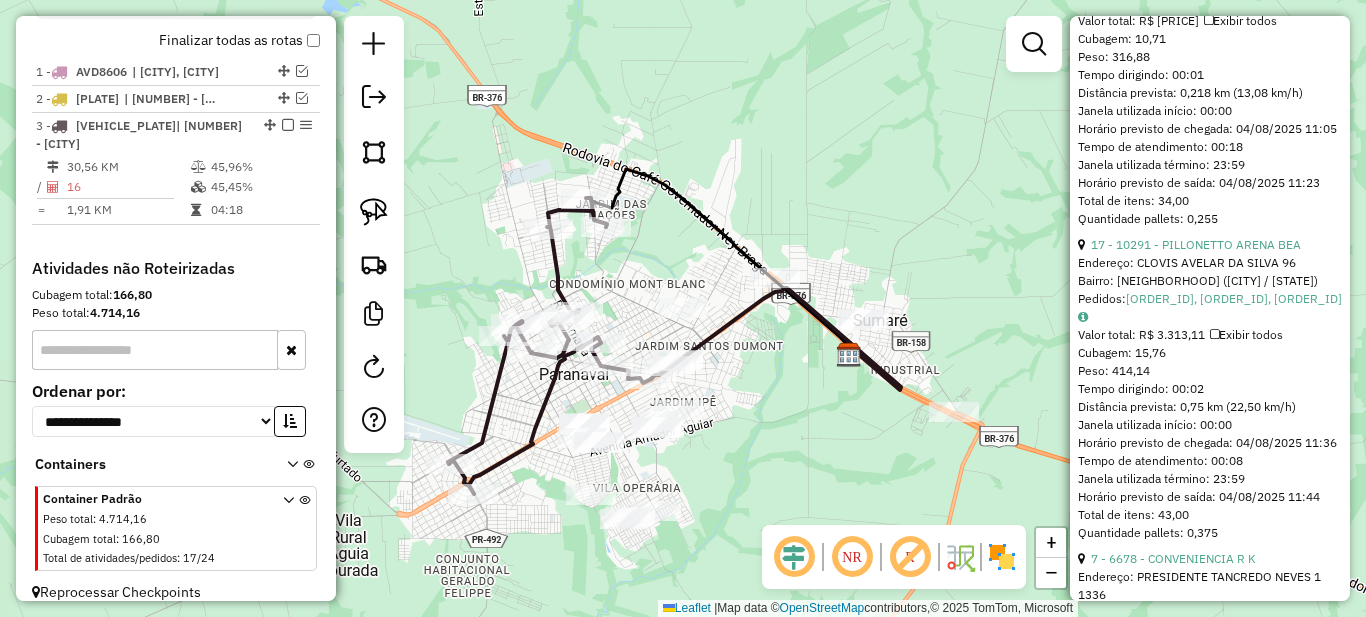 click on "[NUMBER] - [CLIENT_ID] - [CLIENT_NAME]" at bounding box center (1207, -52) 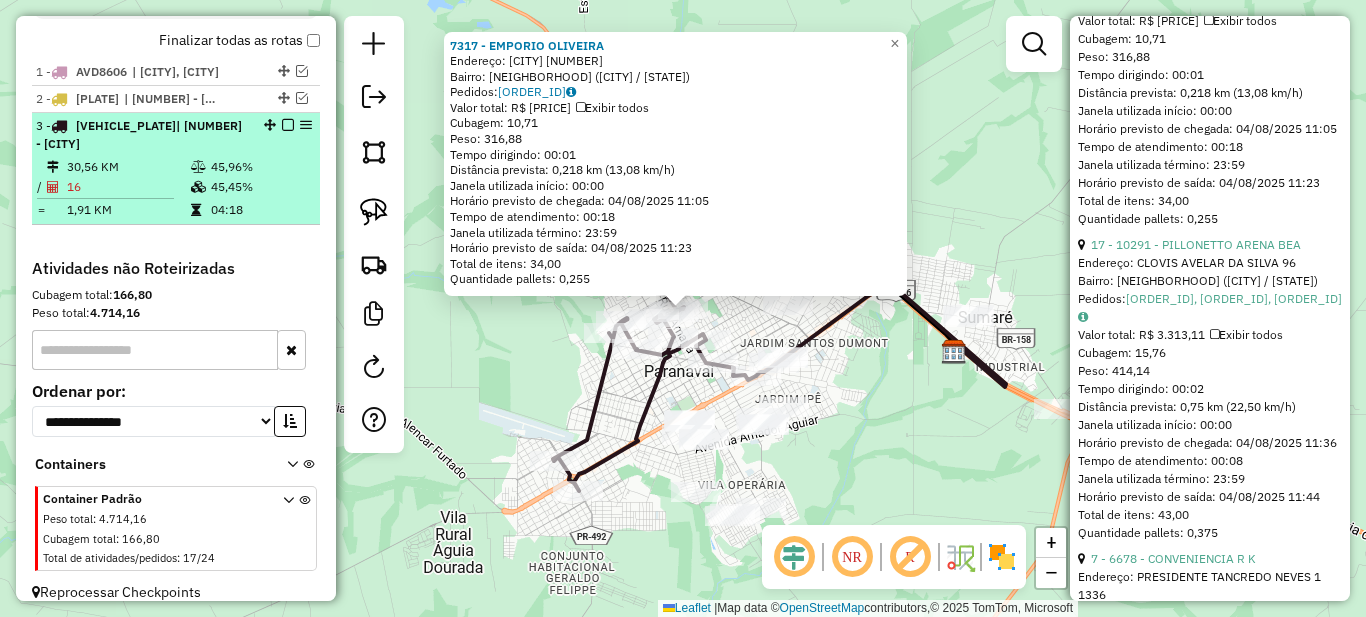click at bounding box center [288, 125] 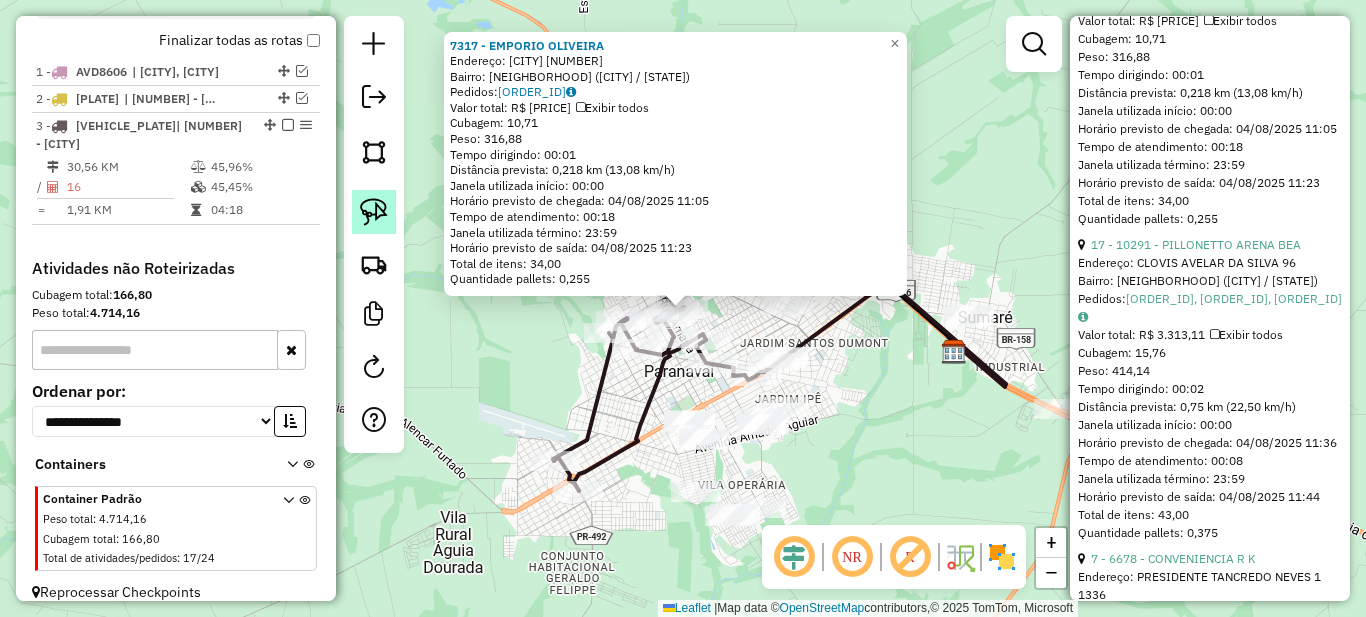scroll, scrollTop: 689, scrollLeft: 0, axis: vertical 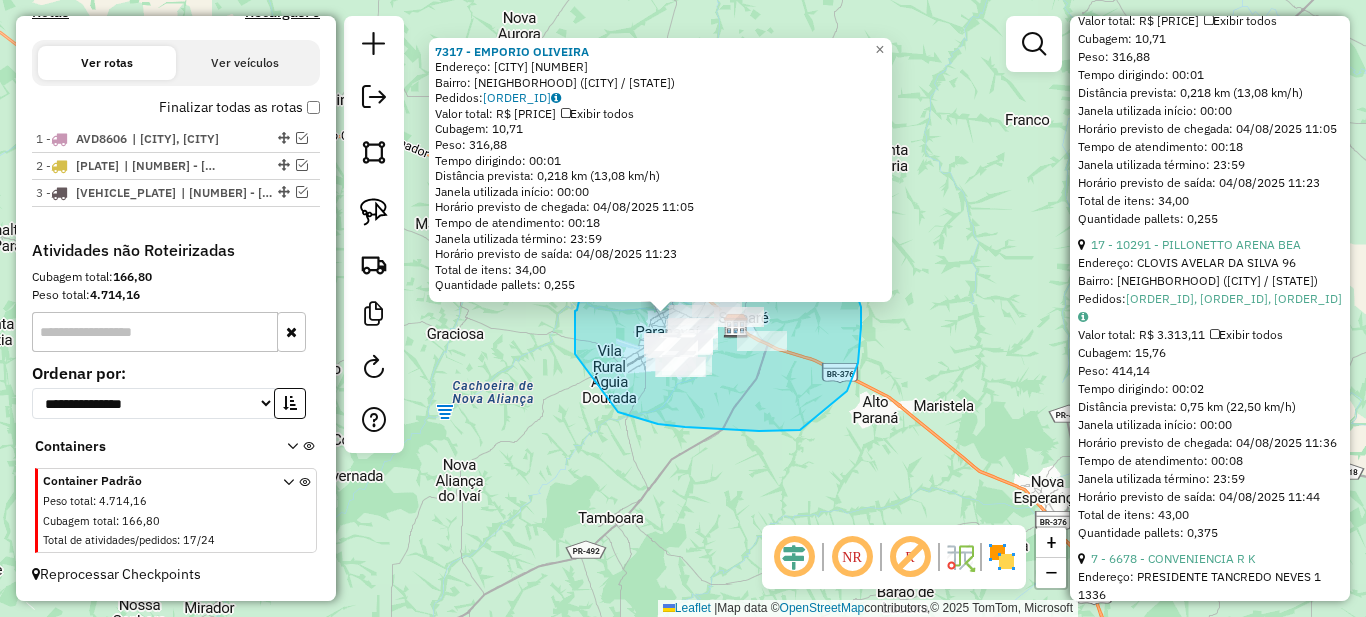 drag, startPoint x: 575, startPoint y: 354, endPoint x: 498, endPoint y: 211, distance: 162.41306 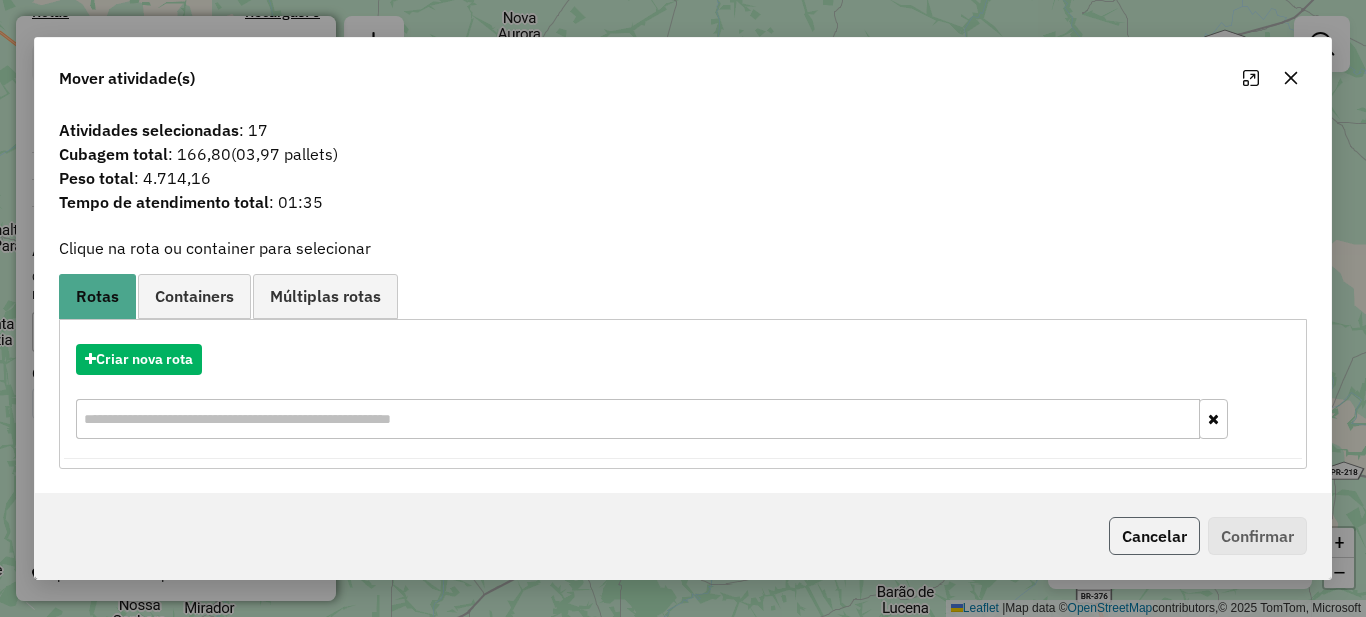 click on "Cancelar" 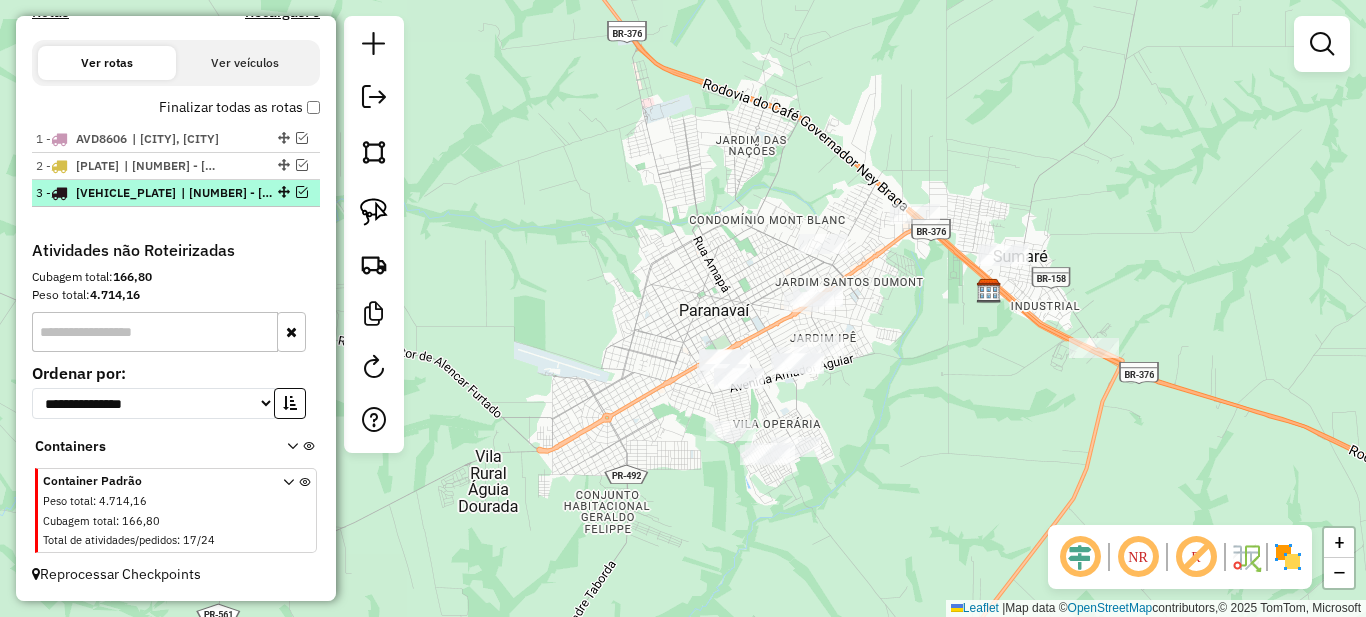 click on "[NUMBER] - [LICENSE_PLATE] | [CITY]" at bounding box center [142, 193] 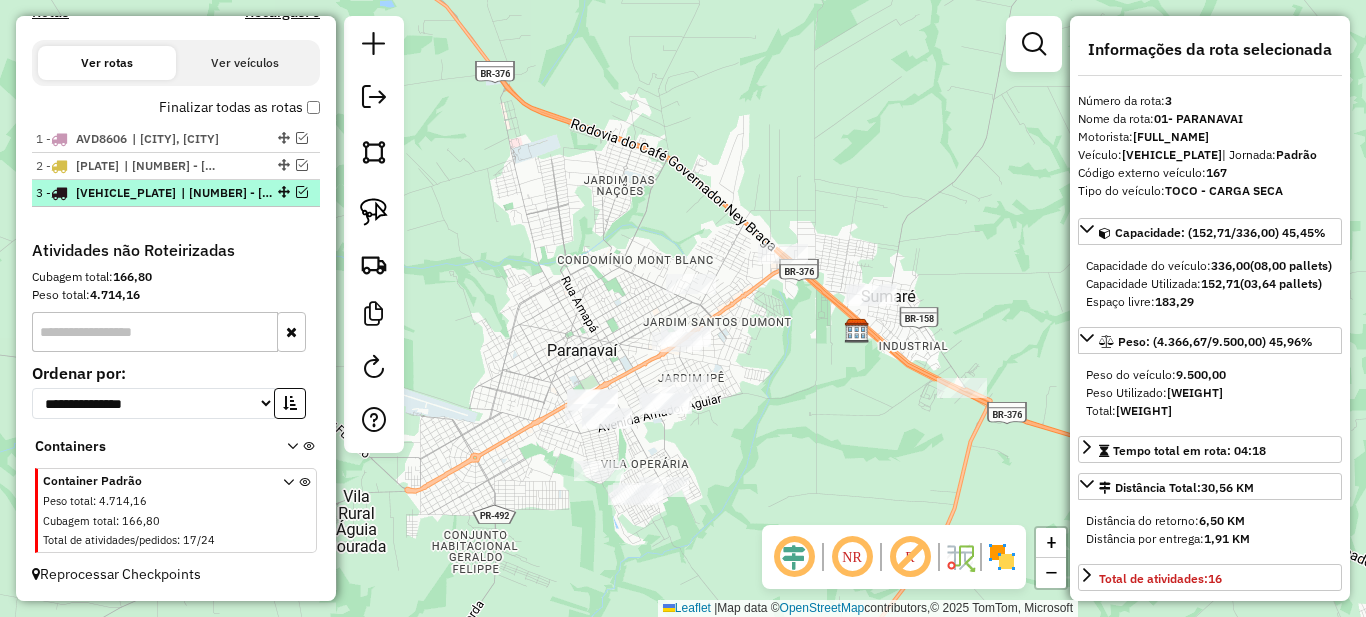 click at bounding box center [302, 192] 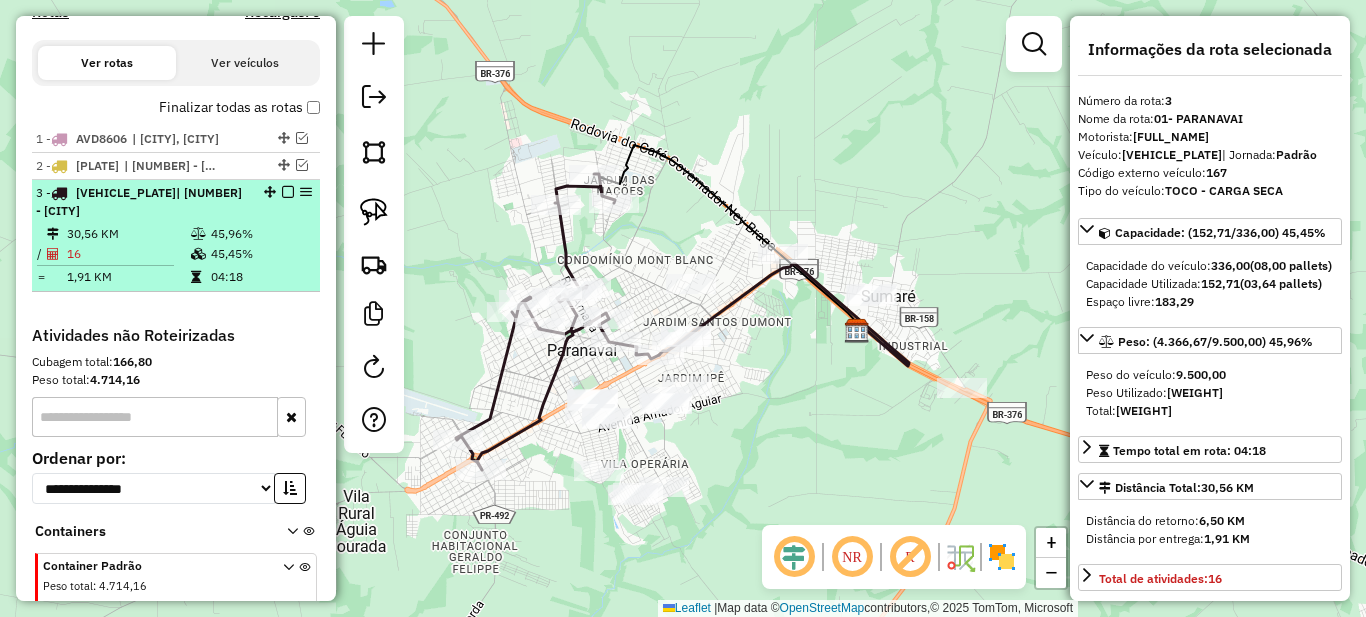 scroll, scrollTop: 756, scrollLeft: 0, axis: vertical 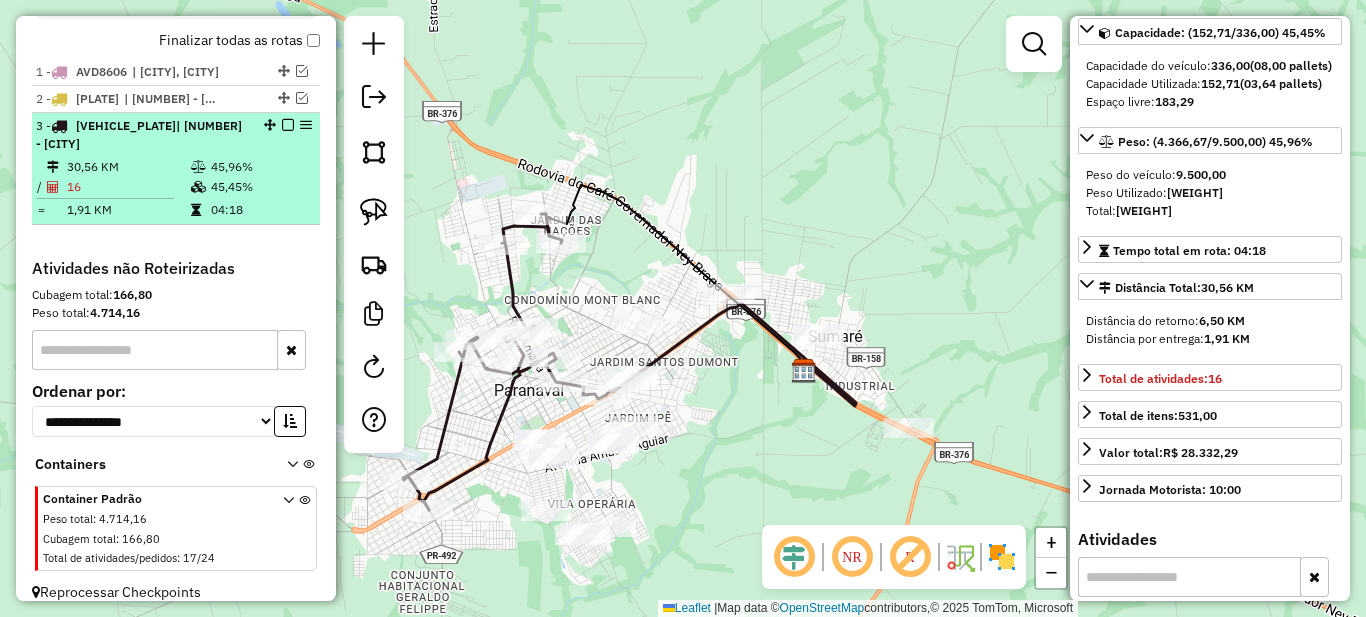 click at bounding box center [288, 125] 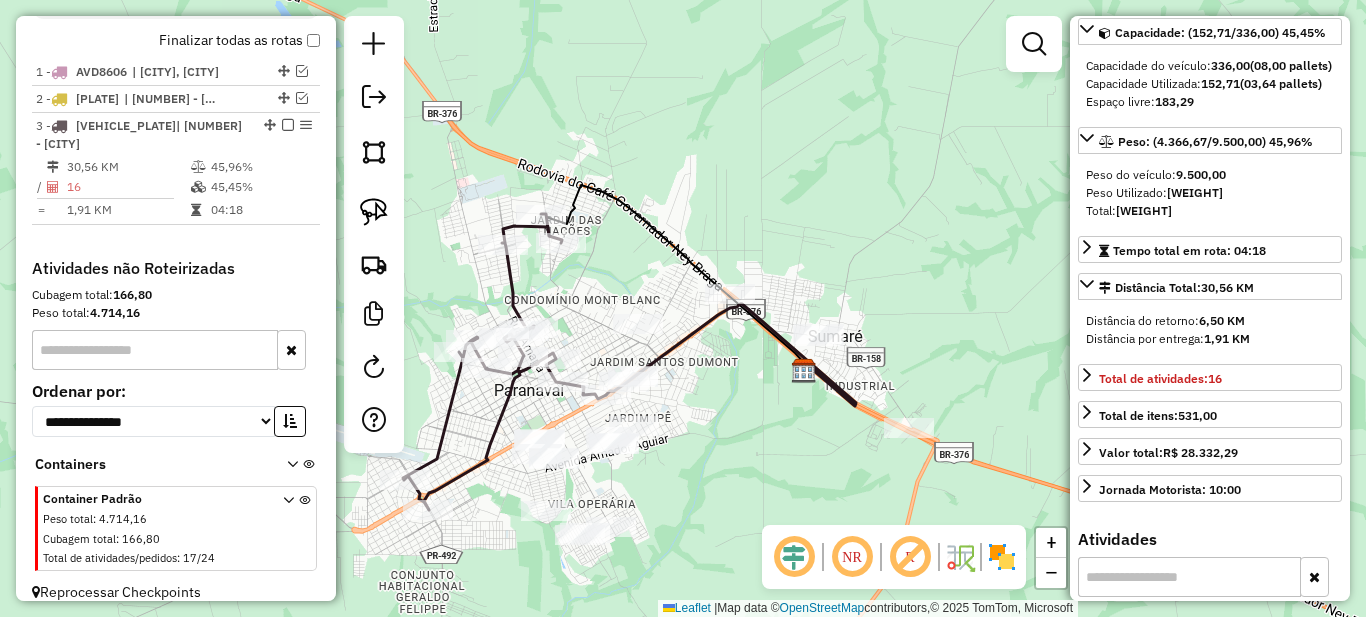 scroll, scrollTop: 689, scrollLeft: 0, axis: vertical 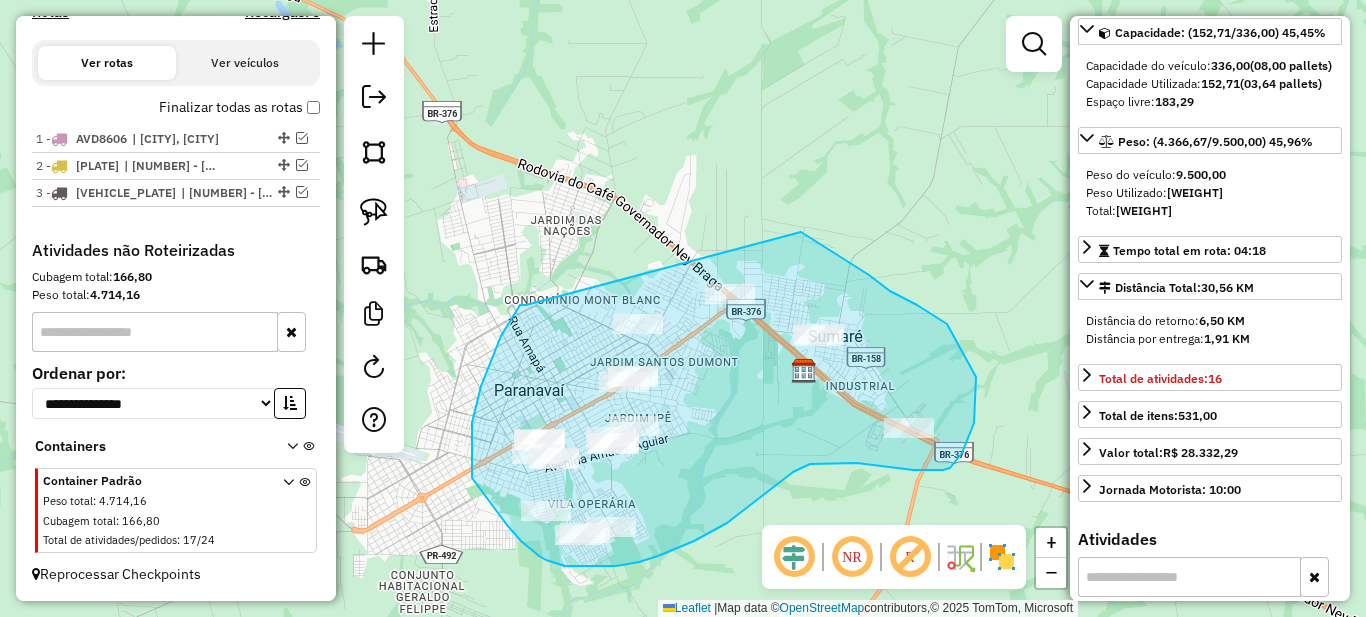 drag, startPoint x: 501, startPoint y: 336, endPoint x: 777, endPoint y: 225, distance: 297.48447 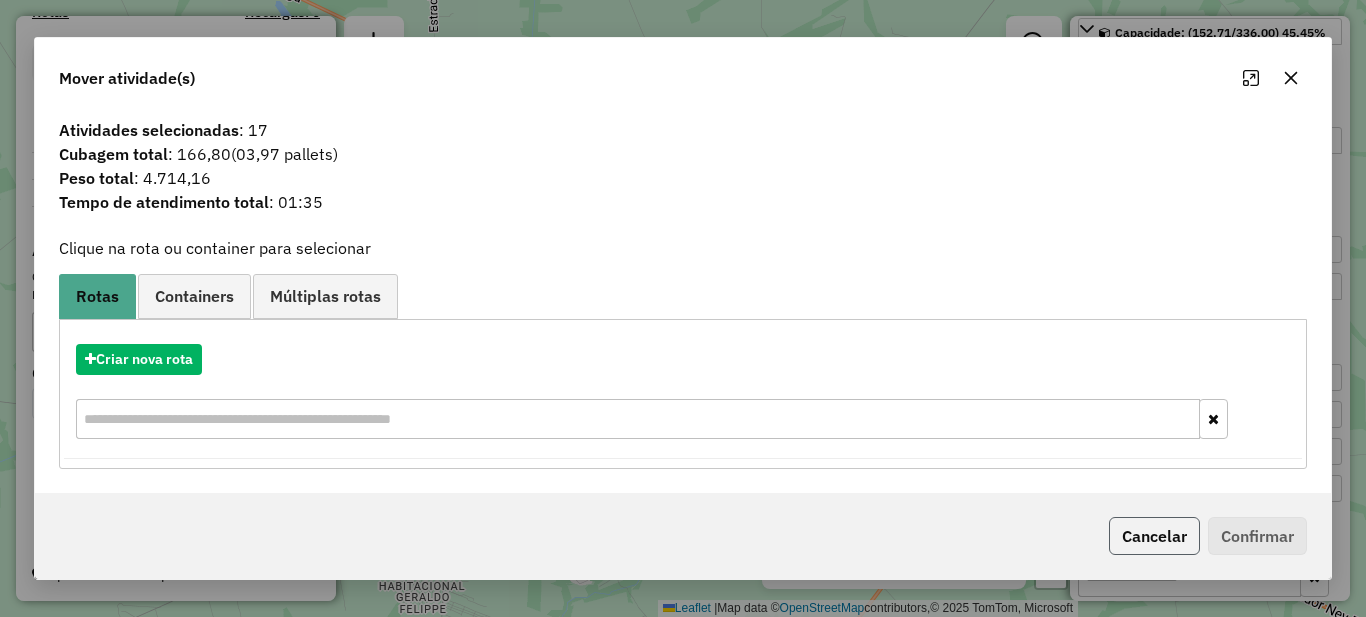 click on "Cancelar" 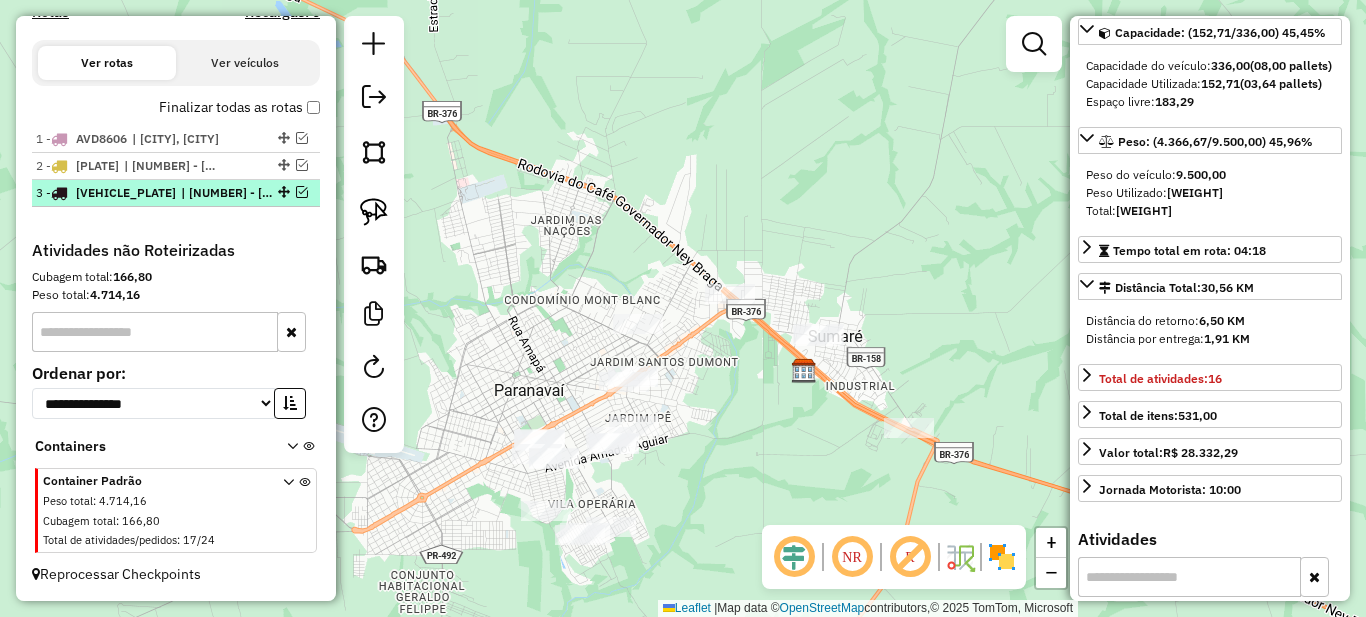 click at bounding box center (302, 192) 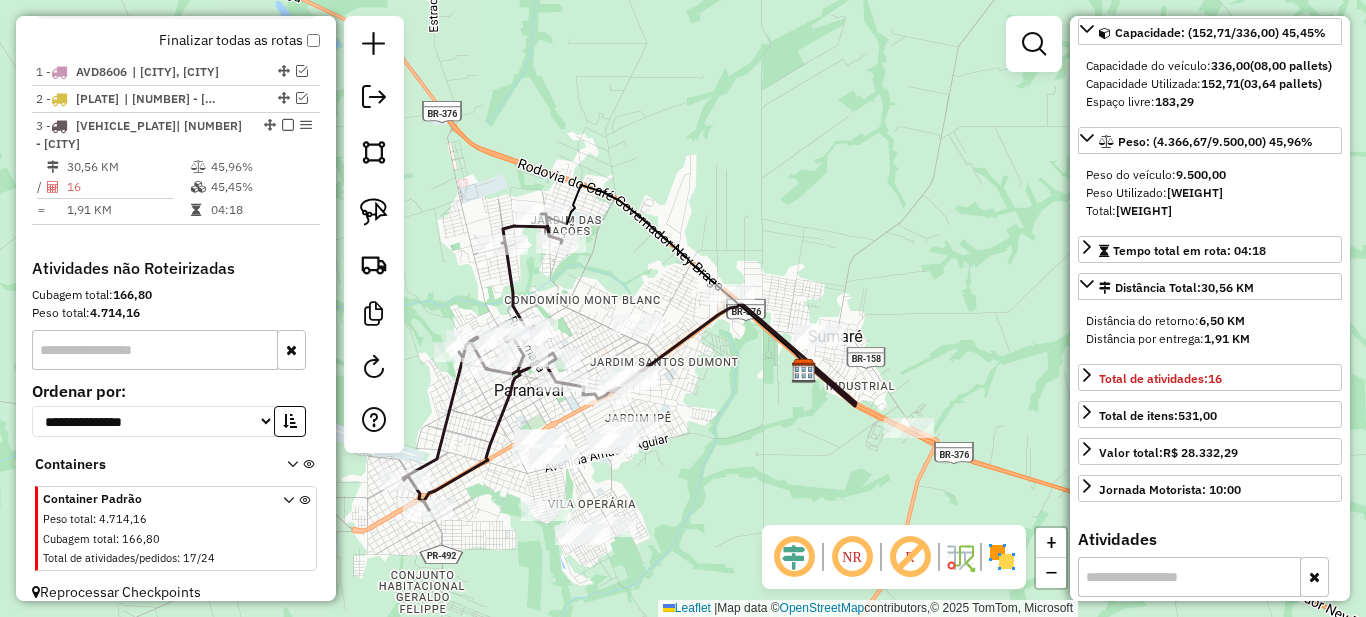 click on "Janela de atendimento Grade de atendimento Capacidade Transportadoras Veículos Cliente Pedidos  Rotas Selecione os dias de semana para filtrar as janelas de atendimento  Seg   Ter   Qua   Qui   Sex   Sáb   Dom  Informe o período da janela de atendimento: De: Até:  Filtrar exatamente a janela do cliente  Considerar janela de atendimento padrão  Selecione os dias de semana para filtrar as grades de atendimento  Seg   Ter   Qua   Qui   Sex   Sáb   Dom   Considerar clientes sem dia de atendimento cadastrado  Clientes fora do dia de atendimento selecionado Filtrar as atividades entre os valores definidos abaixo:  Peso mínimo:   Peso máximo:   Cubagem mínima:   Cubagem máxima:   De:   Até:  Filtrar as atividades entre o tempo de atendimento definido abaixo:  De:   Até:   Considerar capacidade total dos clientes não roteirizados Transportadora: Selecione um ou mais itens Tipo de veículo: Selecione um ou mais itens Veículo: Selecione um ou mais itens Motorista: Selecione um ou mais itens Nome: Rótulo:" 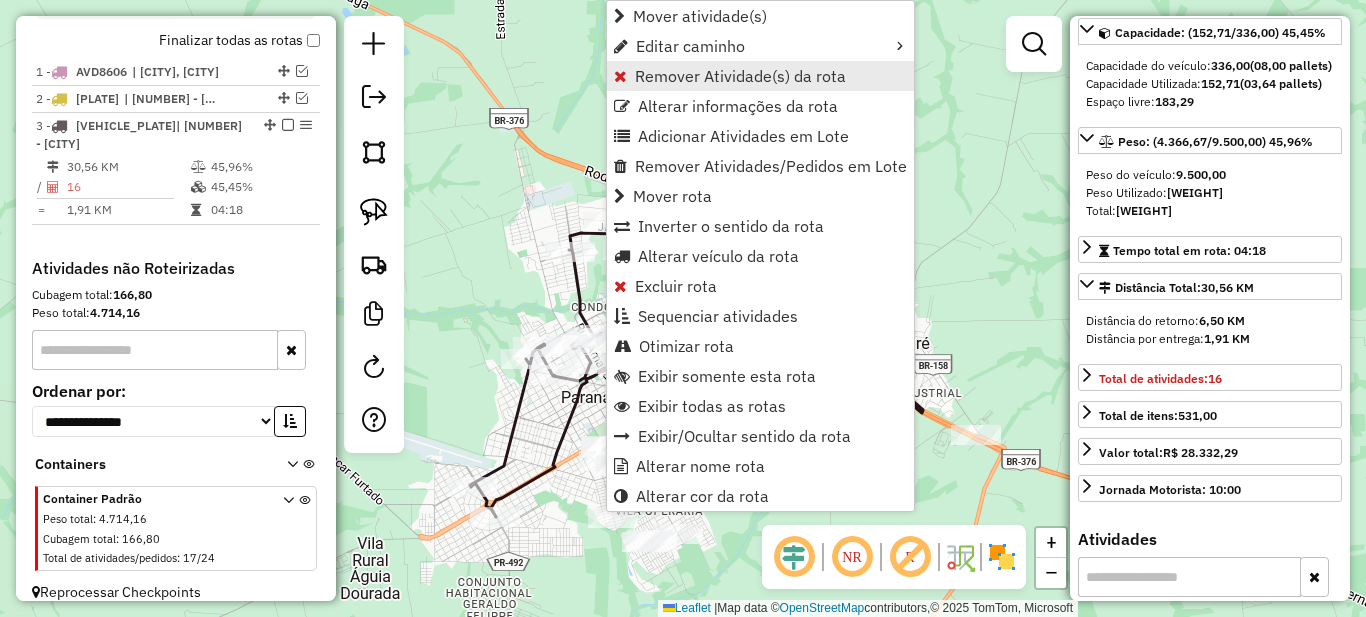 click on "Remover Atividade(s) da rota" at bounding box center (740, 76) 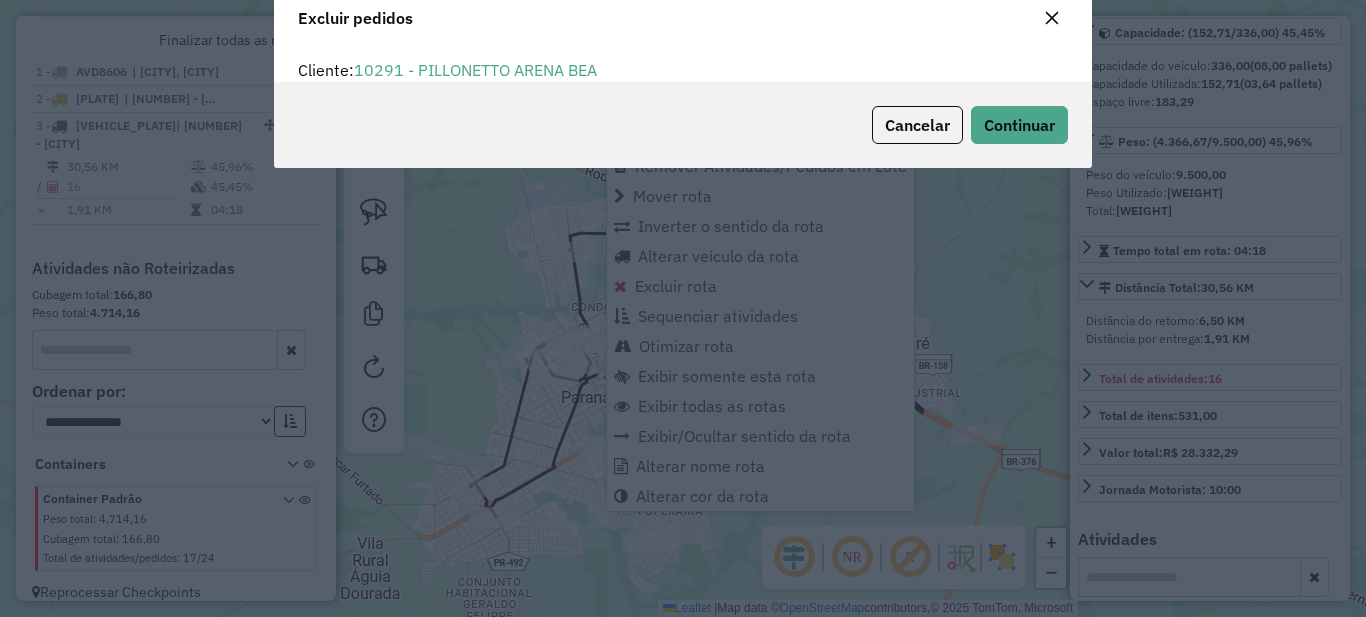scroll, scrollTop: 0, scrollLeft: 0, axis: both 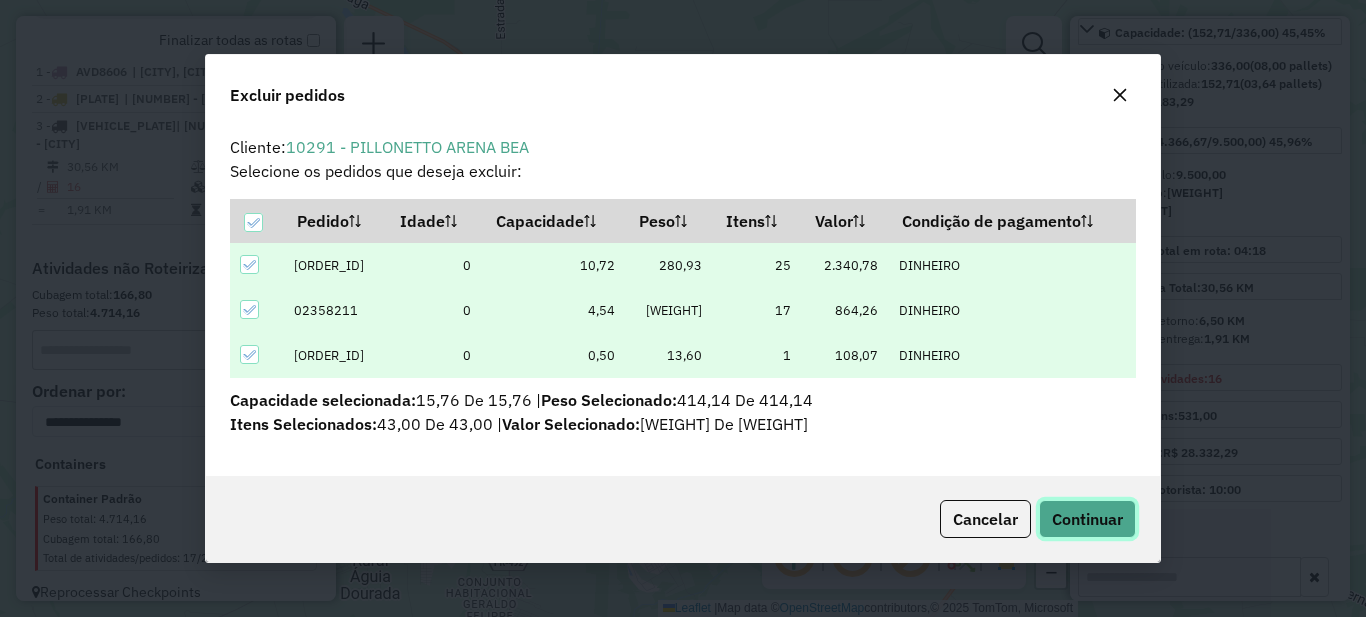 click on "Continuar" 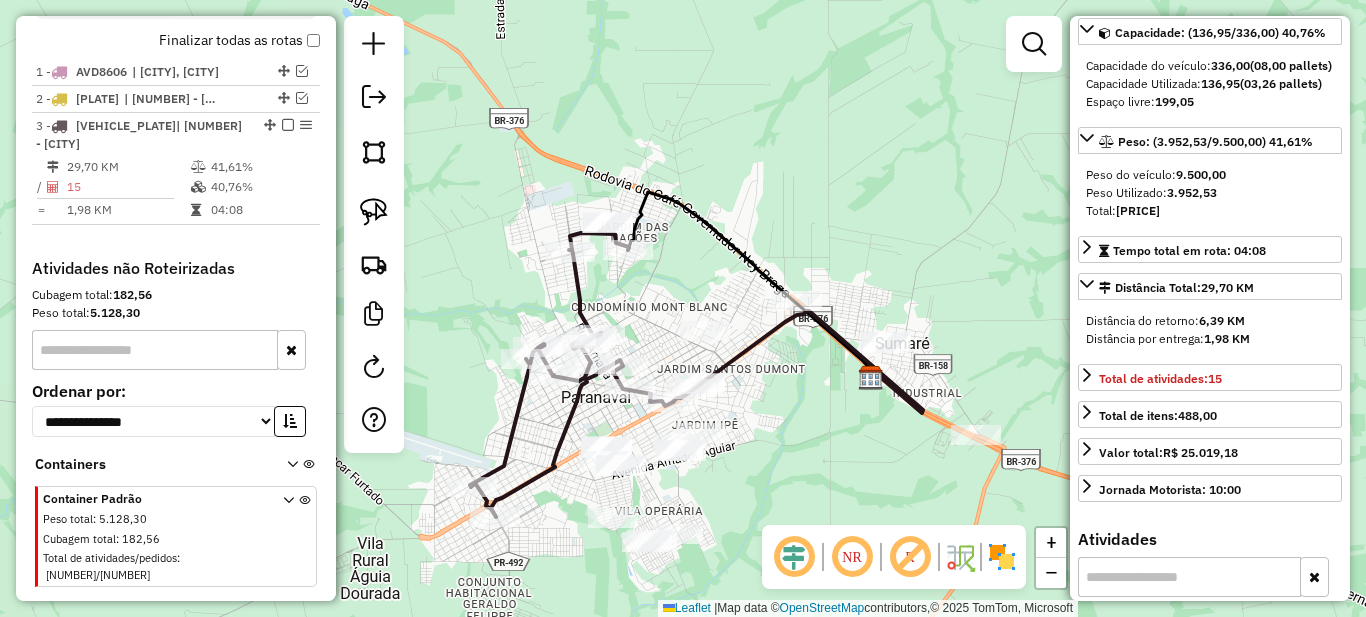 scroll, scrollTop: 0, scrollLeft: 0, axis: both 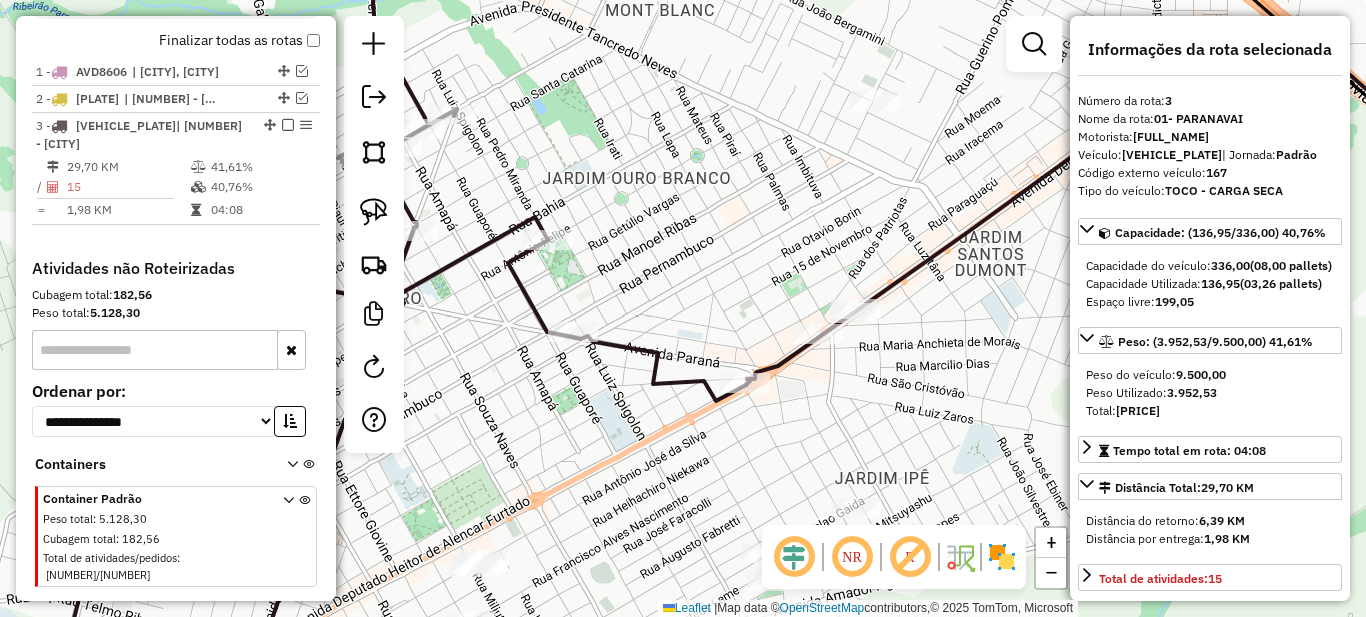 drag, startPoint x: 679, startPoint y: 318, endPoint x: 743, endPoint y: 362, distance: 77.665955 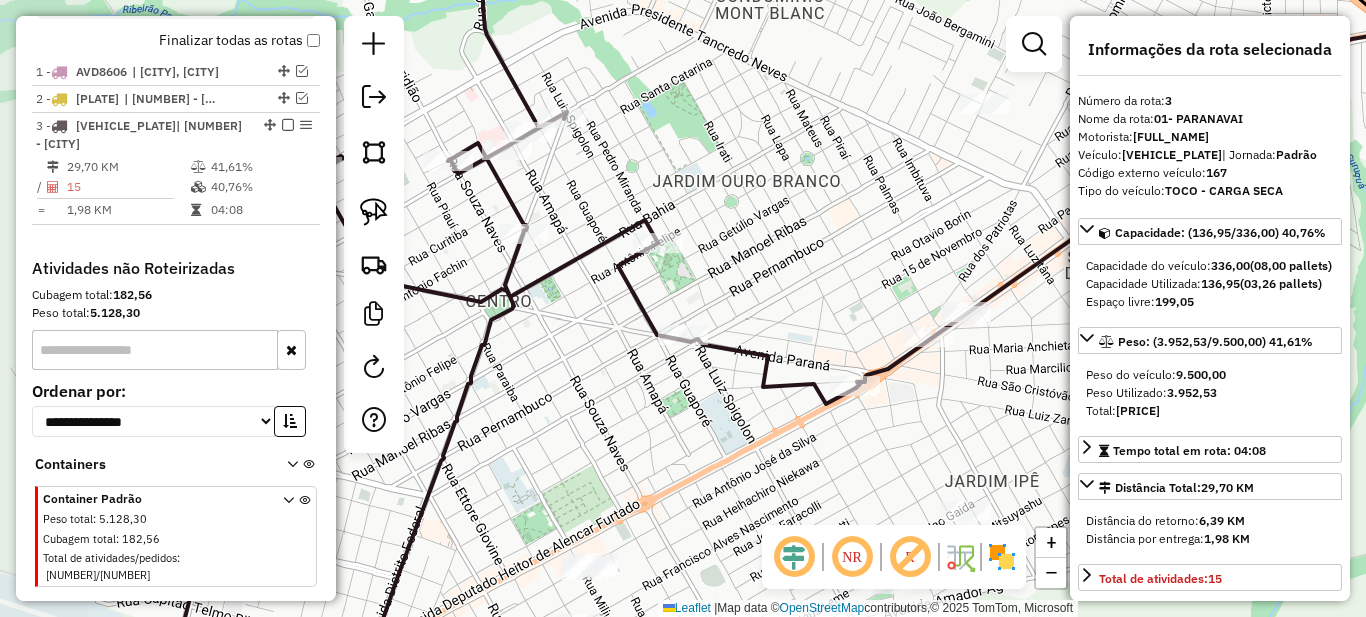 drag, startPoint x: 718, startPoint y: 292, endPoint x: 615, endPoint y: 299, distance: 103.23759 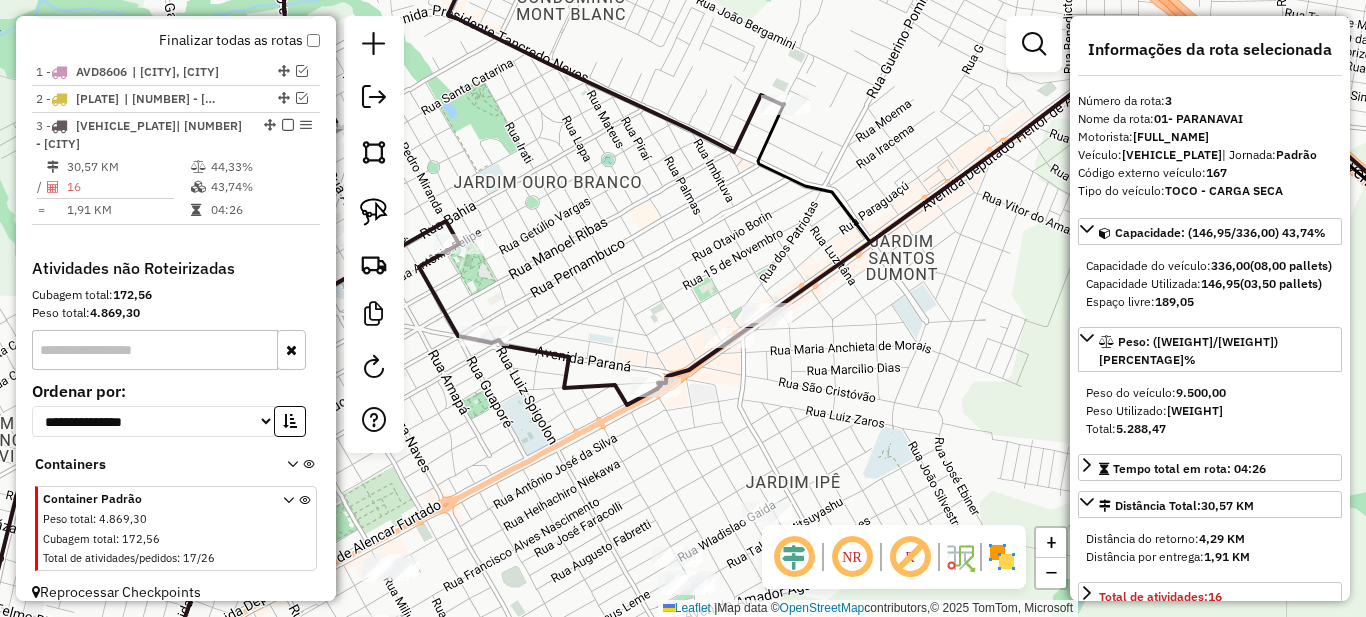 scroll, scrollTop: 200, scrollLeft: 0, axis: vertical 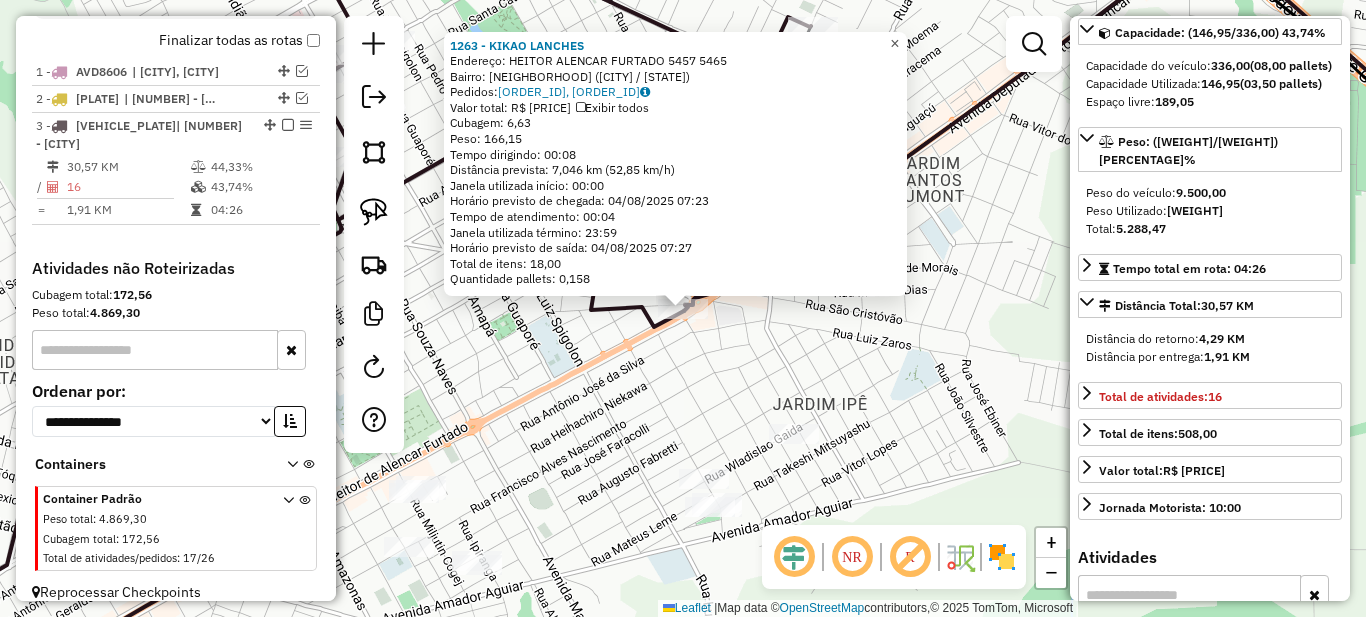 click on "×" 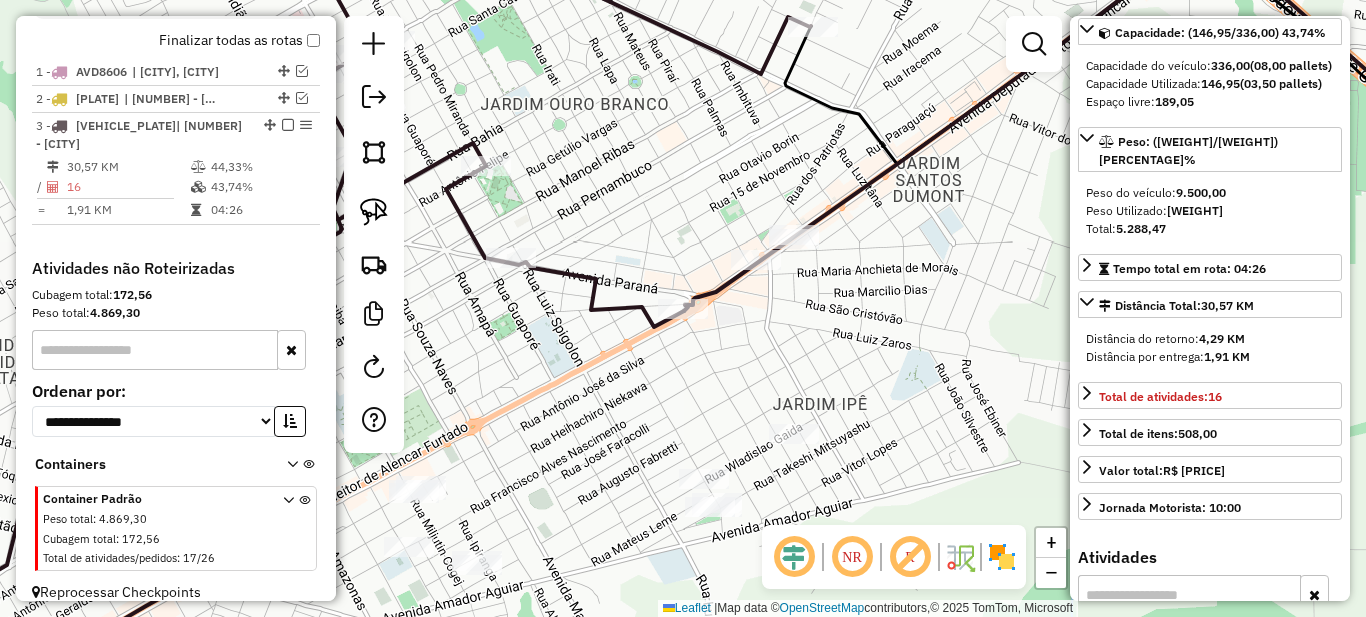 click on "Janela de atendimento Grade de atendimento Capacidade Transportadoras Veículos Cliente Pedidos  Rotas Selecione os dias de semana para filtrar as janelas de atendimento  Seg   Ter   Qua   Qui   Sex   Sáb   Dom  Informe o período da janela de atendimento: De: Até:  Filtrar exatamente a janela do cliente  Considerar janela de atendimento padrão  Selecione os dias de semana para filtrar as grades de atendimento  Seg   Ter   Qua   Qui   Sex   Sáb   Dom   Considerar clientes sem dia de atendimento cadastrado  Clientes fora do dia de atendimento selecionado Filtrar as atividades entre os valores definidos abaixo:  Peso mínimo:   Peso máximo:   Cubagem mínima:   Cubagem máxima:   De:   Até:  Filtrar as atividades entre o tempo de atendimento definido abaixo:  De:   Até:   Considerar capacidade total dos clientes não roteirizados Transportadora: Selecione um ou mais itens Tipo de veículo: Selecione um ou mais itens Veículo: Selecione um ou mais itens Motorista: Selecione um ou mais itens Nome: Rótulo:" 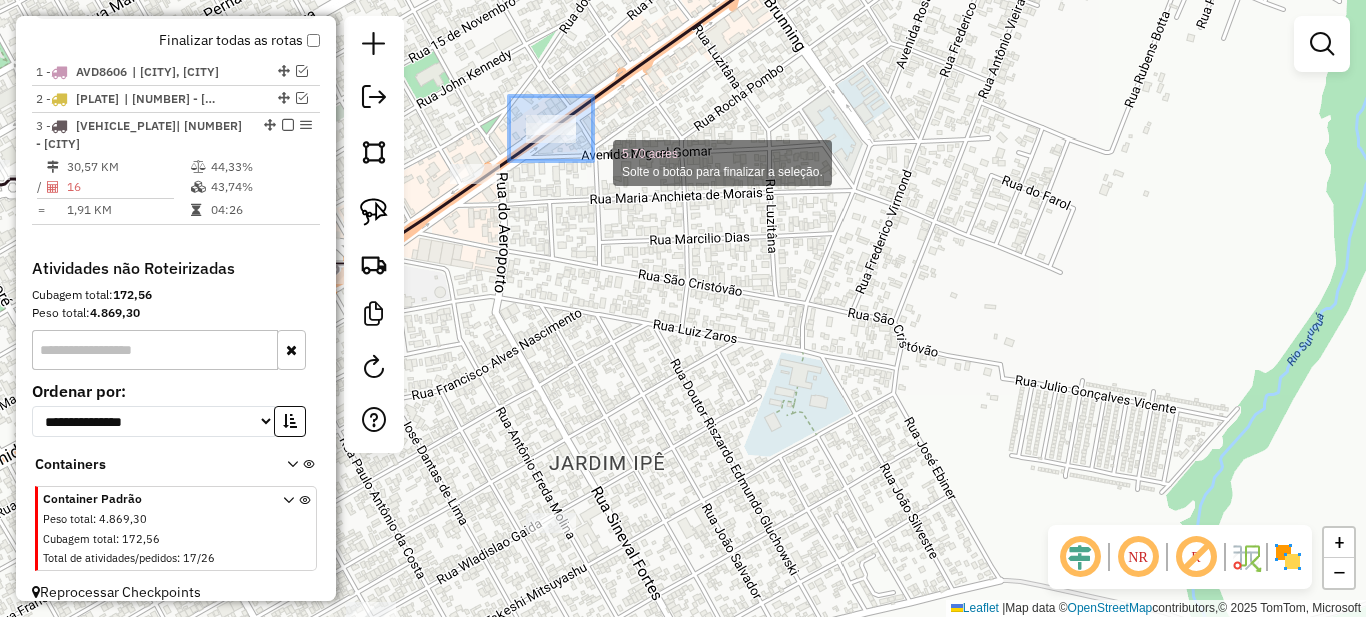 drag, startPoint x: 523, startPoint y: 112, endPoint x: 626, endPoint y: 182, distance: 124.53513 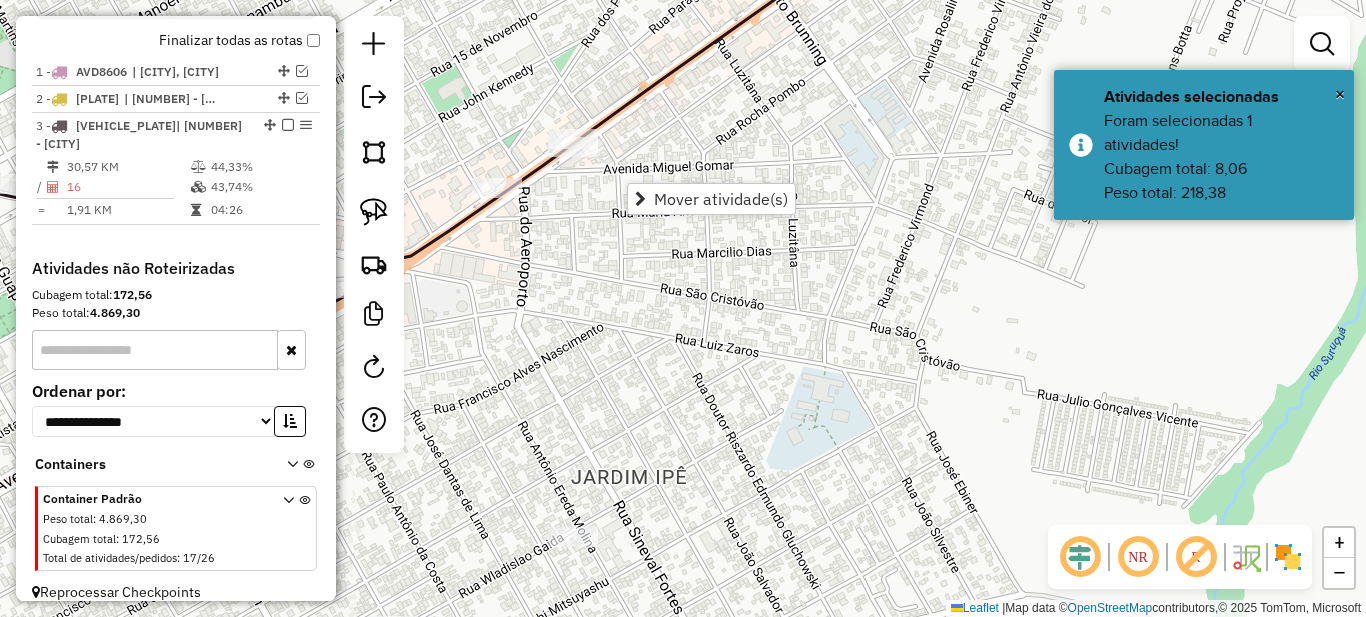 drag, startPoint x: 597, startPoint y: 251, endPoint x: 745, endPoint y: 283, distance: 151.41995 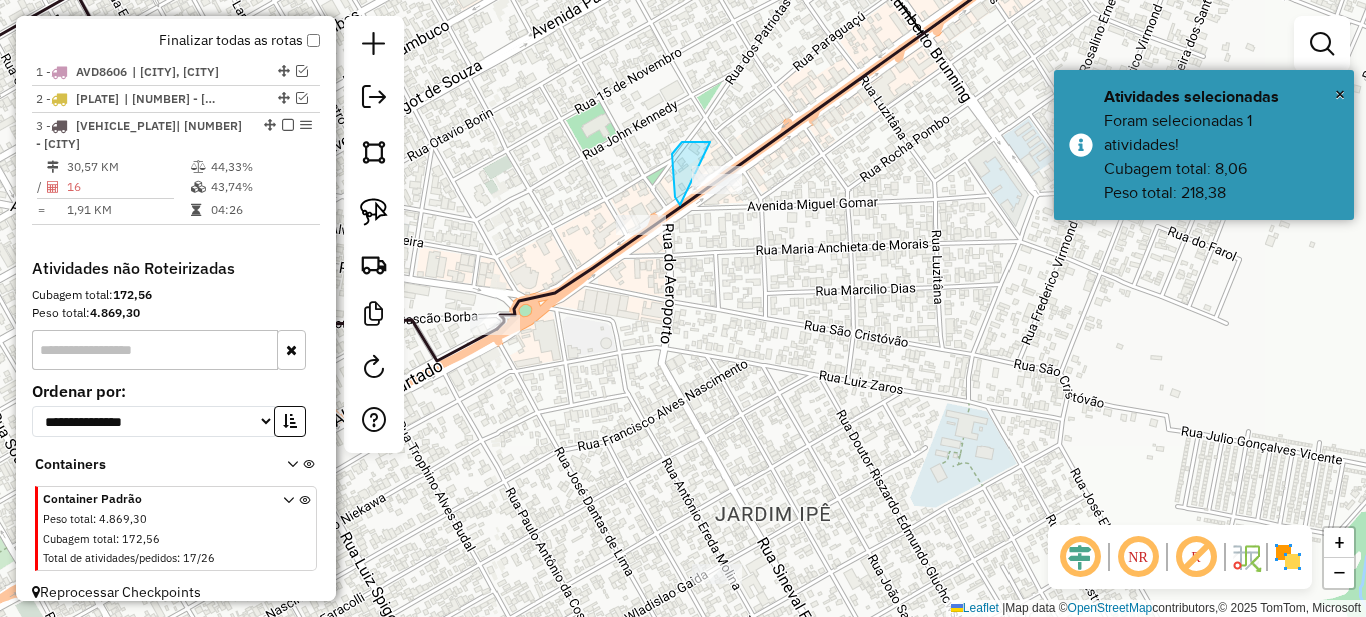 drag, startPoint x: 710, startPoint y: 142, endPoint x: 826, endPoint y: 133, distance: 116.34862 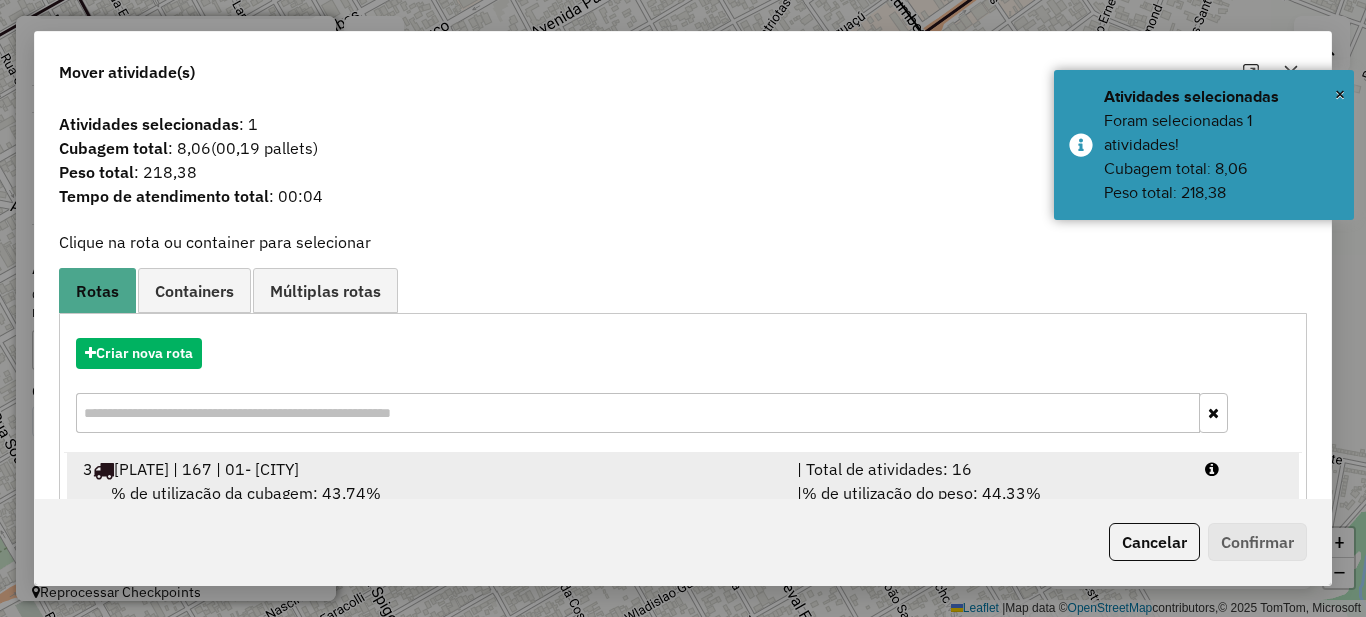 scroll, scrollTop: 70, scrollLeft: 0, axis: vertical 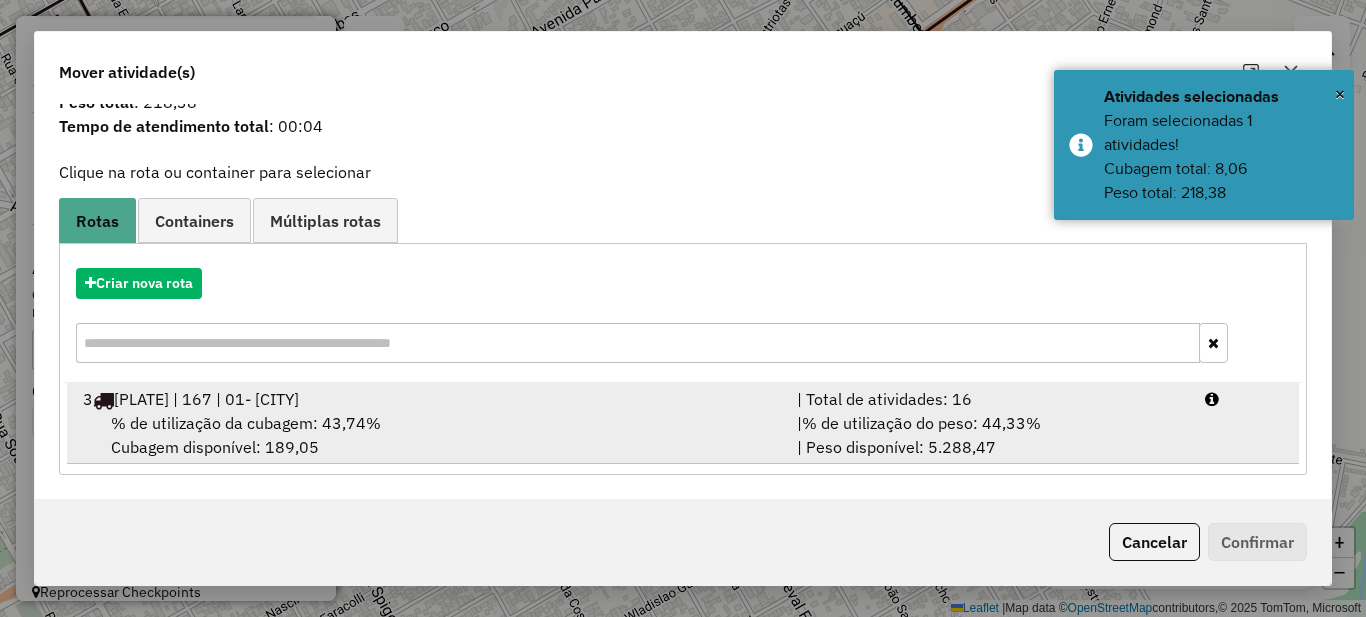 click on "% de utilização do peso: 44,33%" at bounding box center [921, 423] 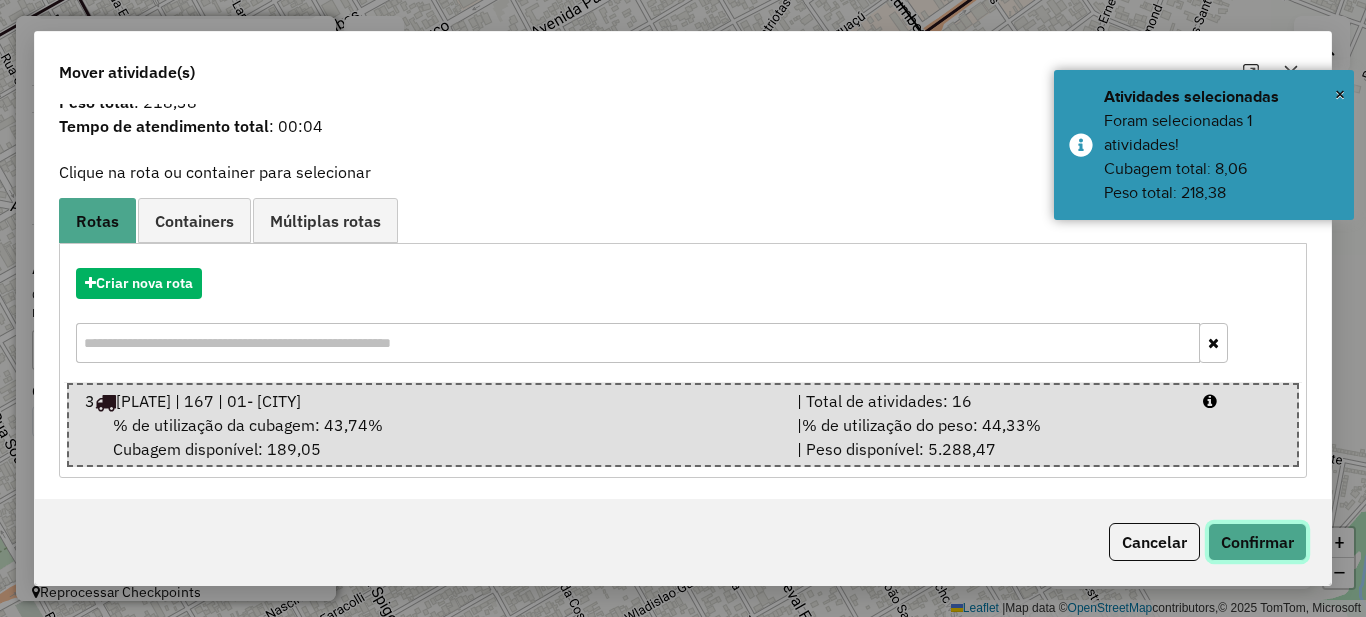 click on "Confirmar" 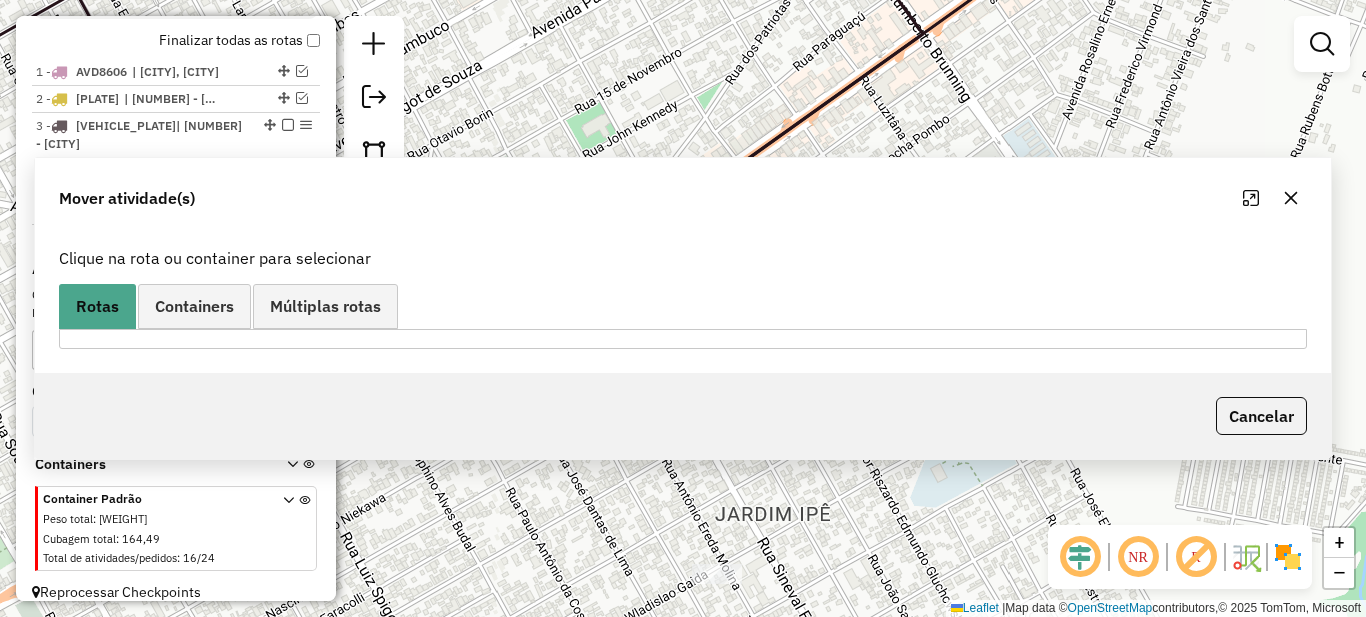 scroll, scrollTop: 0, scrollLeft: 0, axis: both 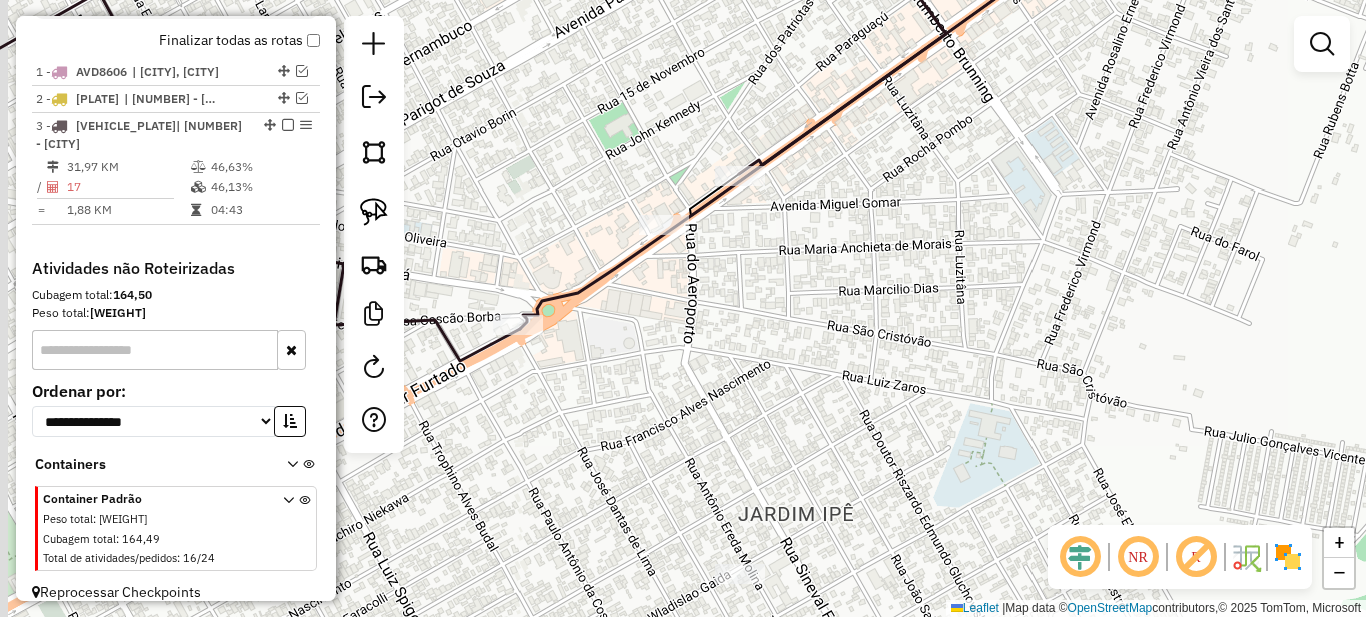 drag, startPoint x: 654, startPoint y: 335, endPoint x: 791, endPoint y: 340, distance: 137.09122 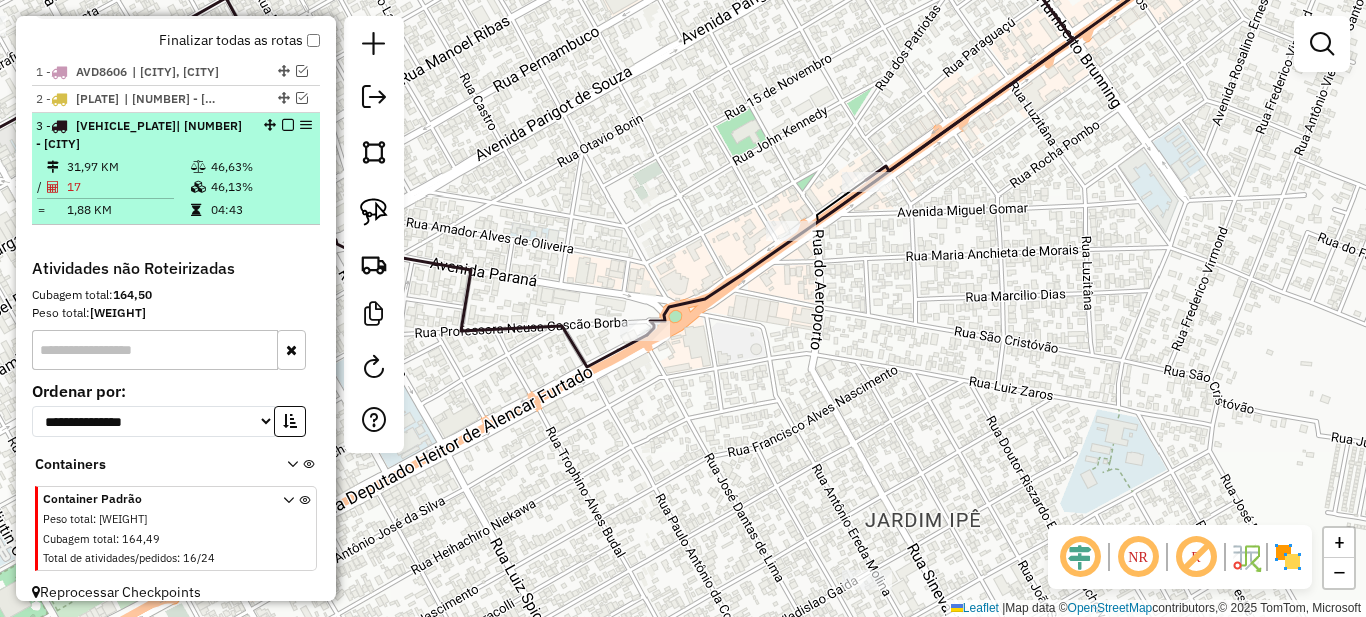 click on "31,97 KM" at bounding box center [128, 167] 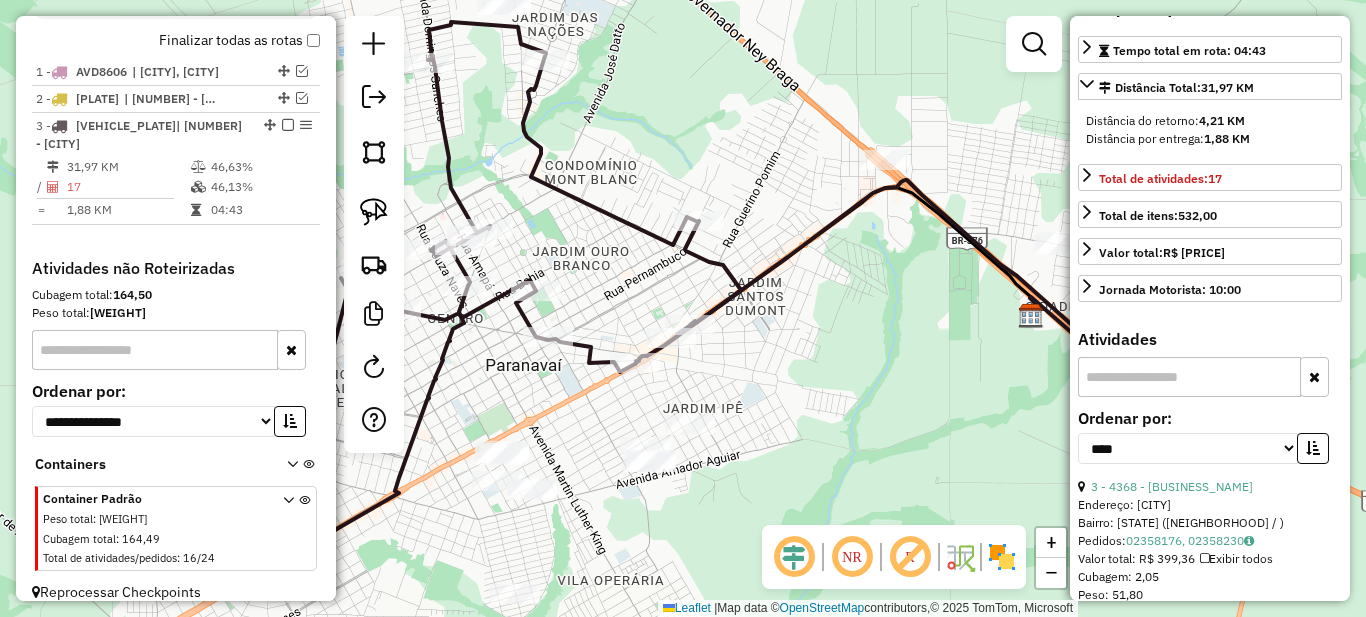 scroll, scrollTop: 700, scrollLeft: 0, axis: vertical 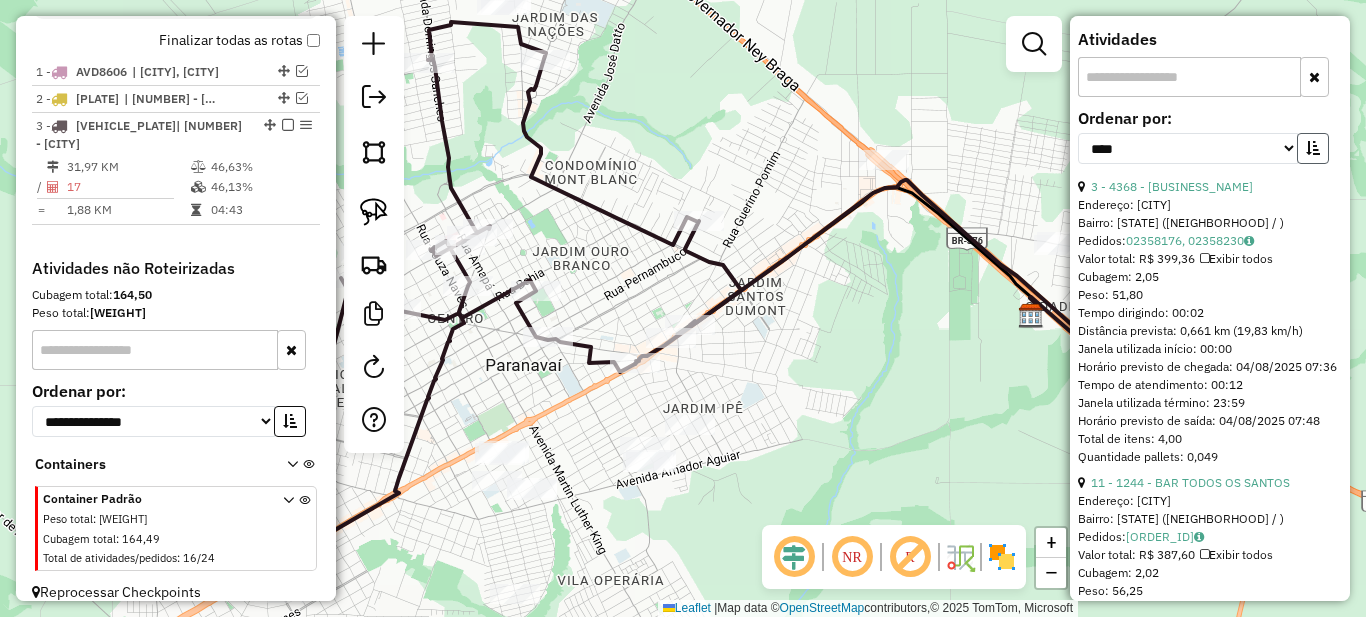 click at bounding box center (1313, 148) 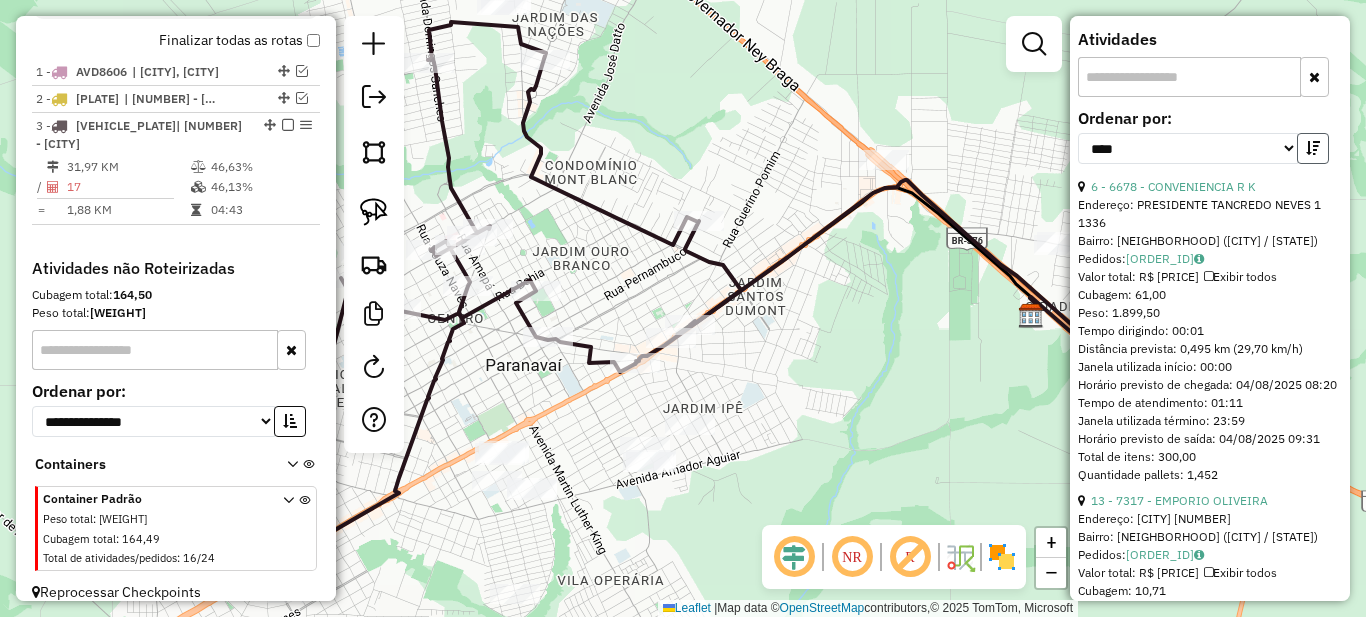 click at bounding box center (1313, 148) 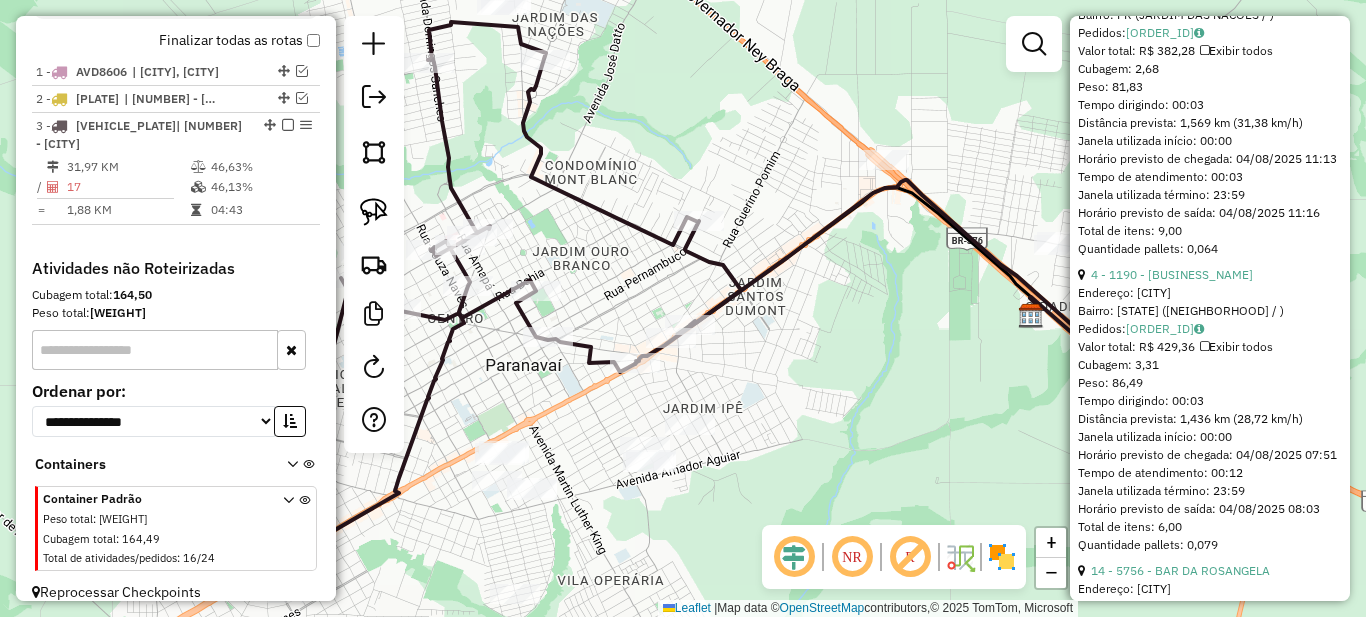 scroll, scrollTop: 1600, scrollLeft: 0, axis: vertical 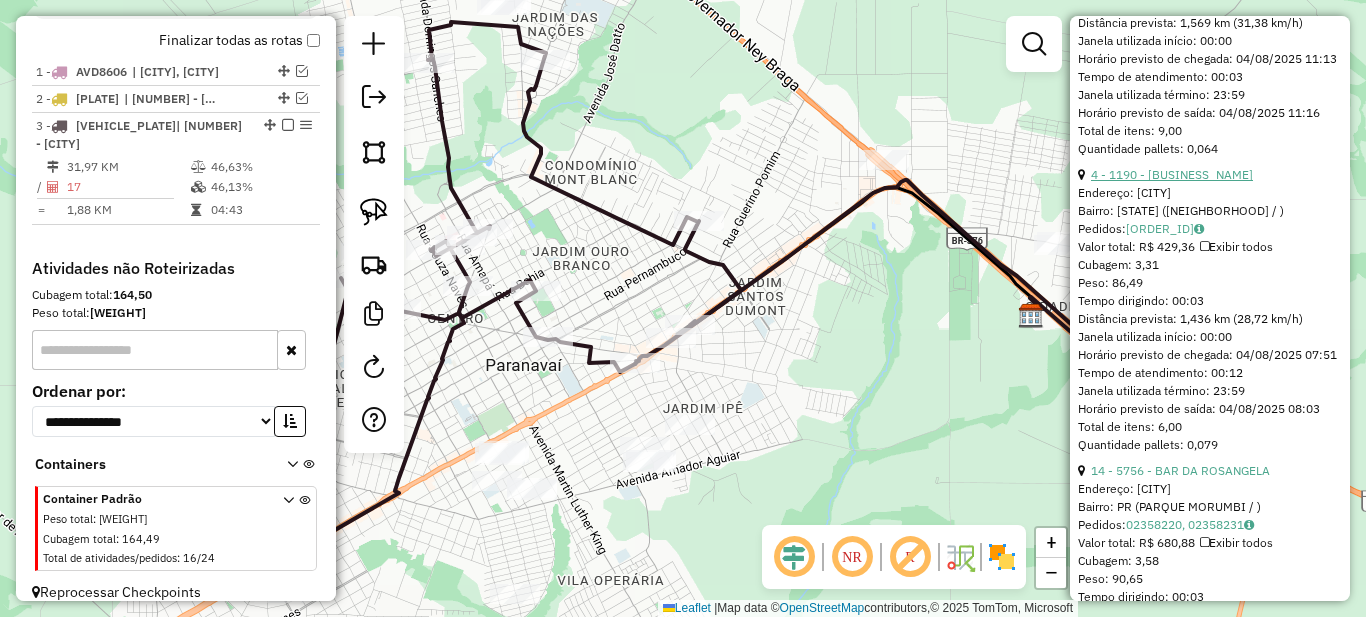 click on "4 - 1190 - [BUSINESS_NAME]" at bounding box center (1172, 174) 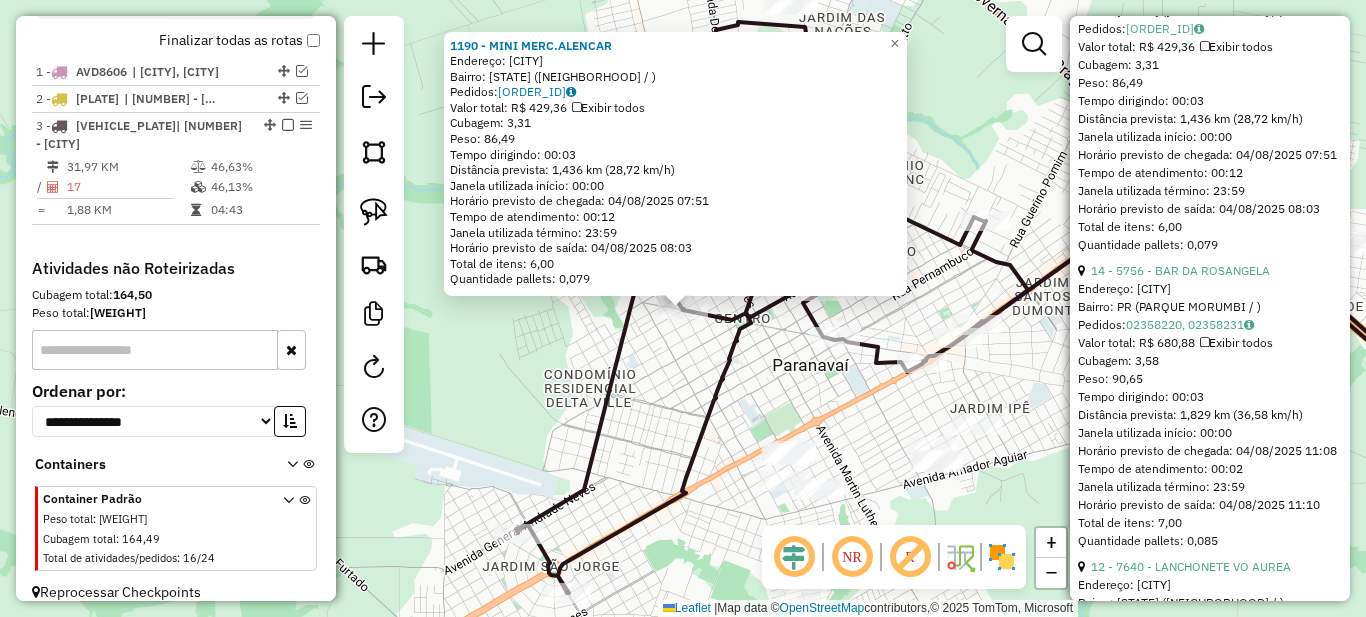 scroll, scrollTop: 1900, scrollLeft: 0, axis: vertical 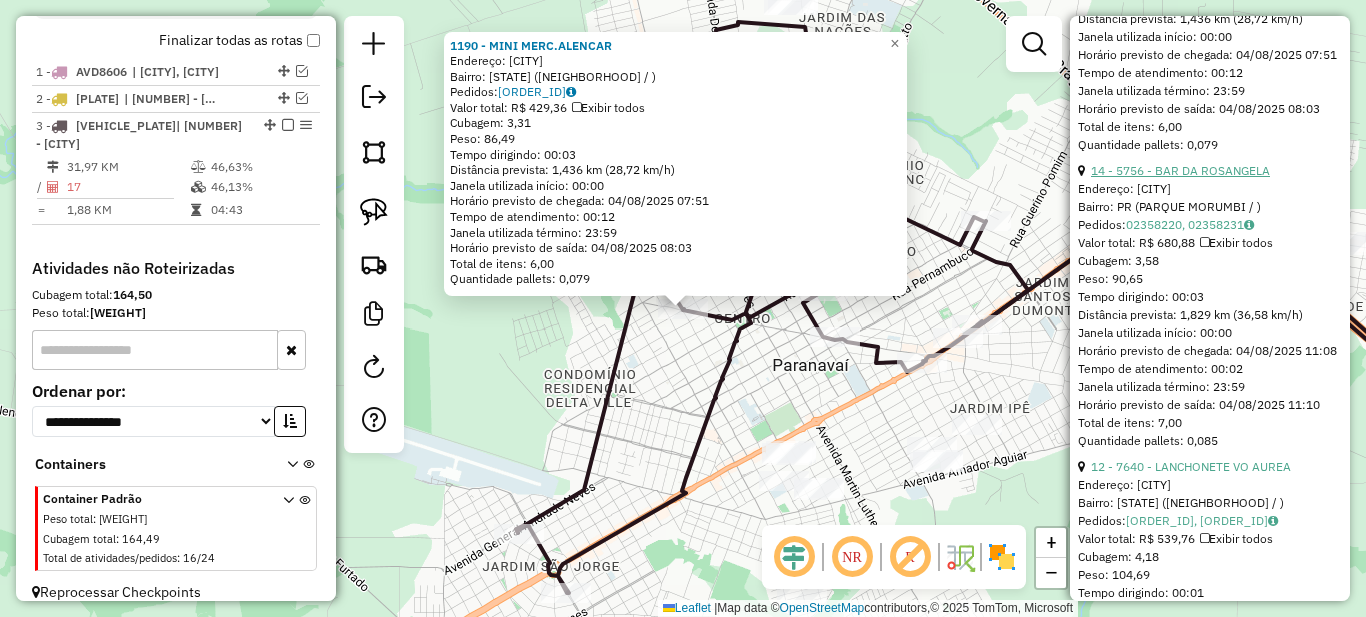 click on "14 - 5756 - BAR DA ROSANGELA" at bounding box center (1180, 170) 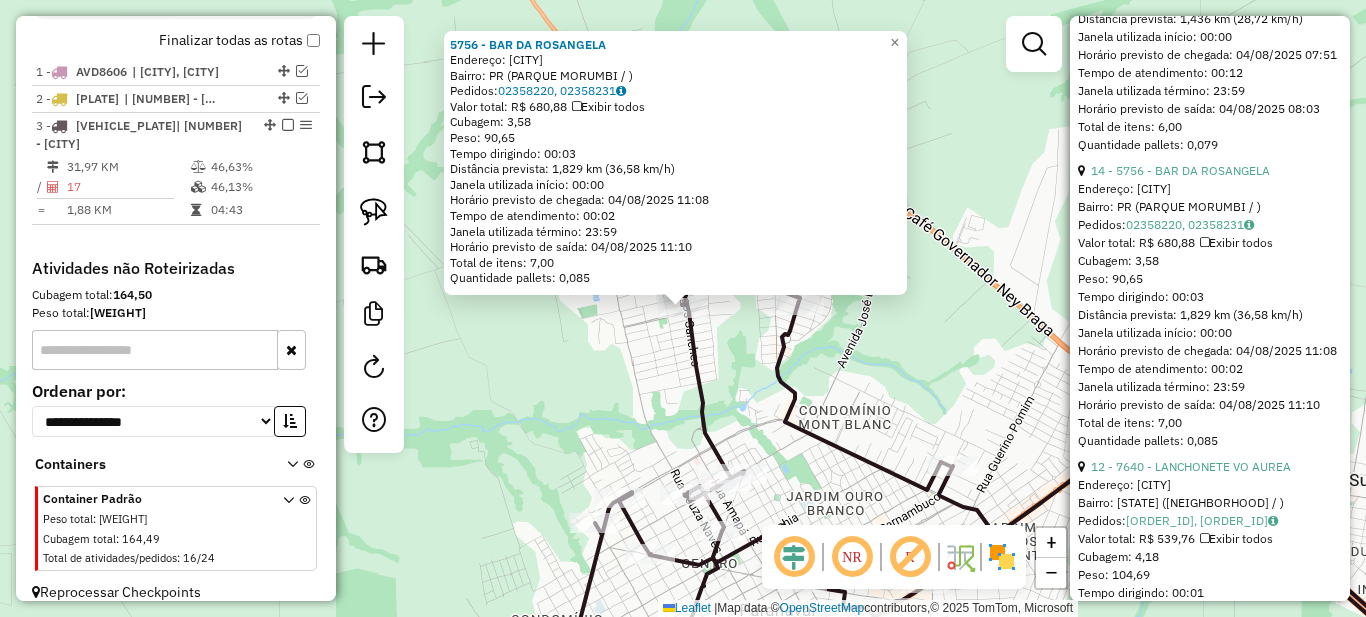 scroll, scrollTop: 2100, scrollLeft: 0, axis: vertical 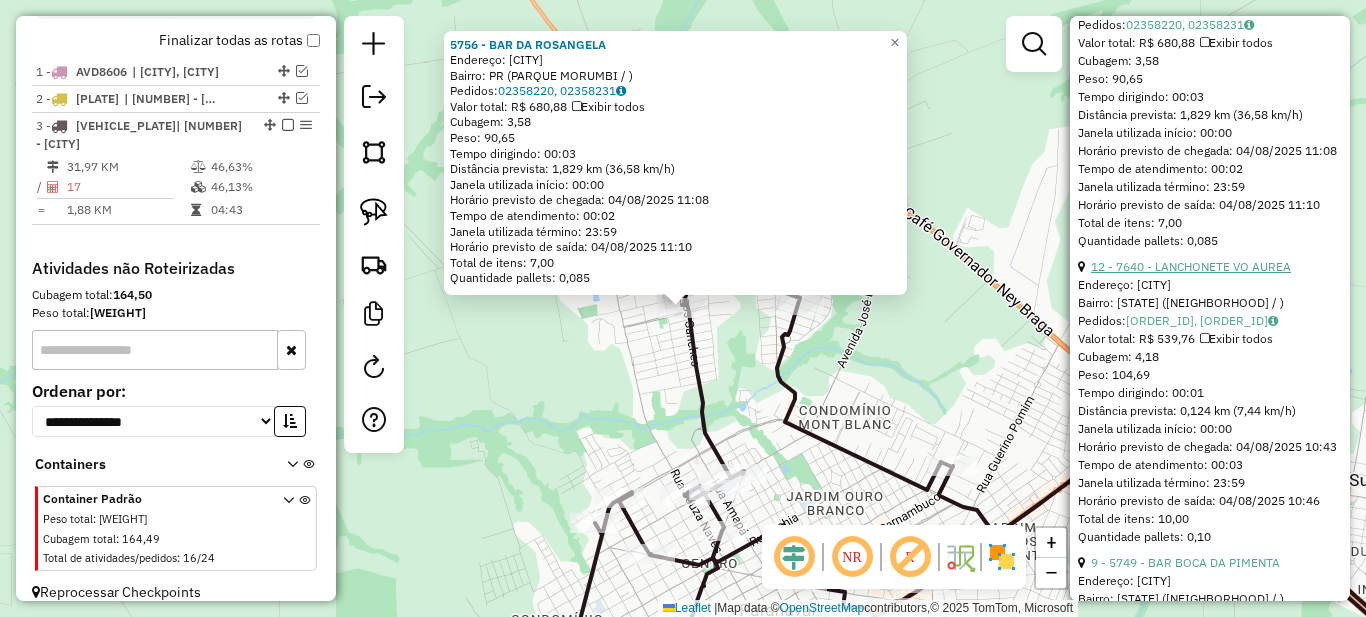 click on "12 - 7640 - LANCHONETE VO AUREA" at bounding box center [1191, 266] 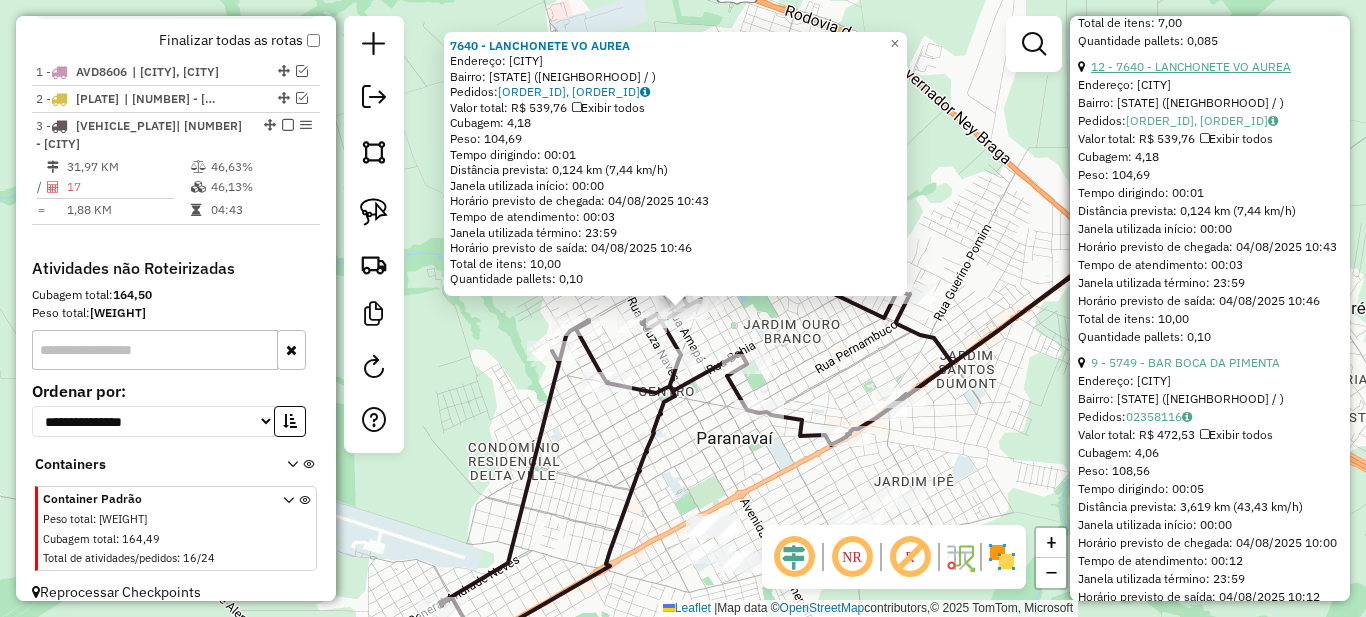 scroll, scrollTop: 2400, scrollLeft: 0, axis: vertical 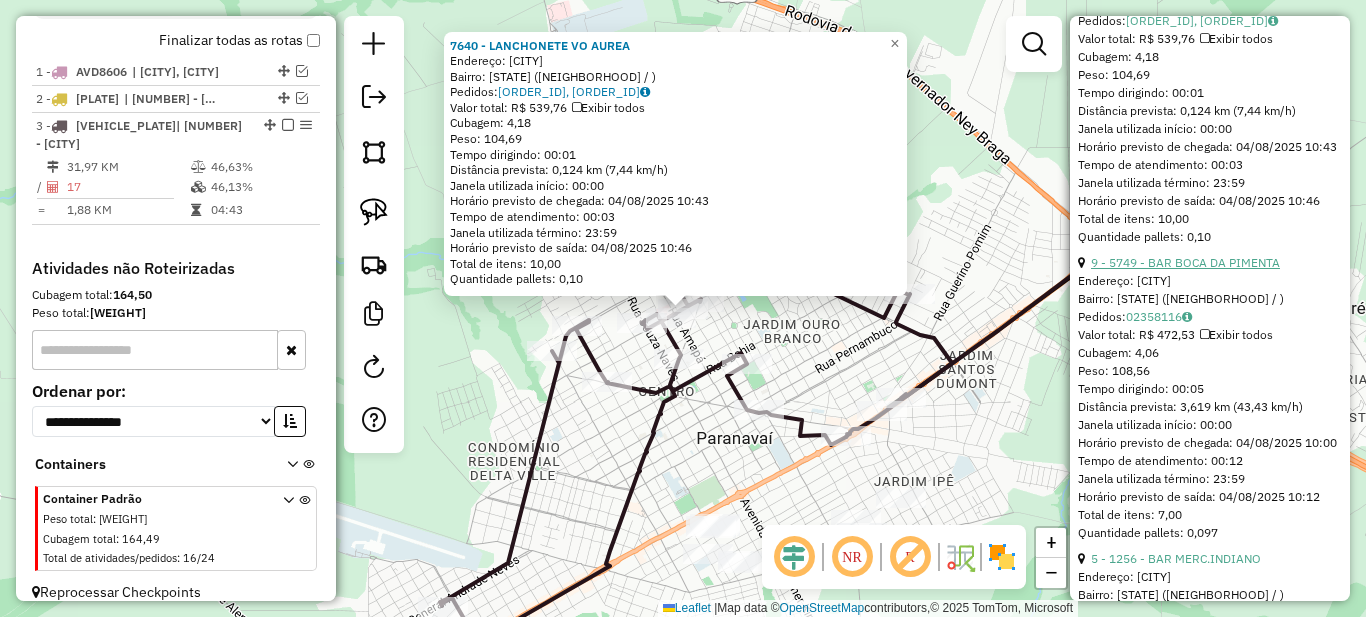 click on "9 - 5749 - BAR BOCA DA PIMENTA" at bounding box center [1185, 262] 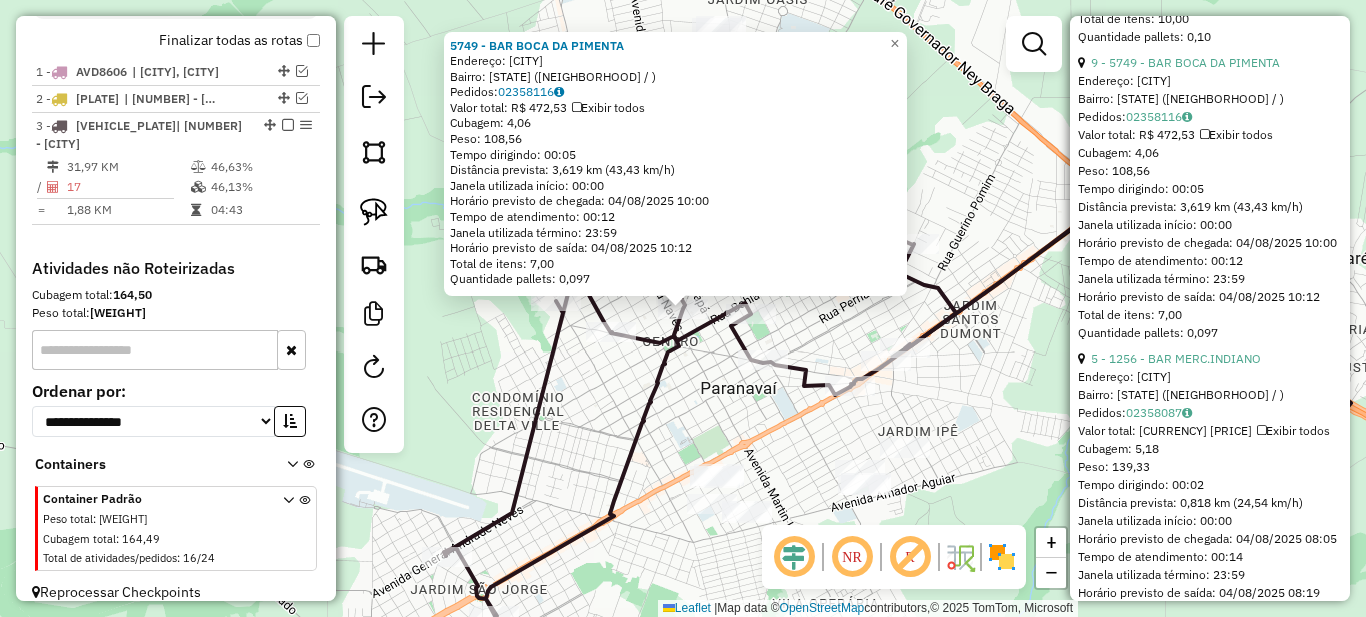 scroll, scrollTop: 2700, scrollLeft: 0, axis: vertical 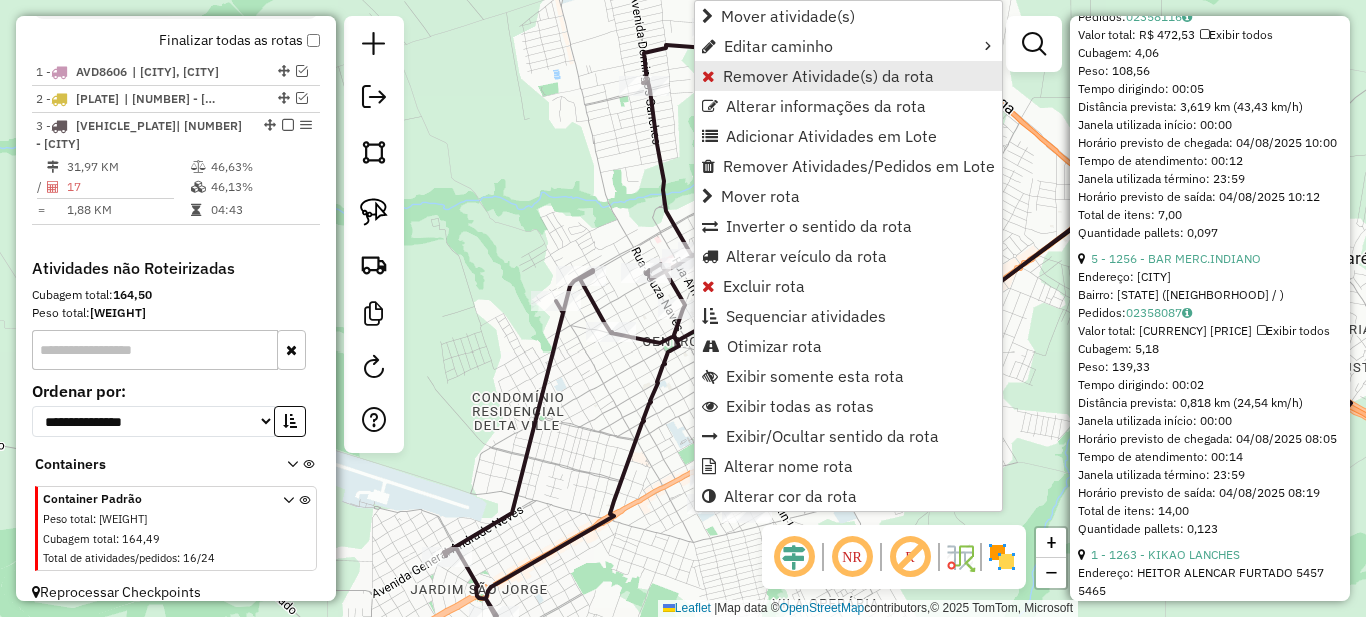 click on "Remover Atividade(s) da rota" at bounding box center (828, 76) 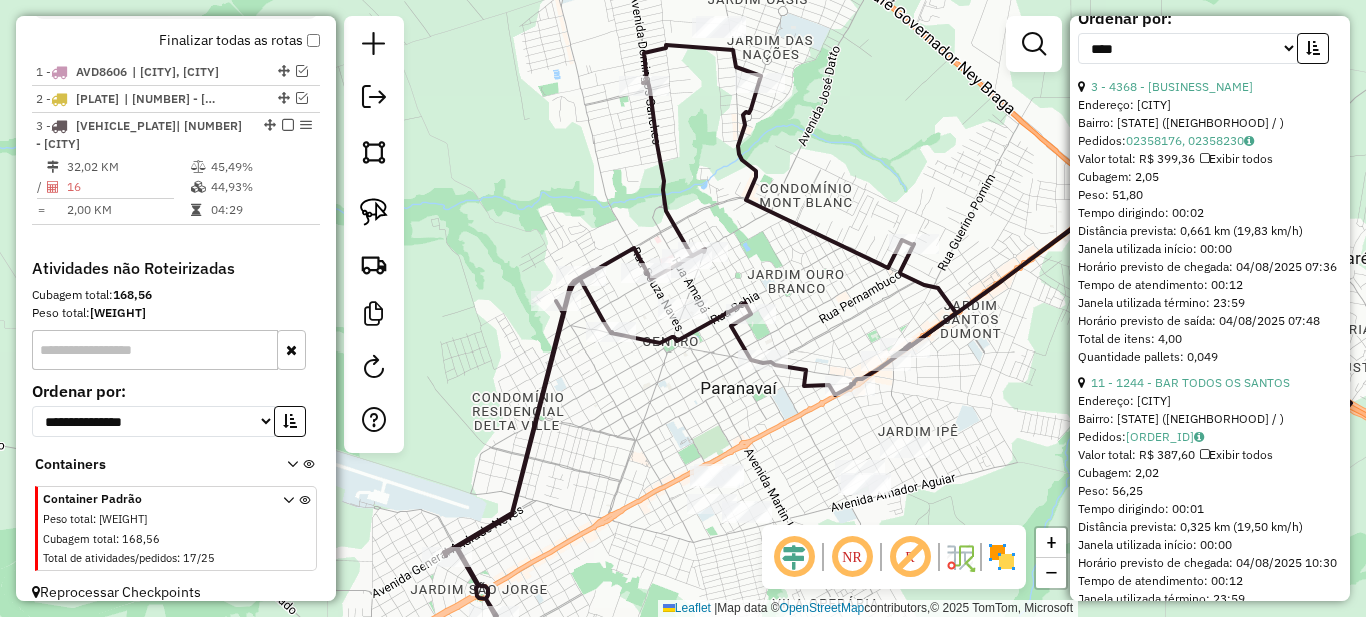 scroll, scrollTop: 0, scrollLeft: 0, axis: both 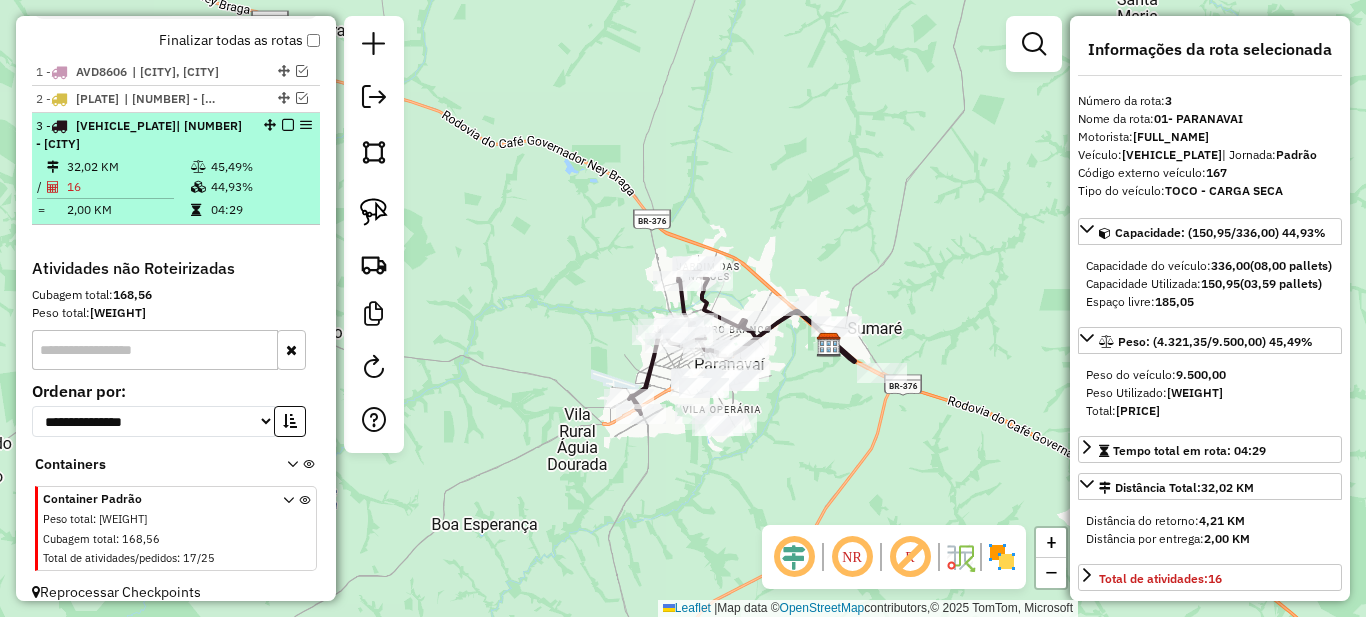 click at bounding box center (288, 125) 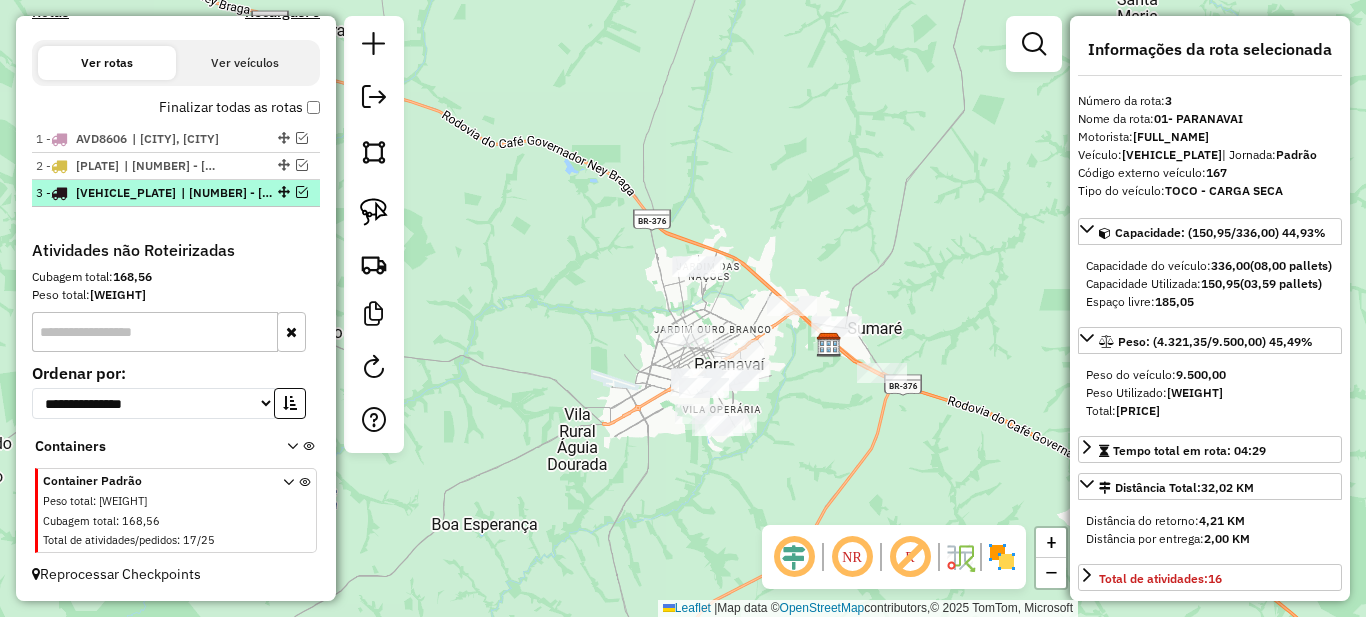 scroll, scrollTop: 689, scrollLeft: 0, axis: vertical 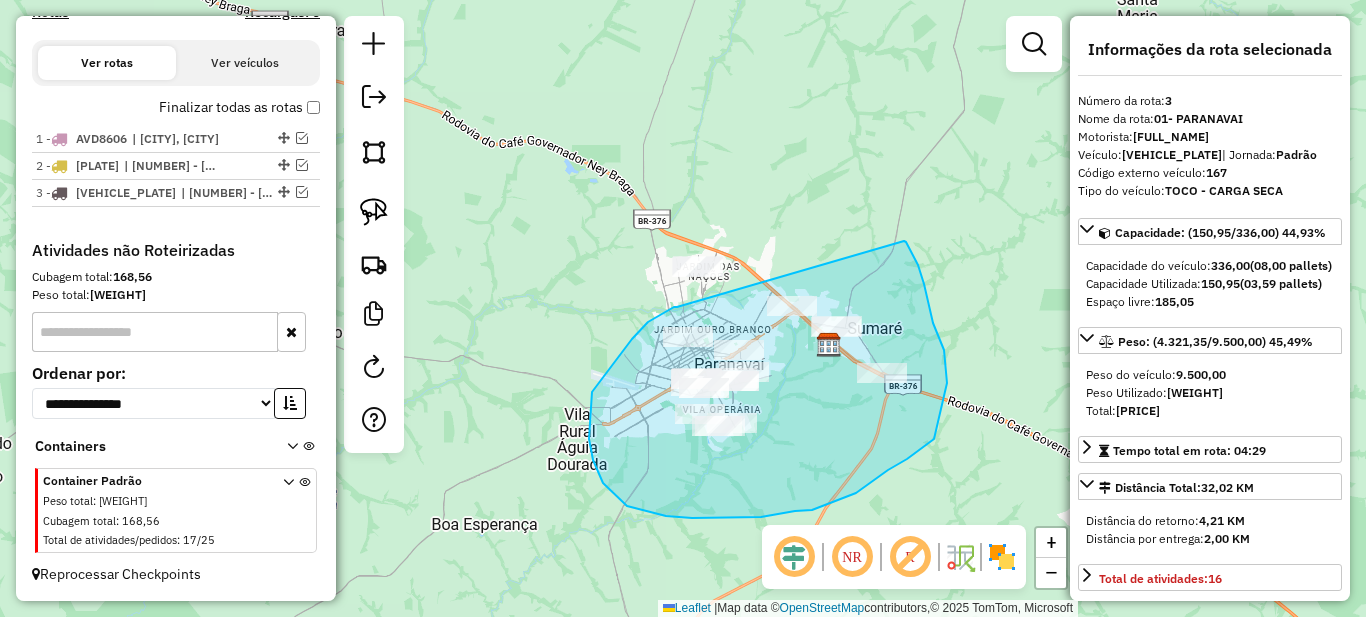 drag, startPoint x: 677, startPoint y: 307, endPoint x: 904, endPoint y: 241, distance: 236.40009 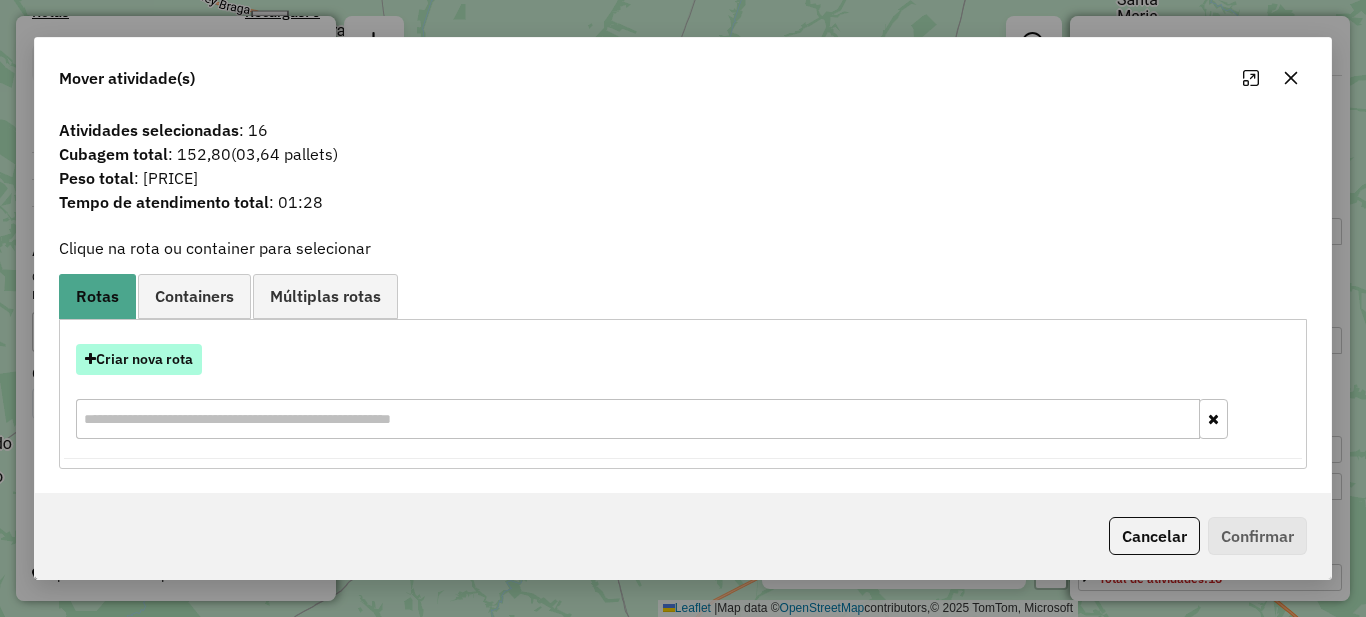 click on "Criar nova rota" at bounding box center [139, 359] 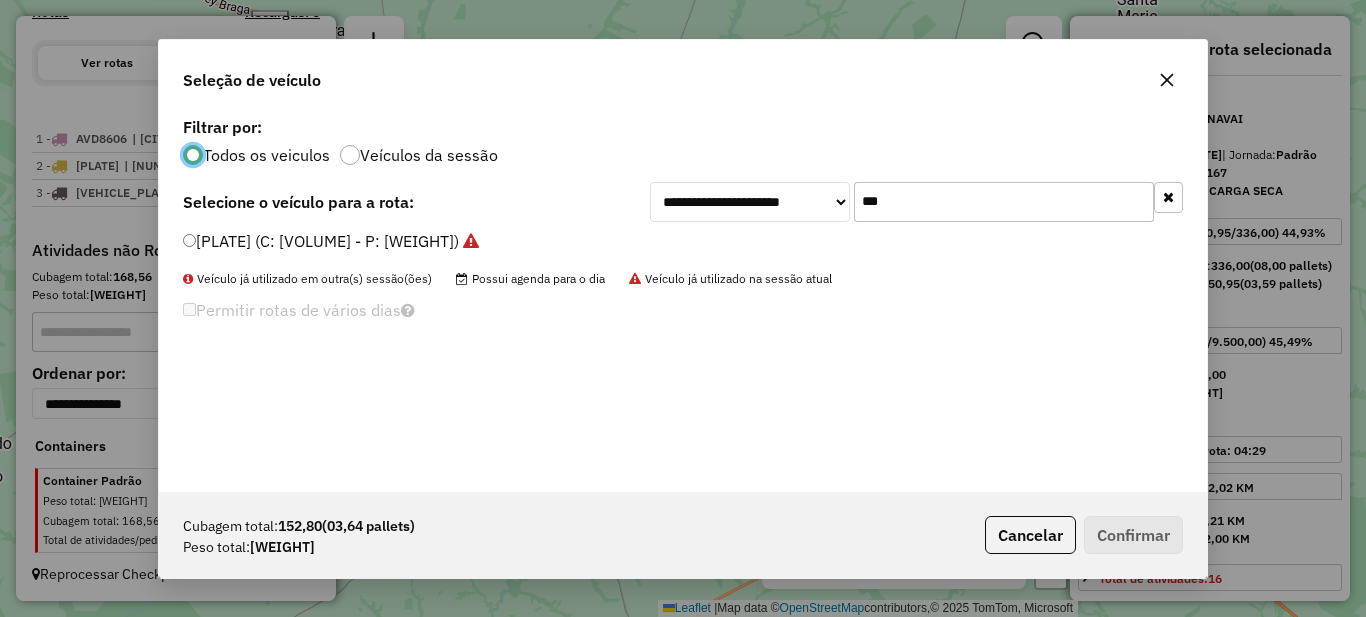scroll, scrollTop: 11, scrollLeft: 6, axis: both 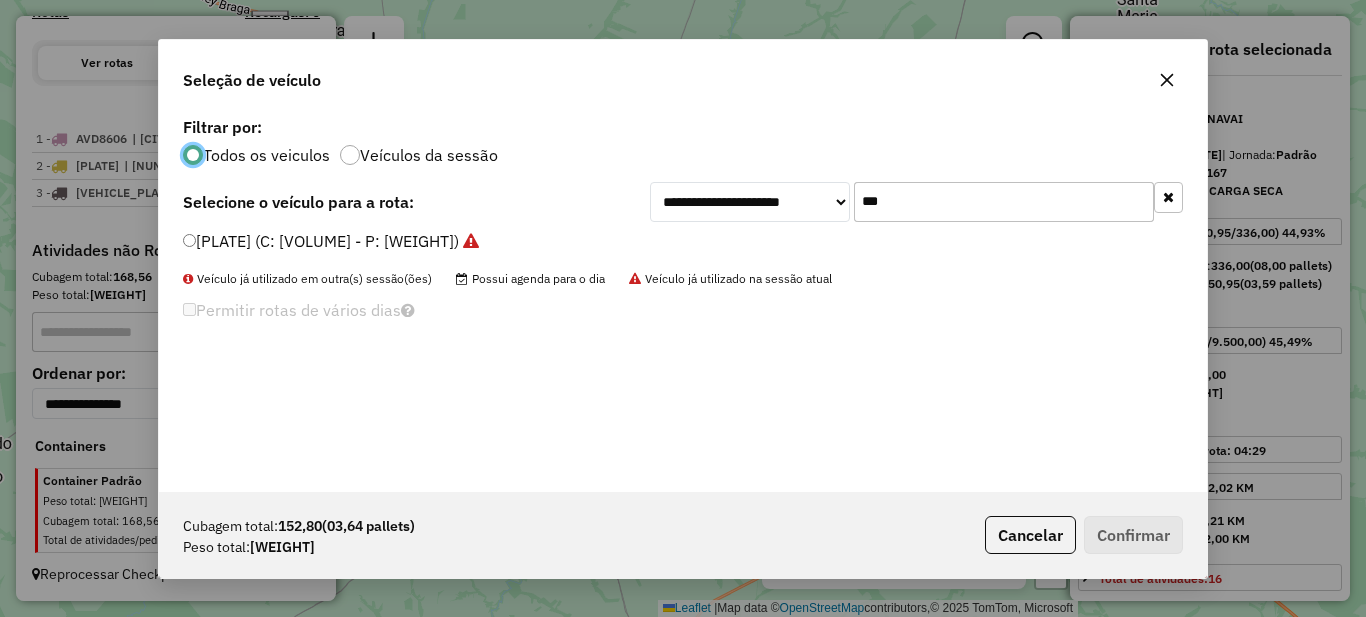 click on "***" 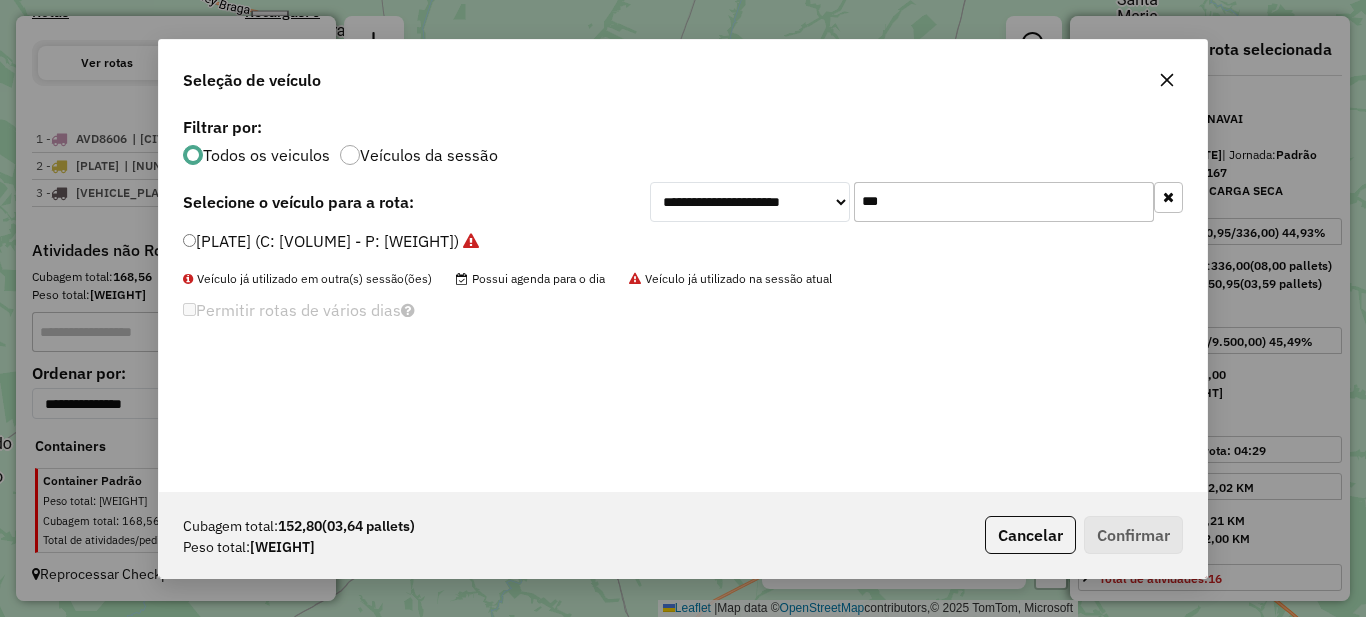 click on "***" 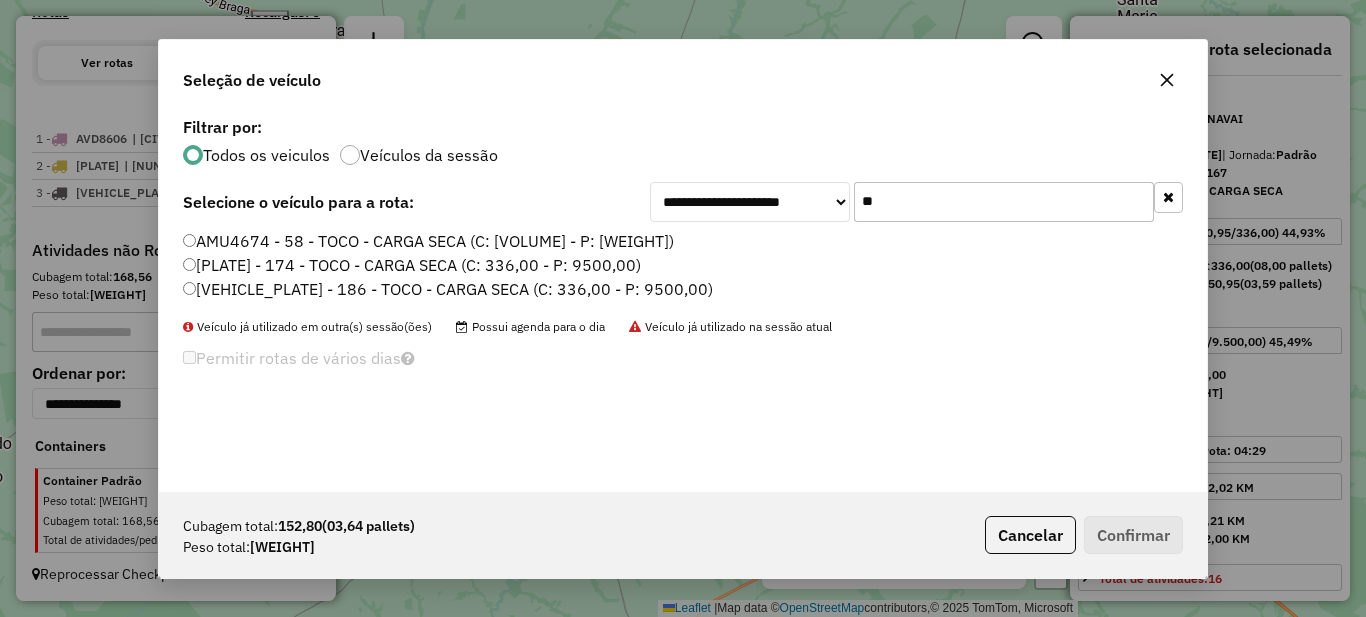 type on "**" 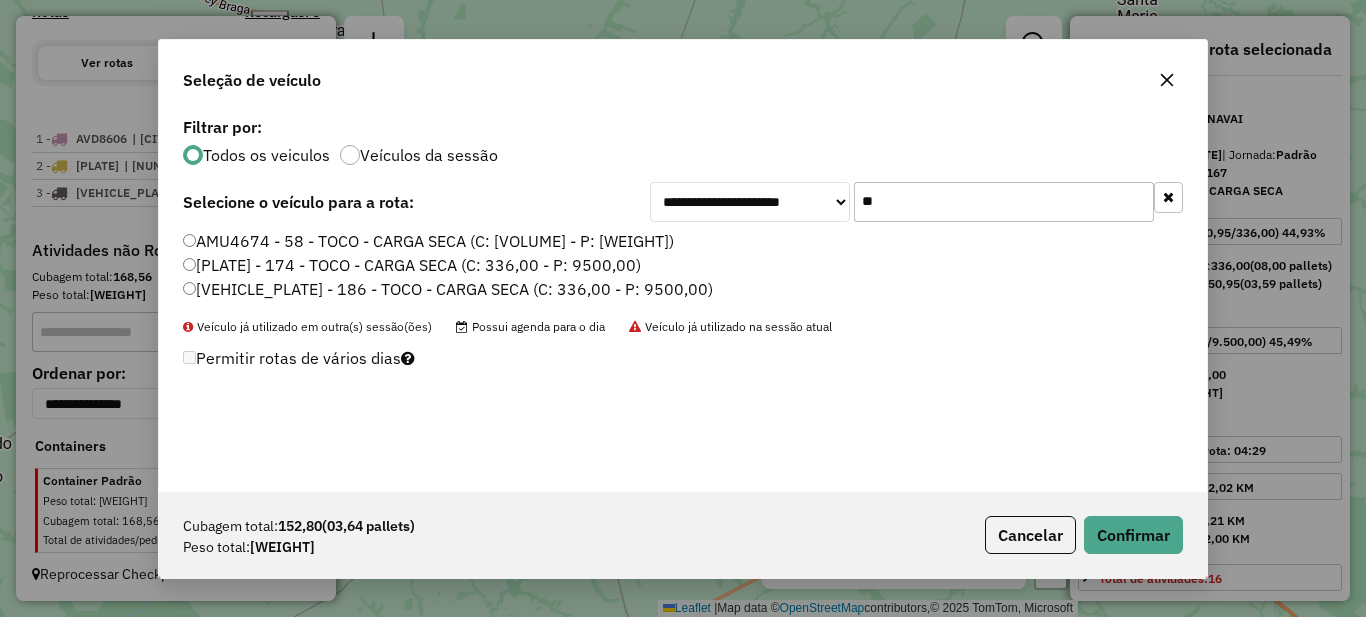 click on "AMU4674 - 58 - TOCO - CARGA SECA (C: [VOLUME] - P: [WEIGHT])" 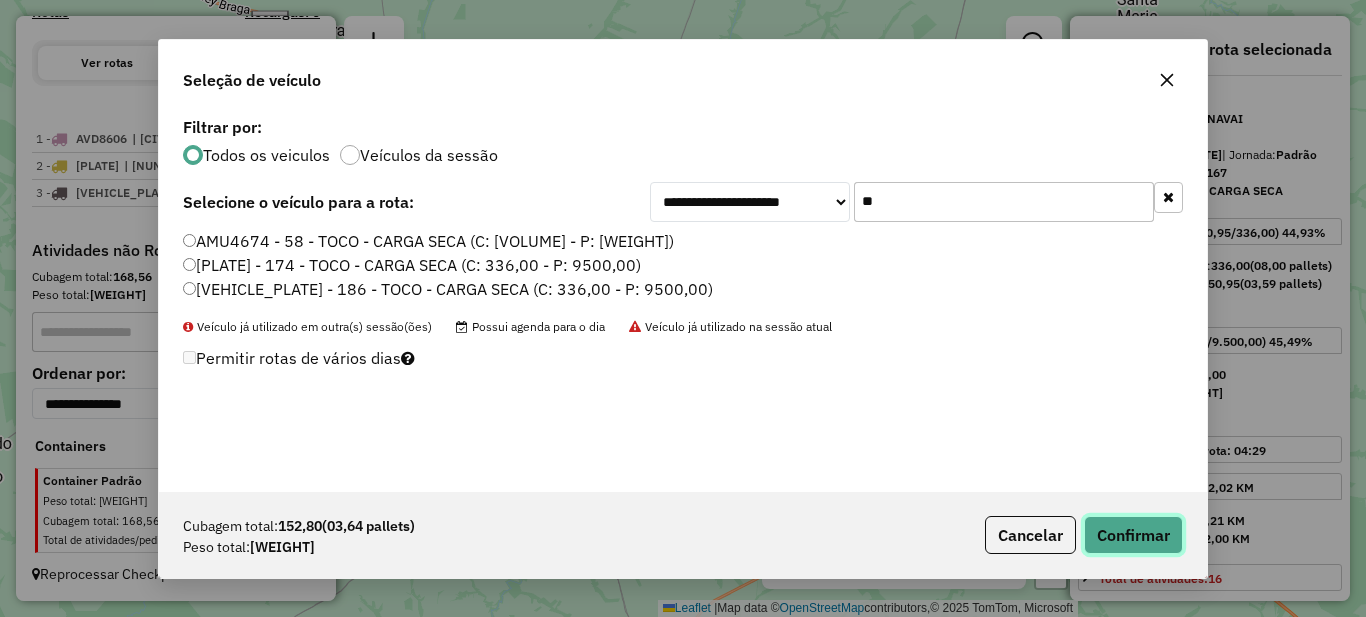 click on "Confirmar" 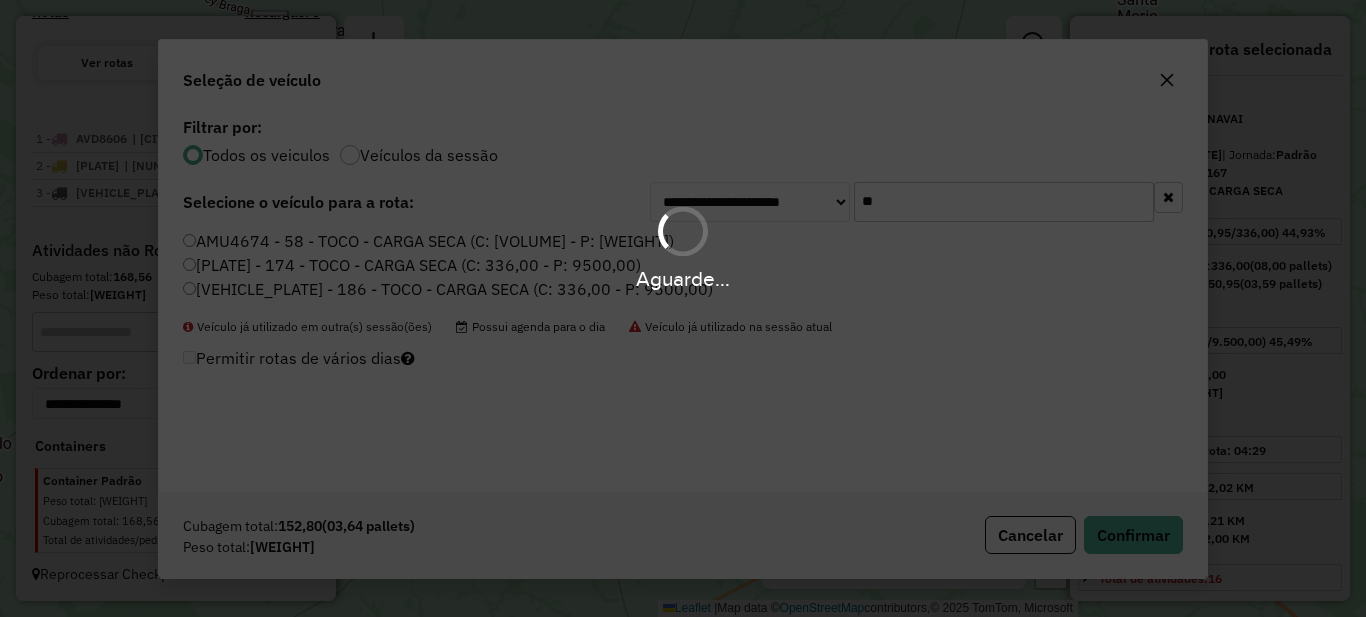 scroll, scrollTop: 783, scrollLeft: 0, axis: vertical 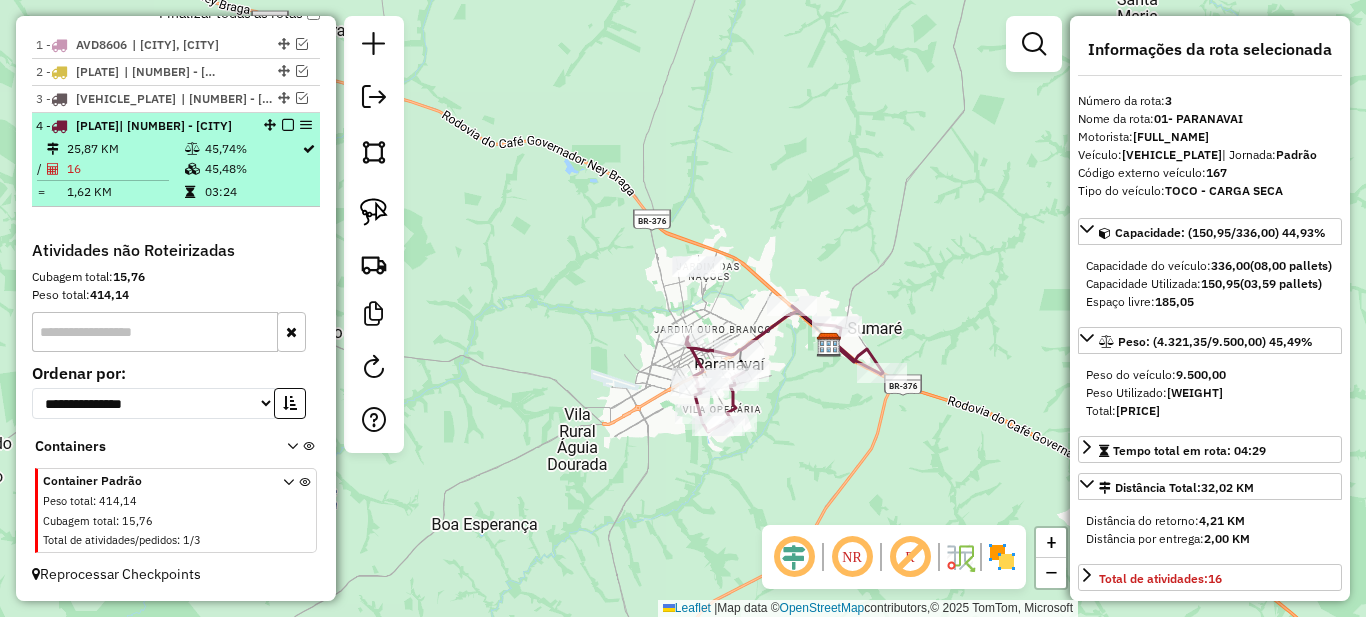 click at bounding box center [288, 125] 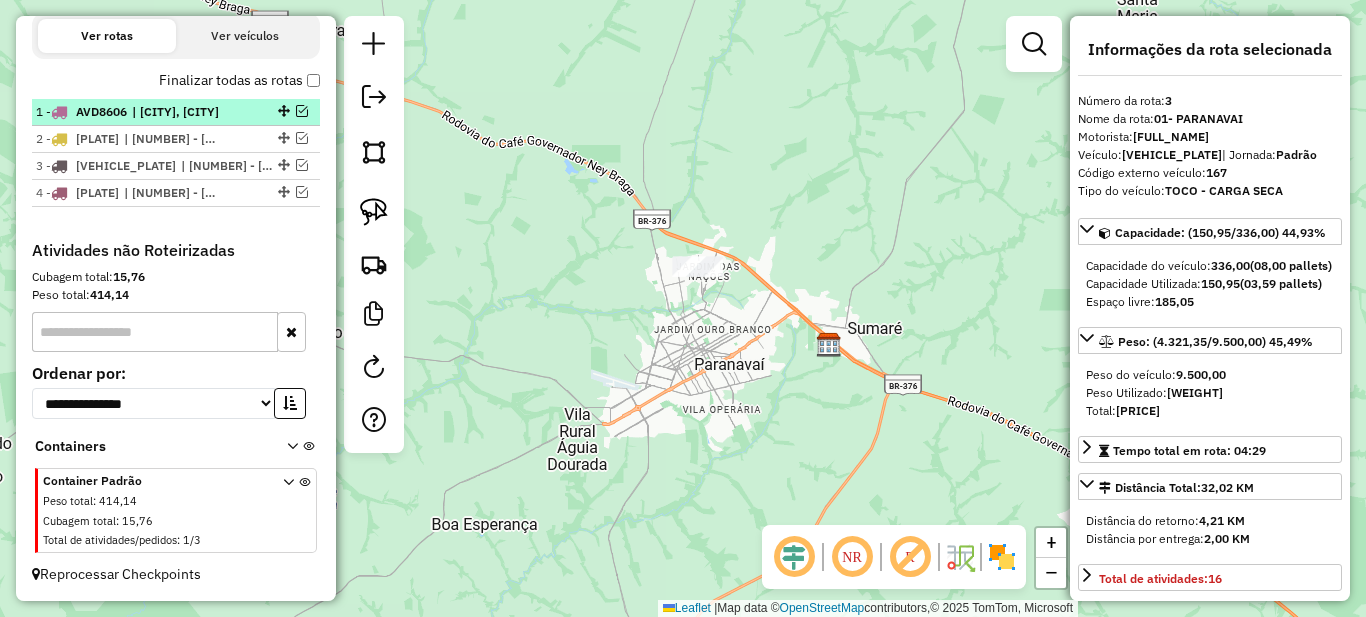 click on "| [CITY], [CITY]" at bounding box center (178, 112) 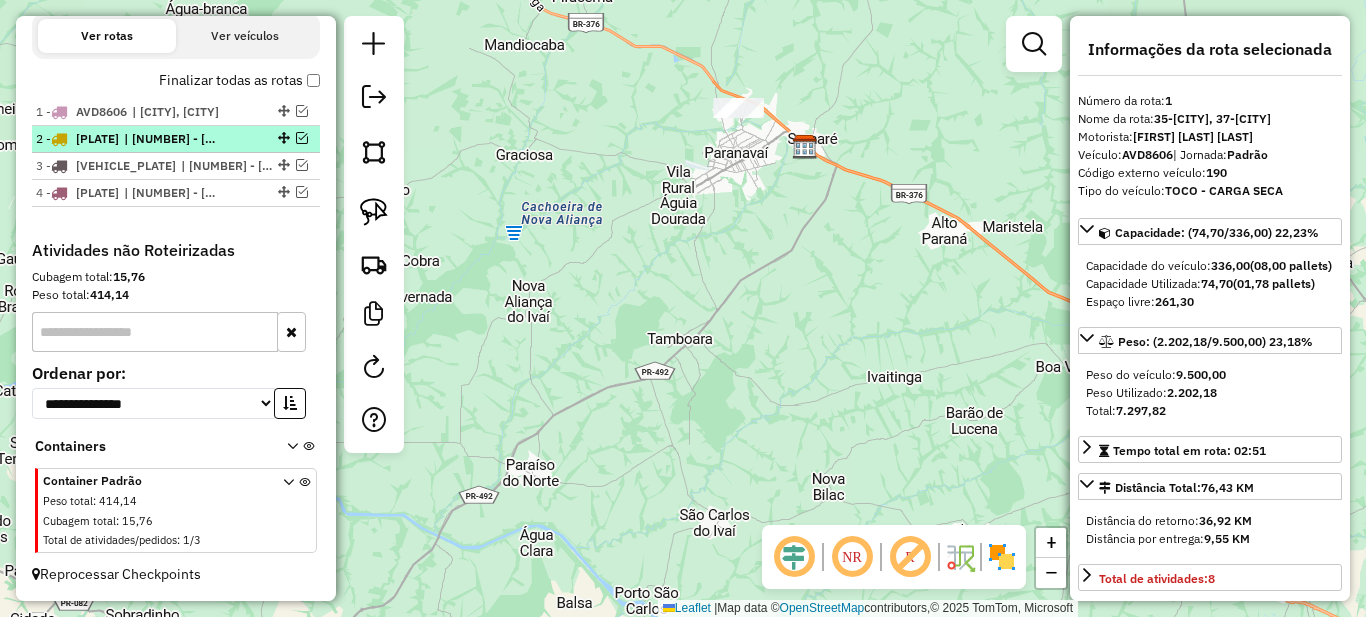 click on "| [NUMBER] - [CITY]" at bounding box center (170, 139) 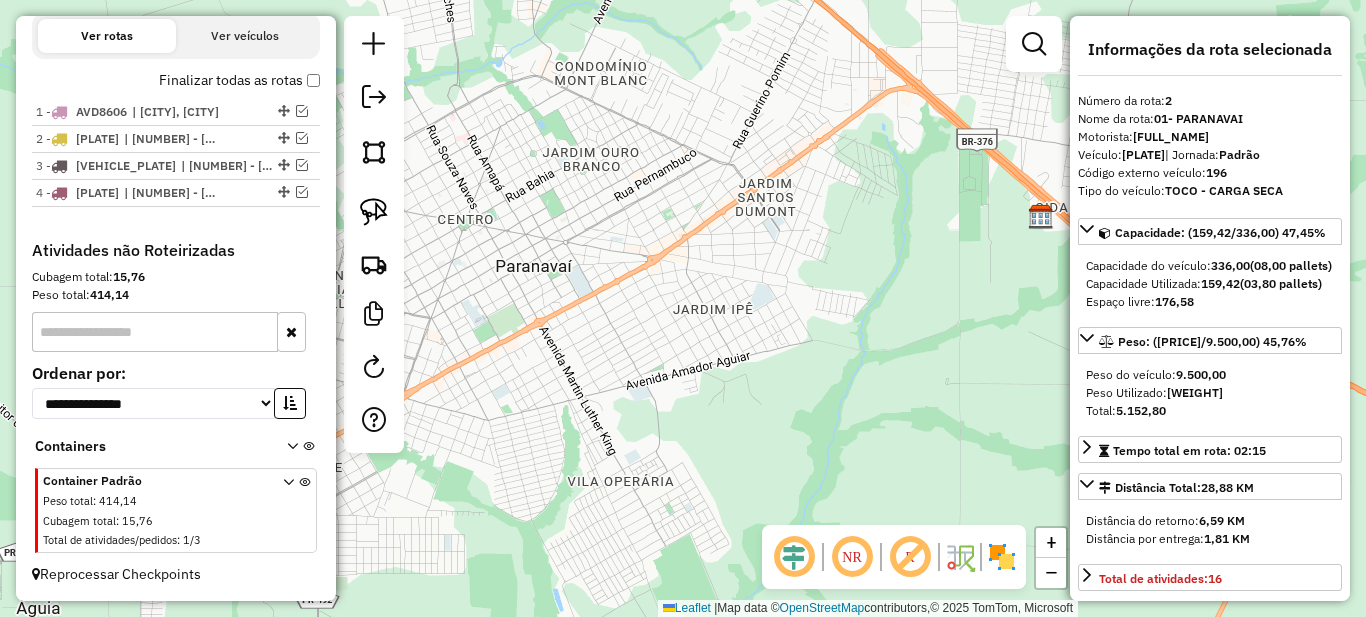 scroll, scrollTop: 200, scrollLeft: 0, axis: vertical 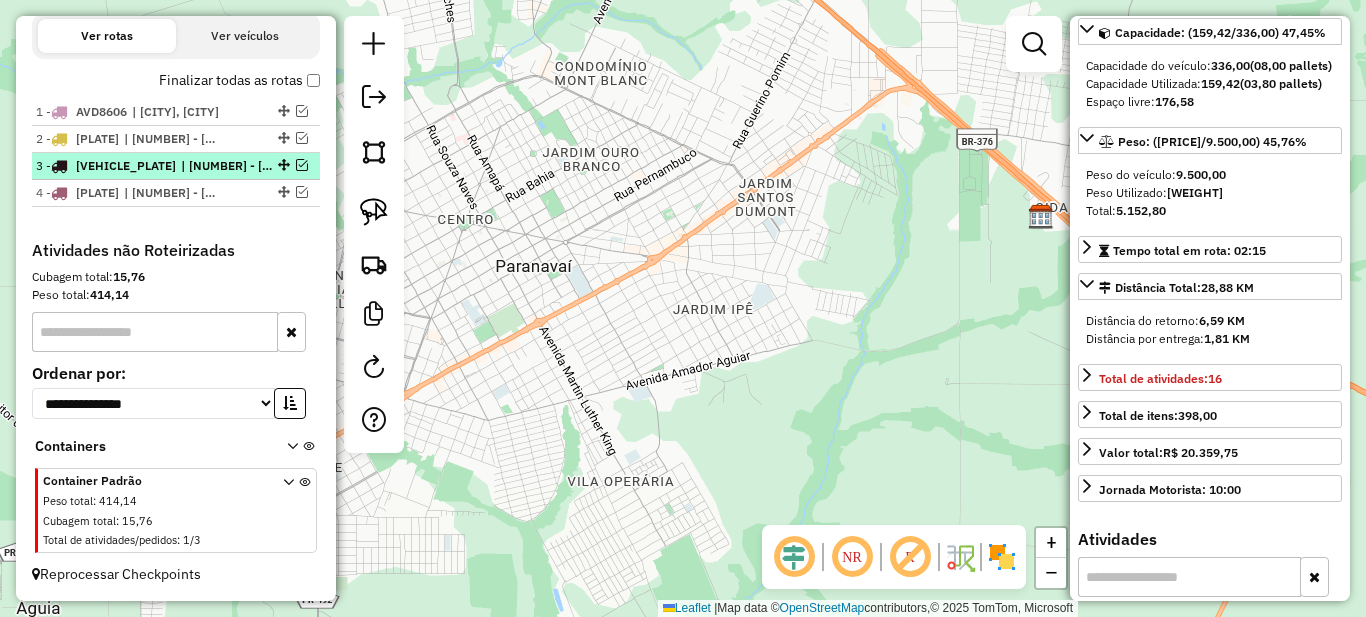 click on "| [NUMBER] - [CITY]" at bounding box center (227, 166) 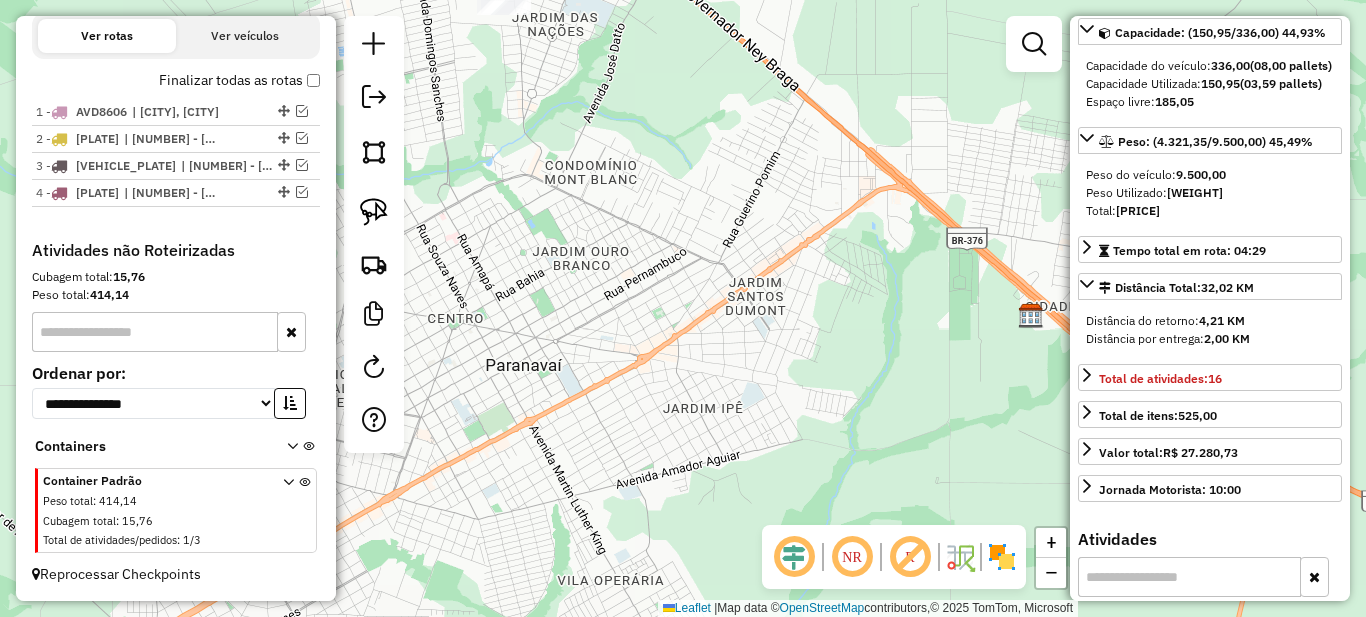 scroll, scrollTop: 100, scrollLeft: 0, axis: vertical 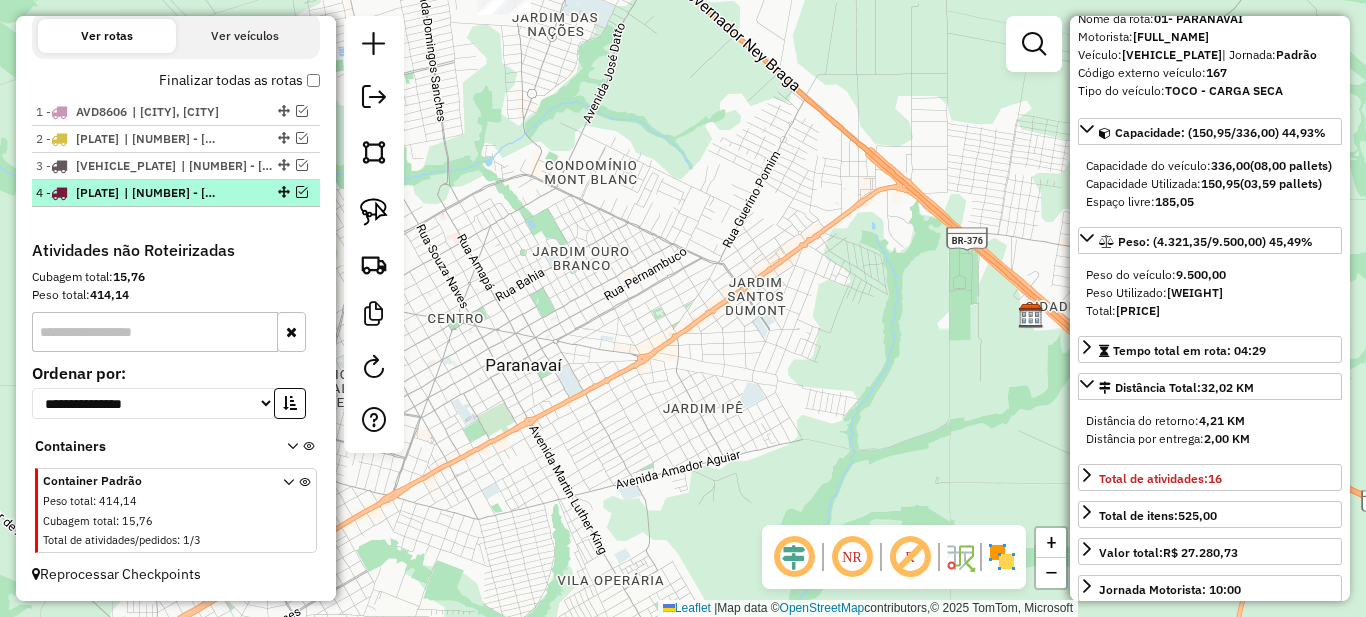 click on "| [NUMBER] - [CITY]" at bounding box center (170, 193) 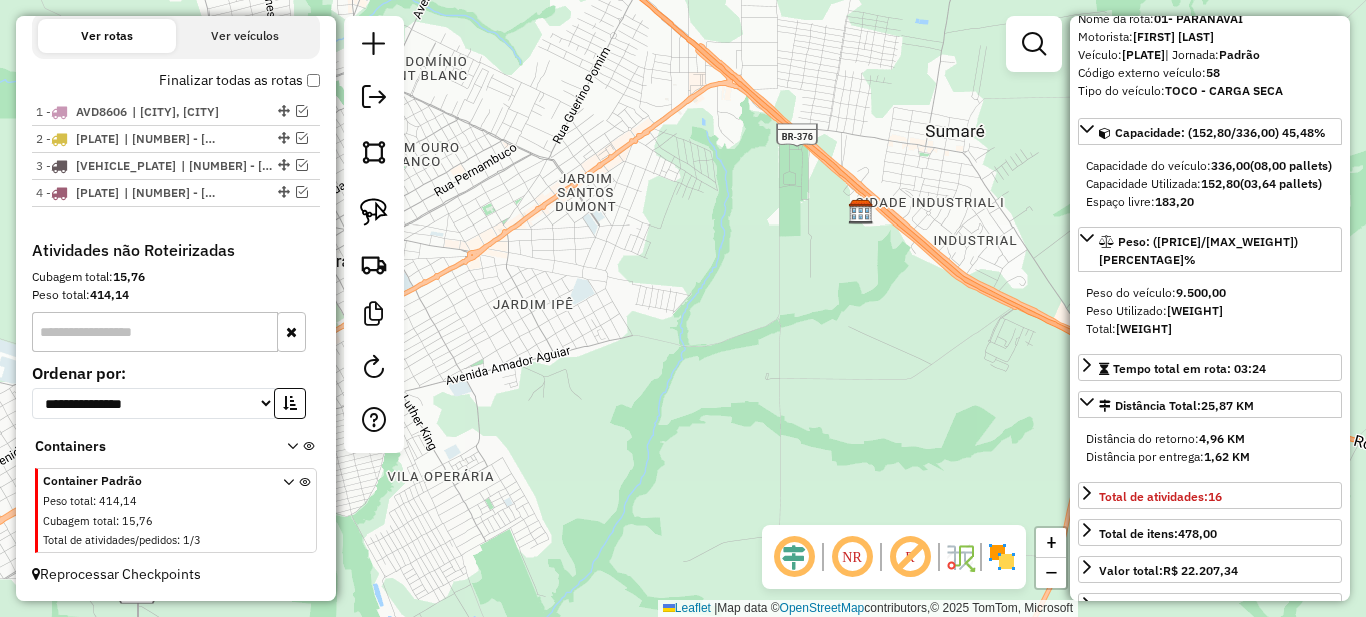 scroll, scrollTop: 0, scrollLeft: 0, axis: both 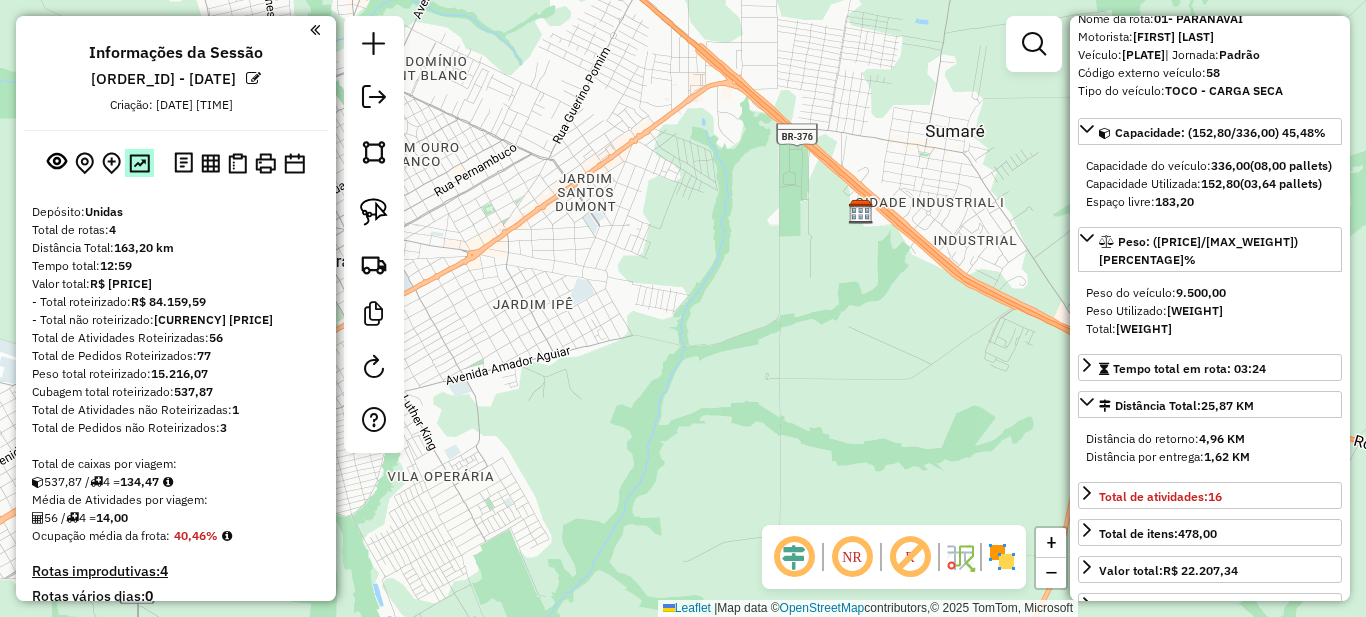 click at bounding box center [139, 163] 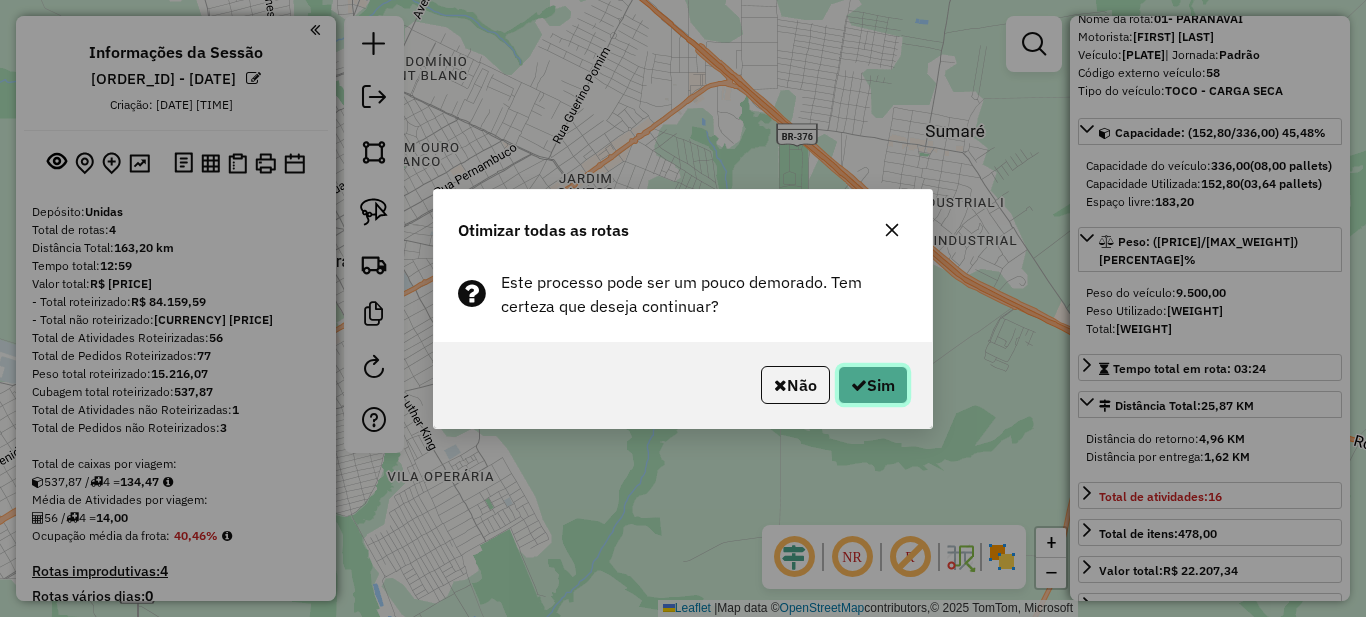 click 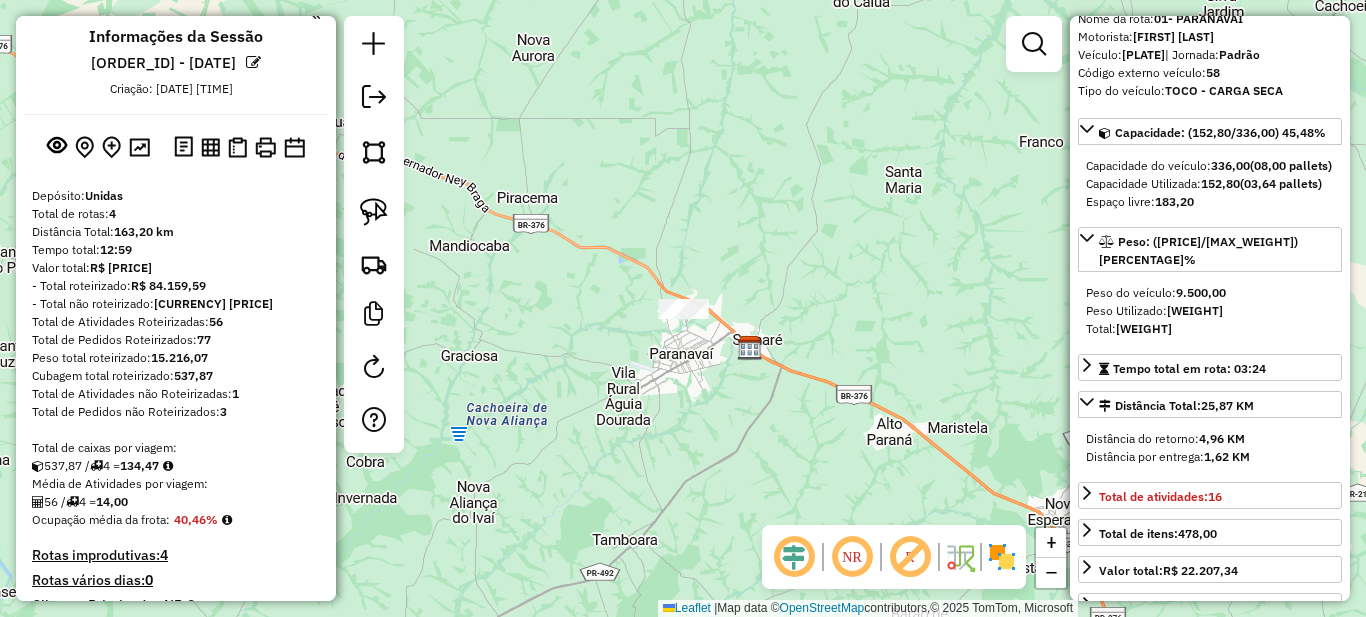 scroll, scrollTop: 0, scrollLeft: 0, axis: both 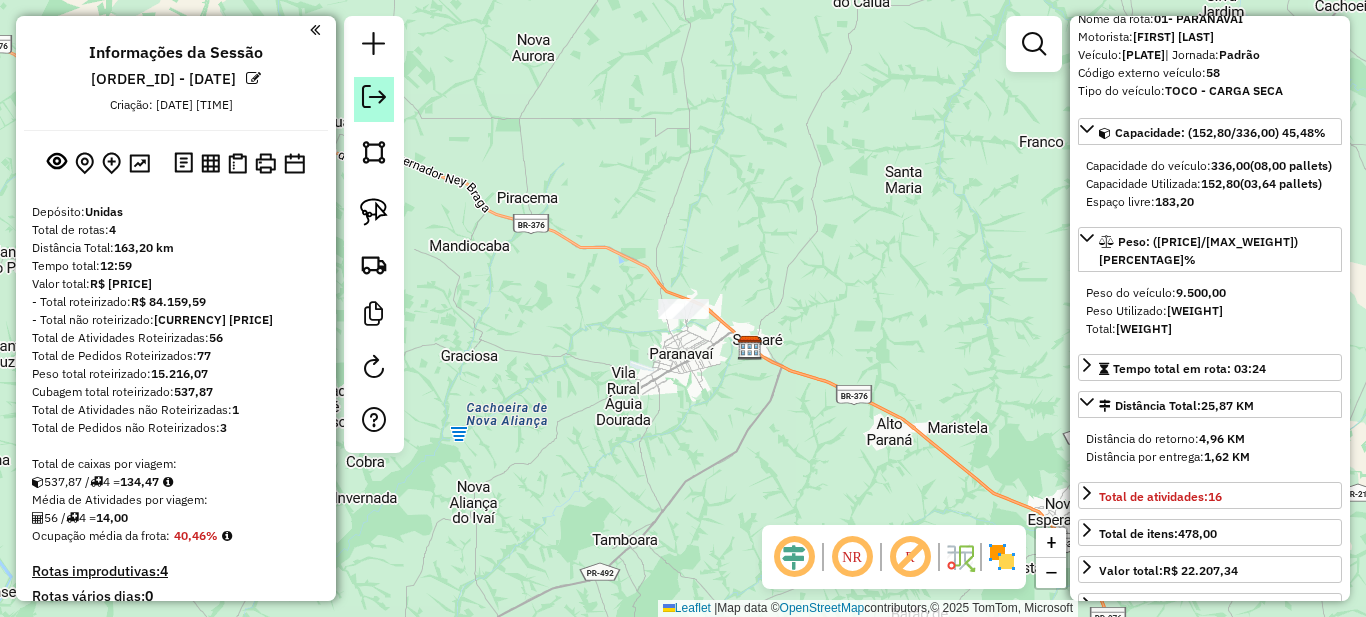 click 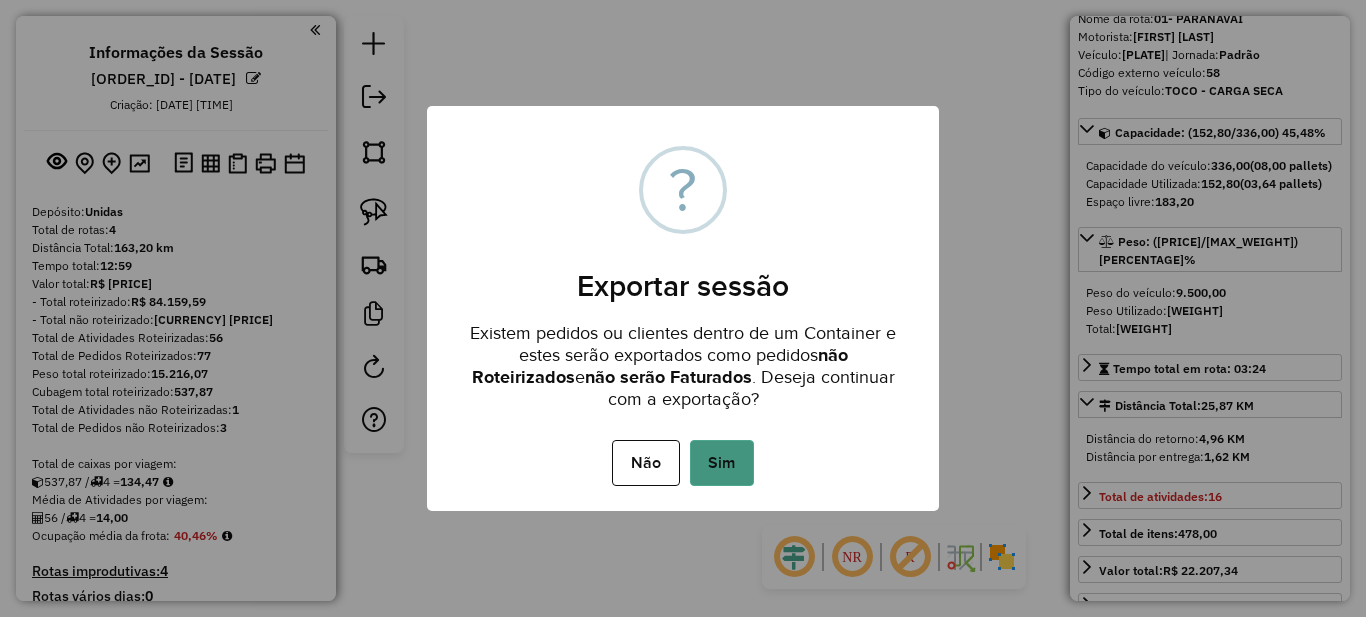 click on "Sim" at bounding box center (722, 463) 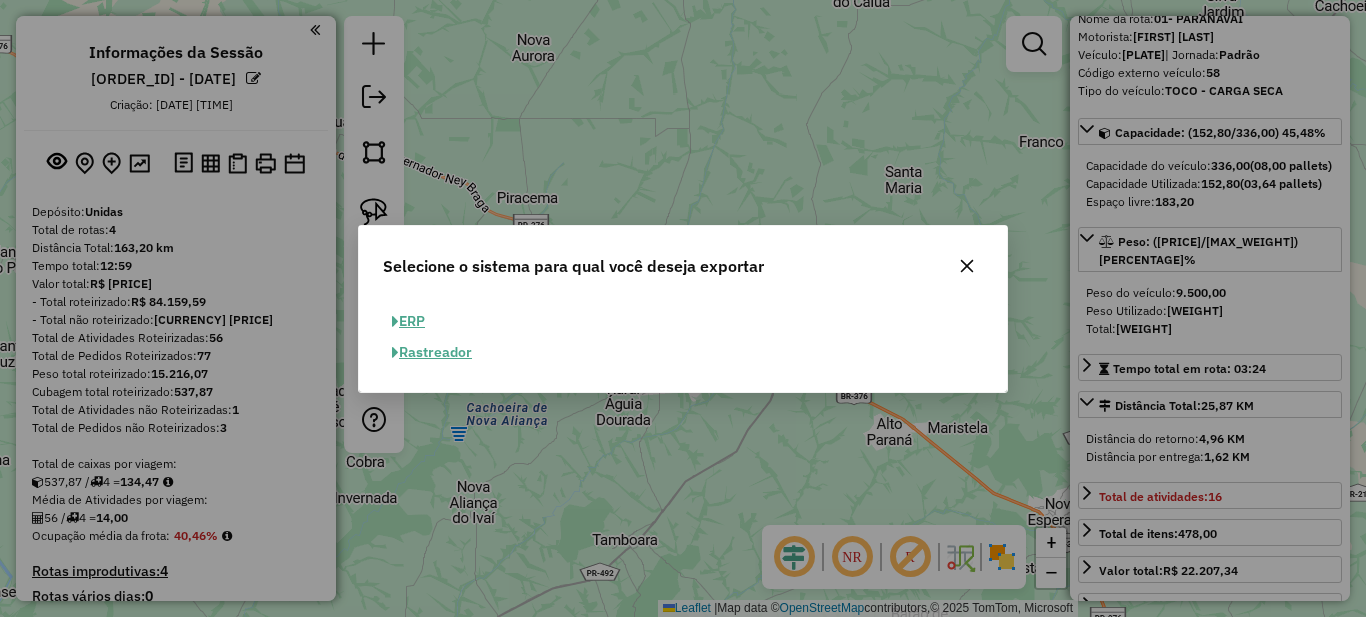 click on "ERP" 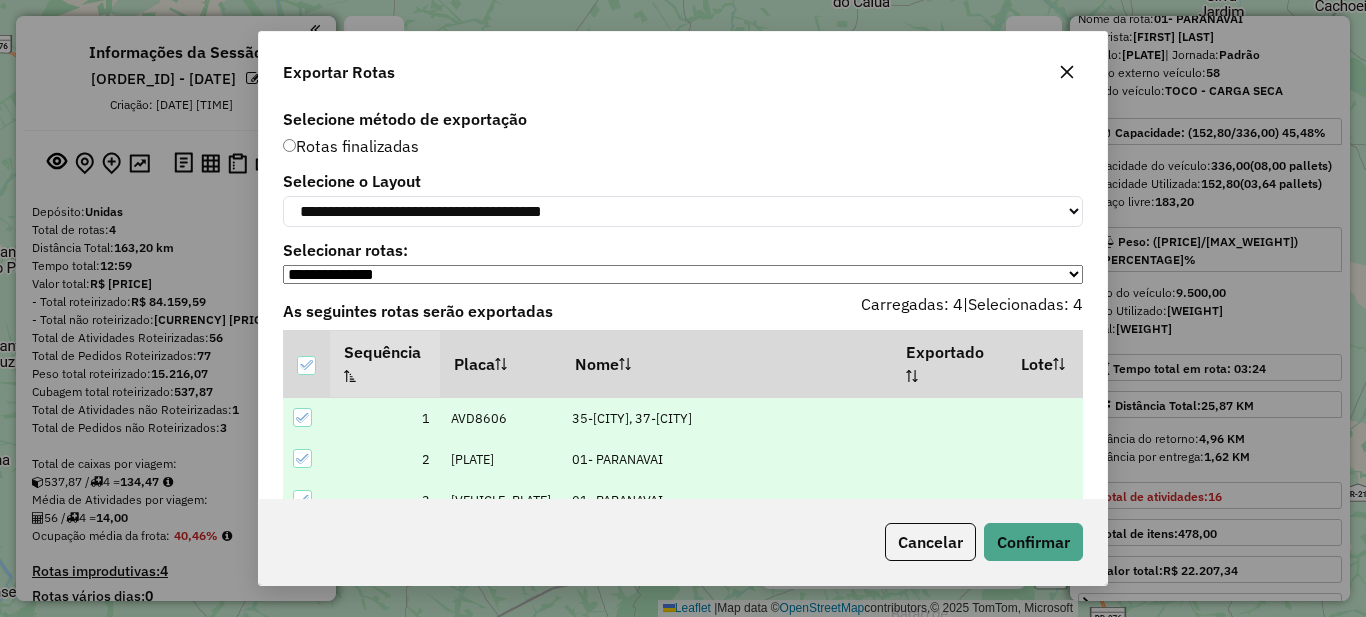 scroll, scrollTop: 62, scrollLeft: 0, axis: vertical 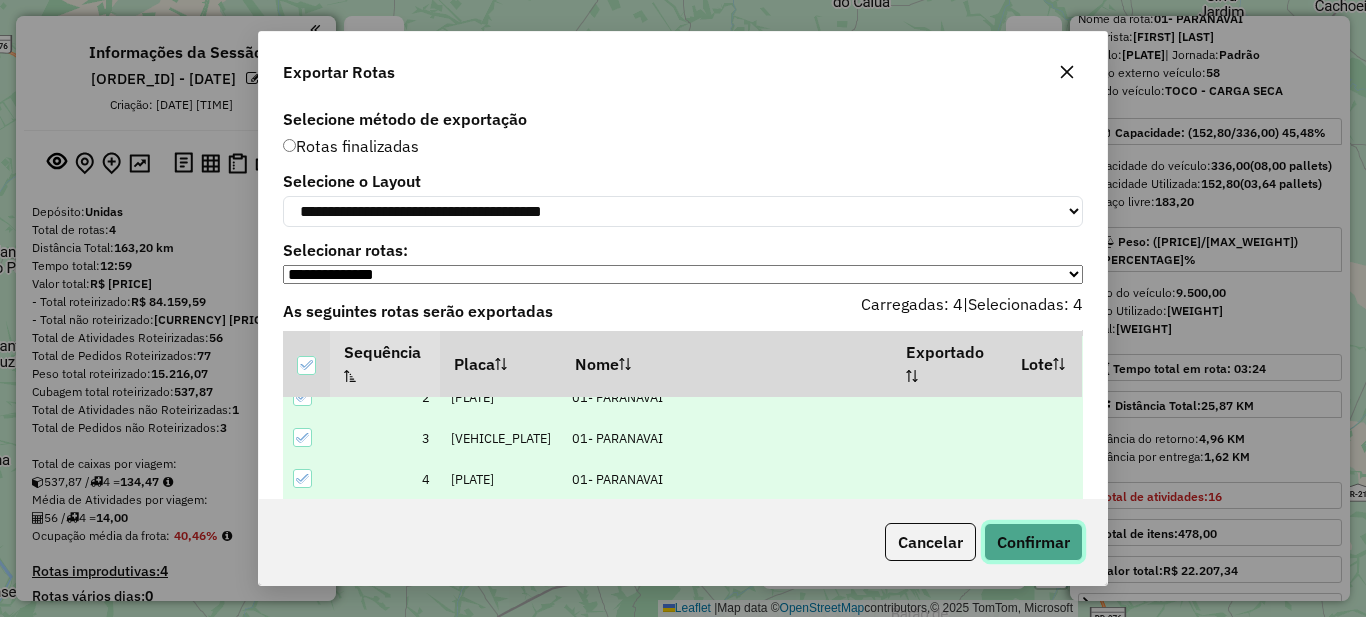 click on "Confirmar" 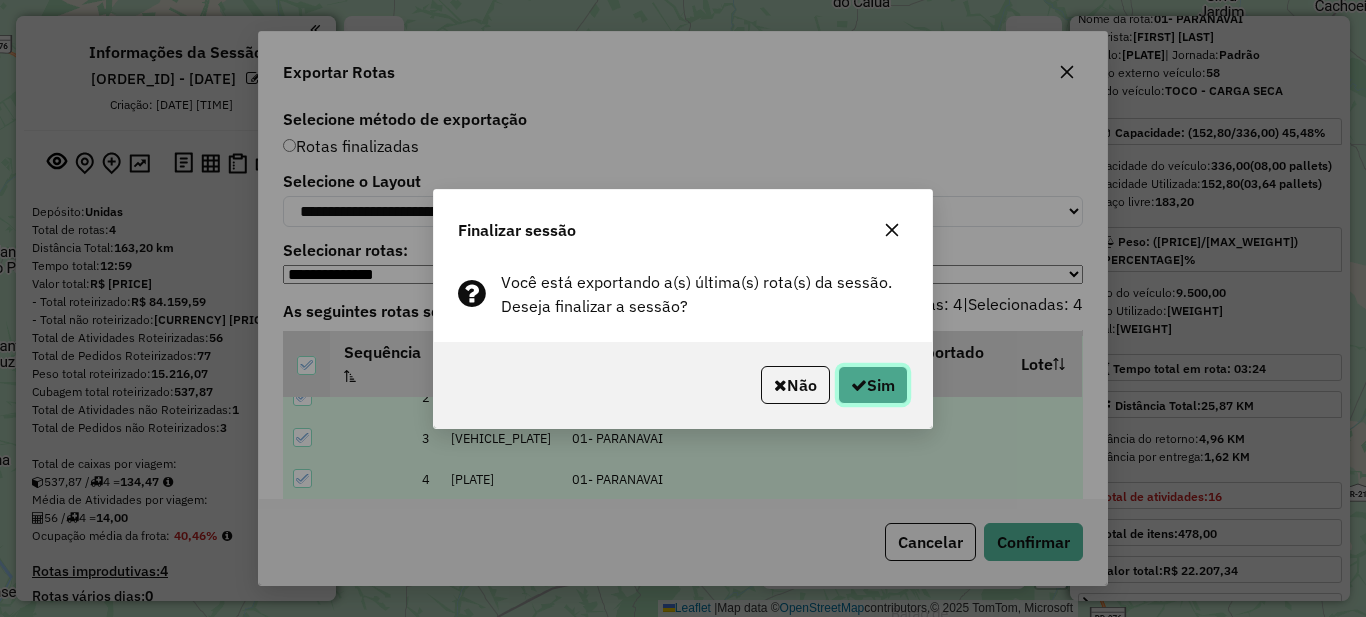 click 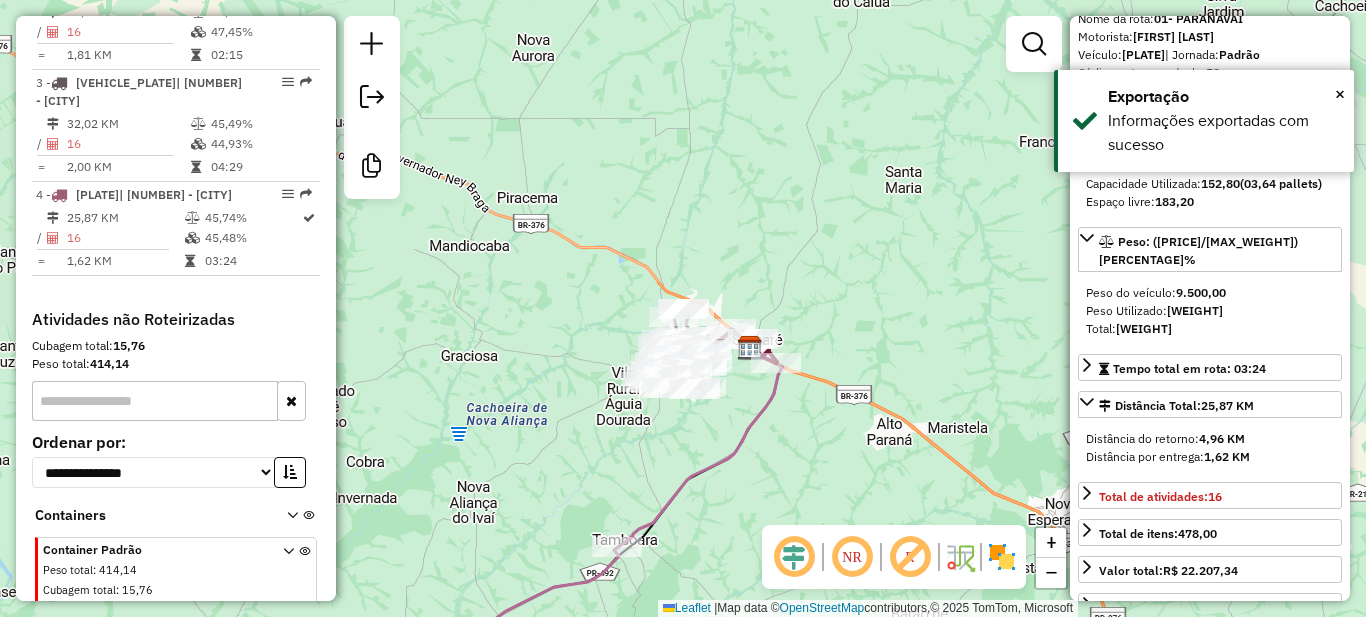 scroll, scrollTop: 971, scrollLeft: 0, axis: vertical 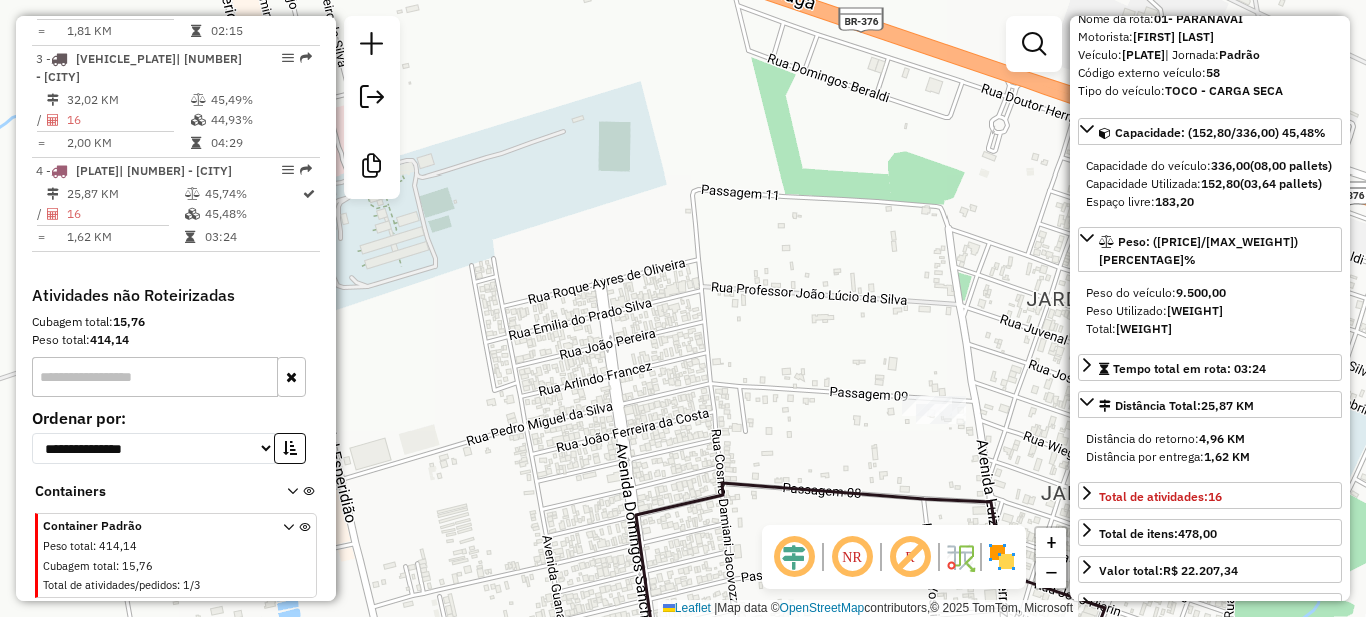 drag, startPoint x: 755, startPoint y: 299, endPoint x: 866, endPoint y: 373, distance: 133.4054 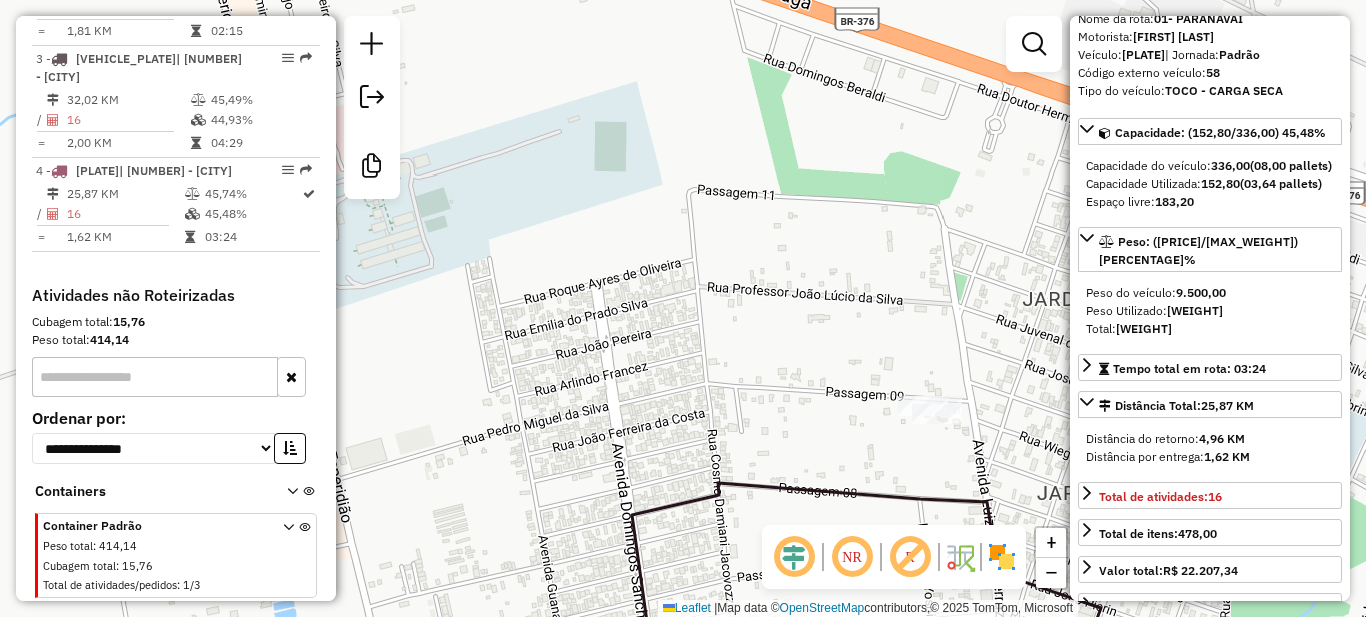 drag, startPoint x: 863, startPoint y: 355, endPoint x: 620, endPoint y: 219, distance: 278.46902 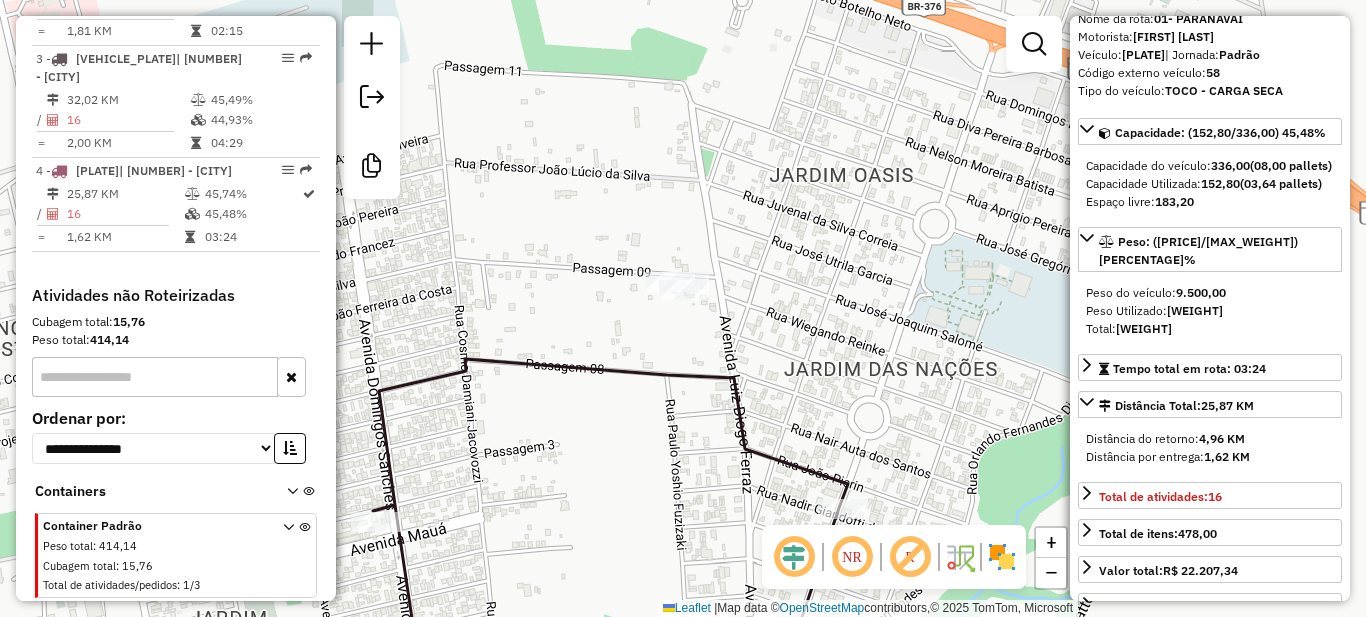 drag, startPoint x: 601, startPoint y: 228, endPoint x: 491, endPoint y: 201, distance: 113.265175 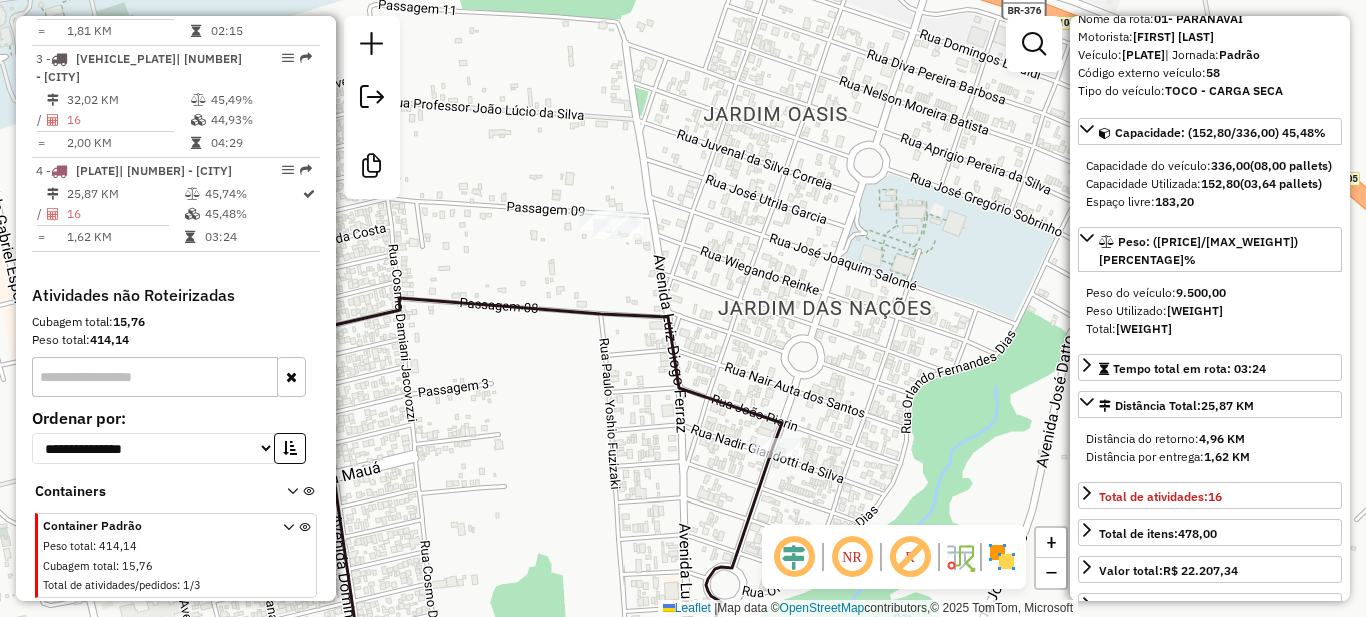 drag, startPoint x: 484, startPoint y: 270, endPoint x: 620, endPoint y: 355, distance: 160.37769 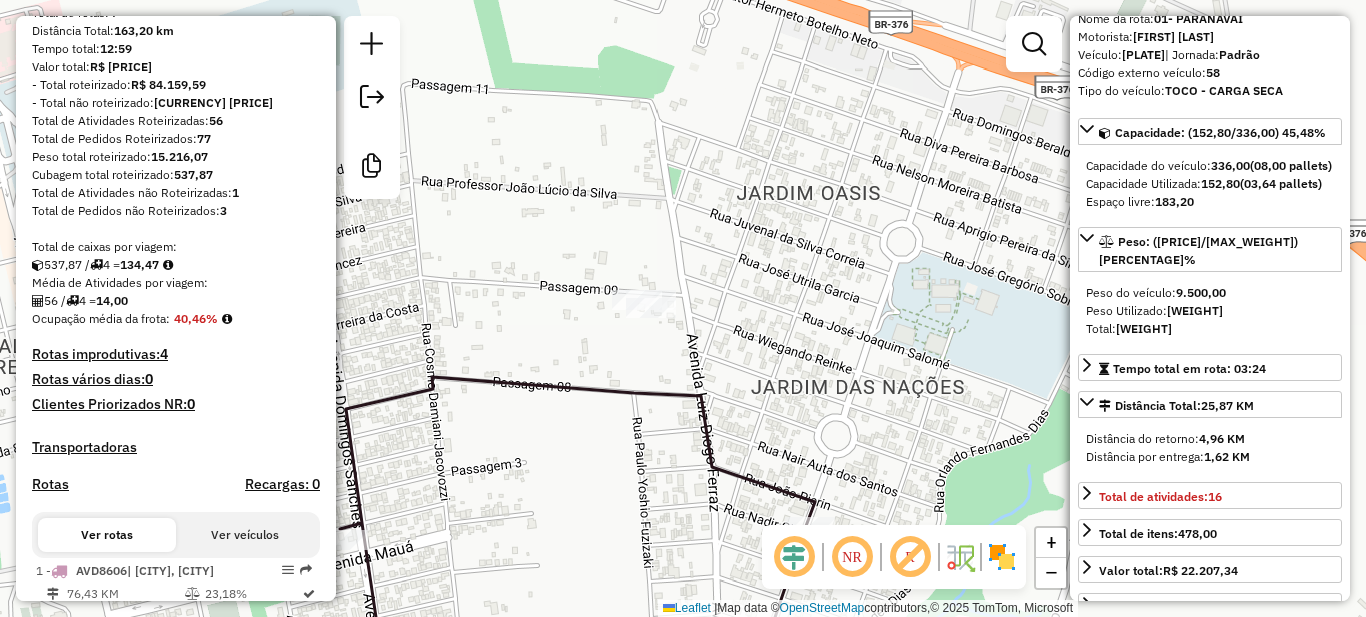scroll, scrollTop: 0, scrollLeft: 0, axis: both 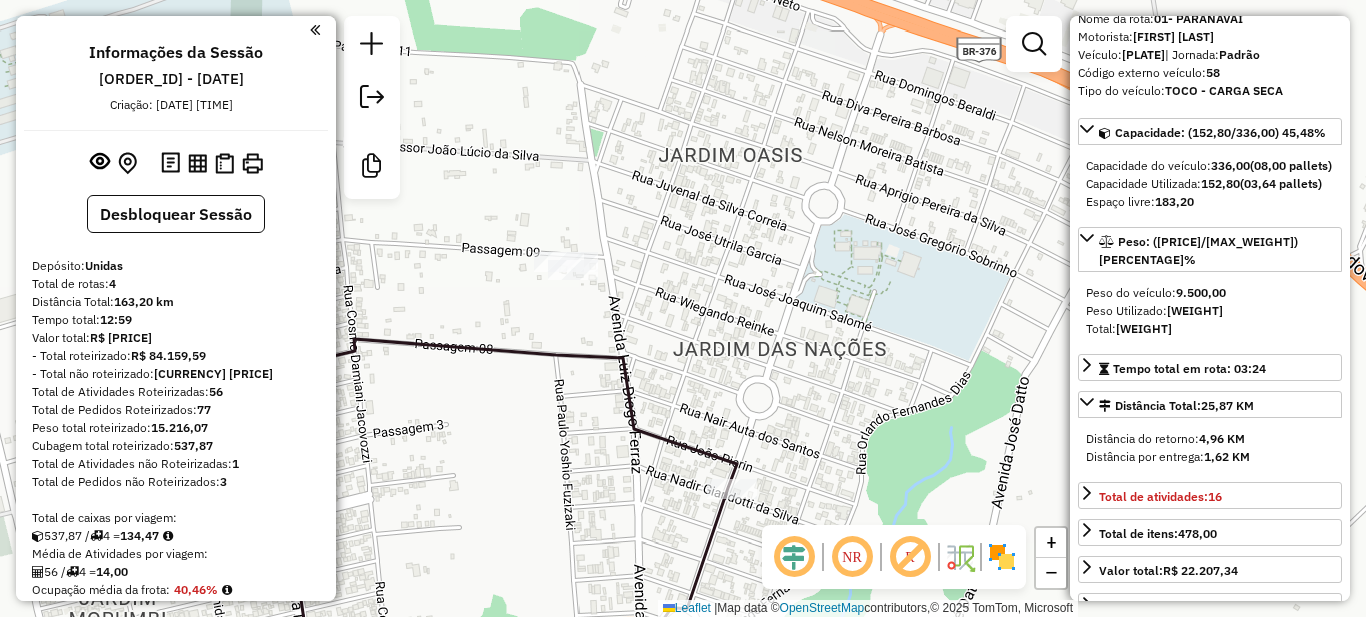 drag, startPoint x: 549, startPoint y: 249, endPoint x: 463, endPoint y: 210, distance: 94.42987 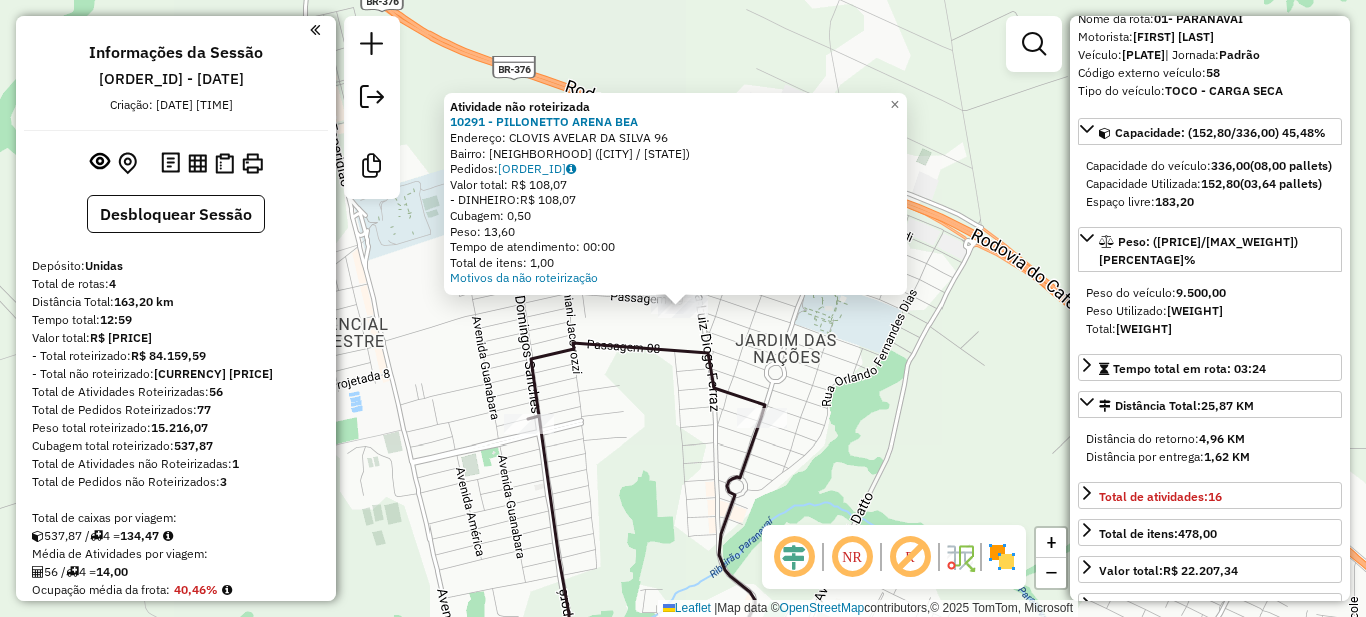 click on "Atividade não roteirizada [NUMBER] - [NAME]  Endereço:  [STREET_NAME] [NUMBER]   Bairro: [NEIGHBORHOOD] ([CITY] / [STATE])   Pedidos:  [ORDER_ID]   Valor total: R$ 108,07   - DINHEIRO:  R$ 108,07   Cubagem: 0,50   Peso: 13,60   Tempo de atendimento: 00:00   Total de itens: 1,00  Motivos da não roteirização × Janela de atendimento Grade de atendimento Capacidade Transportadoras Veículos Cliente Pedidos  Rotas Selecione os dias de semana para filtrar as janelas de atendimento  Seg   Ter   Qua   Qui   Sex   Sáb   Dom  Informe o período da janela de atendimento: De: Até:  Filtrar exatamente a janela do cliente  Considerar janela de atendimento padrão  Selecione os dias de semana para filtrar as grades de atendimento  Seg   Ter   Qua   Qui   Sex   Sáb   Dom   Considerar clientes sem dia de atendimento cadastrado  Clientes fora do dia de atendimento selecionado Filtrar as atividades entre os valores definidos abaixo:  Peso mínimo:   Peso máximo:   Cubagem mínima:   Cubagem máxima:   De:   +" 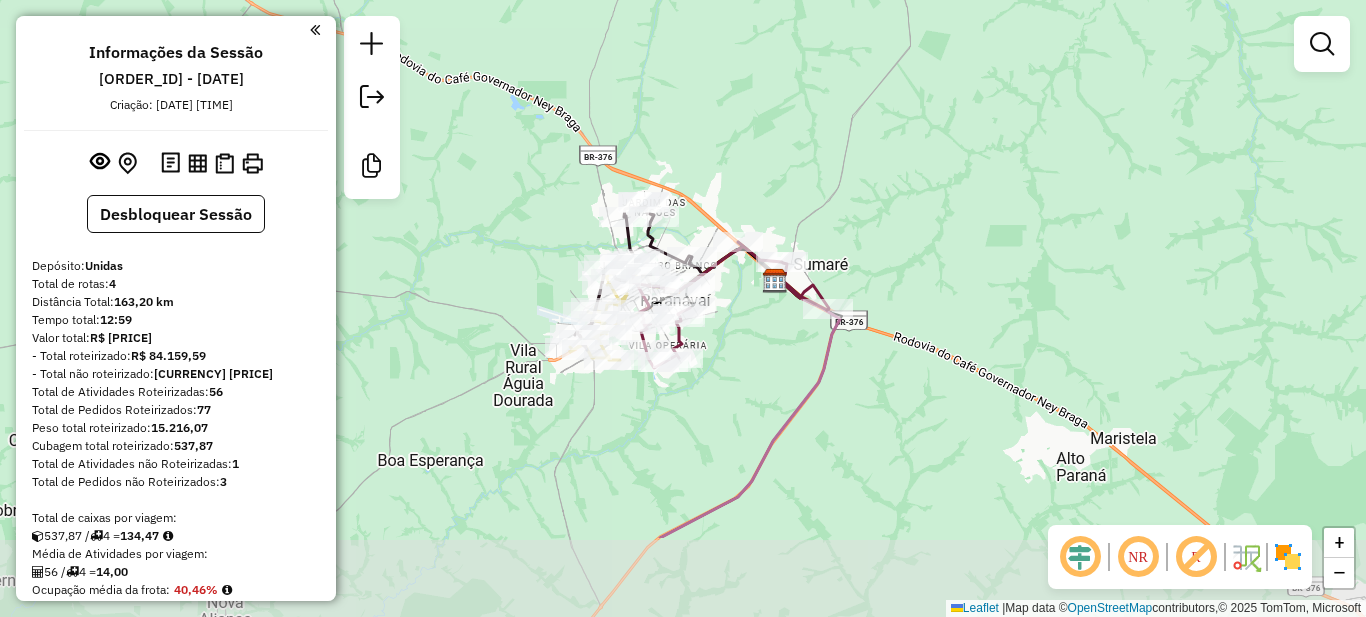 drag, startPoint x: 549, startPoint y: 462, endPoint x: 822, endPoint y: 115, distance: 441.51782 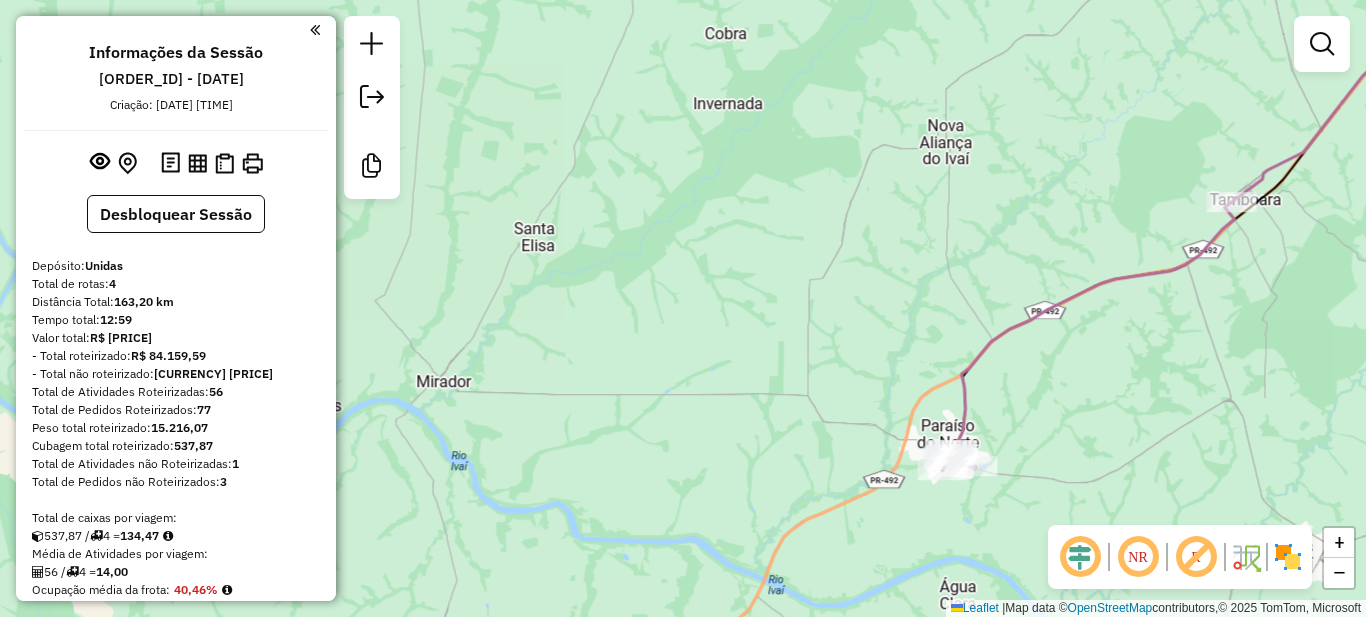 drag, startPoint x: 970, startPoint y: 226, endPoint x: 584, endPoint y: 426, distance: 434.7367 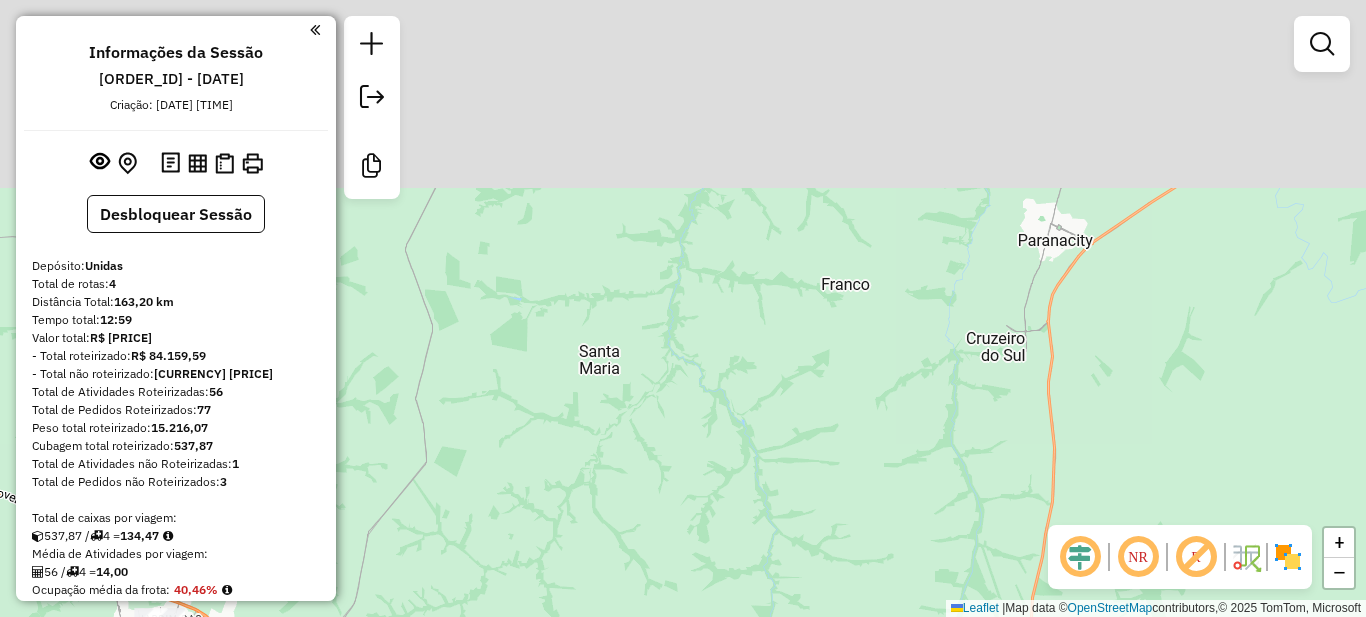 drag, startPoint x: 816, startPoint y: 201, endPoint x: 706, endPoint y: 323, distance: 164.26807 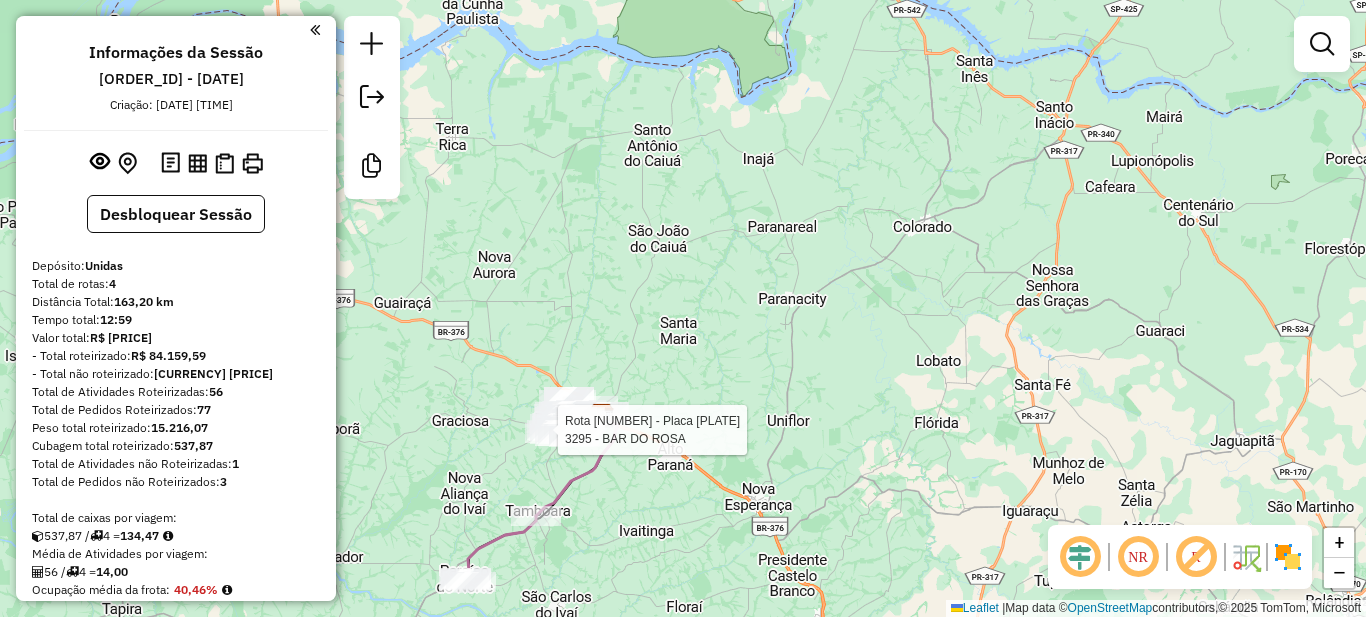 click on "Rota [NUMBER] - Placa [PLATE] [CLIENT_ID] - [CLIENT_NAME] Rota [NUMBER] - Placa [PLATE] [CLIENT_ID] - [CLIENT_NAME] Rota [NUMBER] - Placa [PLATE] [CLIENT_ID] - [CLIENT_NAME] Janela de atendimento Grade de atendimento Capacidade Transportadoras Veículos Cliente Pedidos Rotas Selecione os dias de semana para filtrar as janelas de atendimento Seg Ter Qua Qui Sex Sáb Dom Informe o período da janela de atendimento: De: Até: Filtrar exatamente a janela do cliente Considerar janela de atendimento padrão Selecione os dias de semana para filtrar as grades de atendimento Seg Ter Qua Qui Sex Sáb Dom Considerar clientes sem dia de atendimento cadastrado Clientes fora do dia de atendimento selecionado Filtrar as atividades entre os valores definidos abaixo: Peso mínimo: Peso máximo: Cubagem mínima: Cubagem máxima: De: Até: Filtrar as atividades entre o tempo de atendimento definido abaixo: De: Até: Transportadora: Selecione um ou mais itens De:" 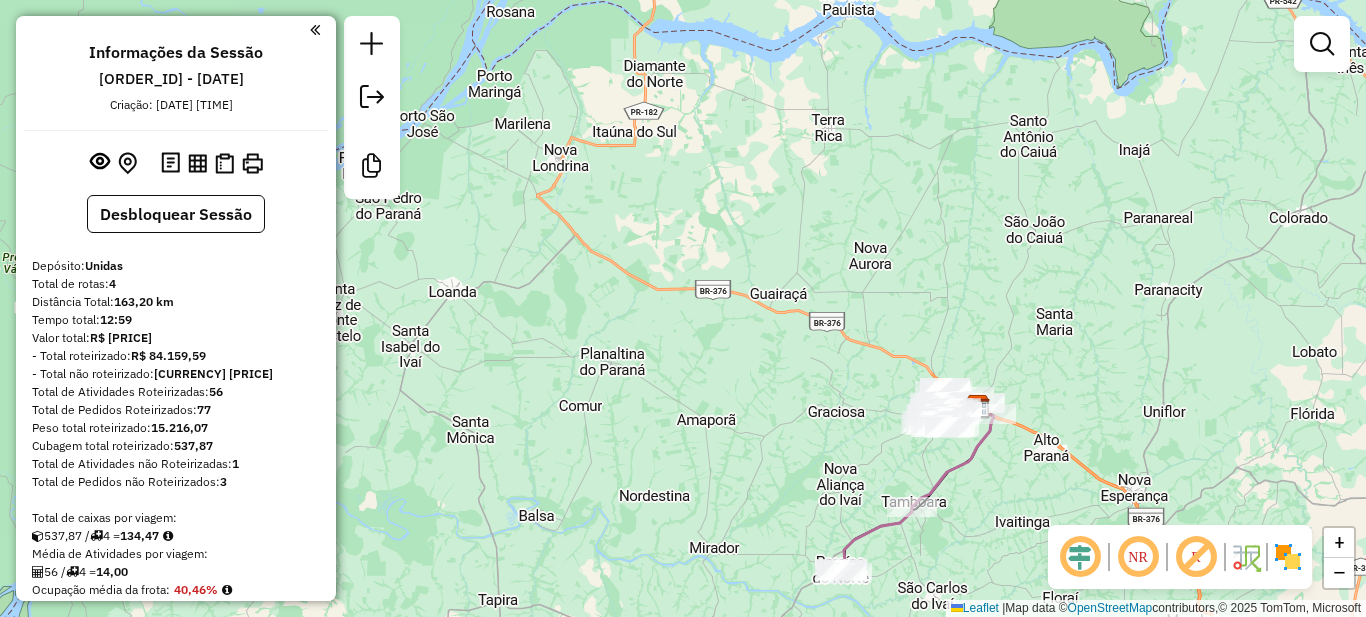 drag, startPoint x: 415, startPoint y: 430, endPoint x: 791, endPoint y: 421, distance: 376.1077 